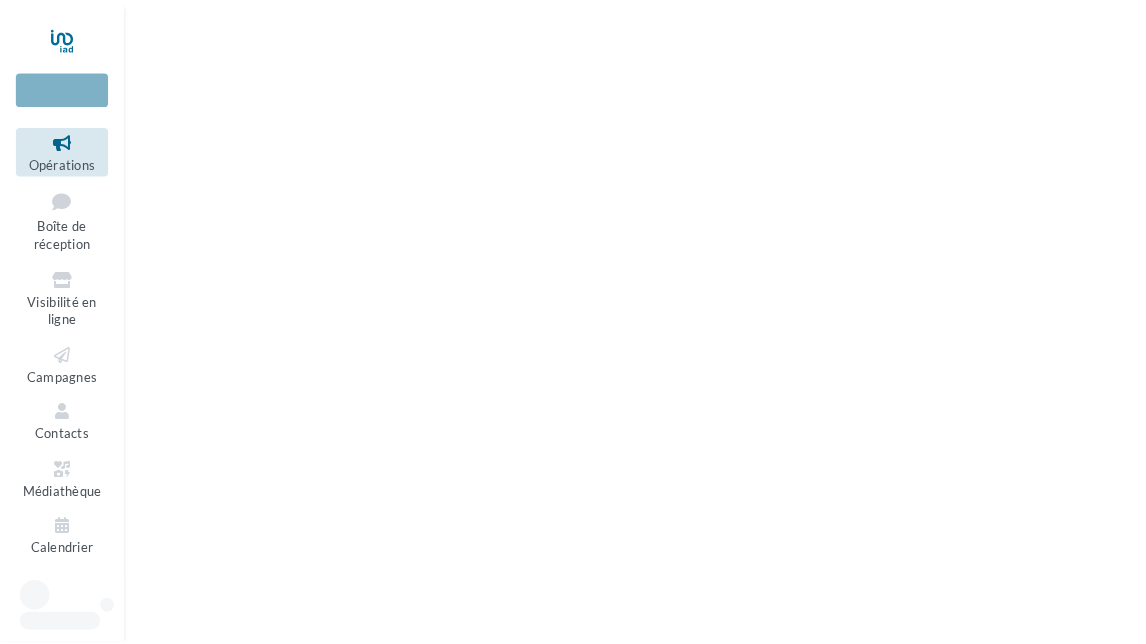 scroll, scrollTop: 0, scrollLeft: 0, axis: both 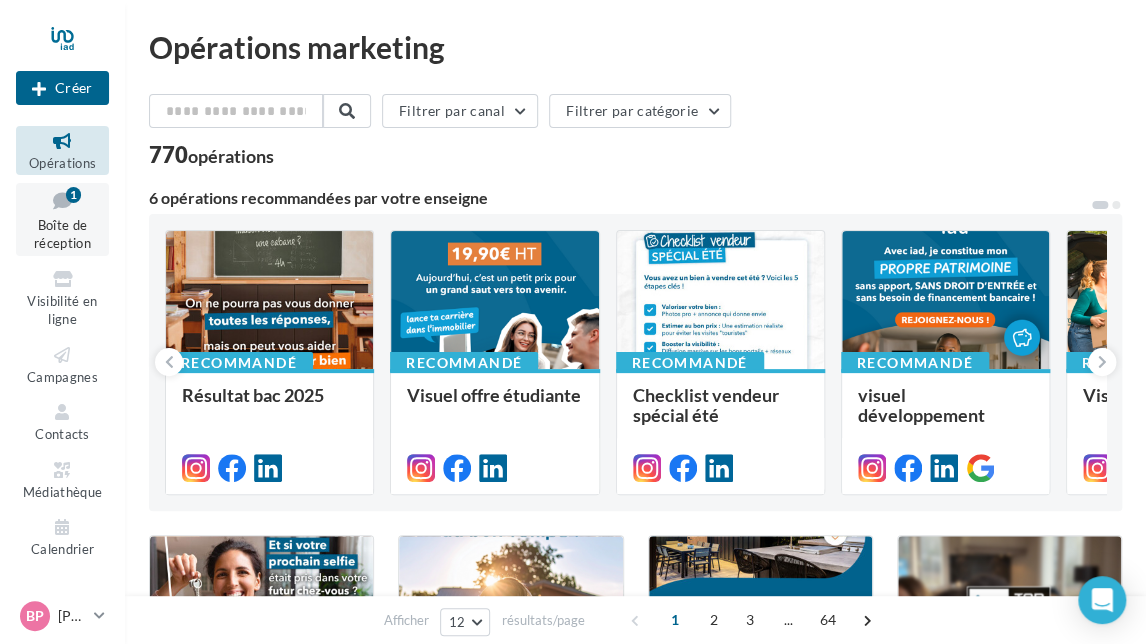 click on "Boîte de réception" at bounding box center [62, 234] 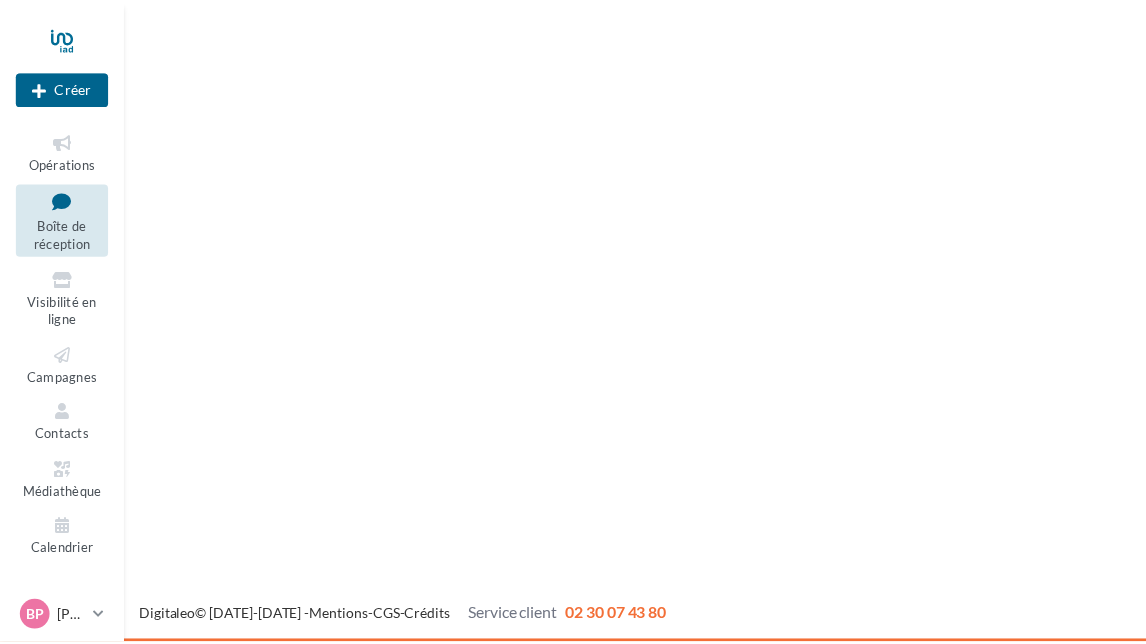 scroll, scrollTop: 0, scrollLeft: 0, axis: both 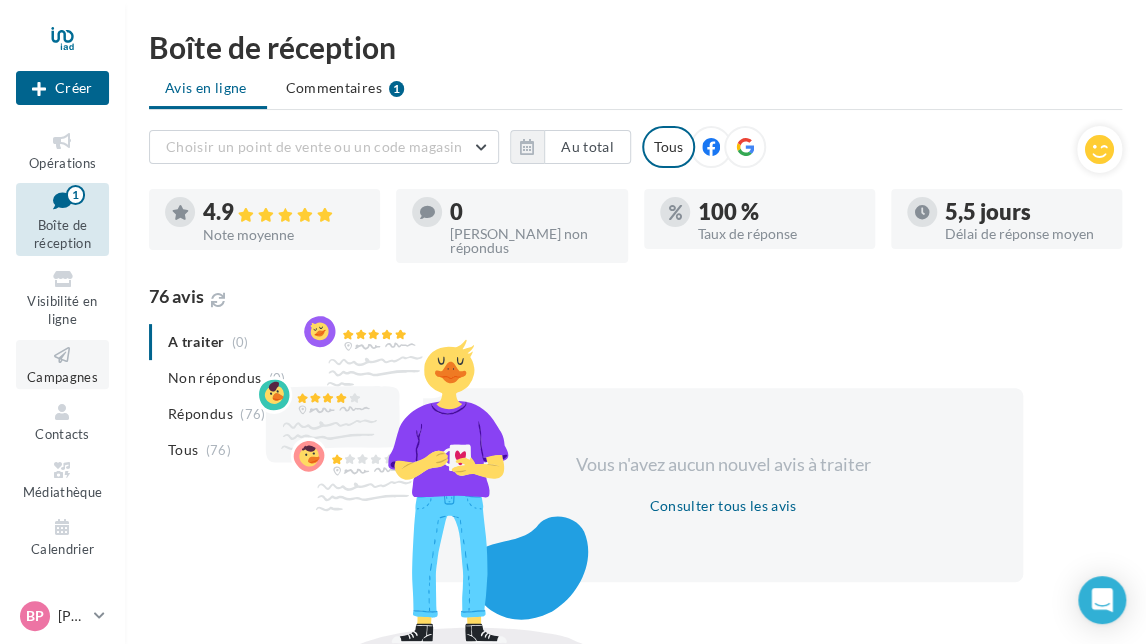 click at bounding box center [62, 355] 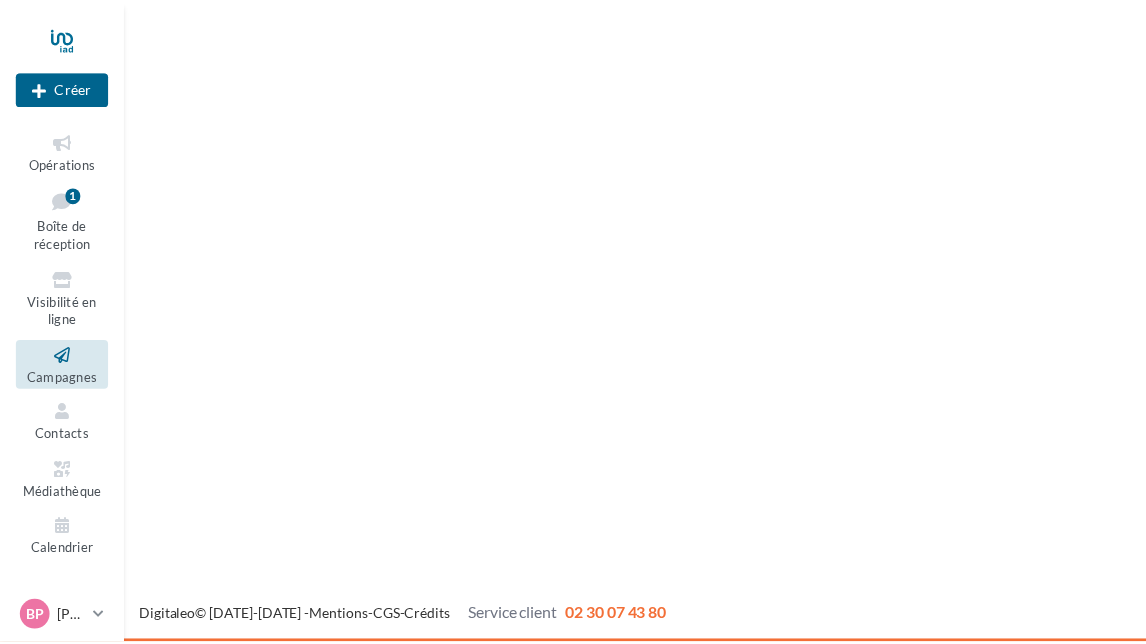 scroll, scrollTop: 0, scrollLeft: 0, axis: both 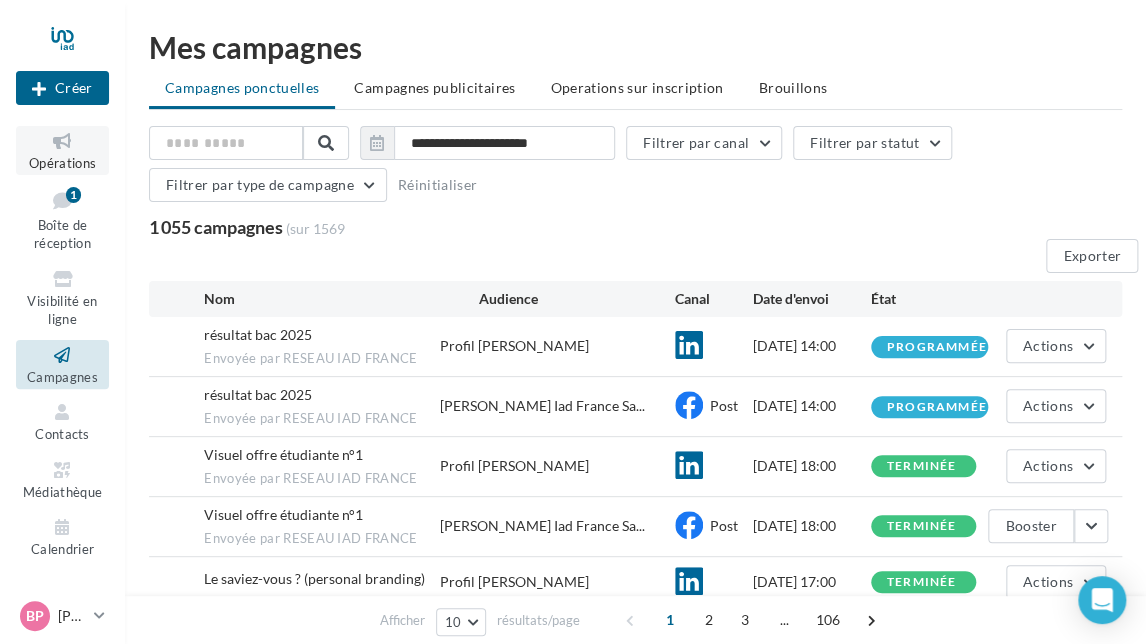drag, startPoint x: 62, startPoint y: 144, endPoint x: 110, endPoint y: 132, distance: 49.47727 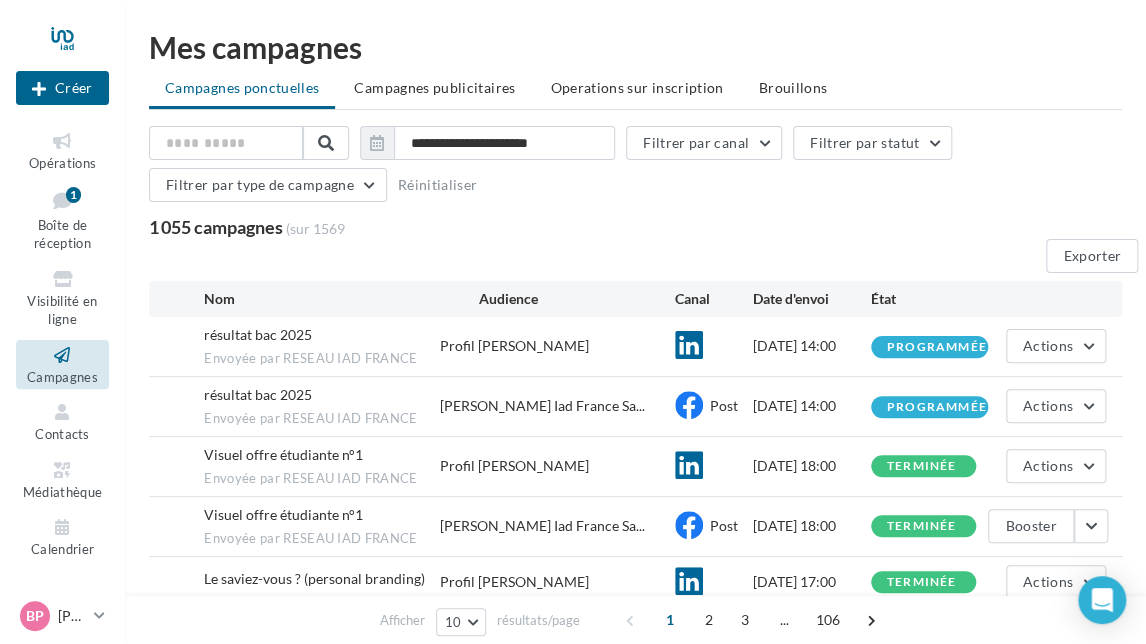click at bounding box center [62, 141] 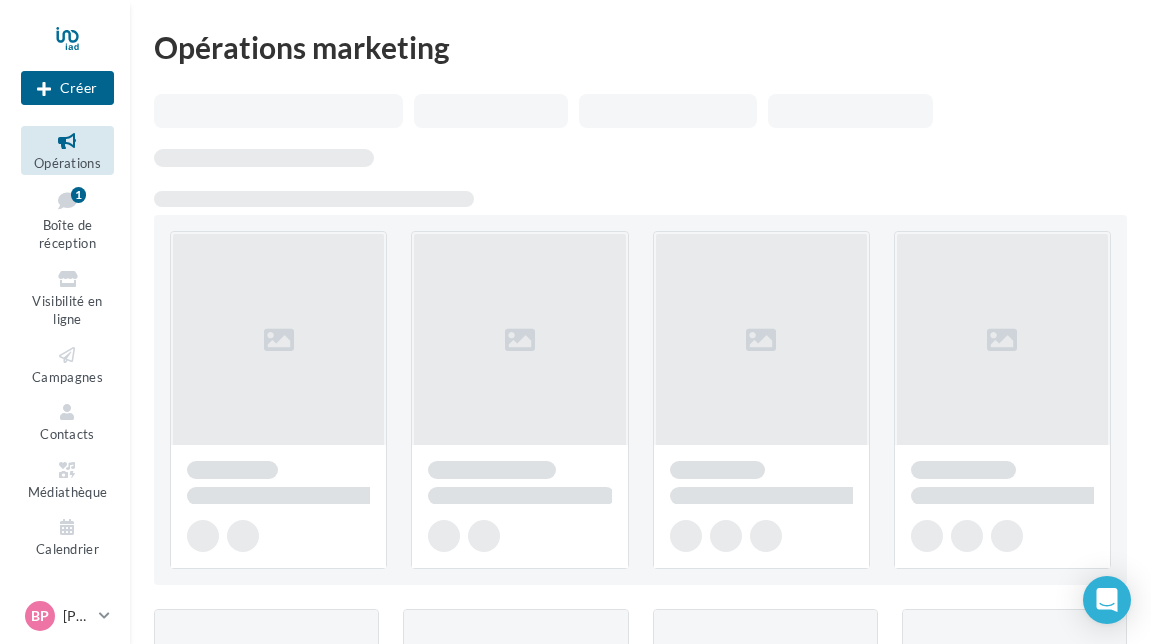 scroll, scrollTop: 0, scrollLeft: 0, axis: both 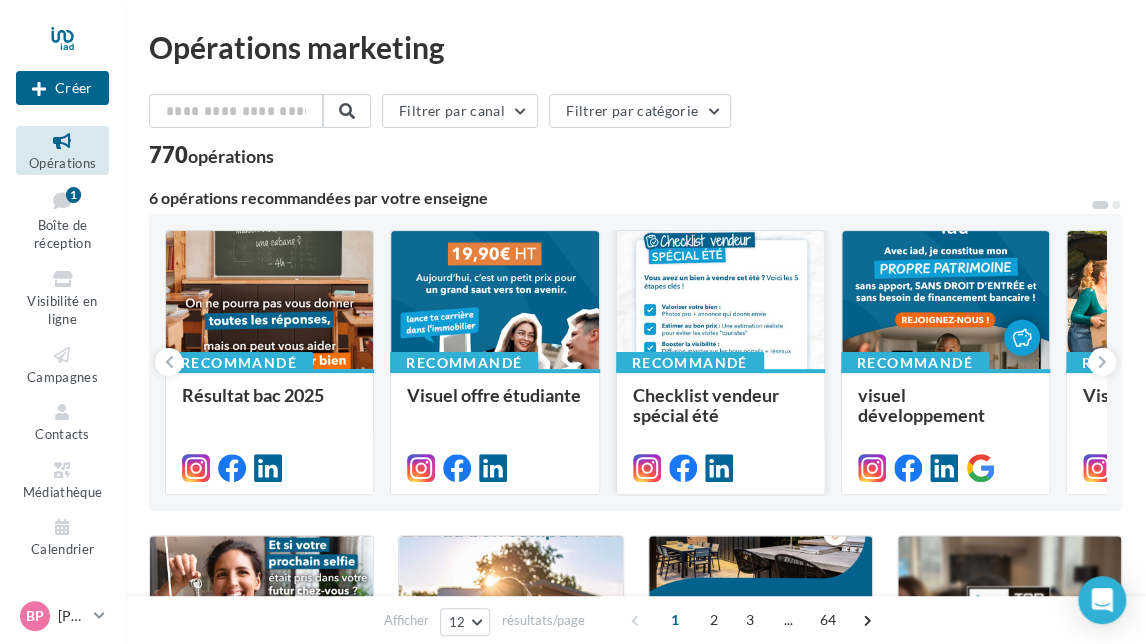 click at bounding box center [720, 301] 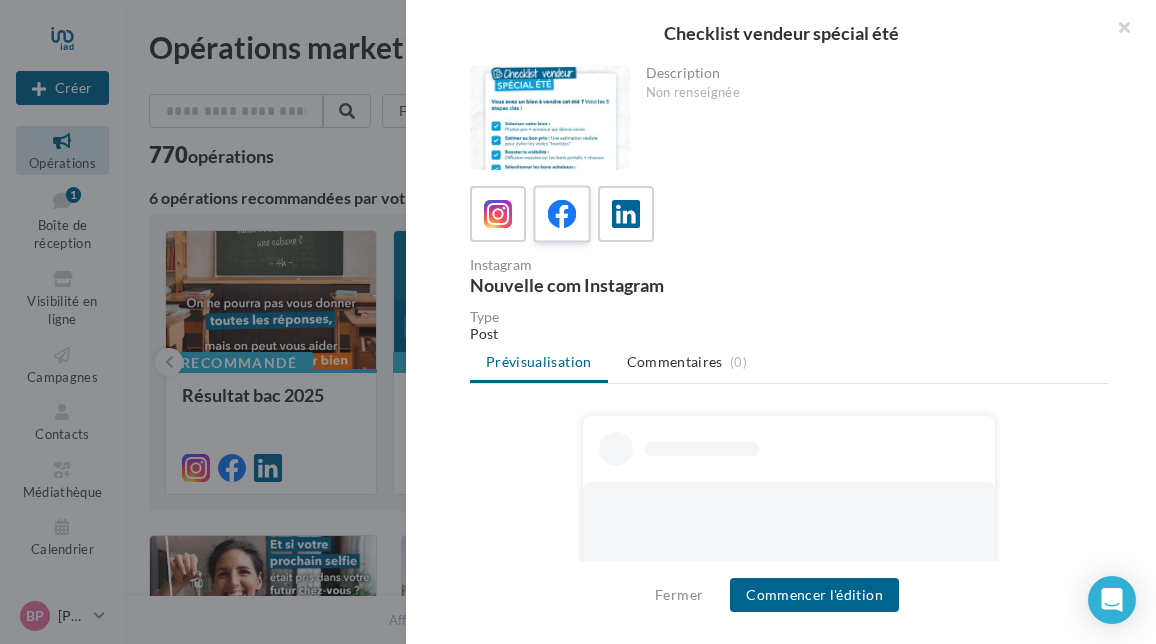 click at bounding box center [562, 214] 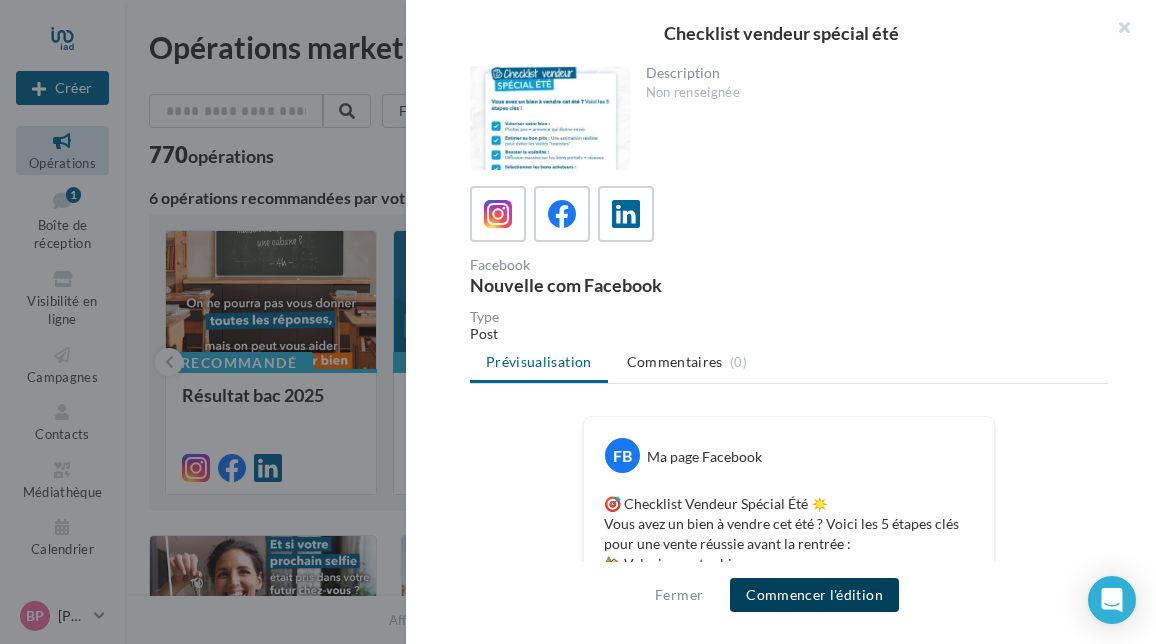 click on "Commencer l'édition" at bounding box center (814, 595) 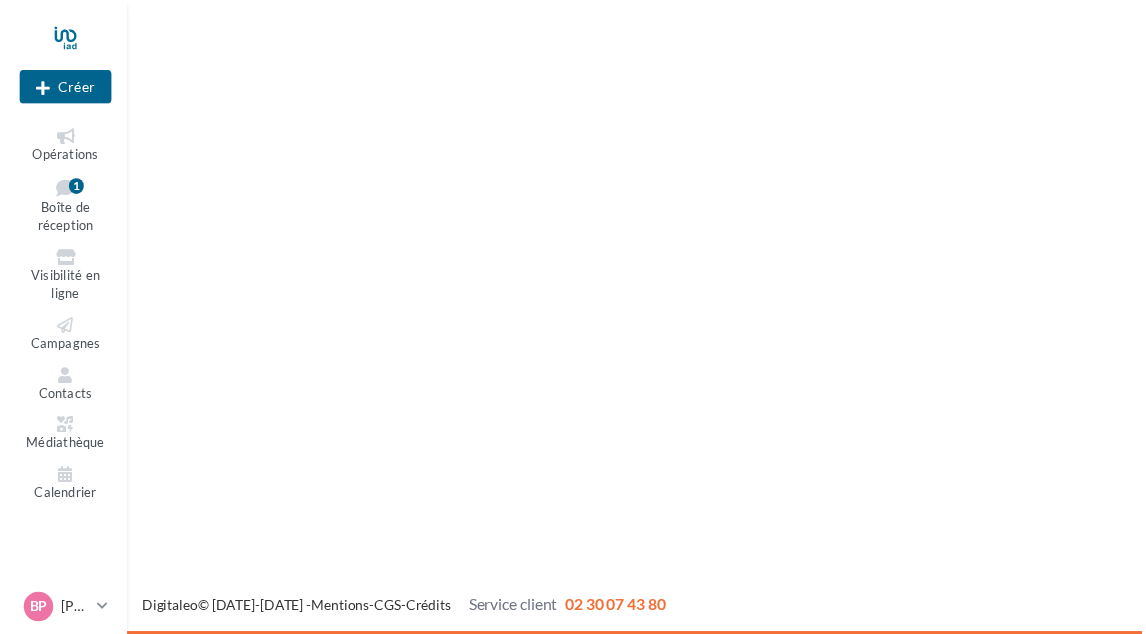 scroll, scrollTop: 0, scrollLeft: 0, axis: both 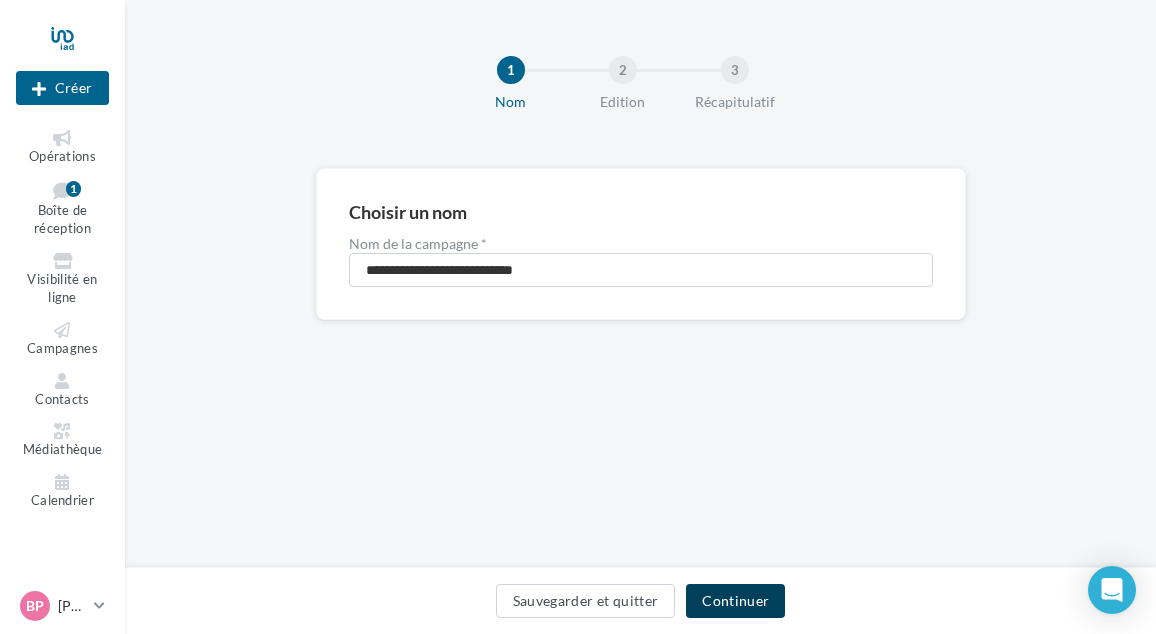 click on "Continuer" at bounding box center (735, 601) 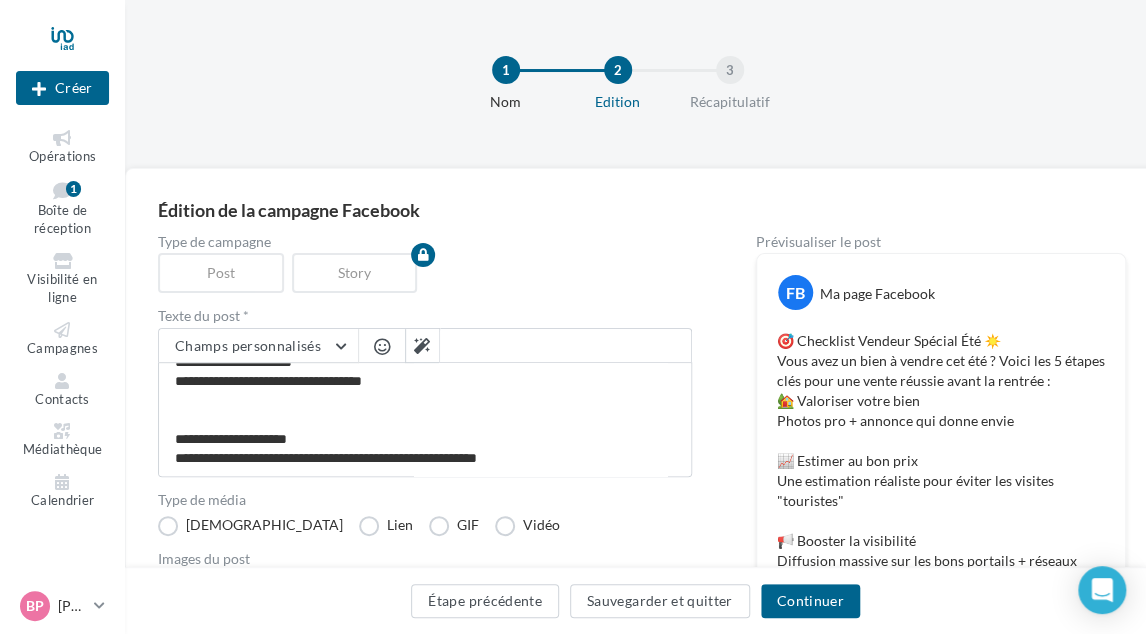 scroll, scrollTop: 200, scrollLeft: 0, axis: vertical 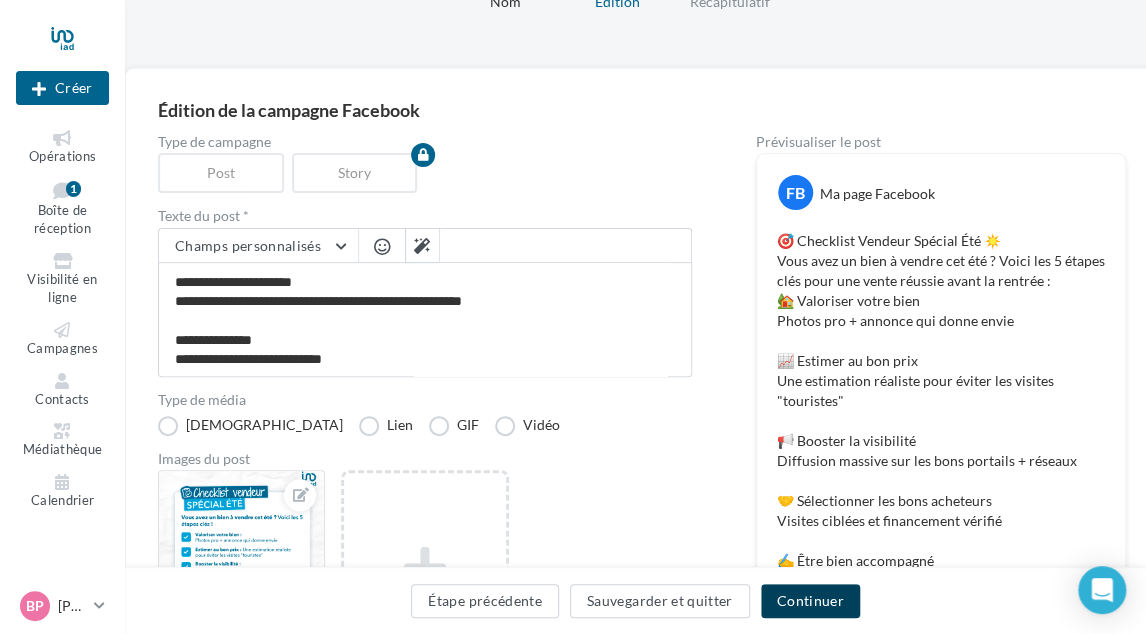 click on "Continuer" at bounding box center (810, 601) 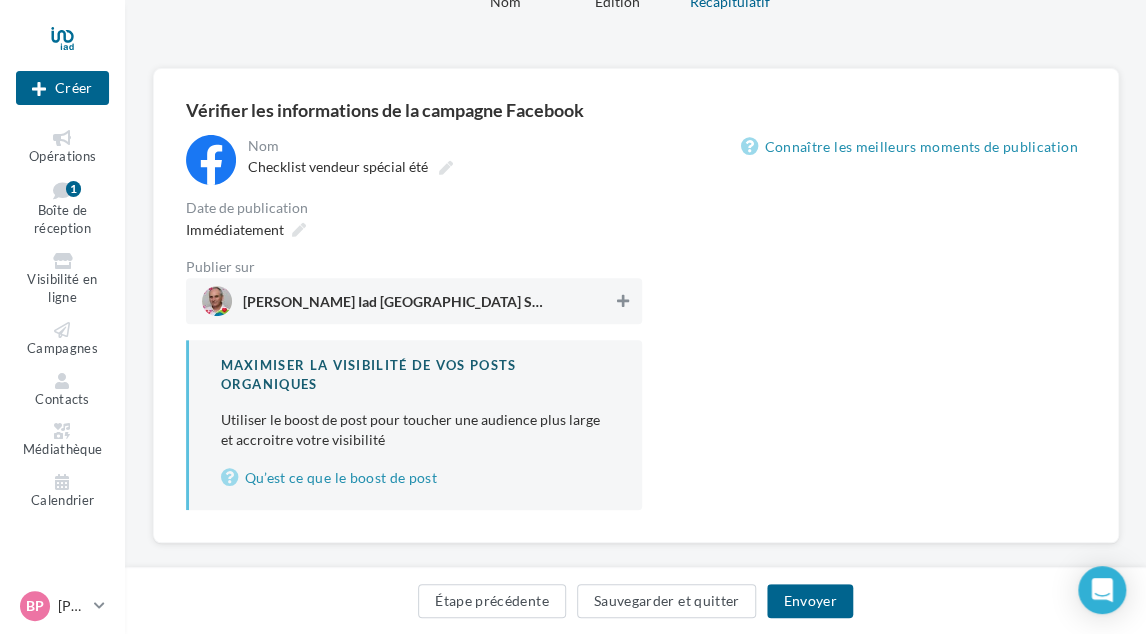 click at bounding box center [623, 301] 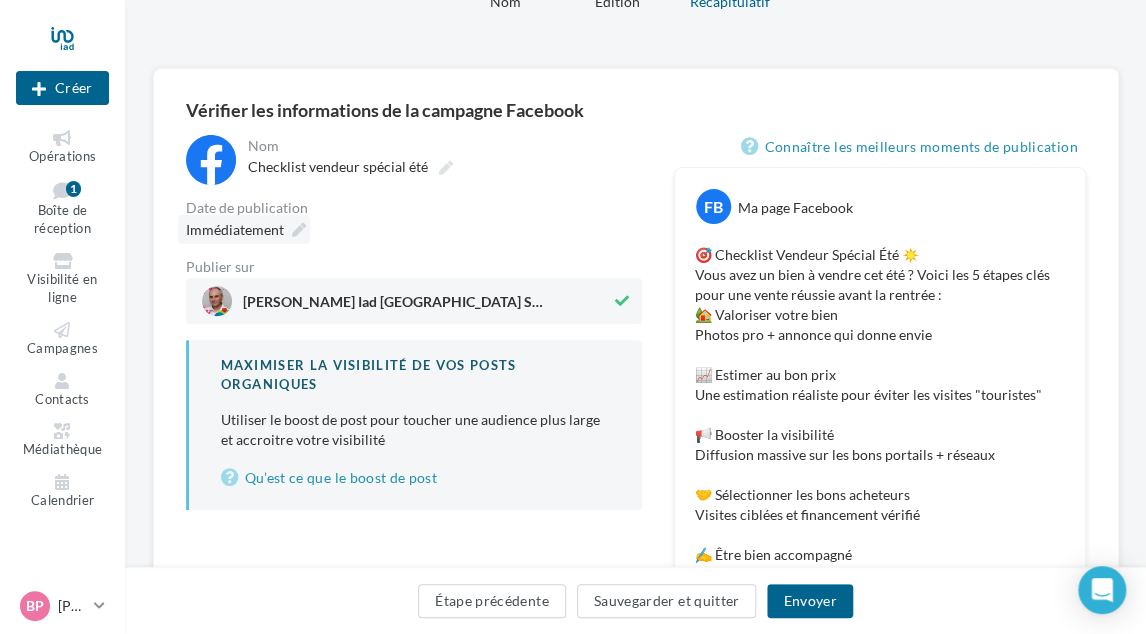 click at bounding box center (299, 230) 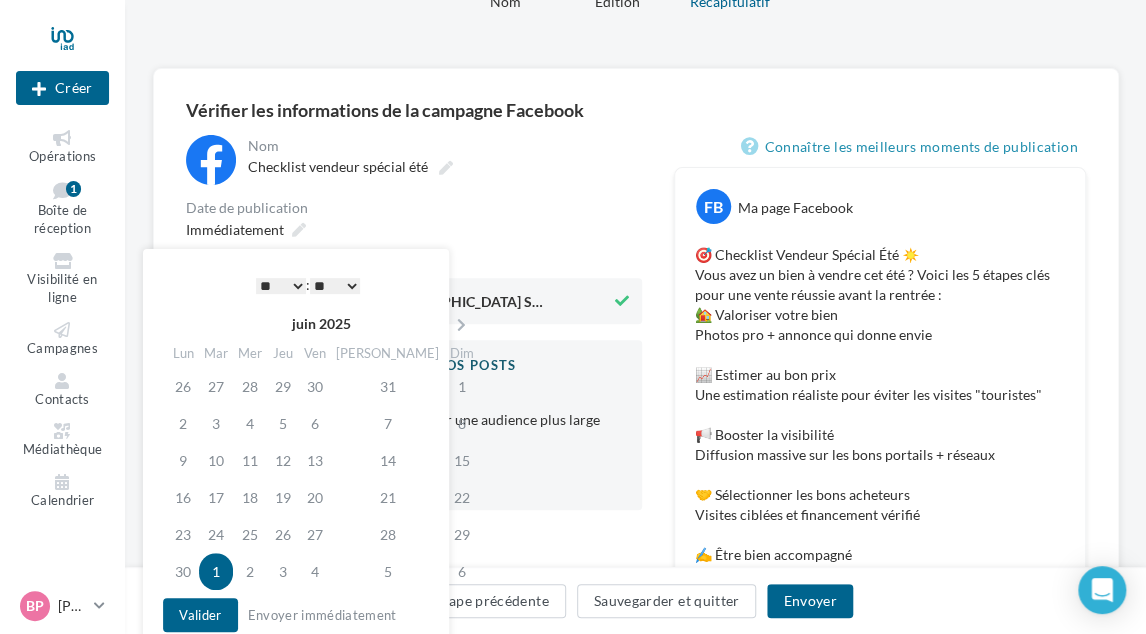 click on "1" at bounding box center (216, 571) 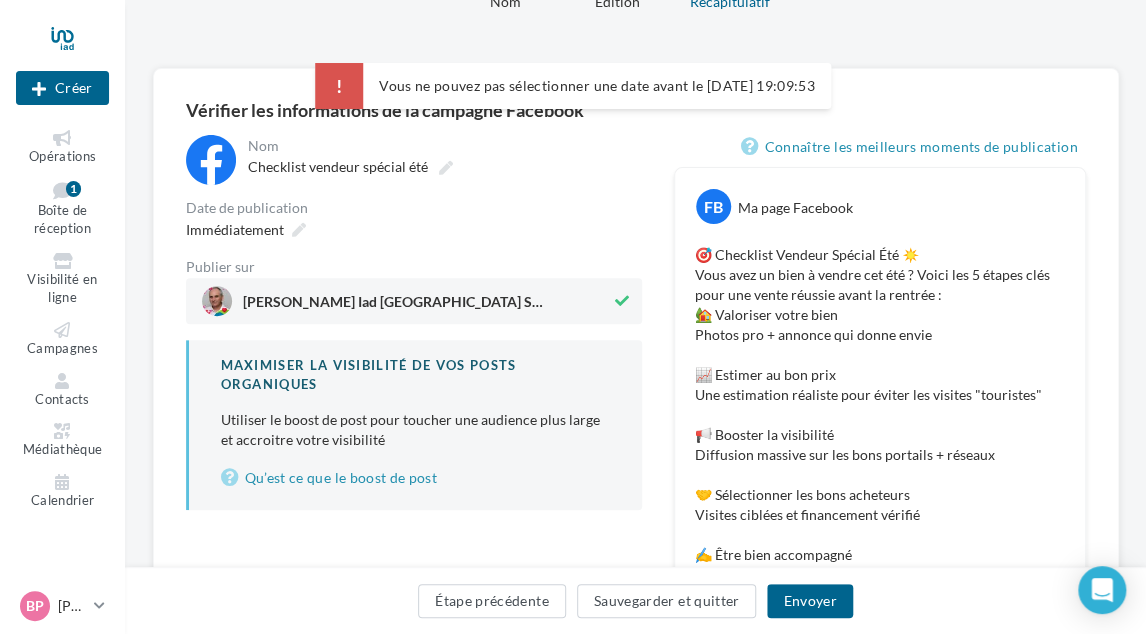 drag, startPoint x: 607, startPoint y: 515, endPoint x: 622, endPoint y: 509, distance: 16.155495 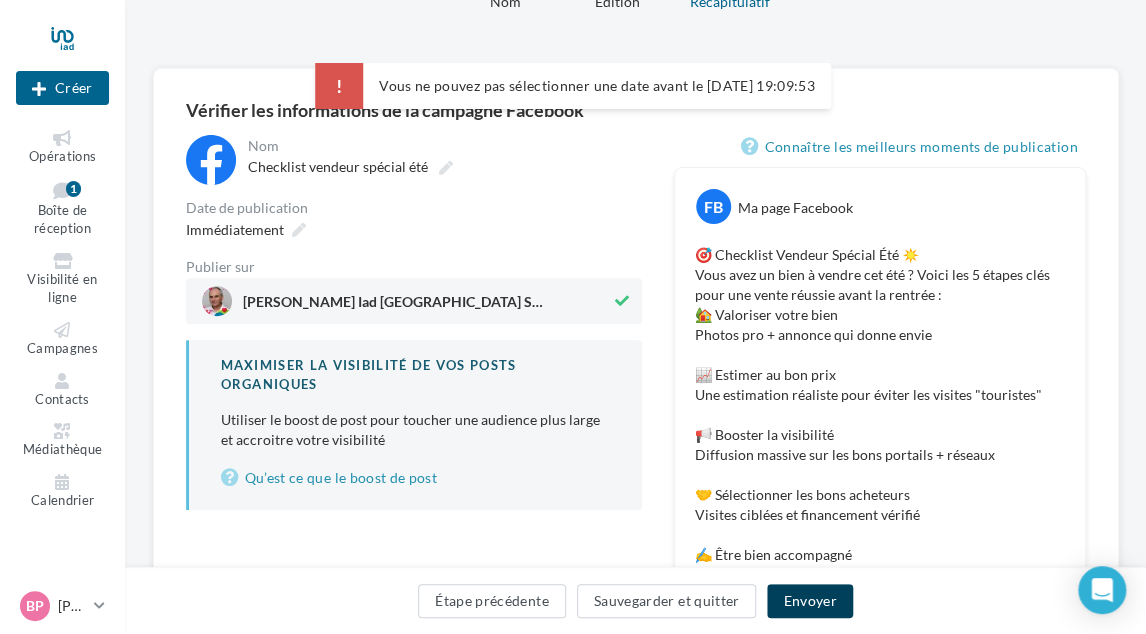 click on "Envoyer" at bounding box center (809, 601) 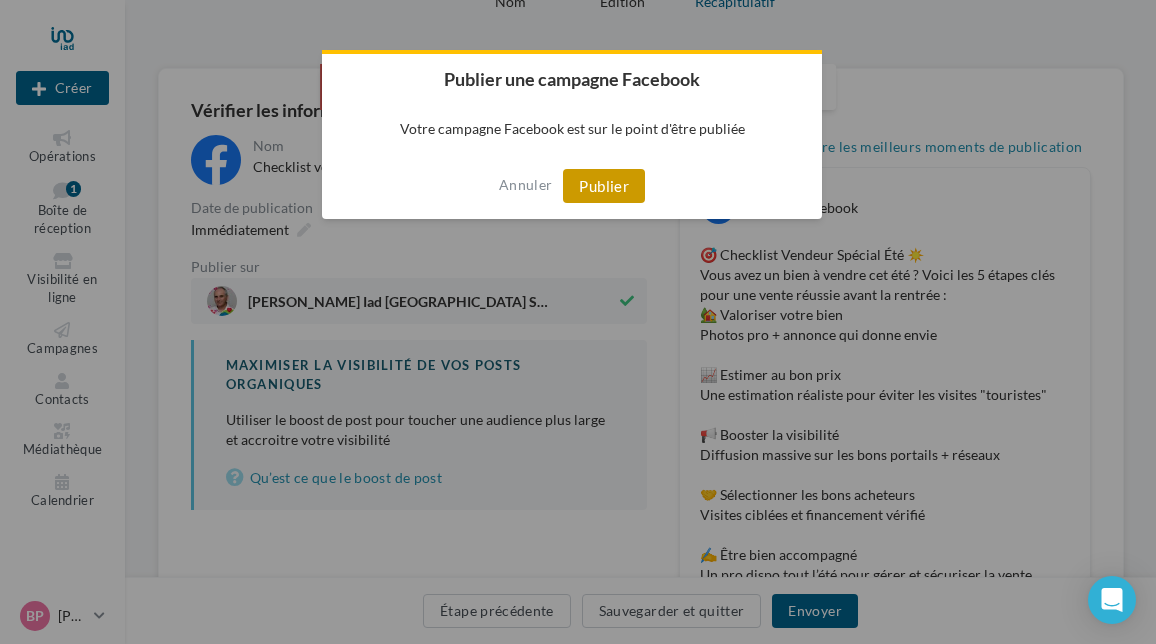 drag, startPoint x: 584, startPoint y: 186, endPoint x: 483, endPoint y: 204, distance: 102.59142 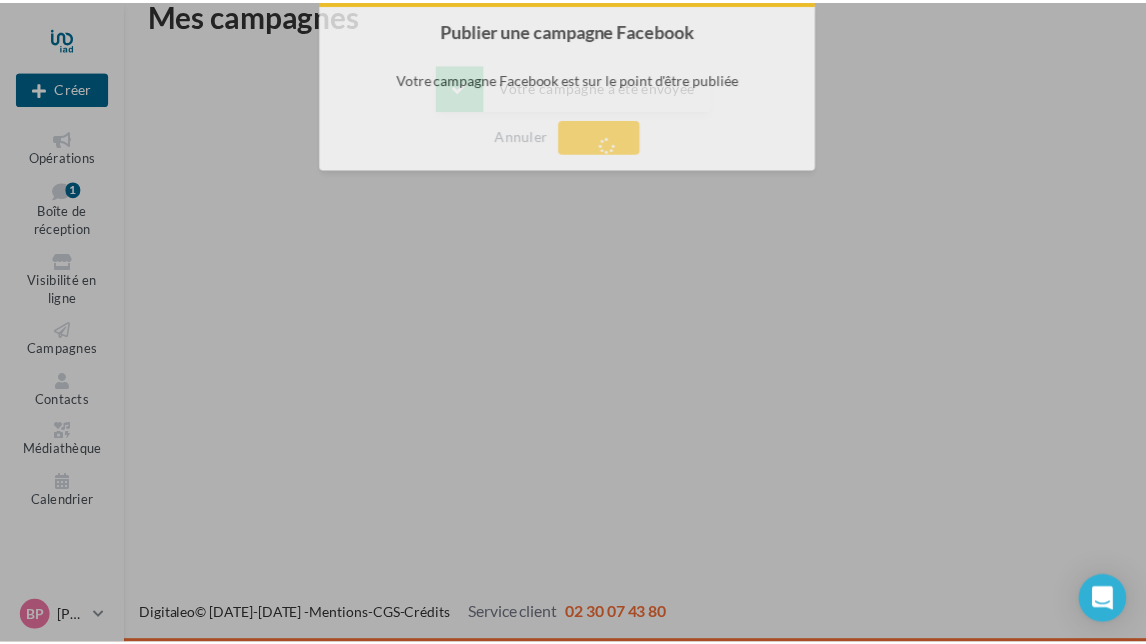 scroll, scrollTop: 32, scrollLeft: 0, axis: vertical 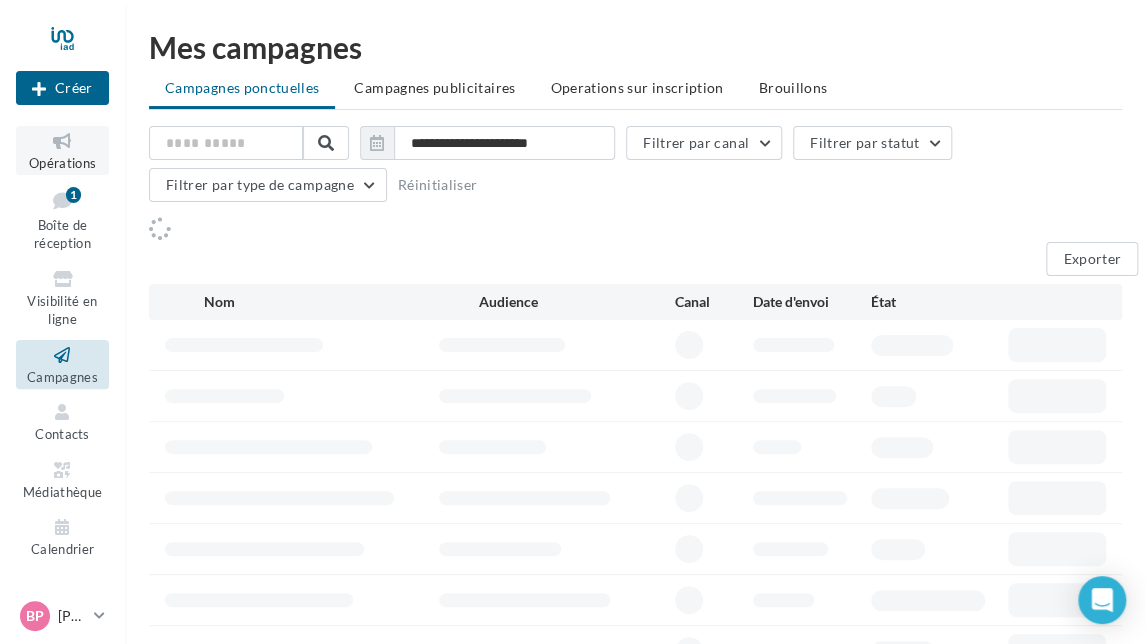 click at bounding box center [62, 141] 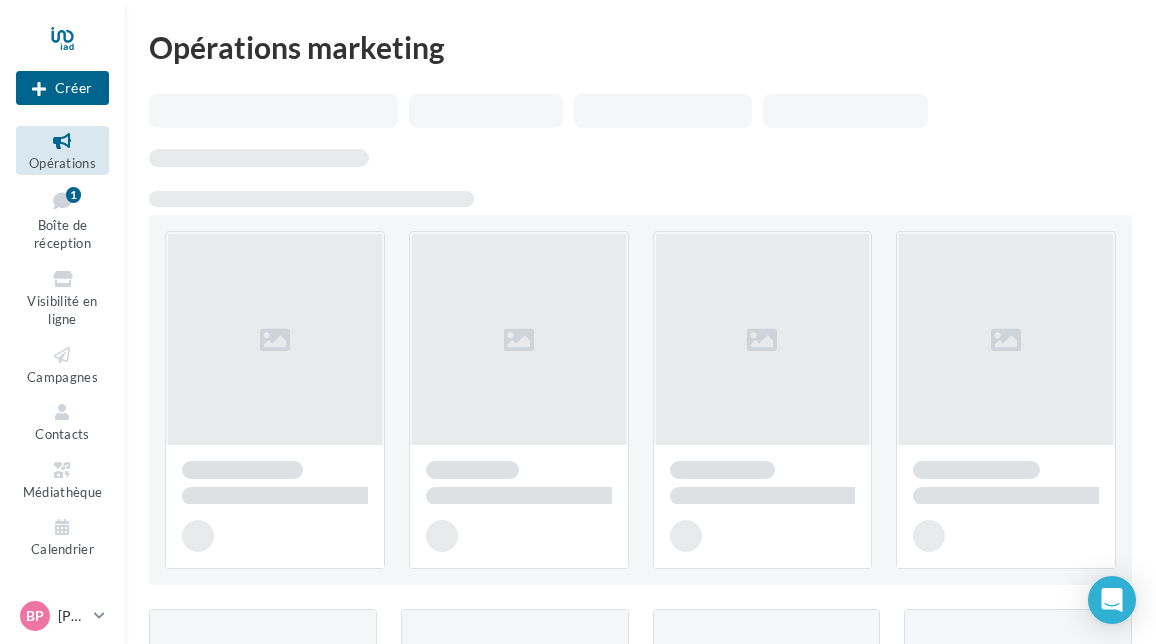 scroll, scrollTop: 0, scrollLeft: 0, axis: both 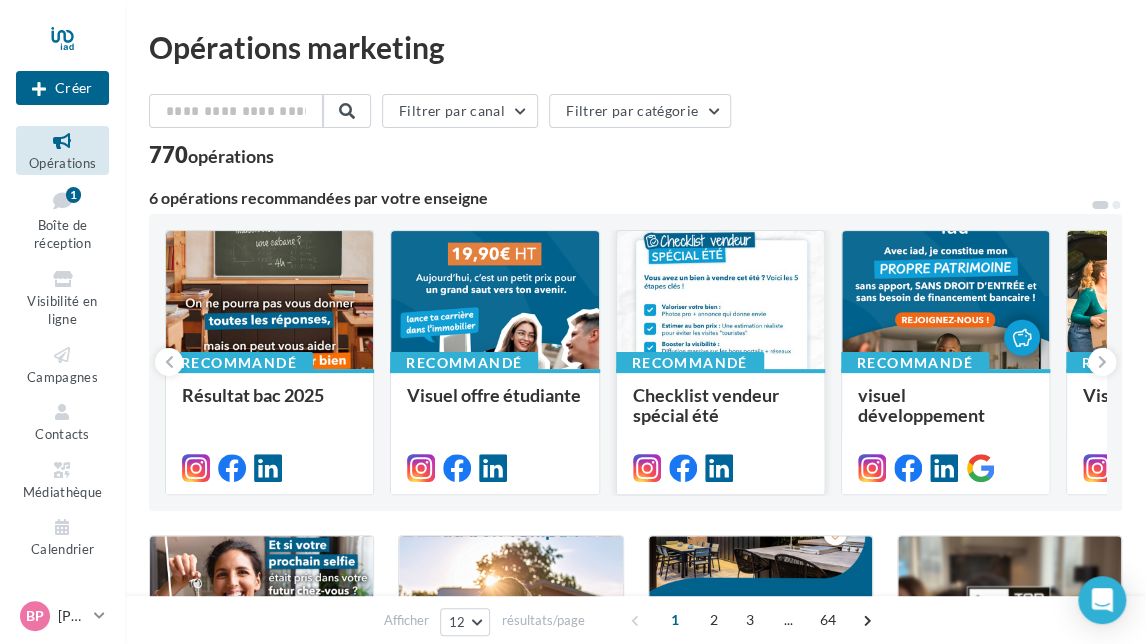 click at bounding box center (720, 301) 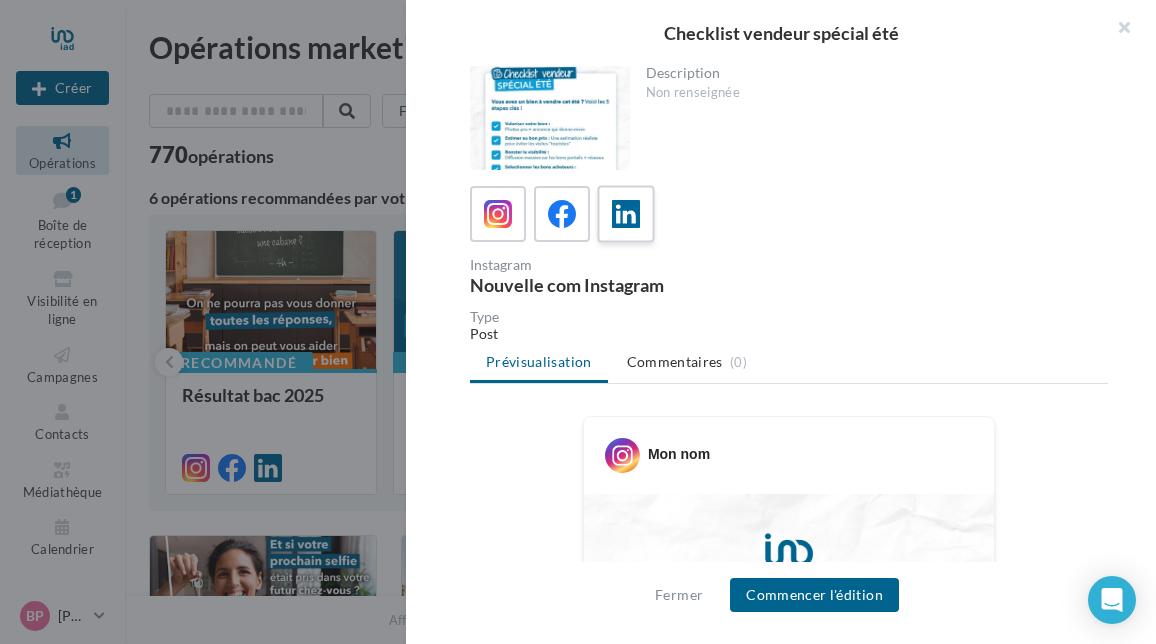 click at bounding box center [626, 214] 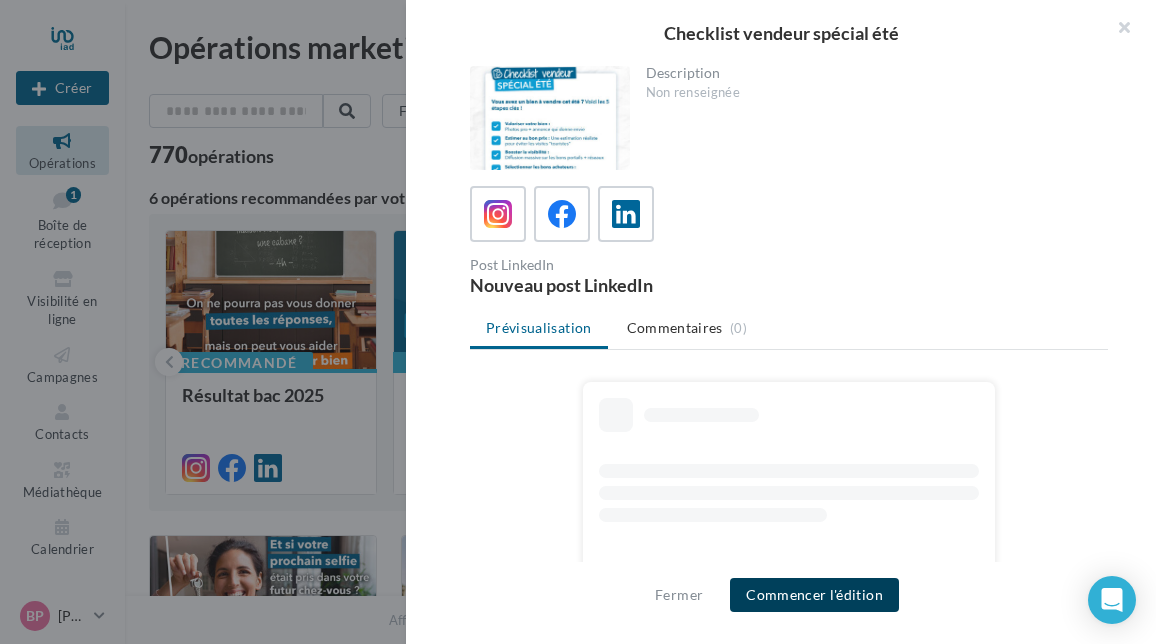 click on "Commencer l'édition" at bounding box center [814, 595] 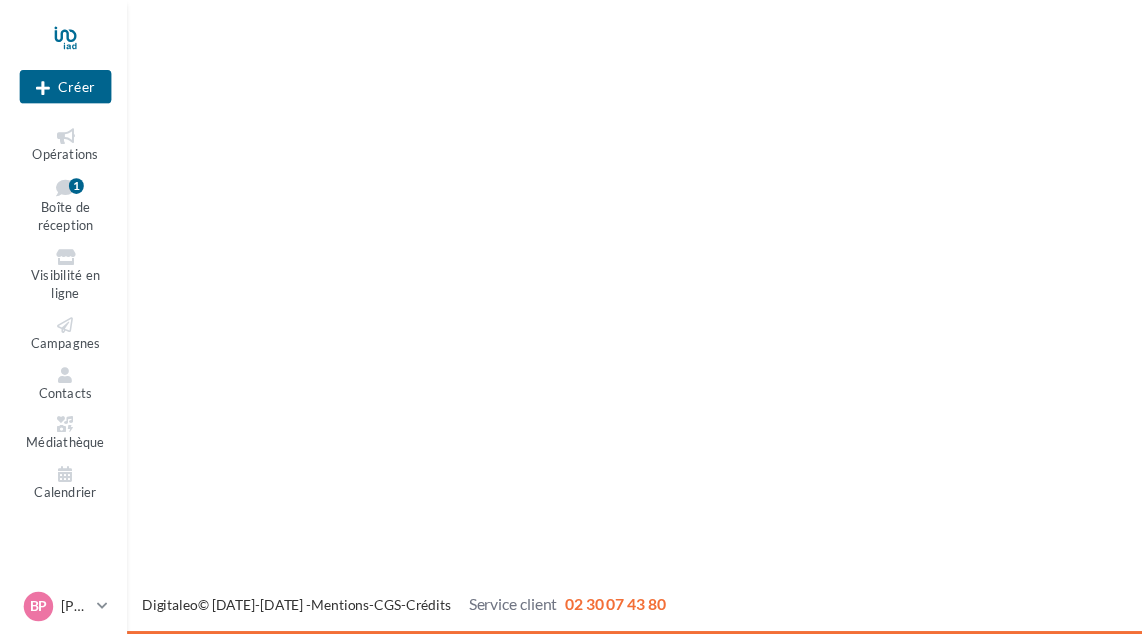 scroll, scrollTop: 0, scrollLeft: 0, axis: both 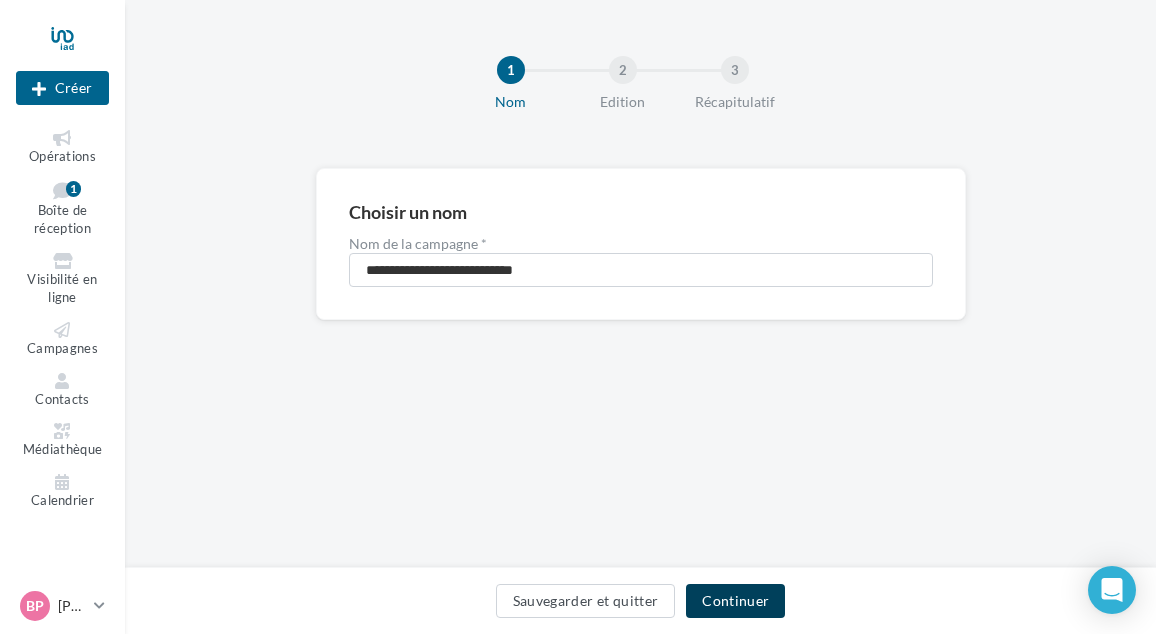 click on "Continuer" at bounding box center [735, 601] 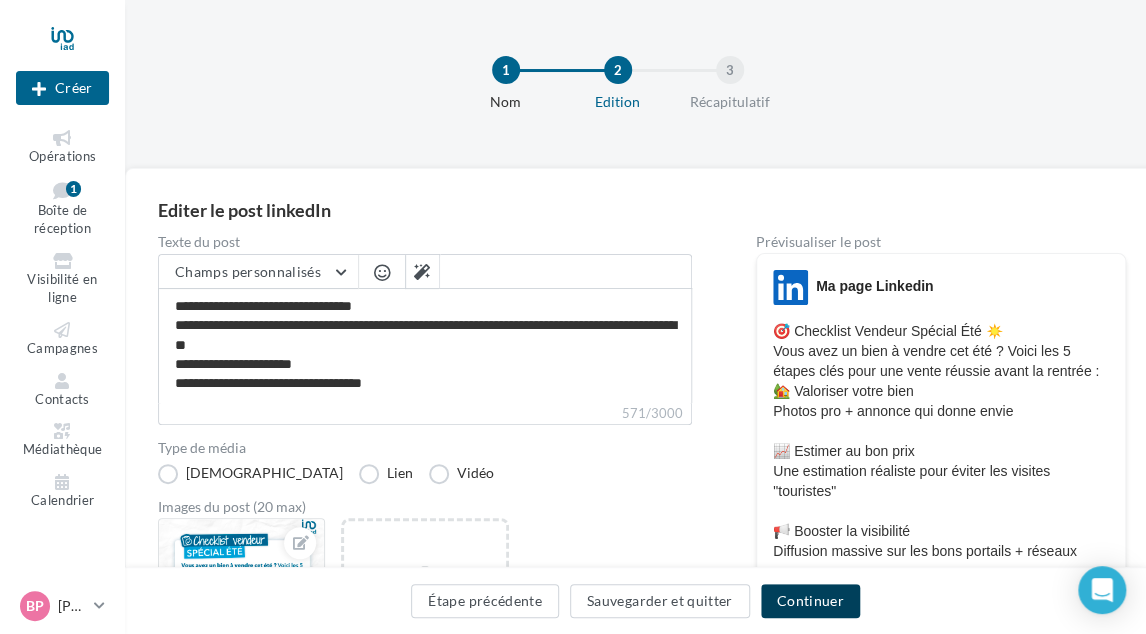 drag, startPoint x: 813, startPoint y: 602, endPoint x: 784, endPoint y: 573, distance: 41.01219 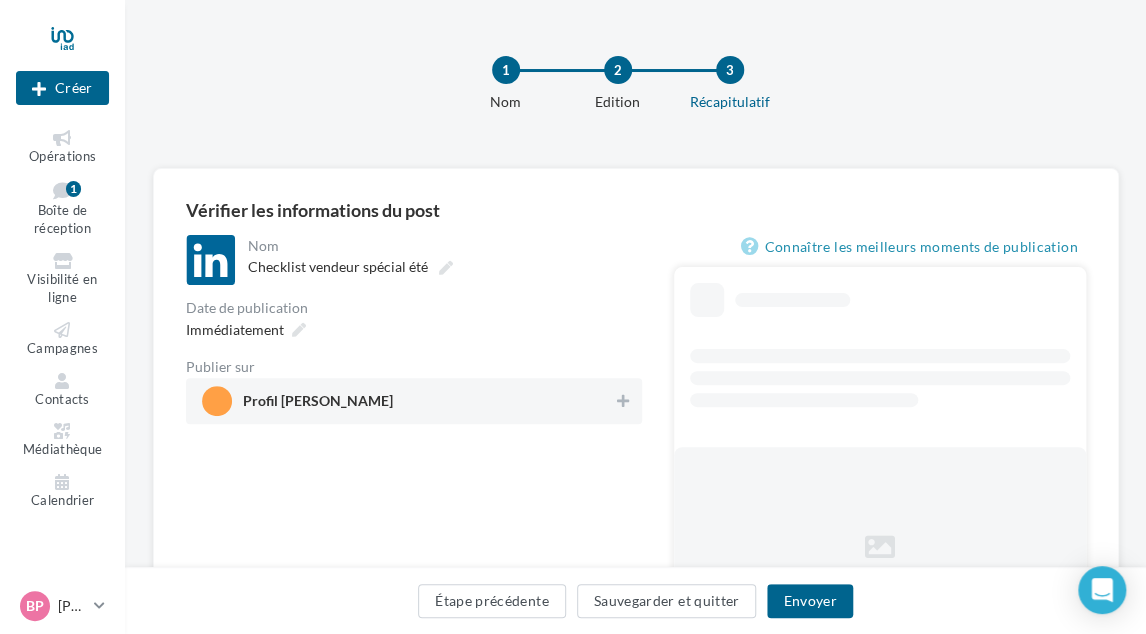 click on "Profil [PERSON_NAME]" at bounding box center (318, 405) 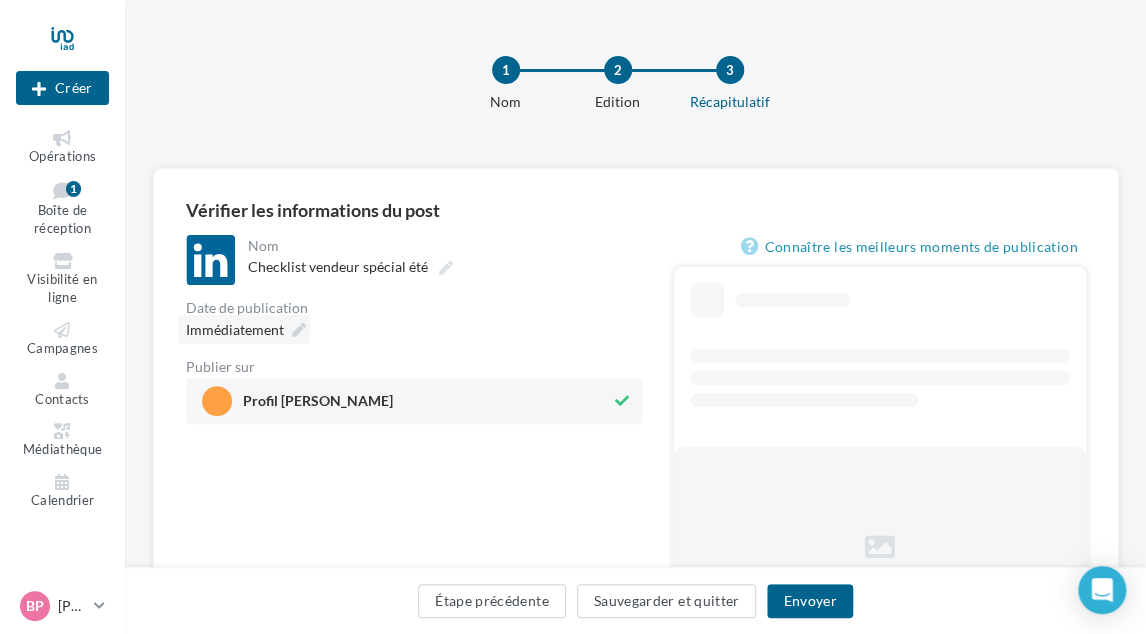 click on "Immédiatement" at bounding box center (244, 329) 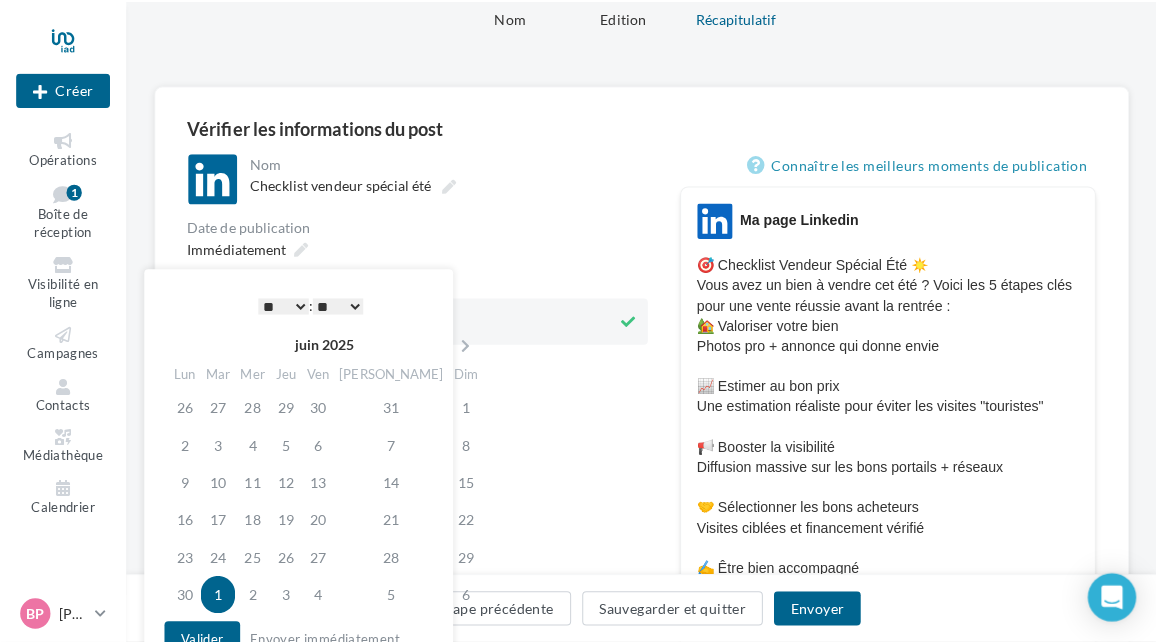 scroll, scrollTop: 200, scrollLeft: 0, axis: vertical 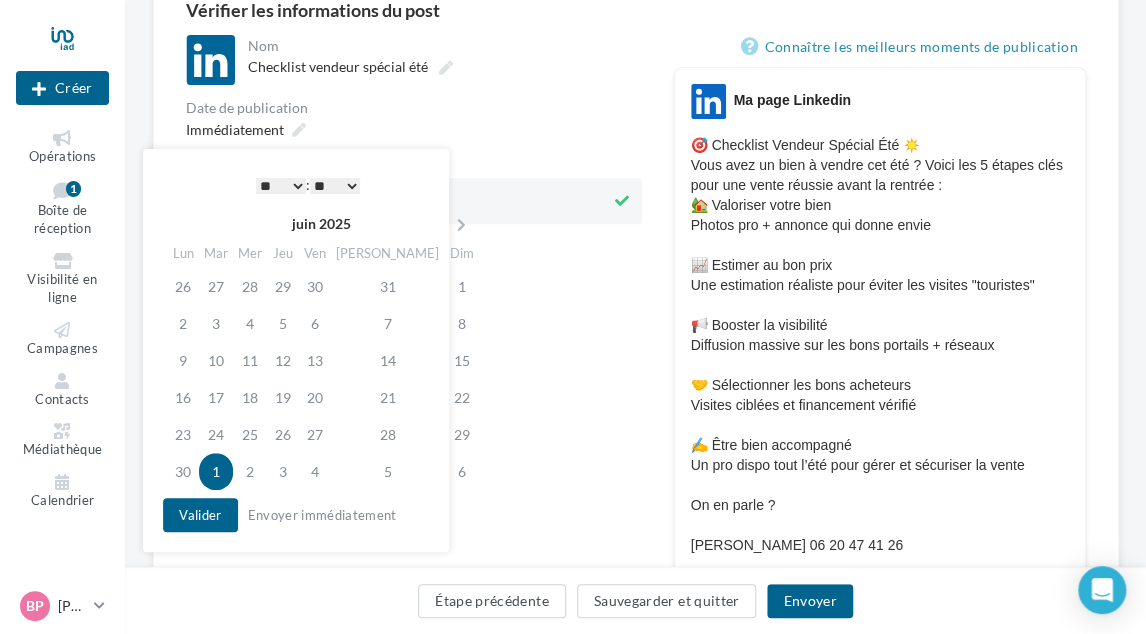 click on "1" at bounding box center (216, 471) 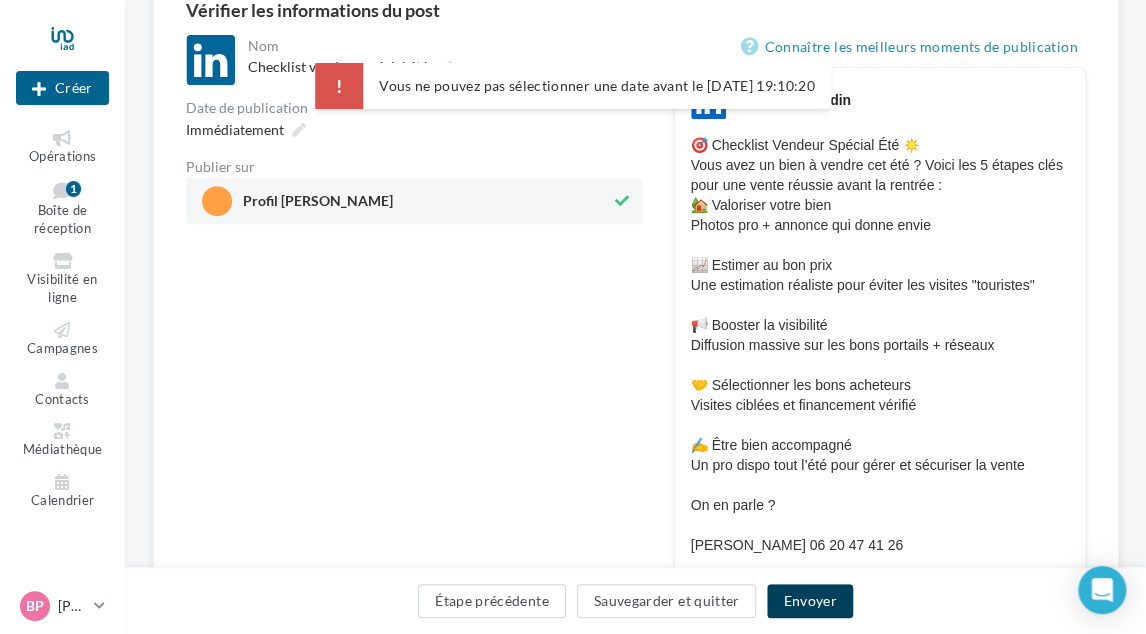 click on "Envoyer" at bounding box center (809, 601) 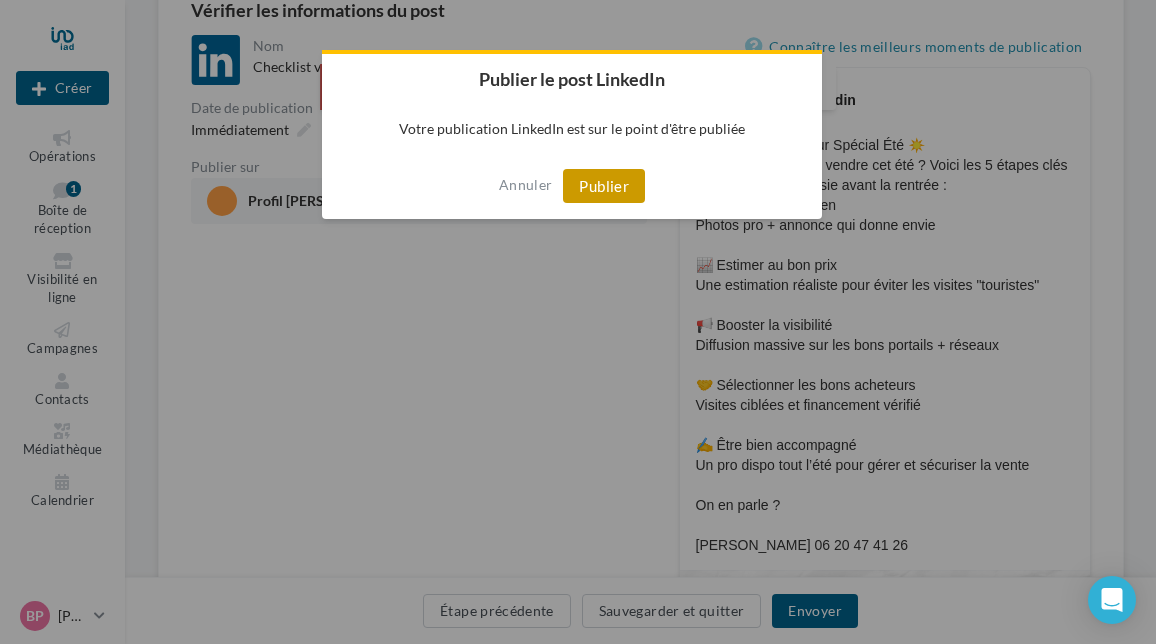 click on "Publier" at bounding box center [604, 186] 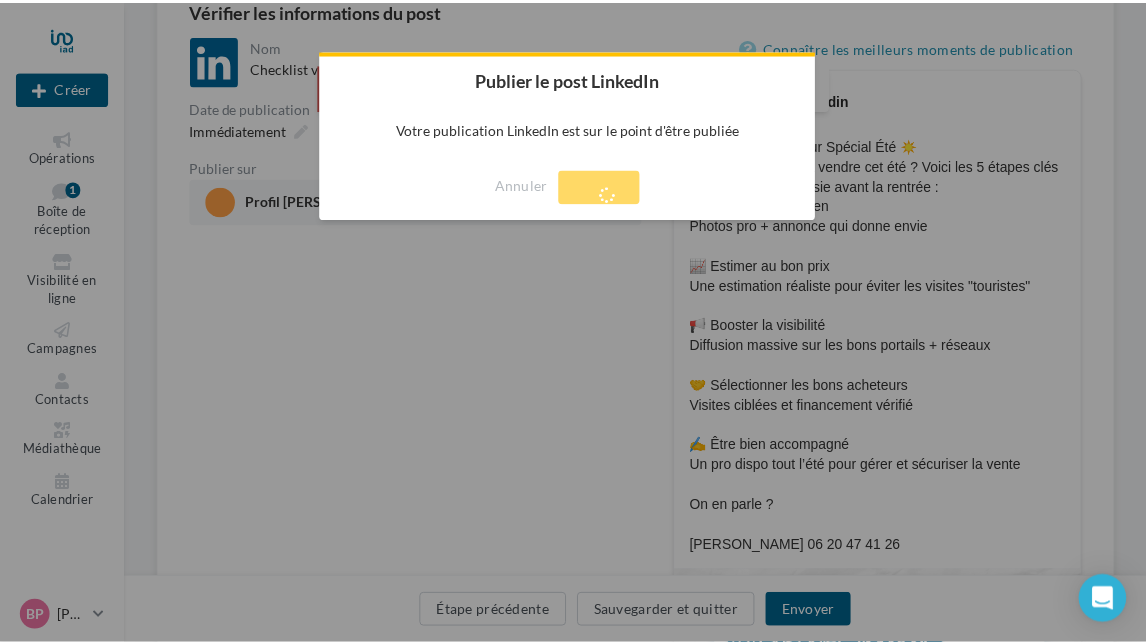 scroll, scrollTop: 32, scrollLeft: 0, axis: vertical 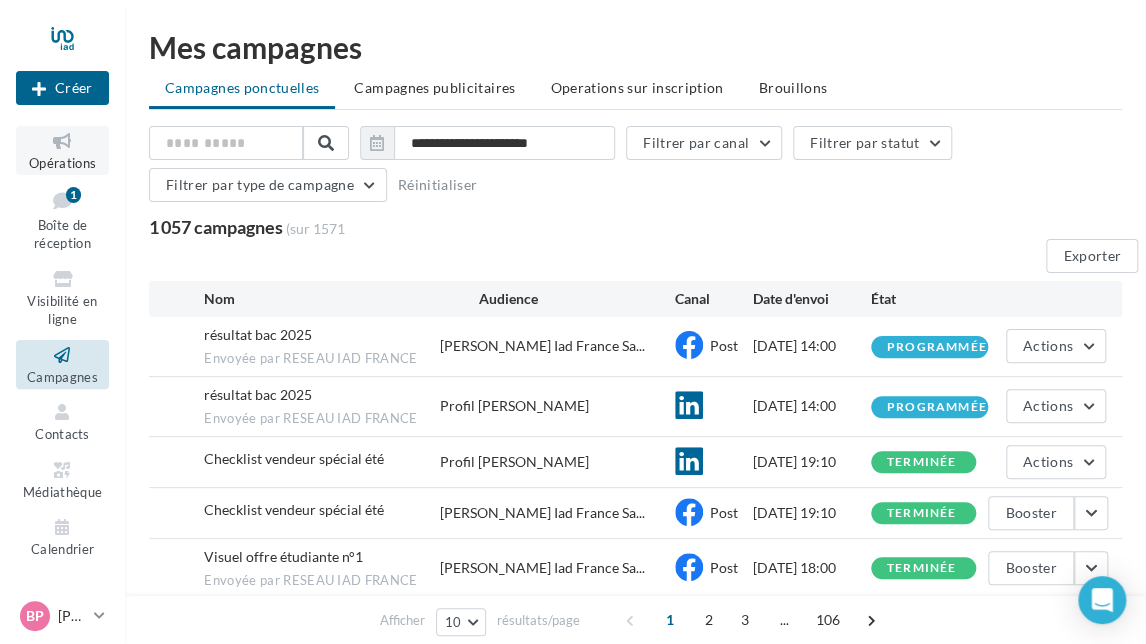 click on "Opérations" at bounding box center [62, 163] 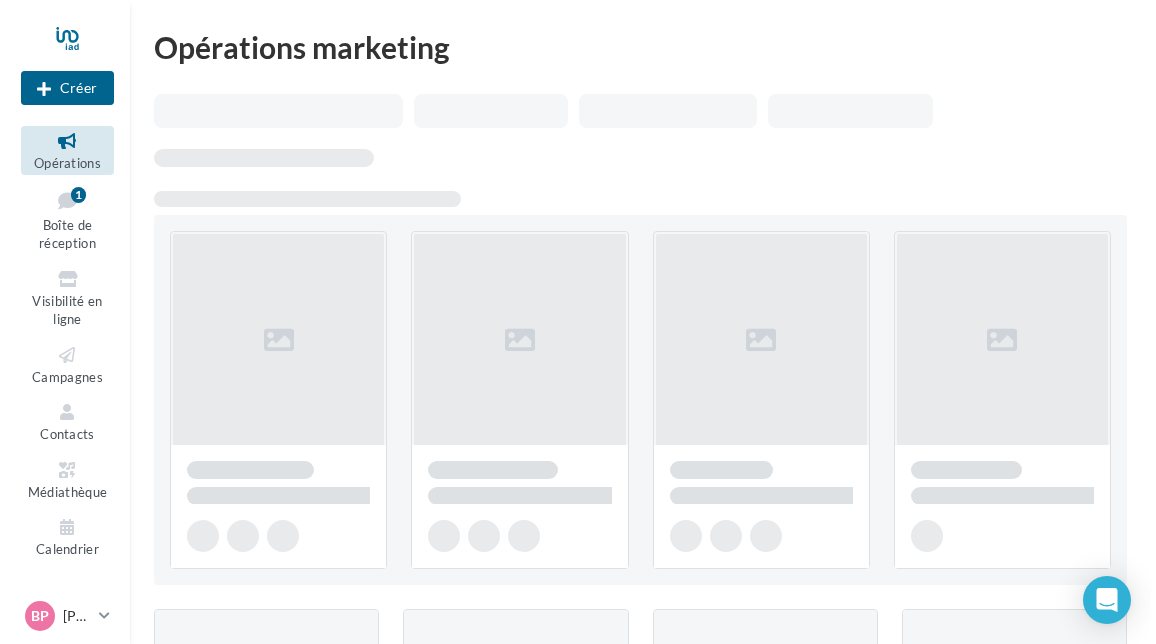 scroll, scrollTop: 0, scrollLeft: 0, axis: both 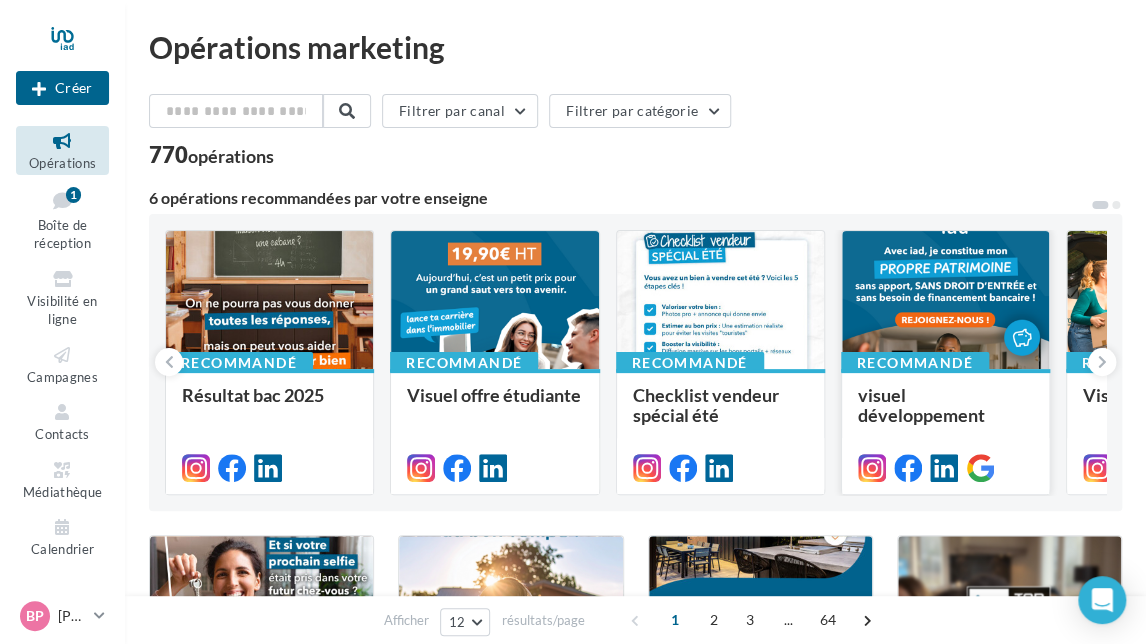 click at bounding box center (945, 301) 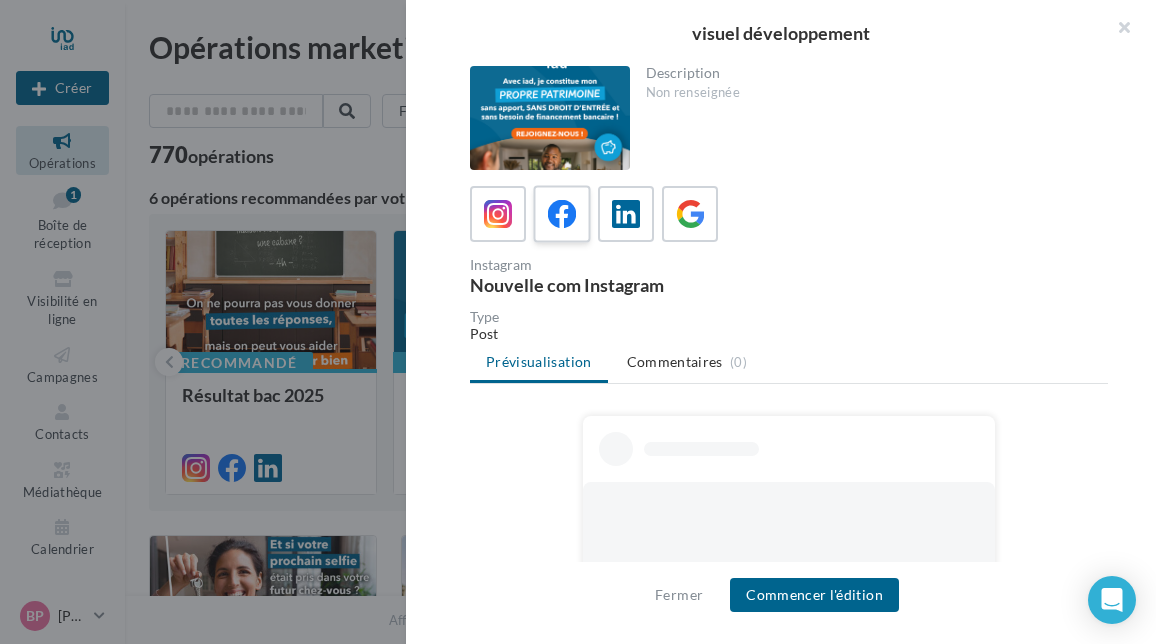 click at bounding box center [562, 214] 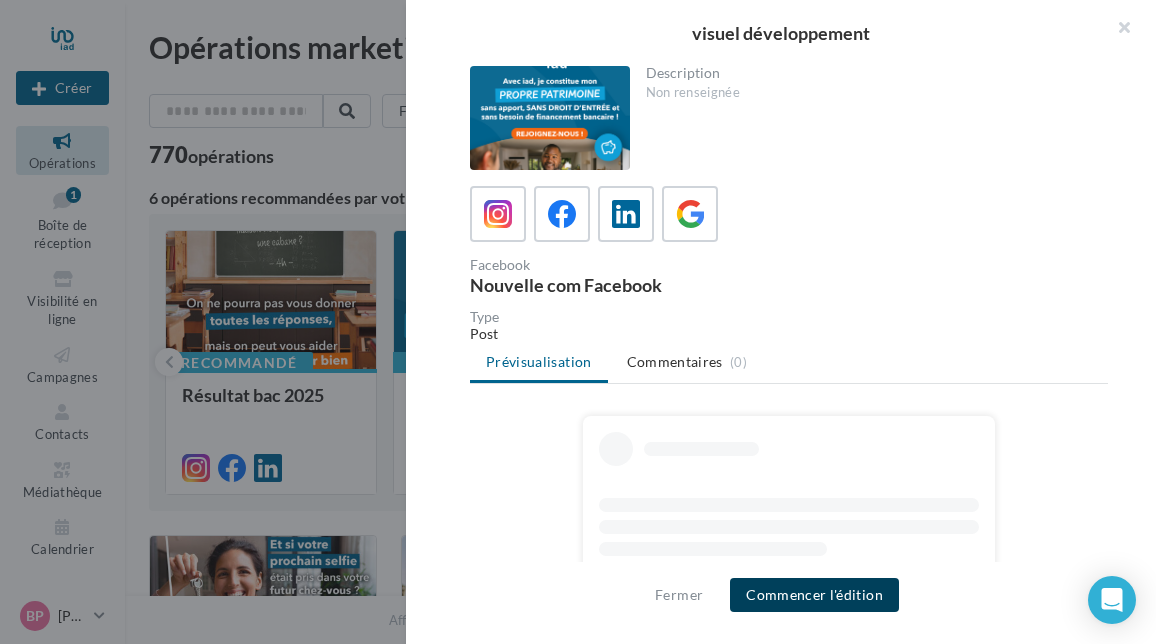 click on "Commencer l'édition" at bounding box center [814, 595] 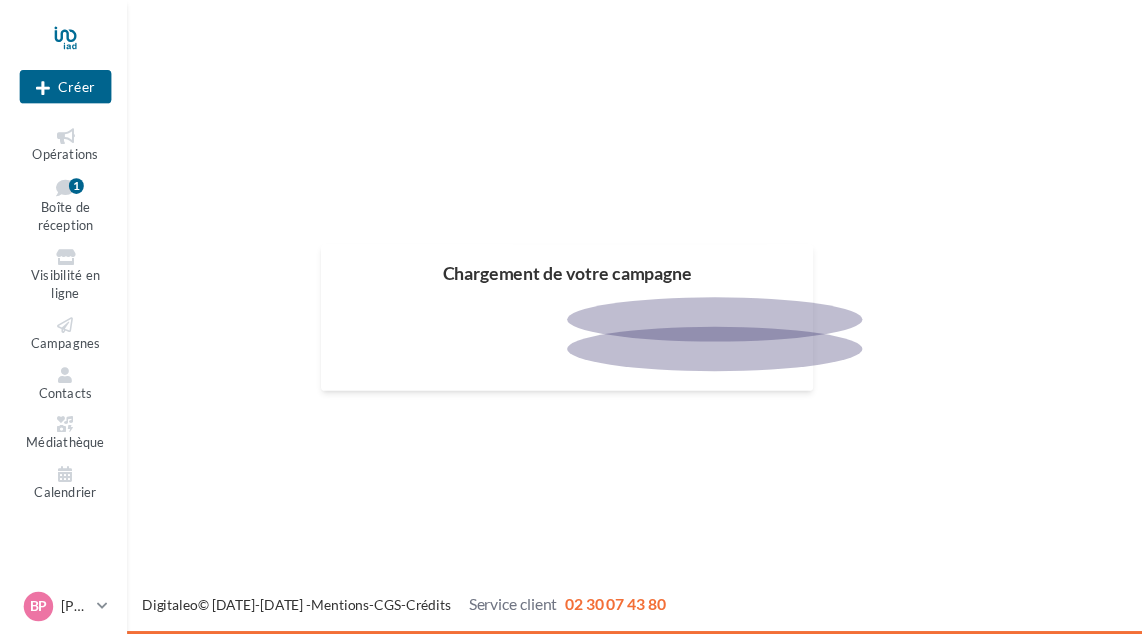 scroll, scrollTop: 0, scrollLeft: 0, axis: both 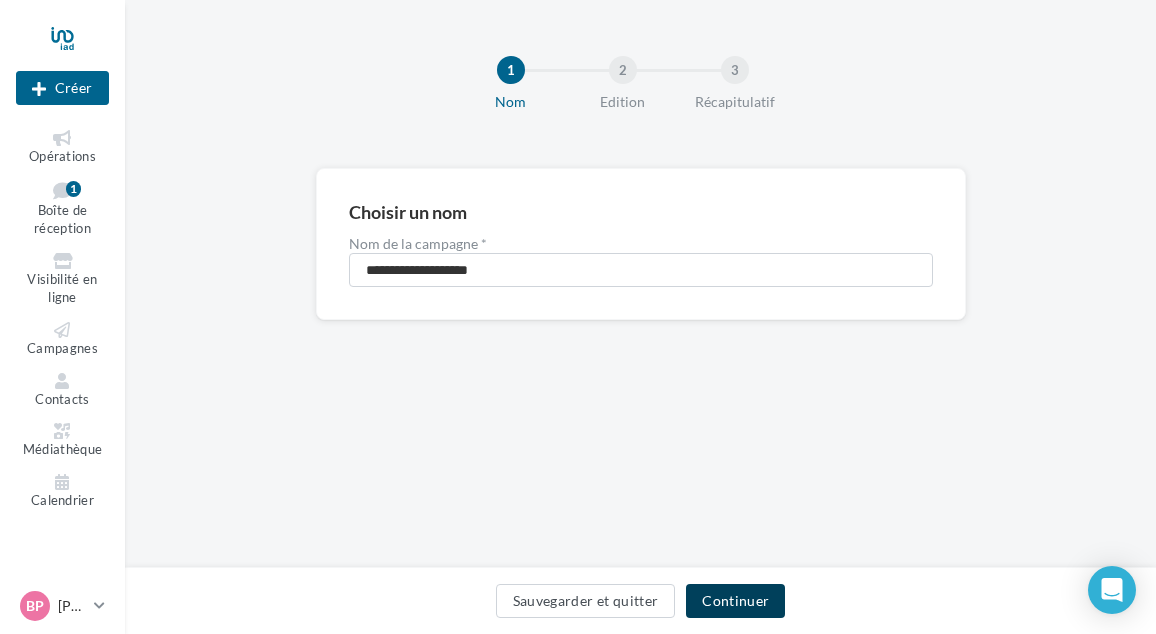 click on "Continuer" at bounding box center (735, 601) 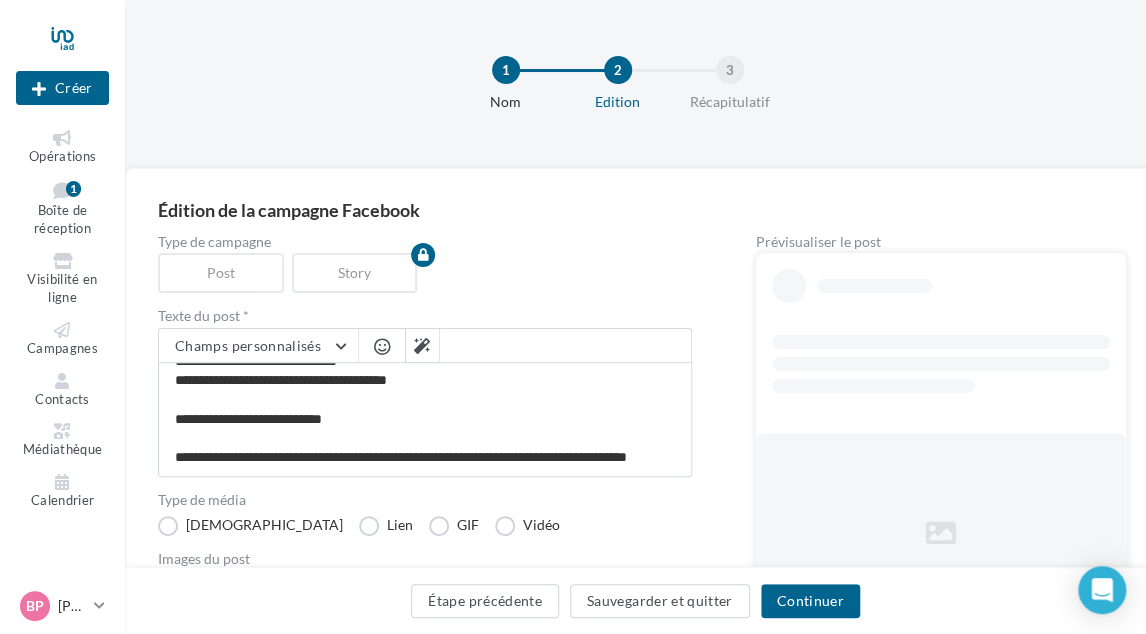 scroll, scrollTop: 133, scrollLeft: 0, axis: vertical 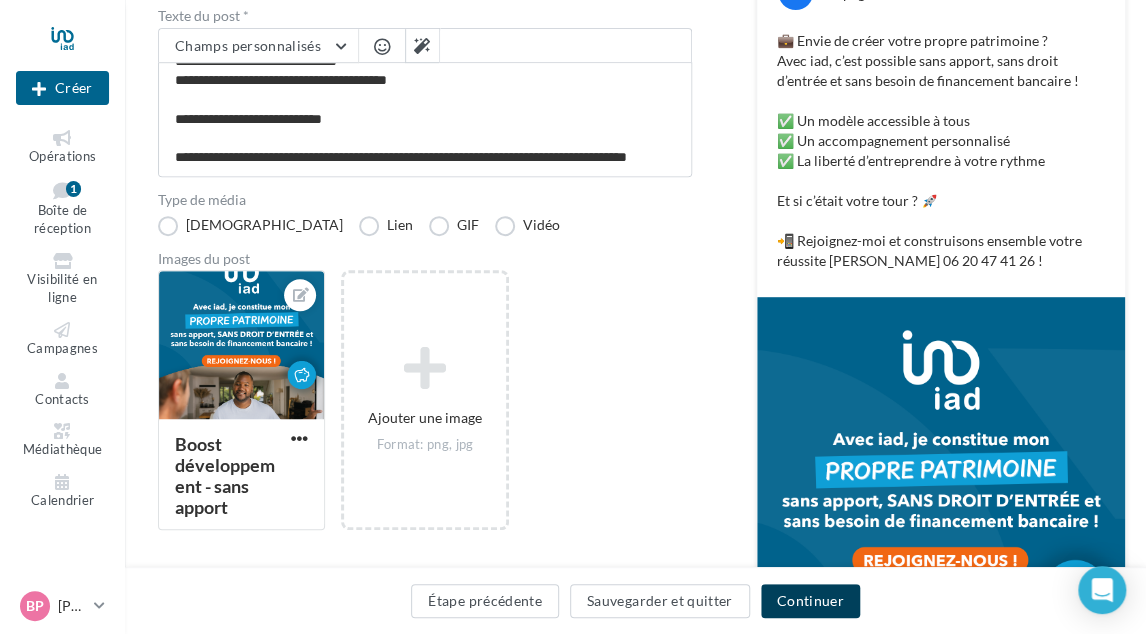 click on "Continuer" at bounding box center [810, 601] 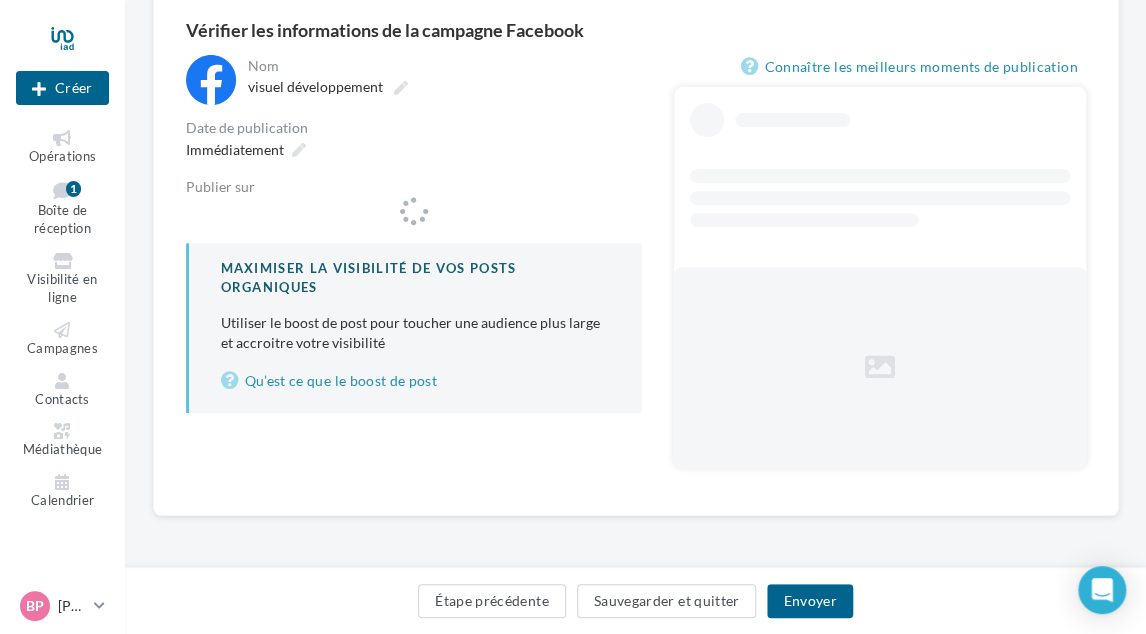 scroll, scrollTop: 180, scrollLeft: 0, axis: vertical 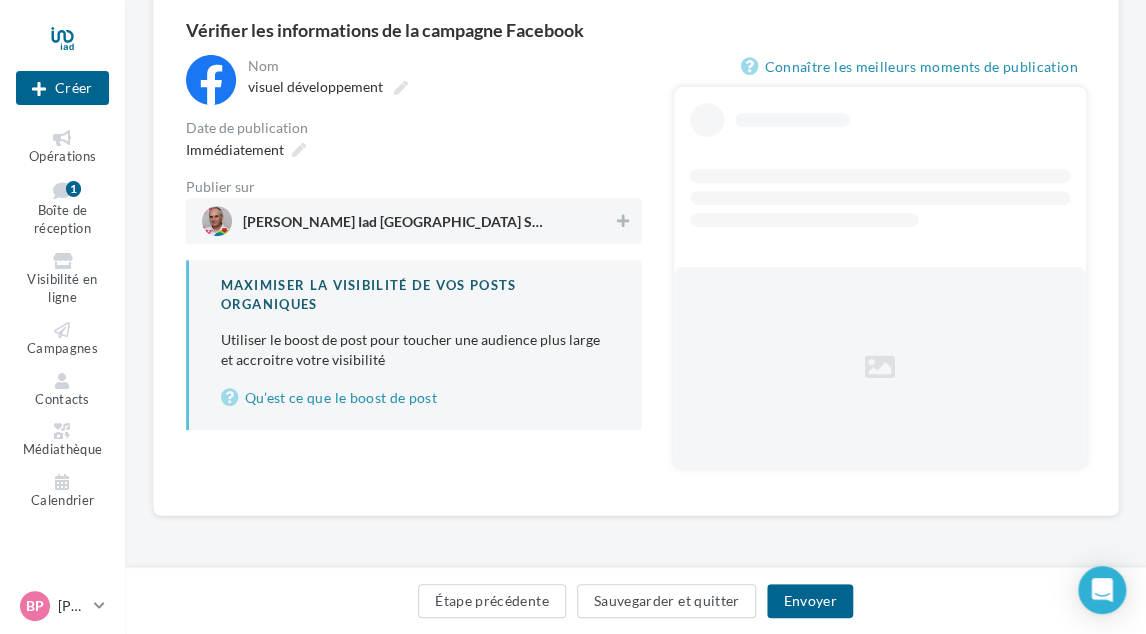 click on "**********" at bounding box center (414, 242) 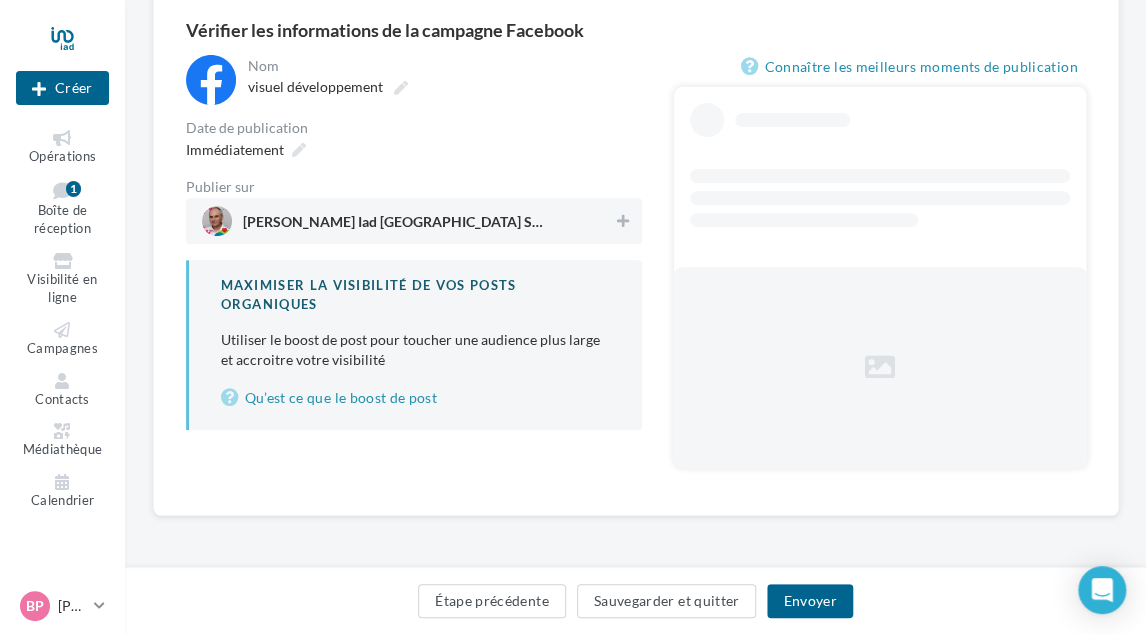 click on "Bruno PAPIN Iad France Saint Ouen et L'Ile Saint Denis" at bounding box center (408, 221) 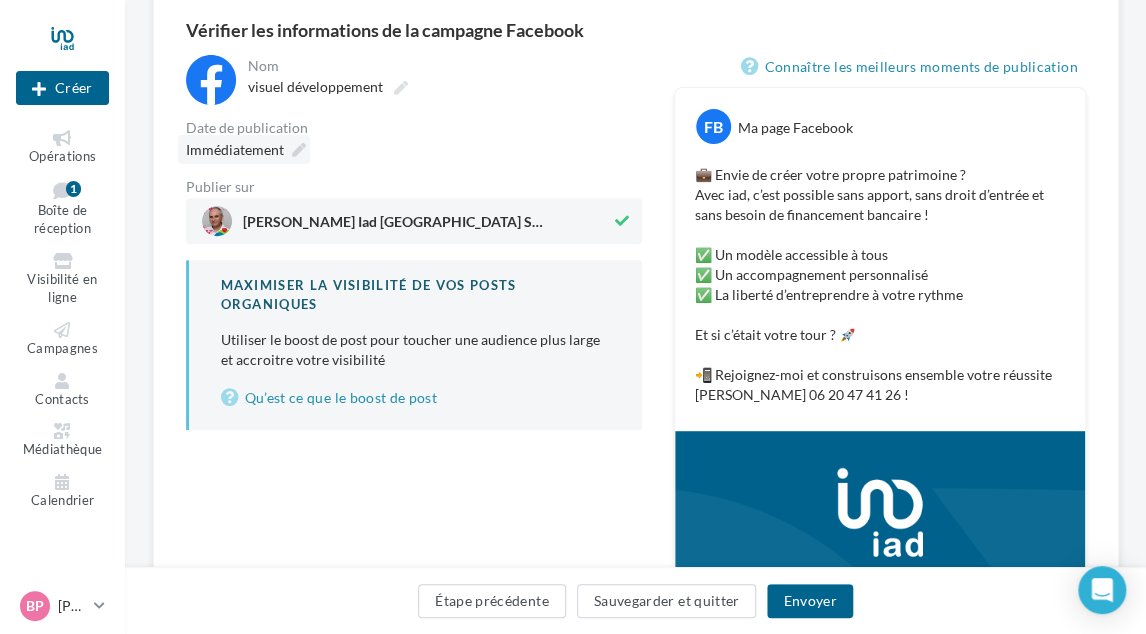 click at bounding box center [299, 150] 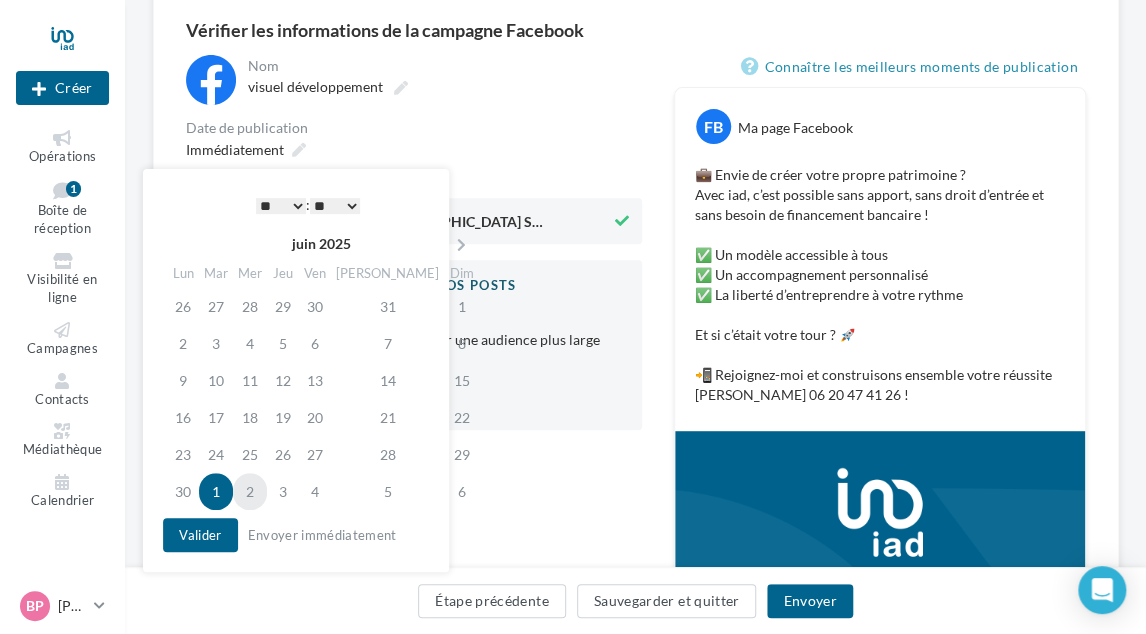 click on "2" at bounding box center (250, 491) 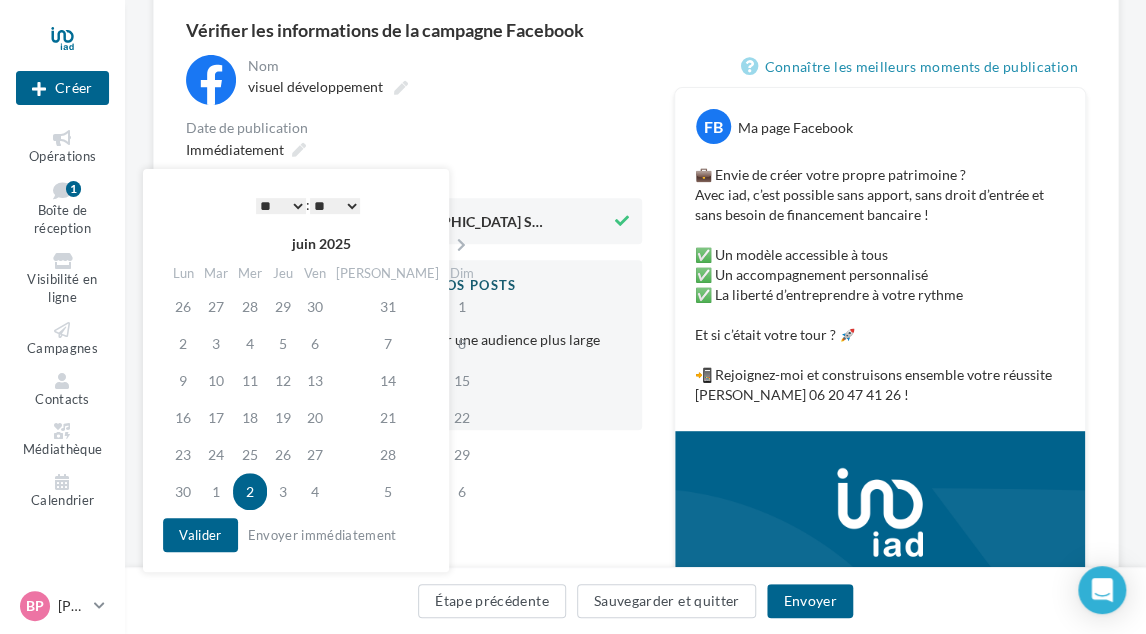 click on "Maximiser la visibilité de vos posts organiques Utiliser le boost de post pour toucher une audience plus large et accroitre votre visibilité Qu’est ce que le boost de post" at bounding box center (414, 344) 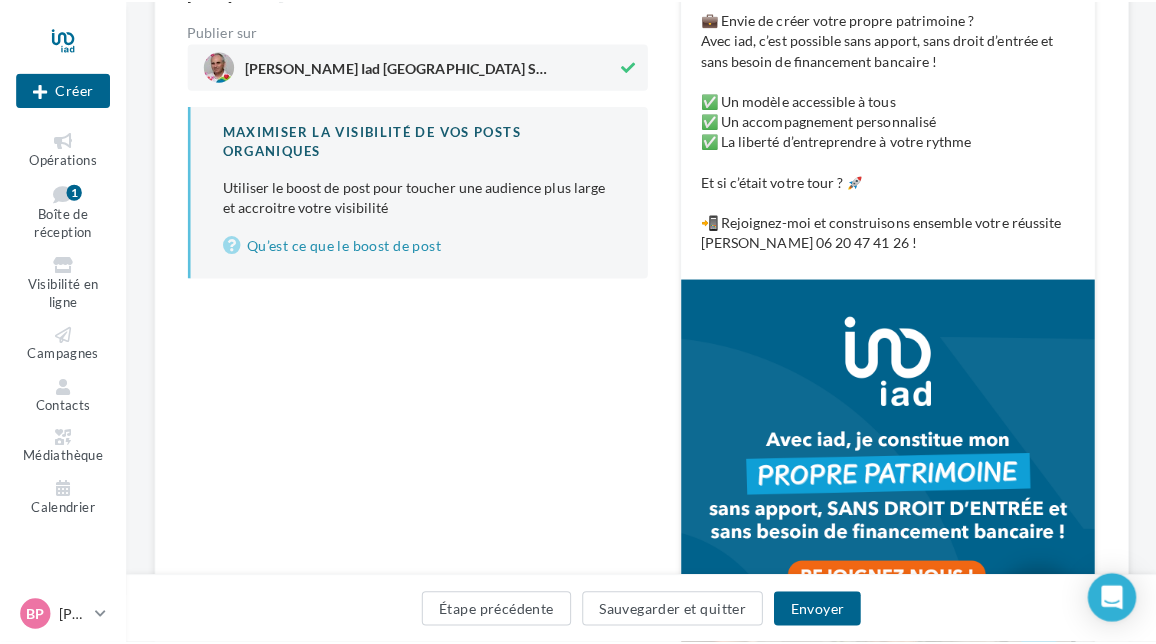 scroll, scrollTop: 80, scrollLeft: 0, axis: vertical 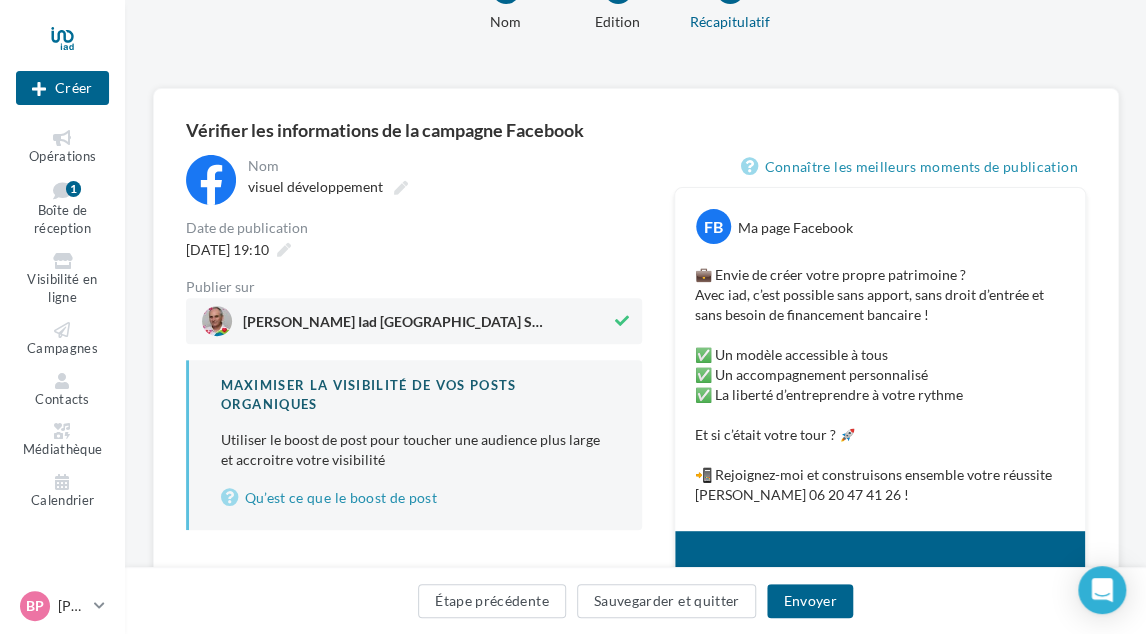 click on "Utiliser le boost de post pour toucher une audience plus large et accroitre votre visibilité" at bounding box center [415, 450] 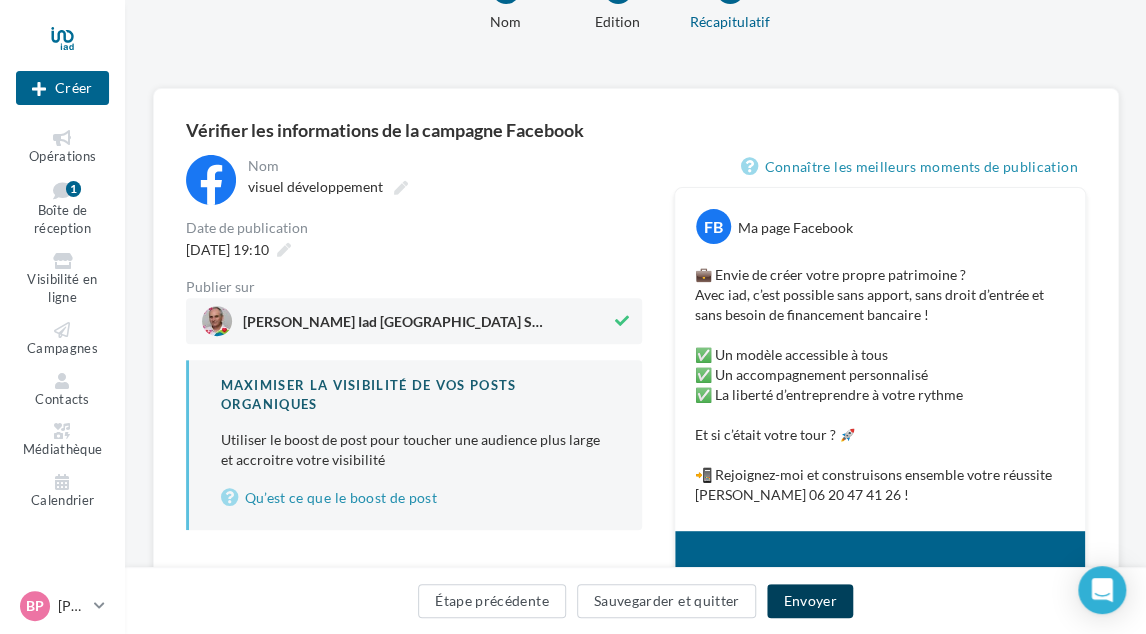 click on "Envoyer" at bounding box center [809, 601] 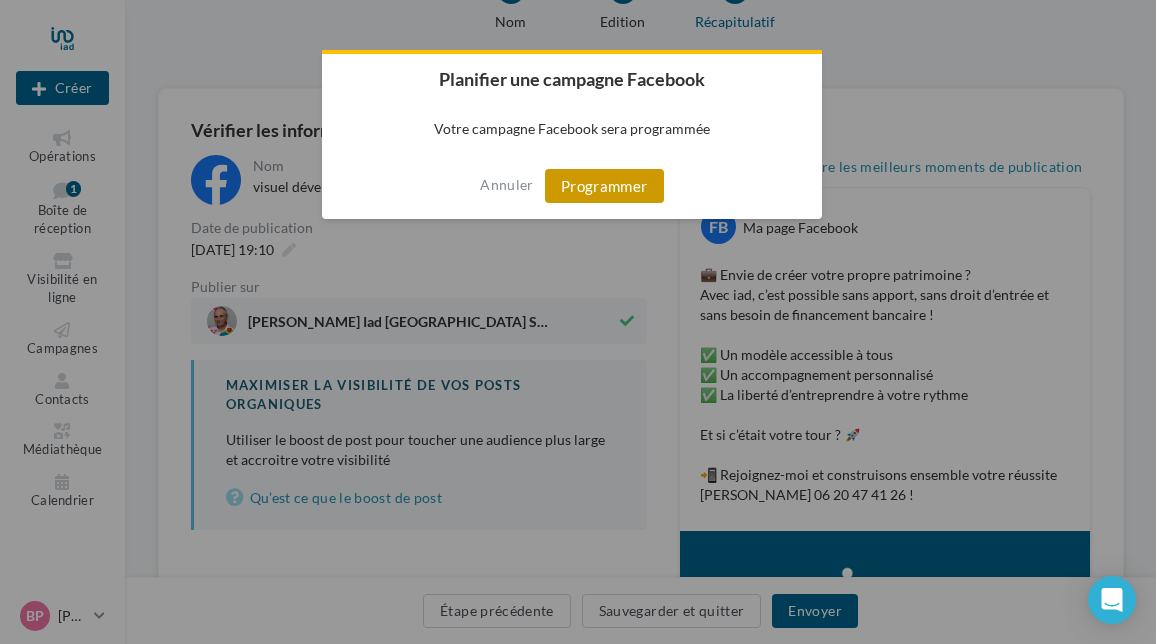 click on "Programmer" at bounding box center [604, 186] 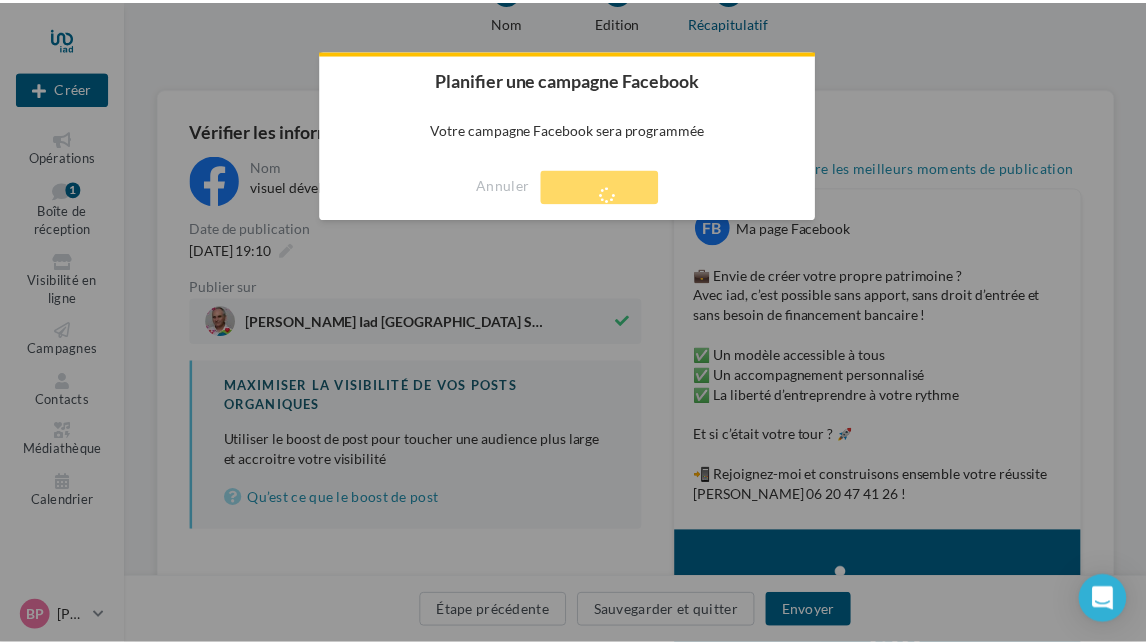 scroll, scrollTop: 32, scrollLeft: 0, axis: vertical 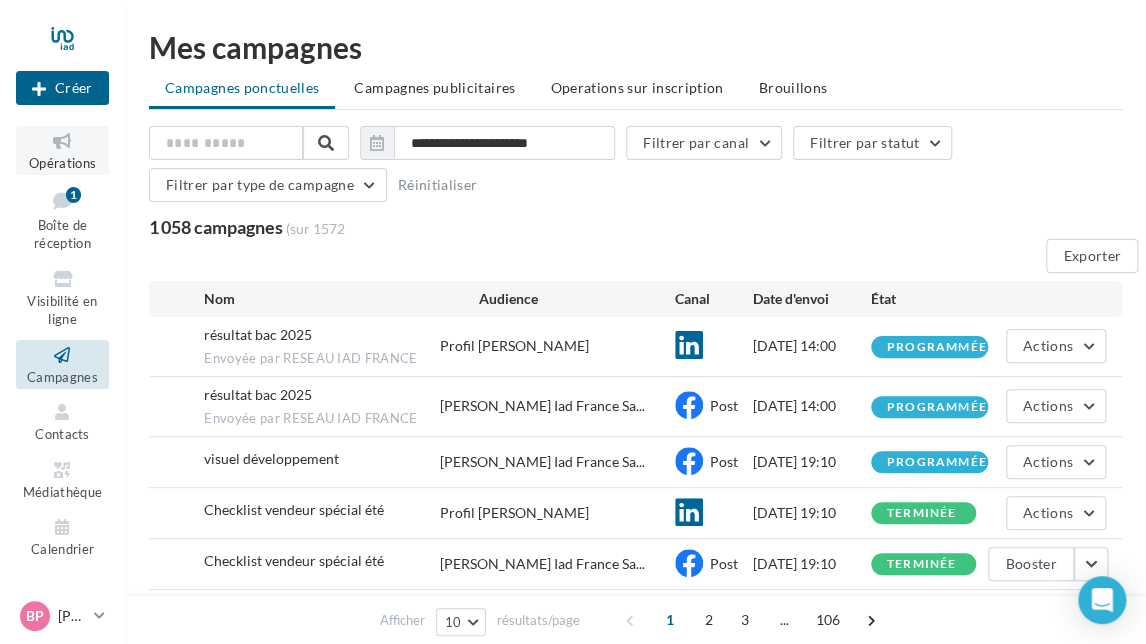 click at bounding box center [62, 141] 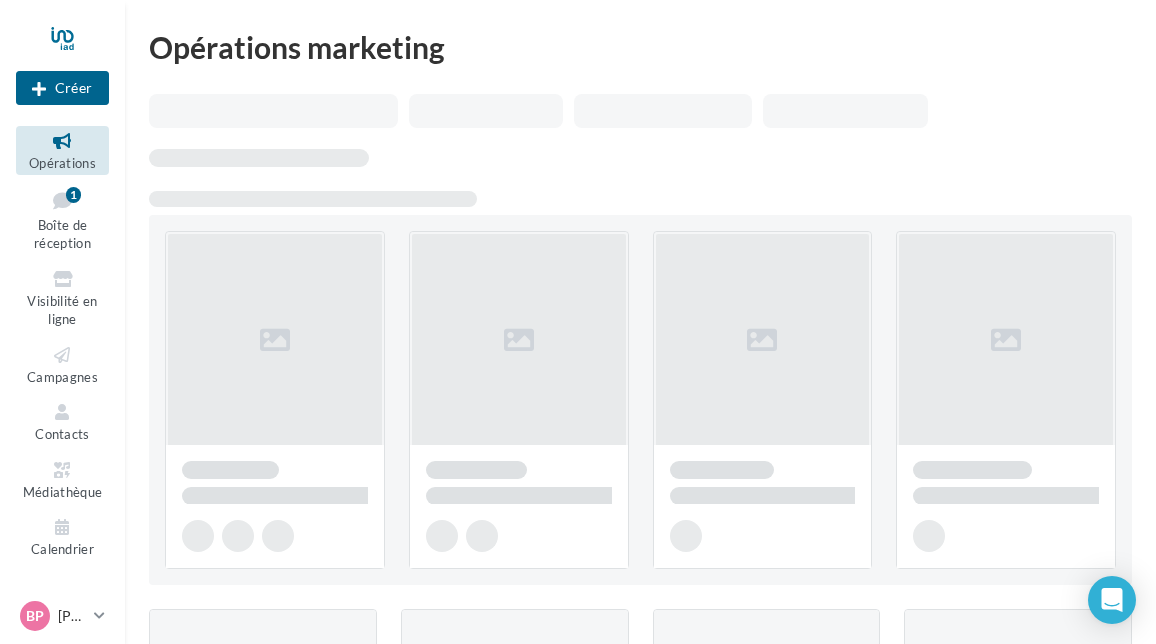scroll, scrollTop: 0, scrollLeft: 0, axis: both 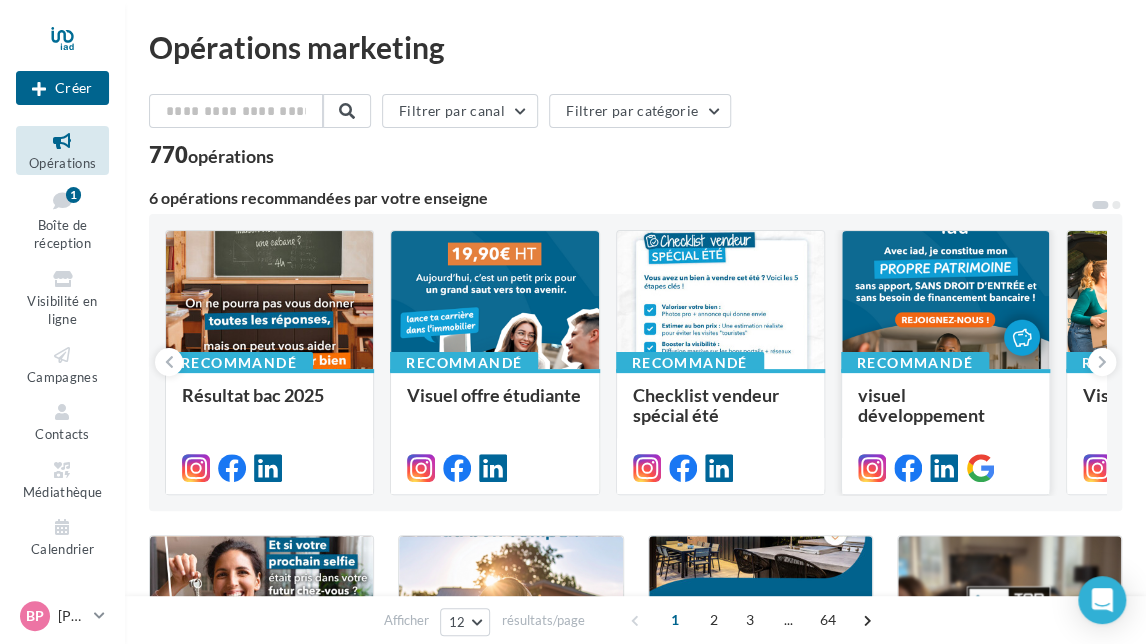 click at bounding box center [945, 301] 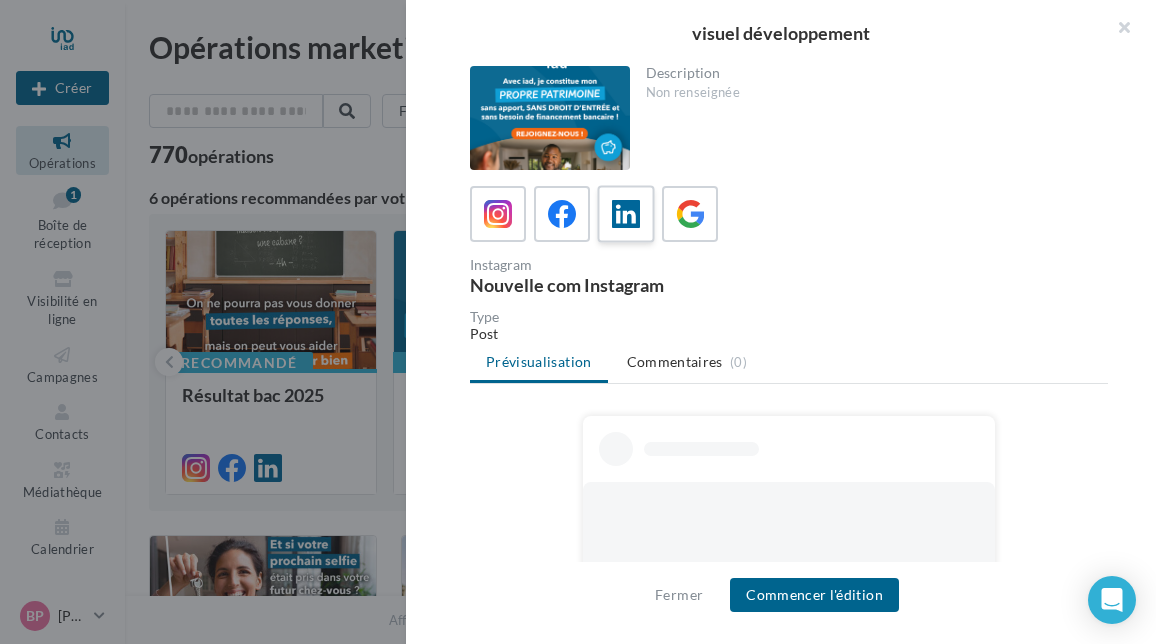 click at bounding box center (626, 214) 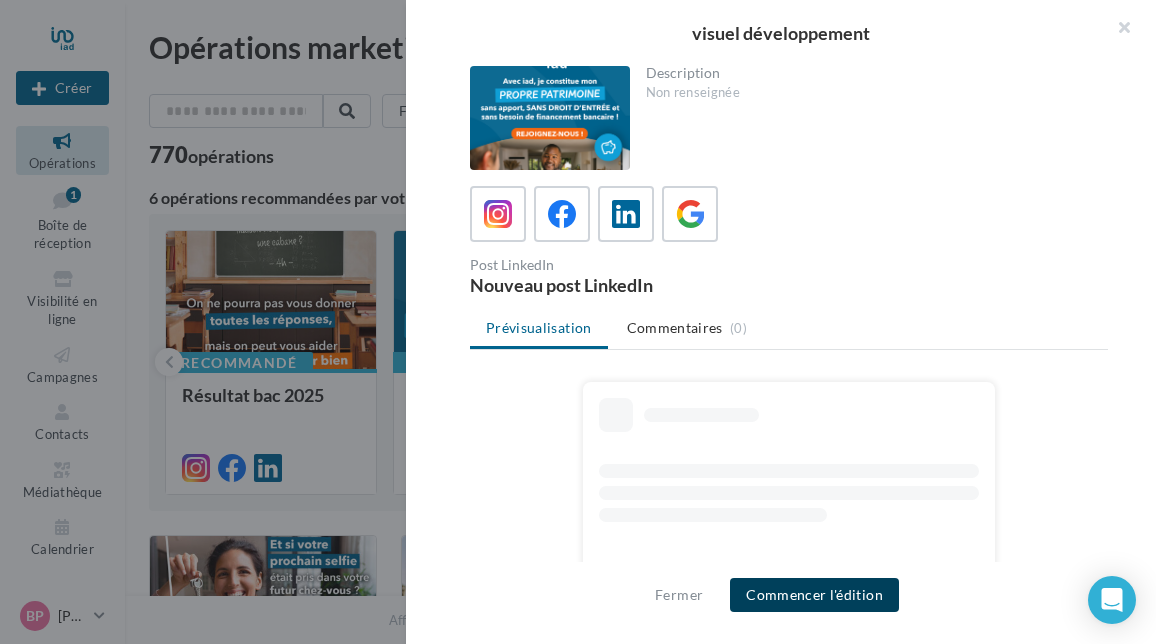 click on "Commencer l'édition" at bounding box center (814, 595) 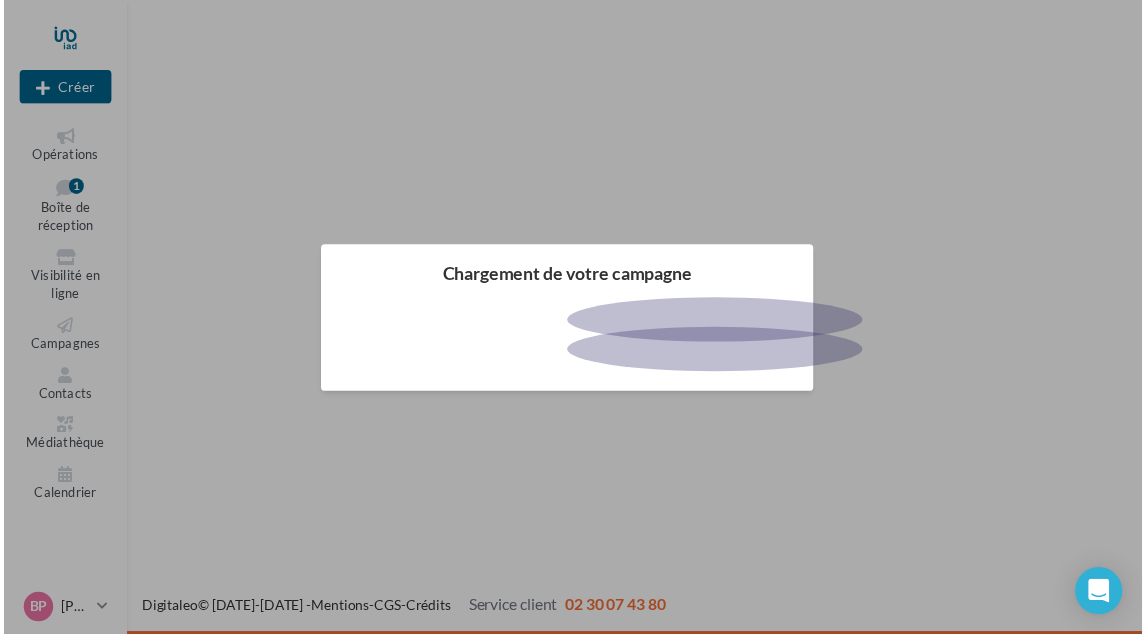 scroll, scrollTop: 0, scrollLeft: 0, axis: both 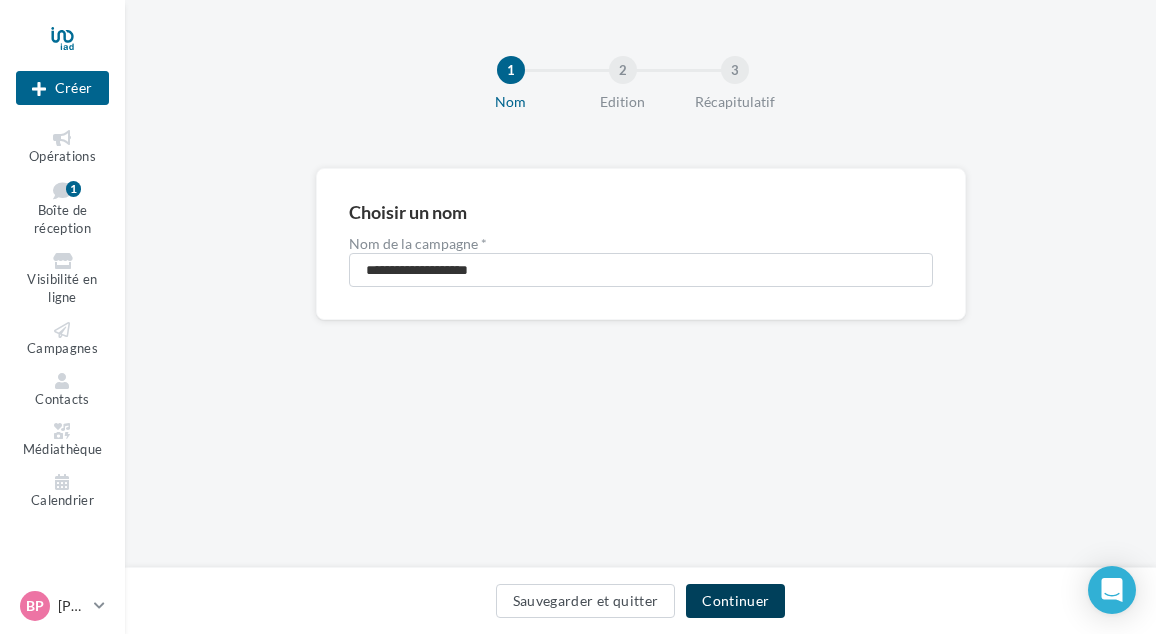 click on "Continuer" at bounding box center (735, 601) 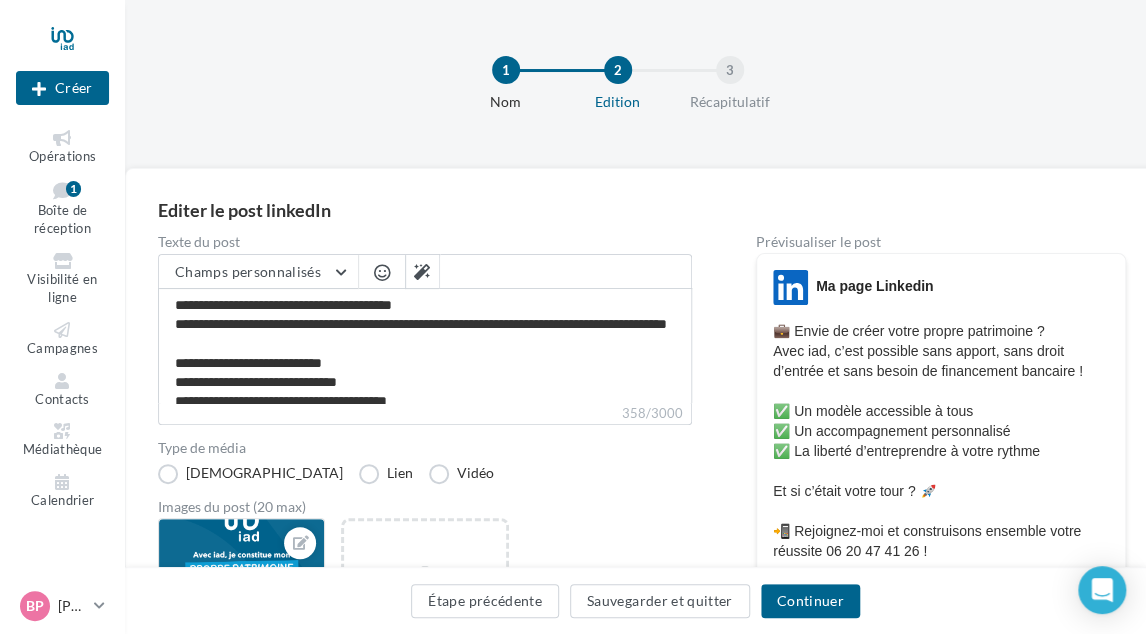 scroll, scrollTop: 0, scrollLeft: 0, axis: both 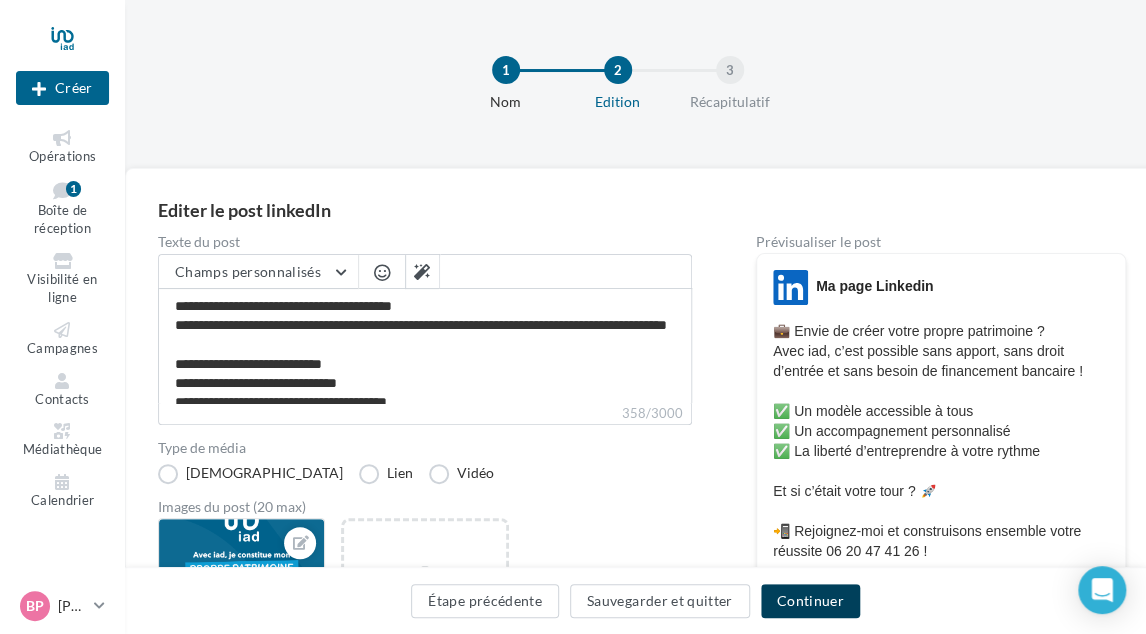 click on "Continuer" at bounding box center (810, 601) 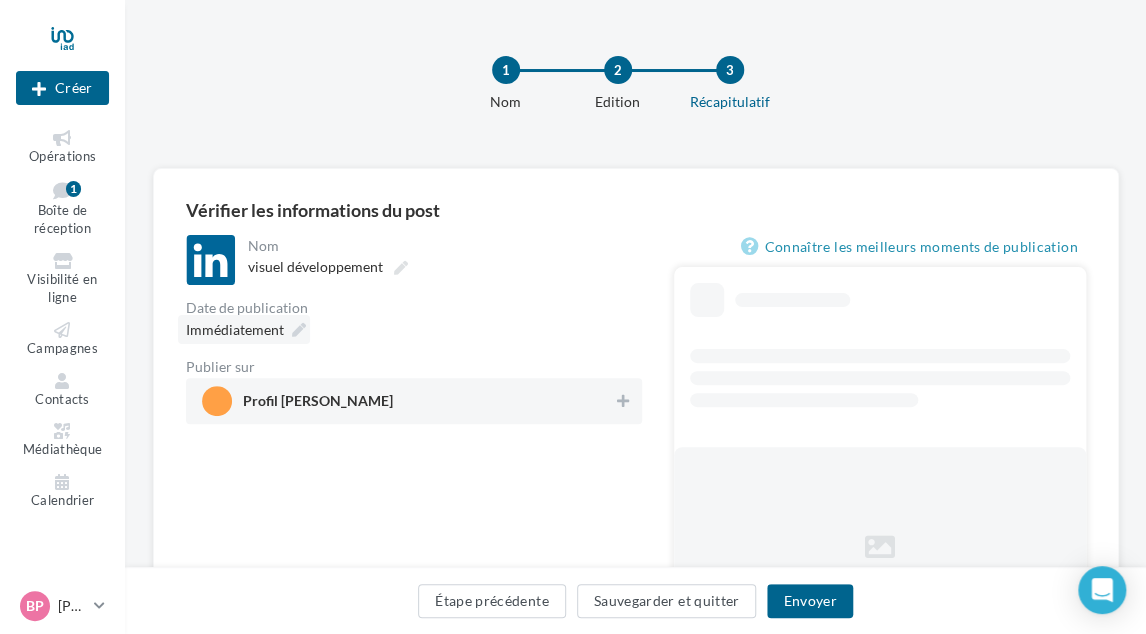 click on "Immédiatement" at bounding box center (244, 329) 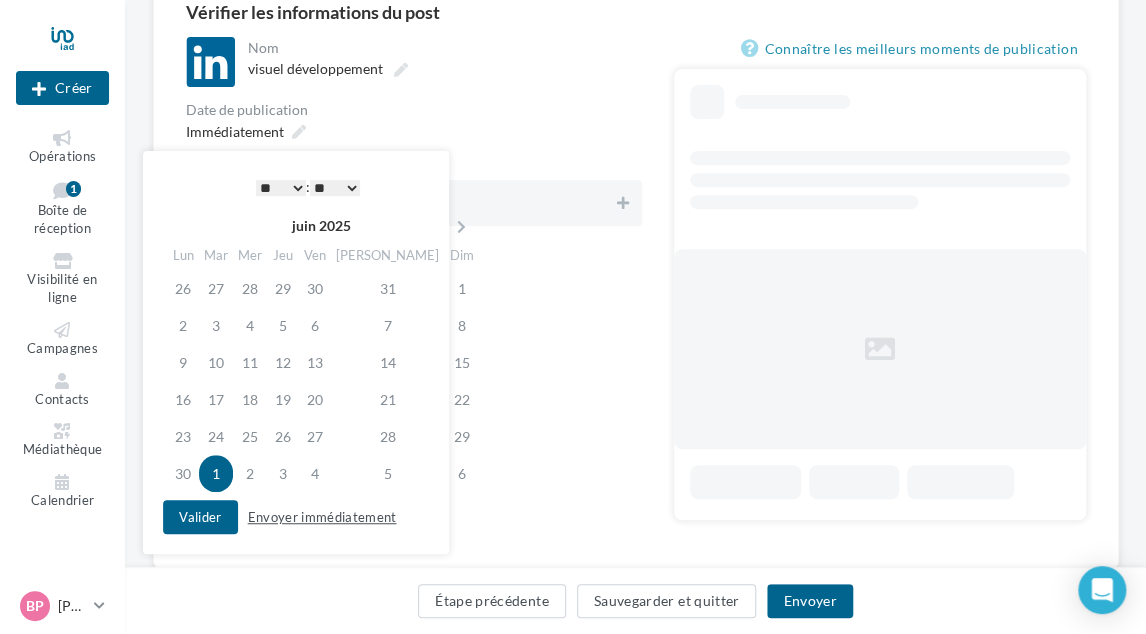 scroll, scrollTop: 200, scrollLeft: 0, axis: vertical 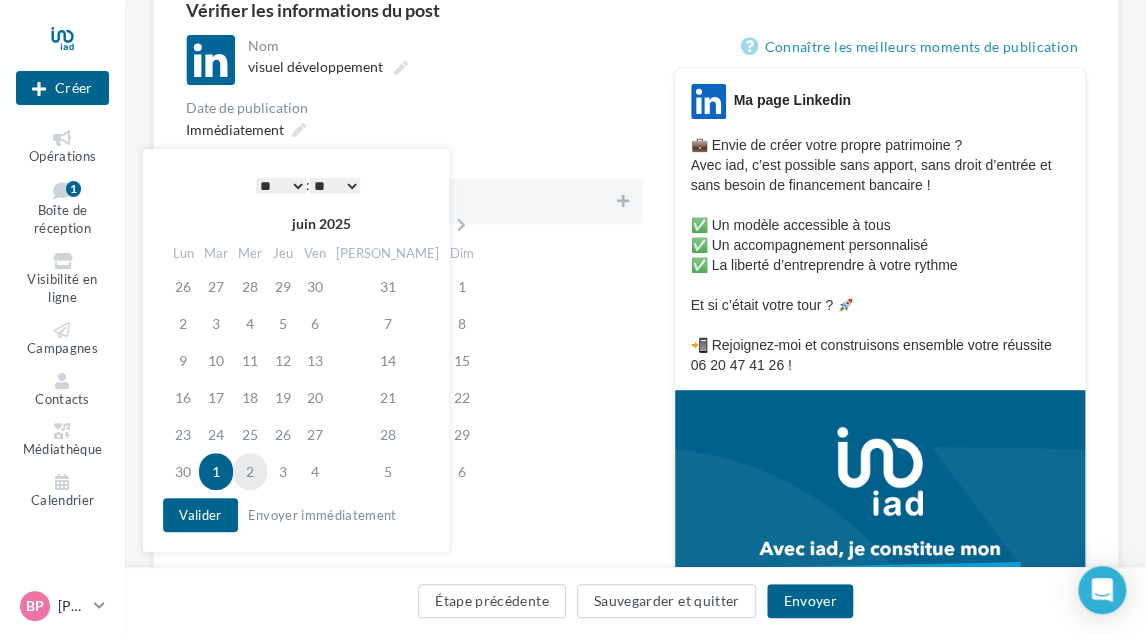 click on "2" at bounding box center (250, 471) 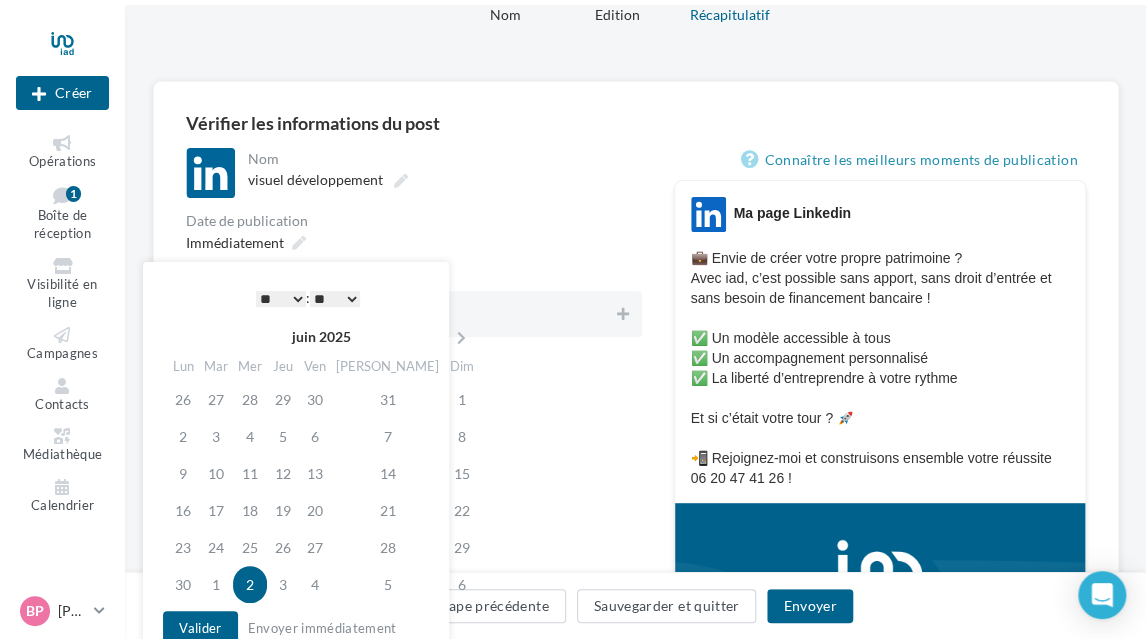 scroll, scrollTop: 0, scrollLeft: 0, axis: both 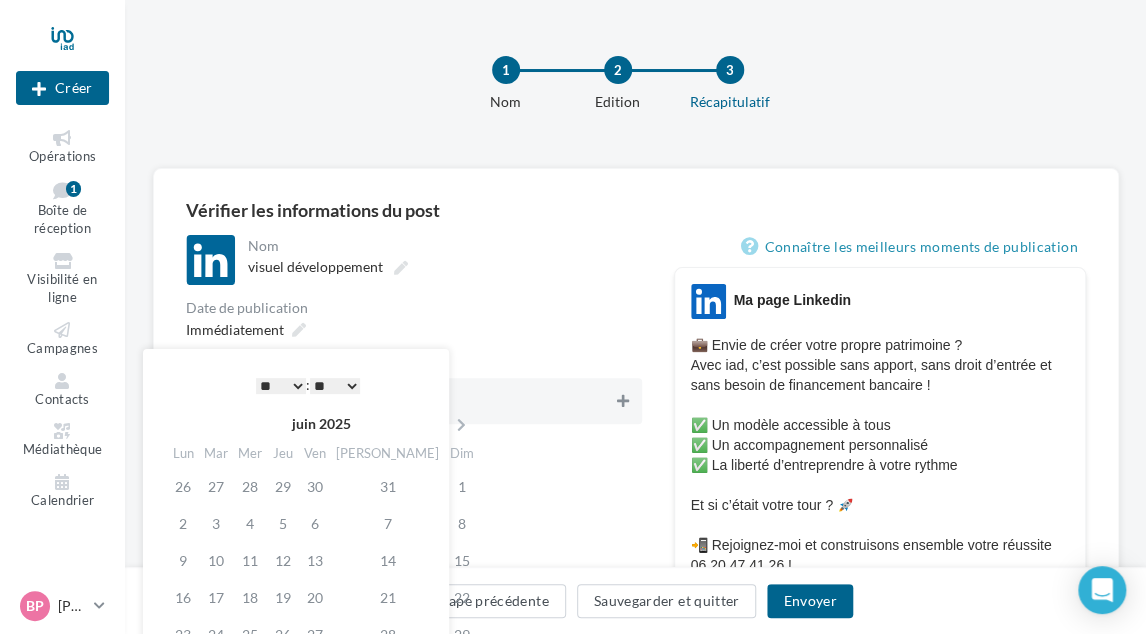 click at bounding box center [623, 401] 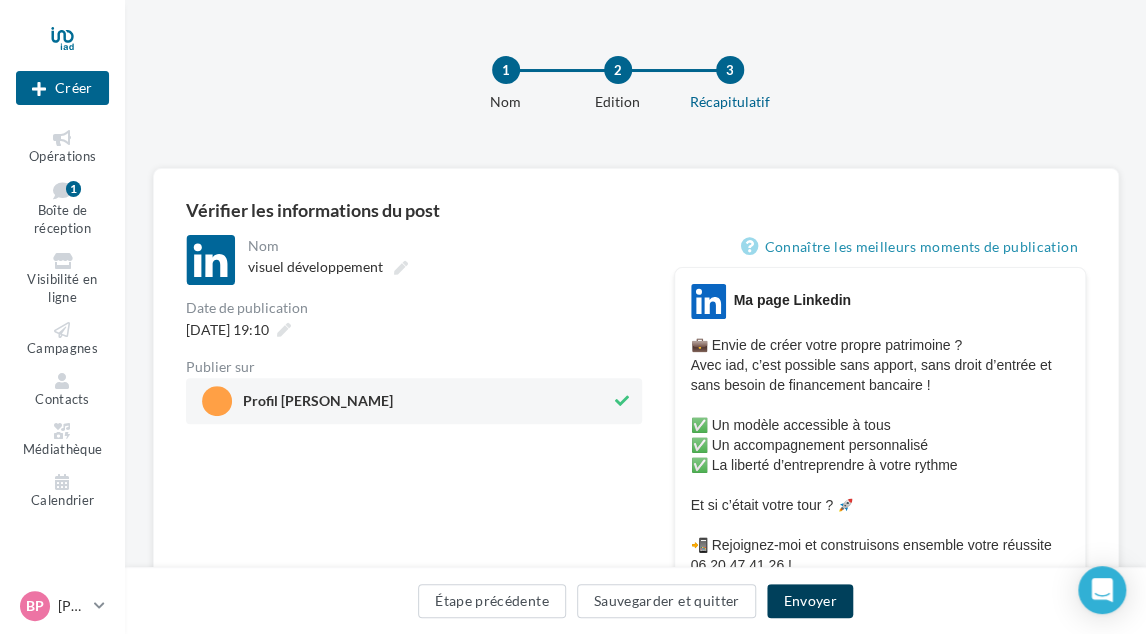 click on "Envoyer" at bounding box center [809, 601] 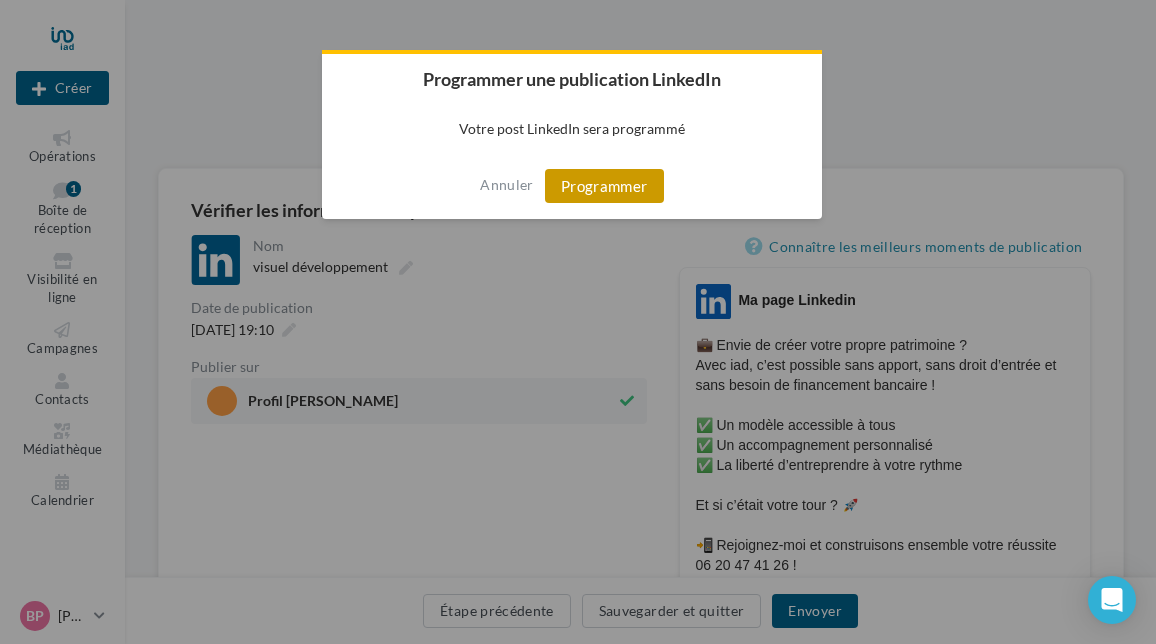 click on "Programmer" at bounding box center (604, 186) 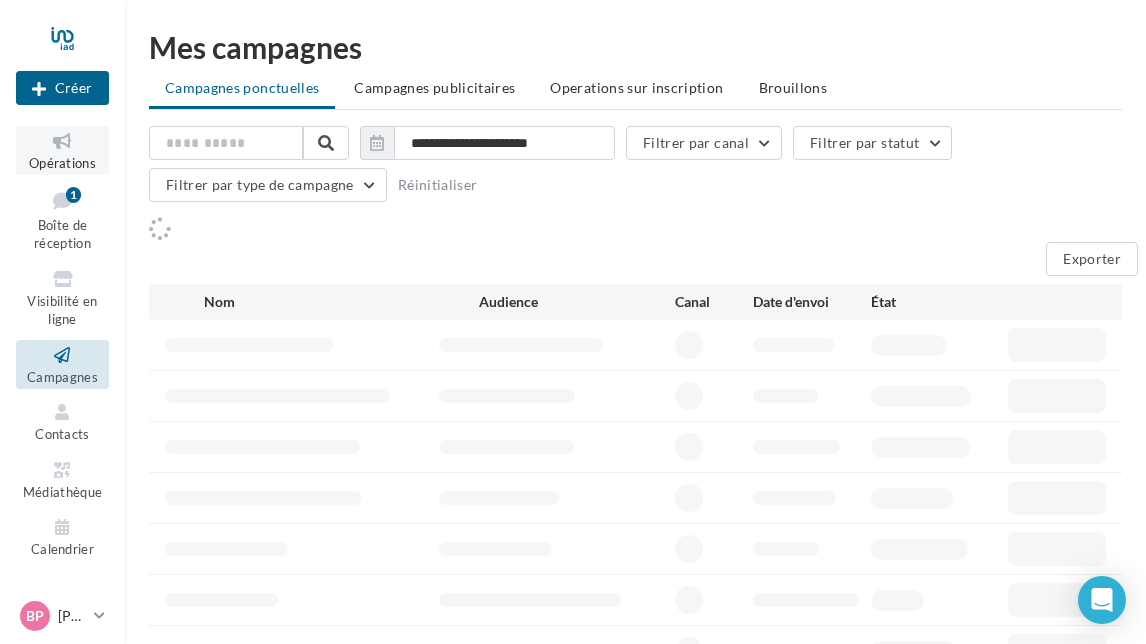 scroll, scrollTop: 0, scrollLeft: 0, axis: both 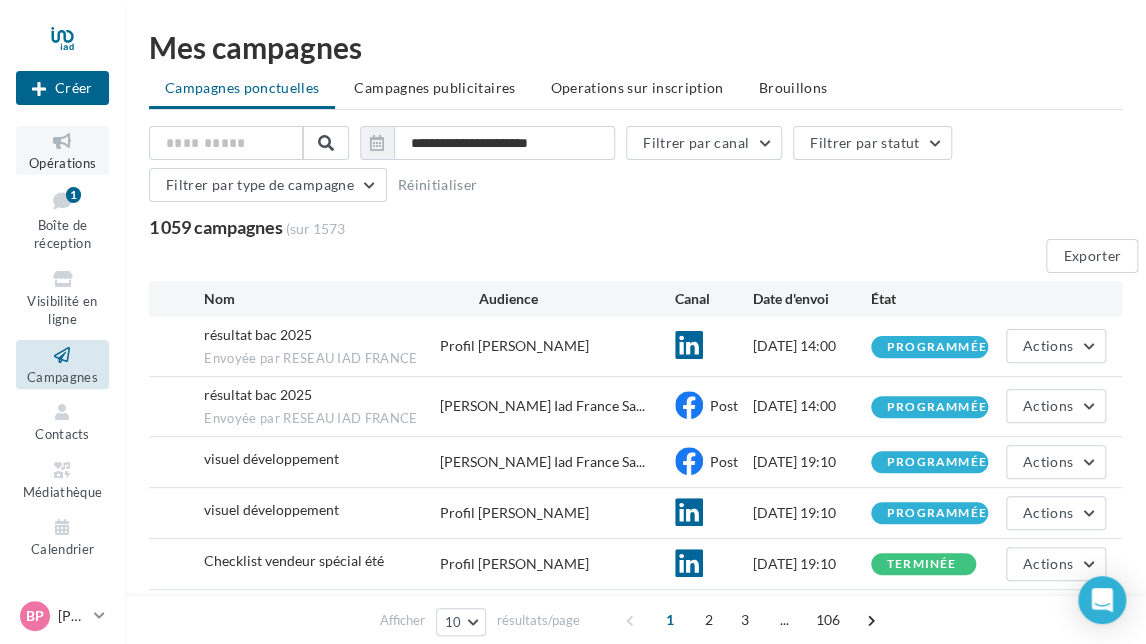 click at bounding box center [62, 141] 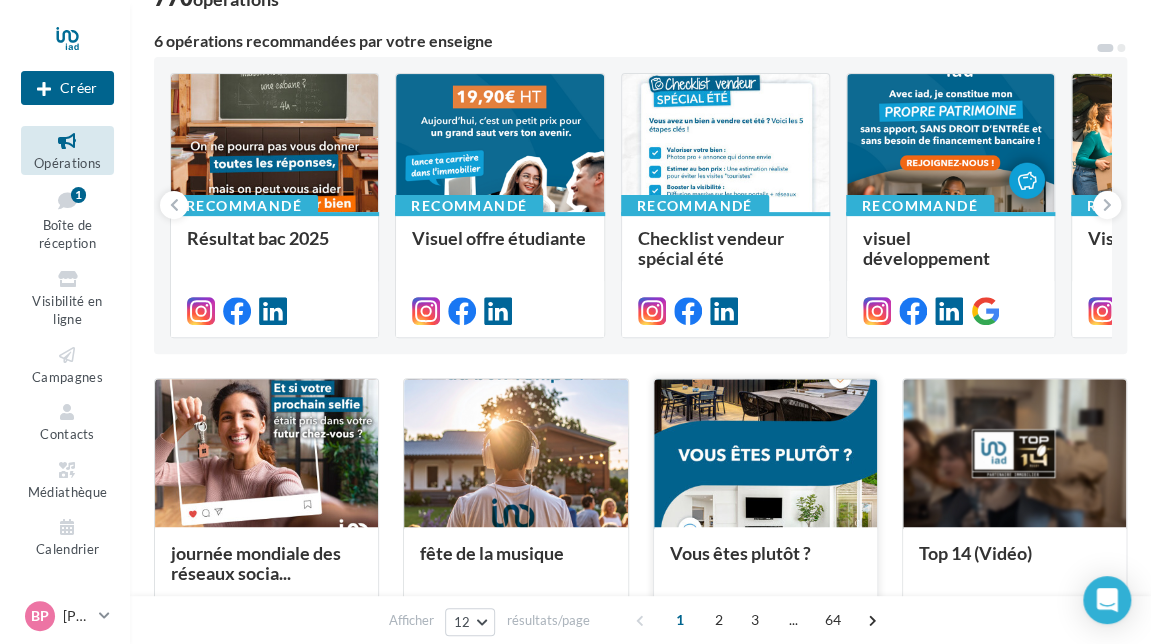 scroll, scrollTop: 200, scrollLeft: 0, axis: vertical 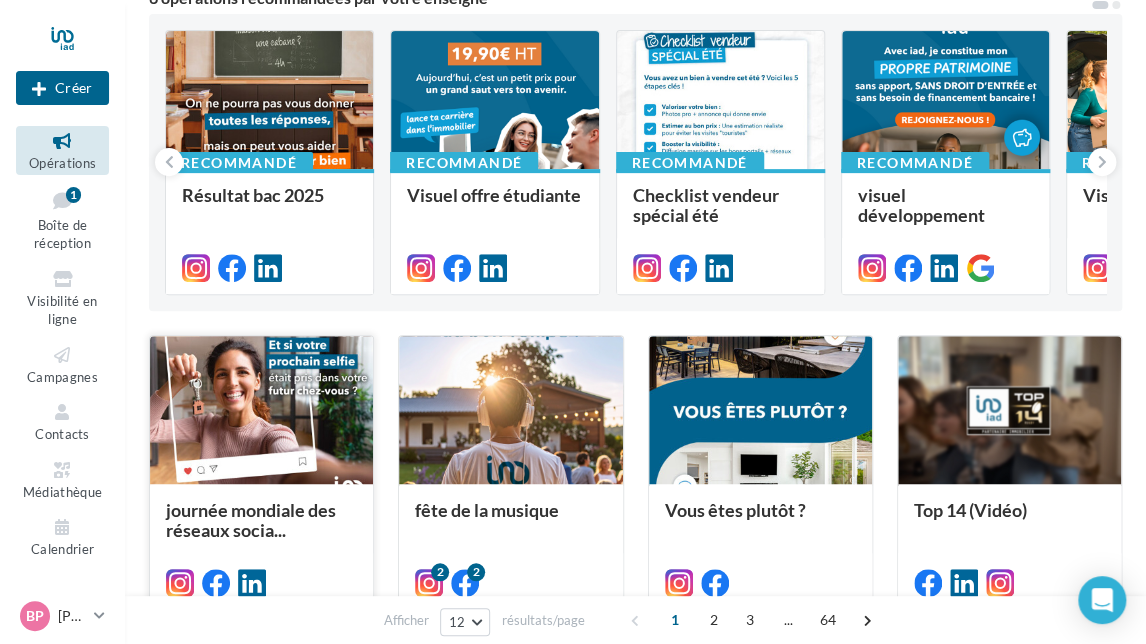 click at bounding box center (261, 411) 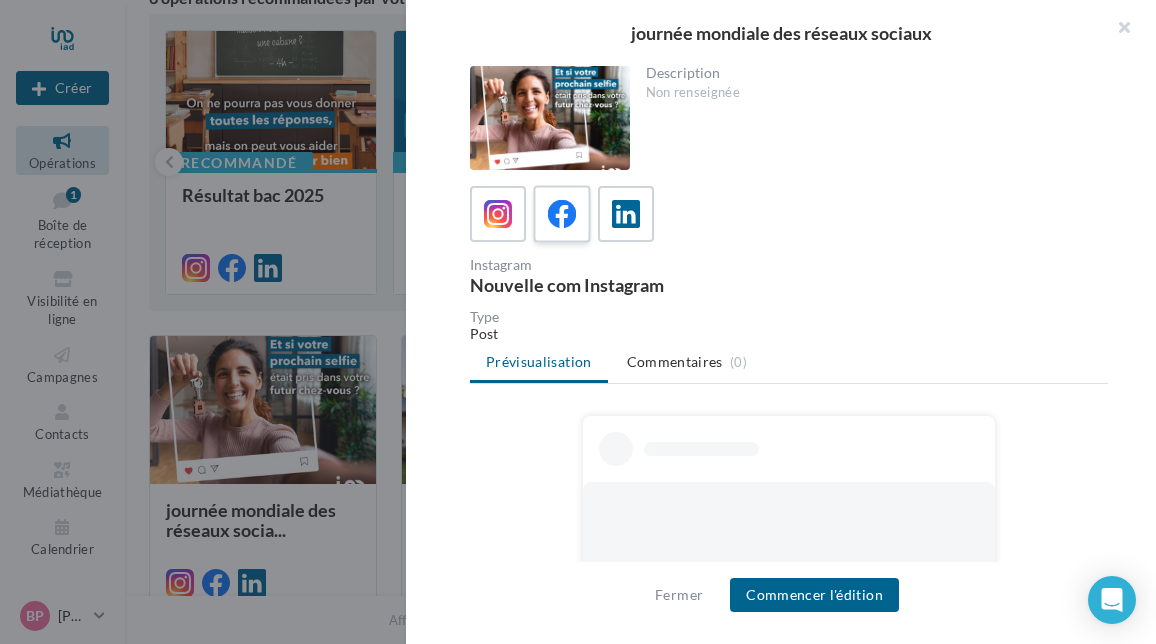 click at bounding box center (562, 215) 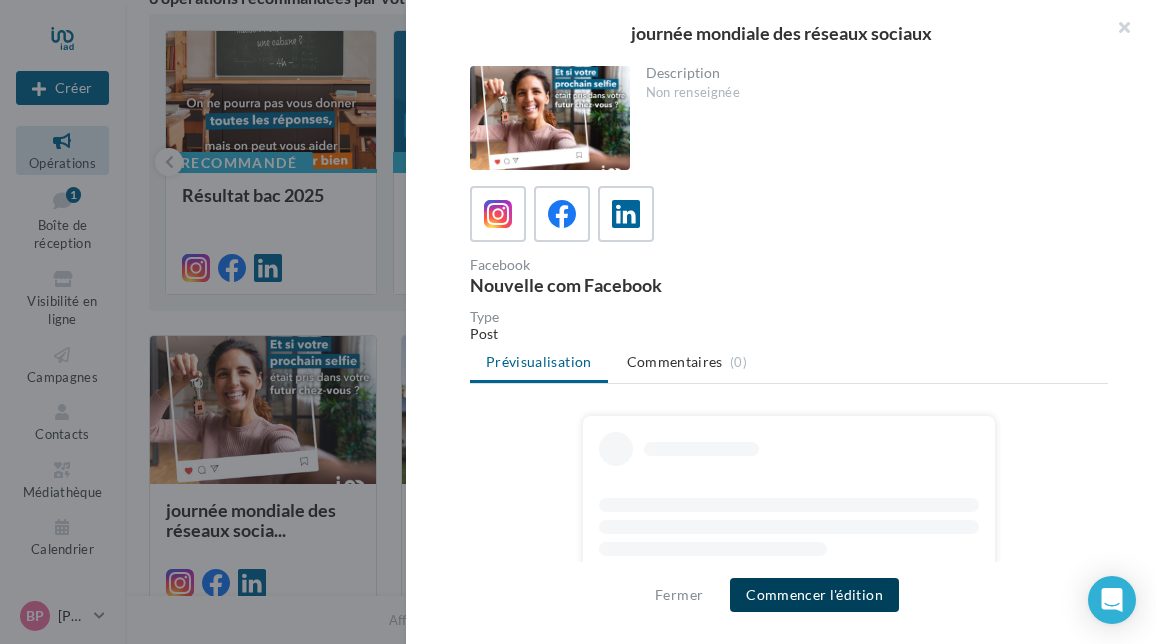 click on "Commencer l'édition" at bounding box center [814, 595] 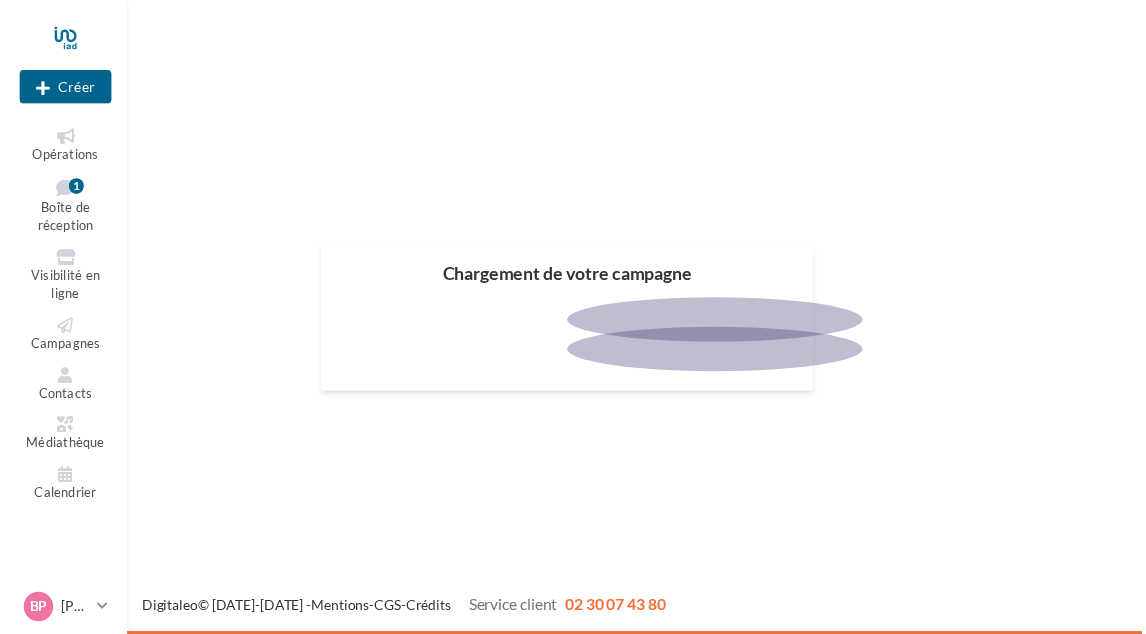 scroll, scrollTop: 0, scrollLeft: 0, axis: both 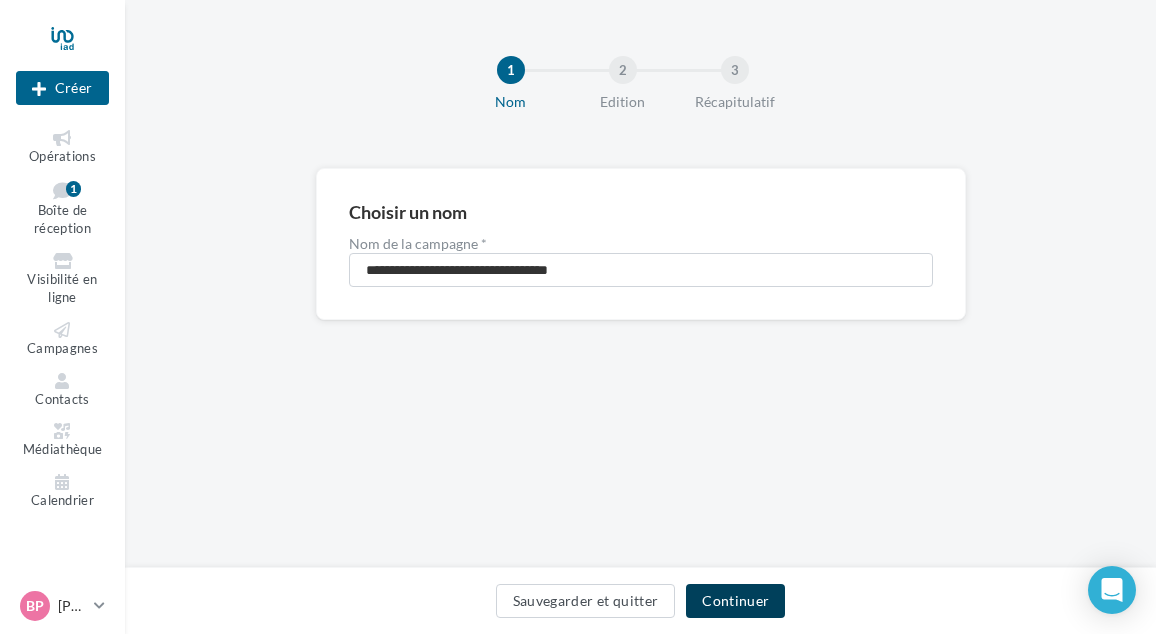 click on "Continuer" at bounding box center [735, 601] 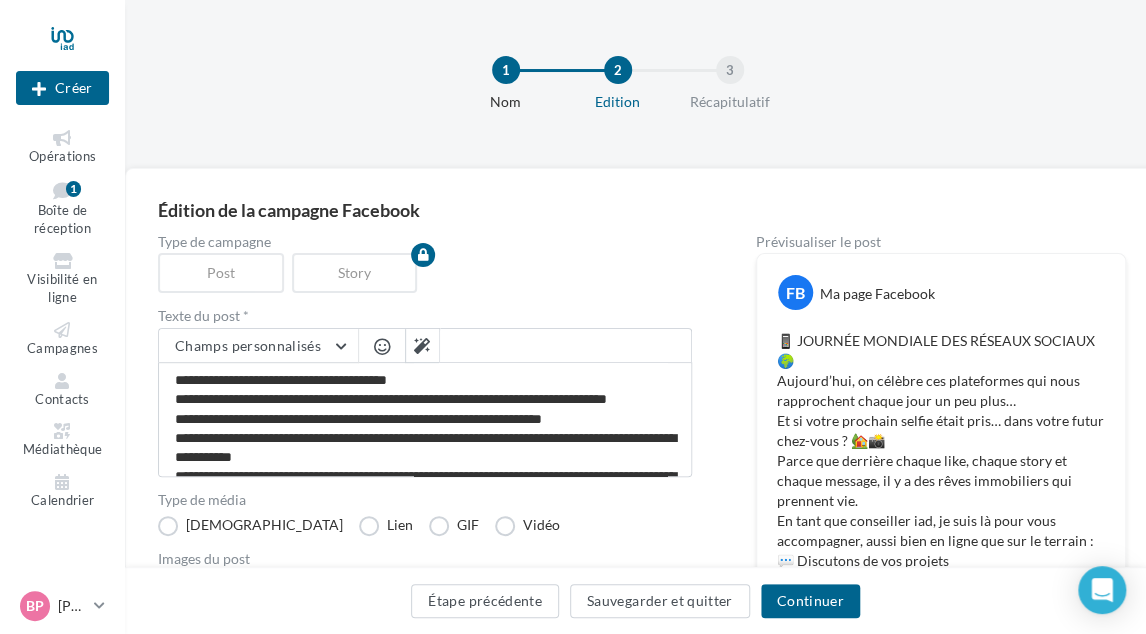 scroll, scrollTop: 0, scrollLeft: 0, axis: both 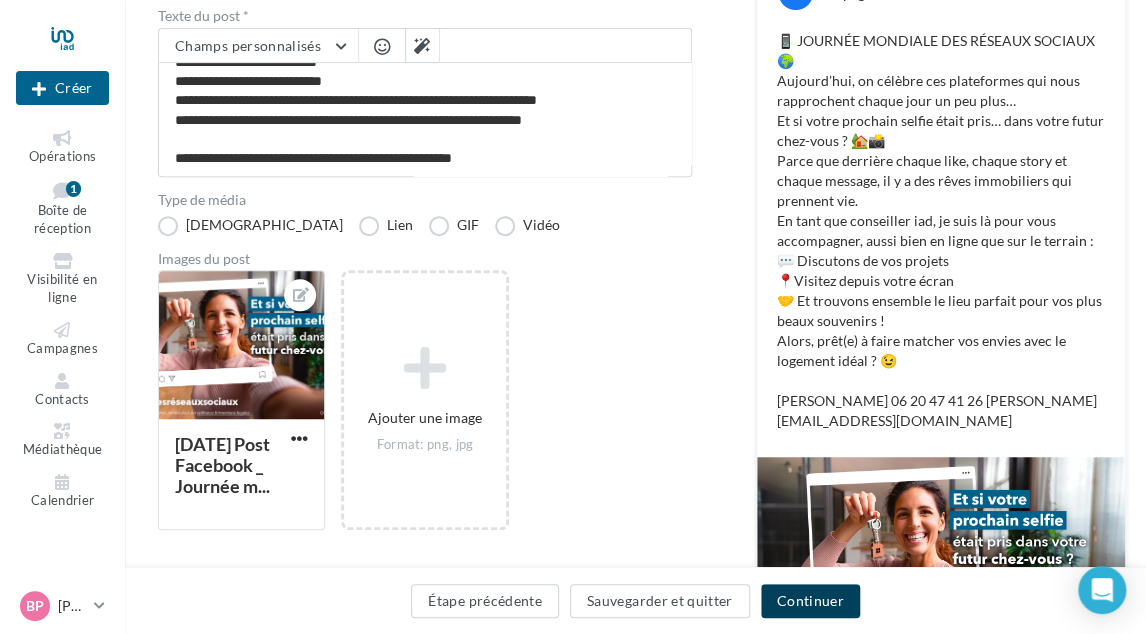 drag, startPoint x: 787, startPoint y: 597, endPoint x: 698, endPoint y: 508, distance: 125.865005 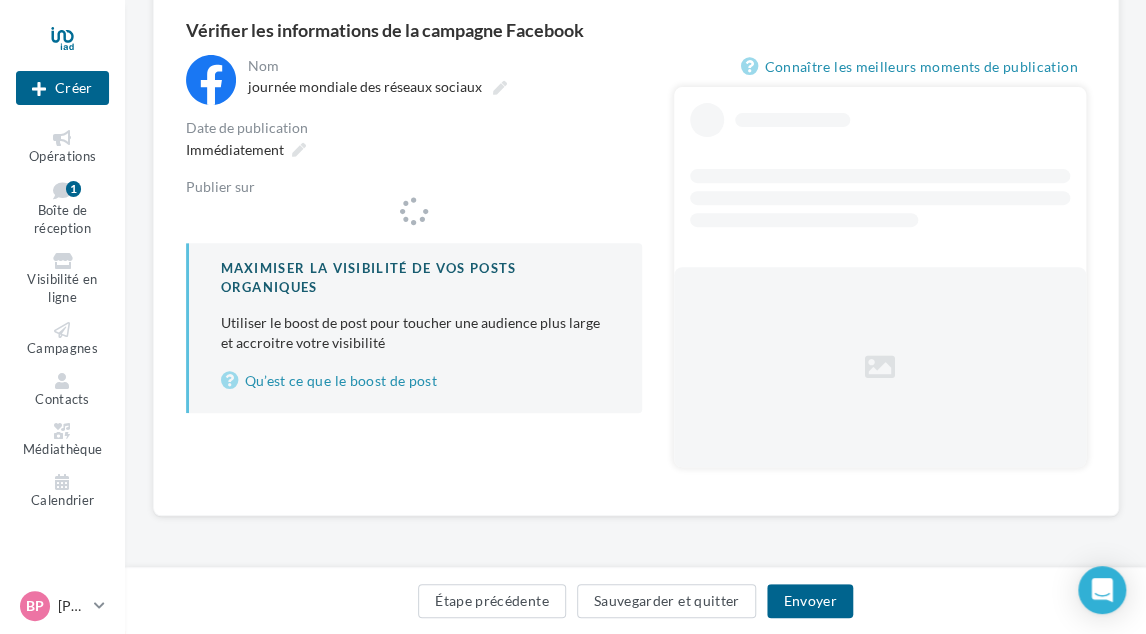 scroll, scrollTop: 180, scrollLeft: 0, axis: vertical 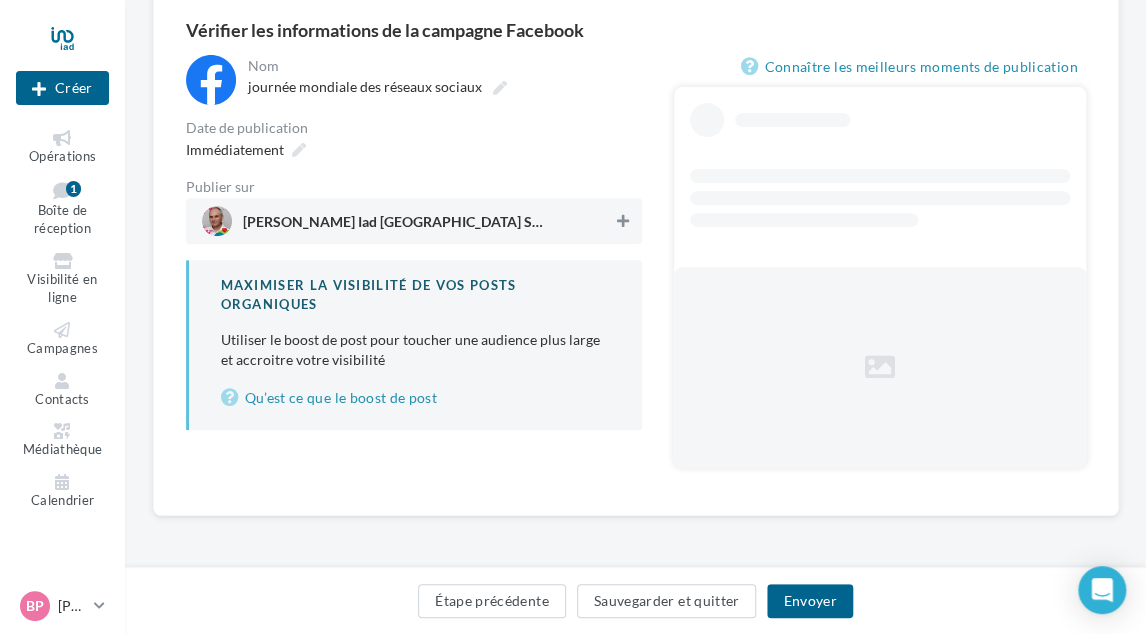click at bounding box center (623, 221) 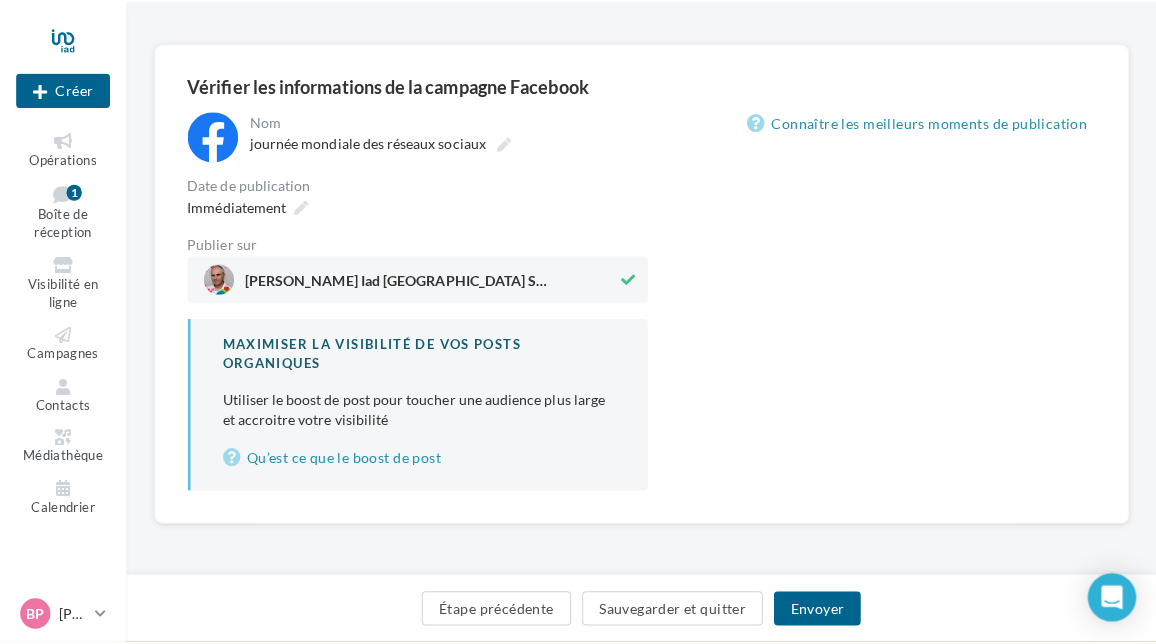 scroll, scrollTop: 180, scrollLeft: 0, axis: vertical 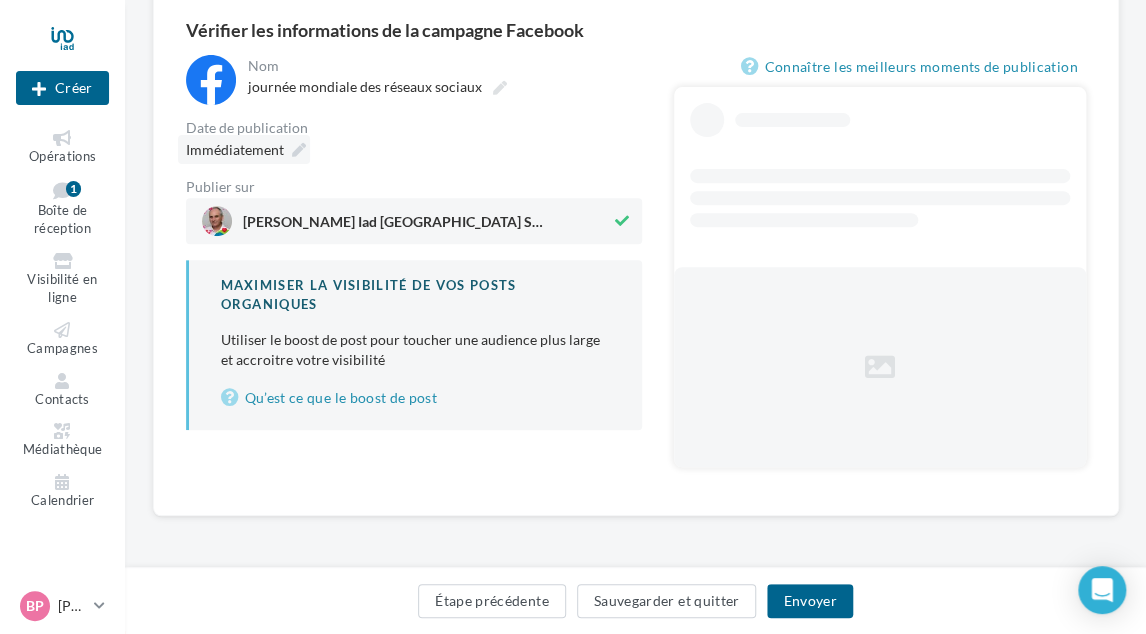 click at bounding box center [299, 150] 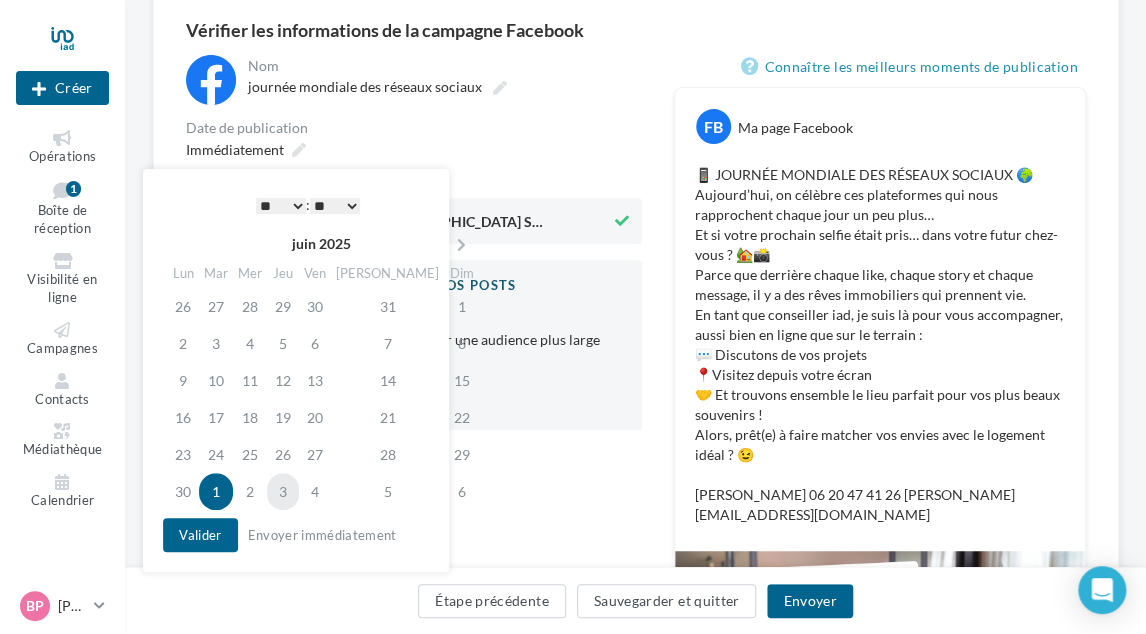 click on "3" at bounding box center (283, 491) 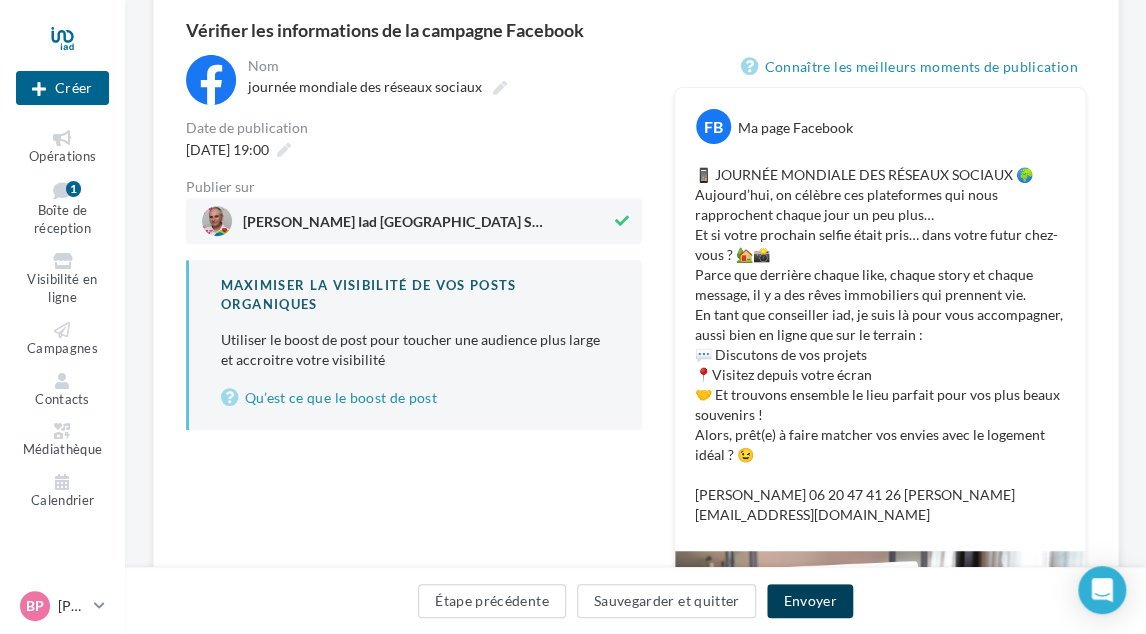 drag, startPoint x: 789, startPoint y: 600, endPoint x: 760, endPoint y: 589, distance: 31.016125 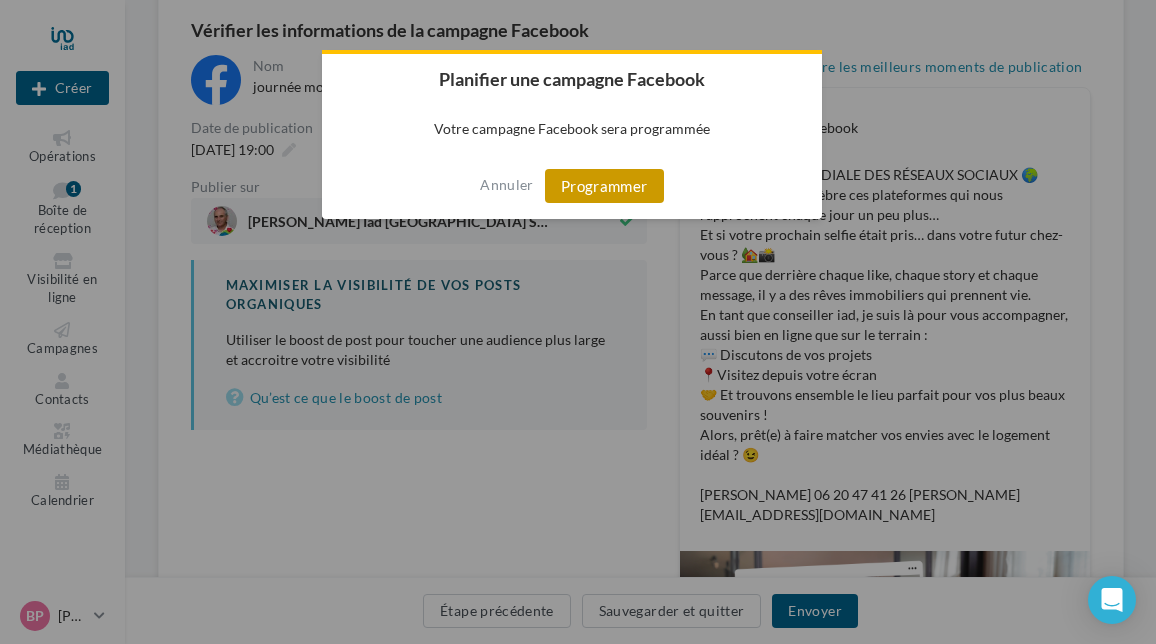 click on "Programmer" at bounding box center (604, 186) 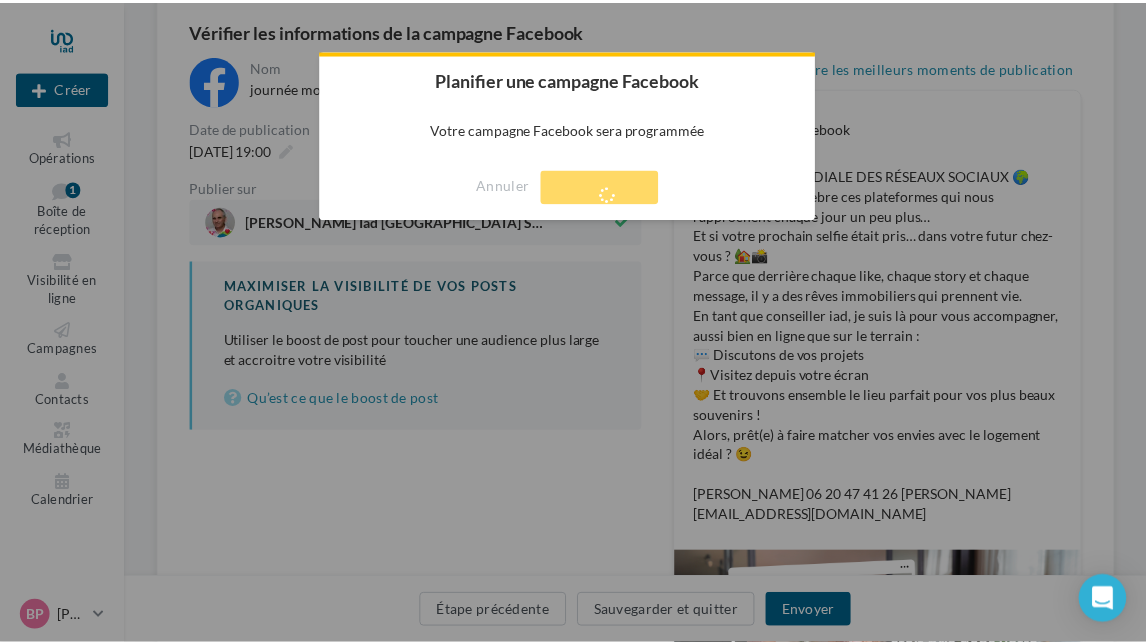 scroll, scrollTop: 32, scrollLeft: 0, axis: vertical 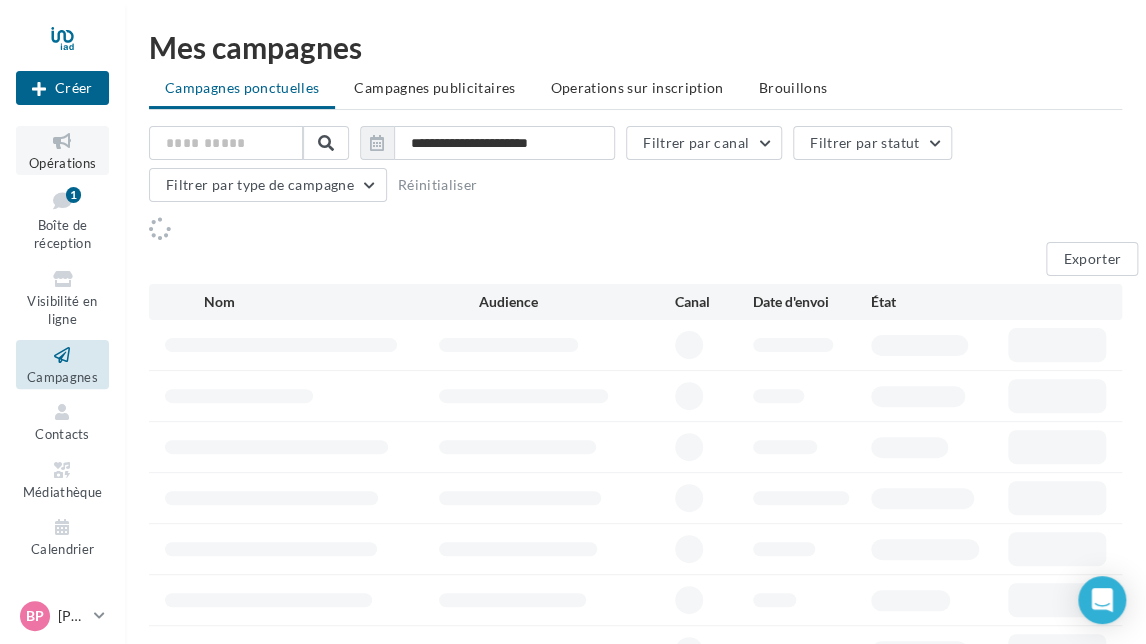click at bounding box center [62, 141] 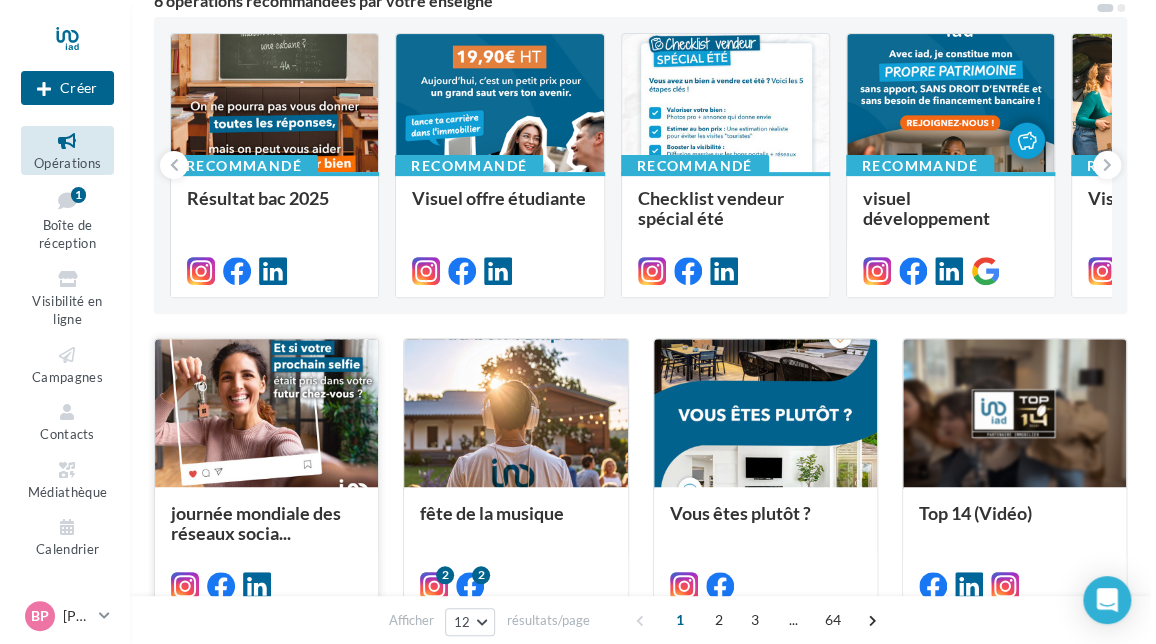 scroll, scrollTop: 200, scrollLeft: 0, axis: vertical 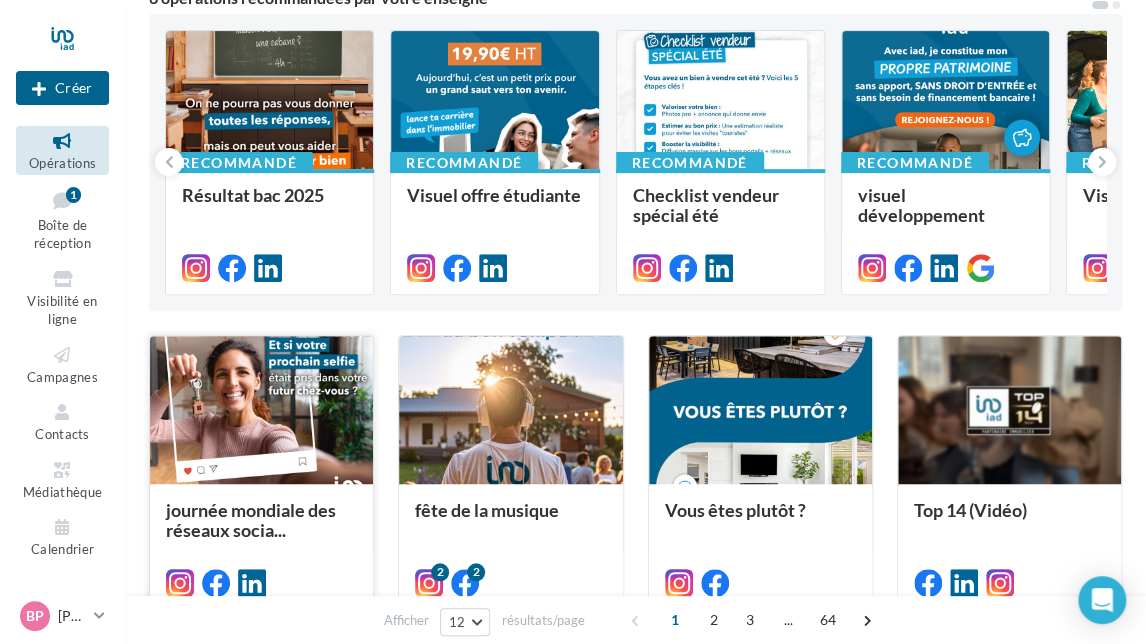 click at bounding box center (261, 411) 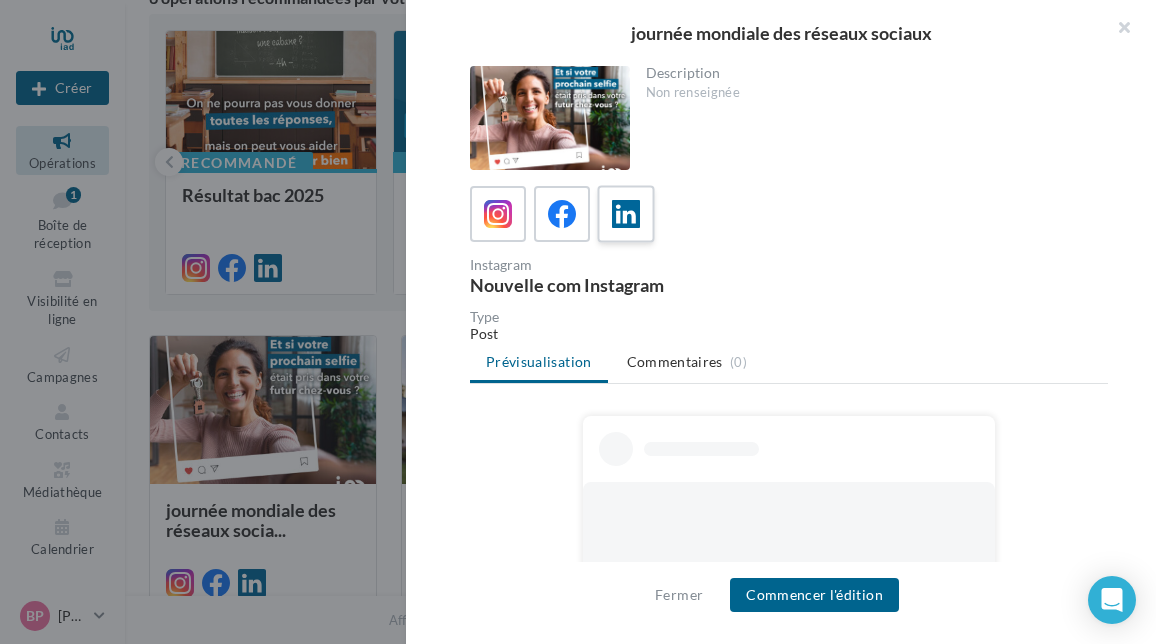 click at bounding box center (626, 214) 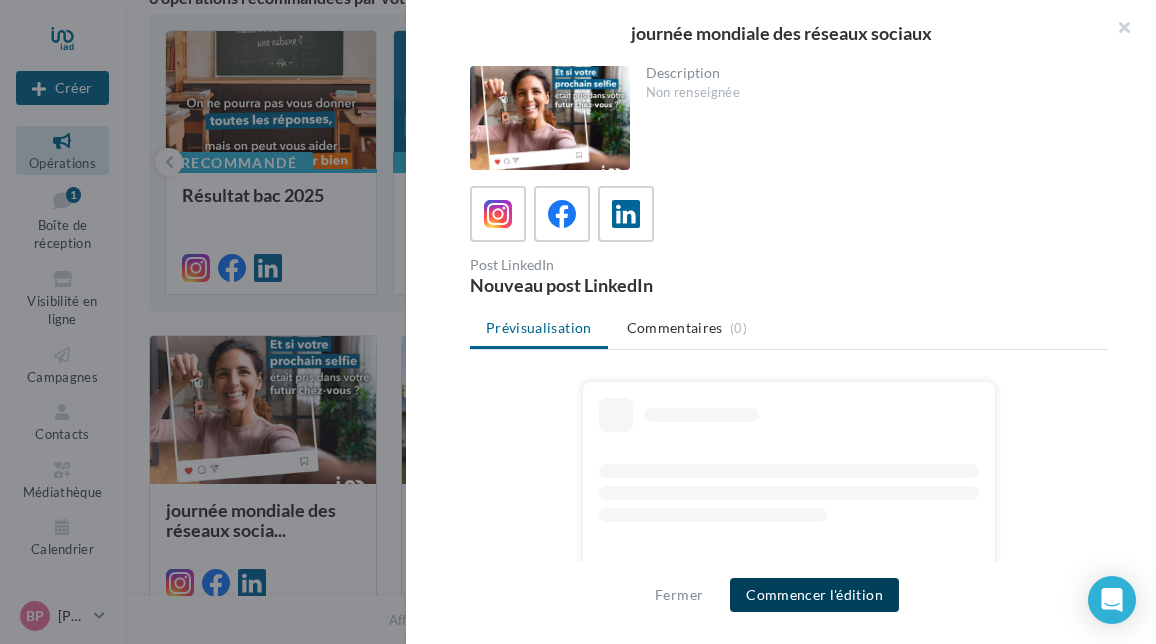 click on "Commencer l'édition" at bounding box center (814, 595) 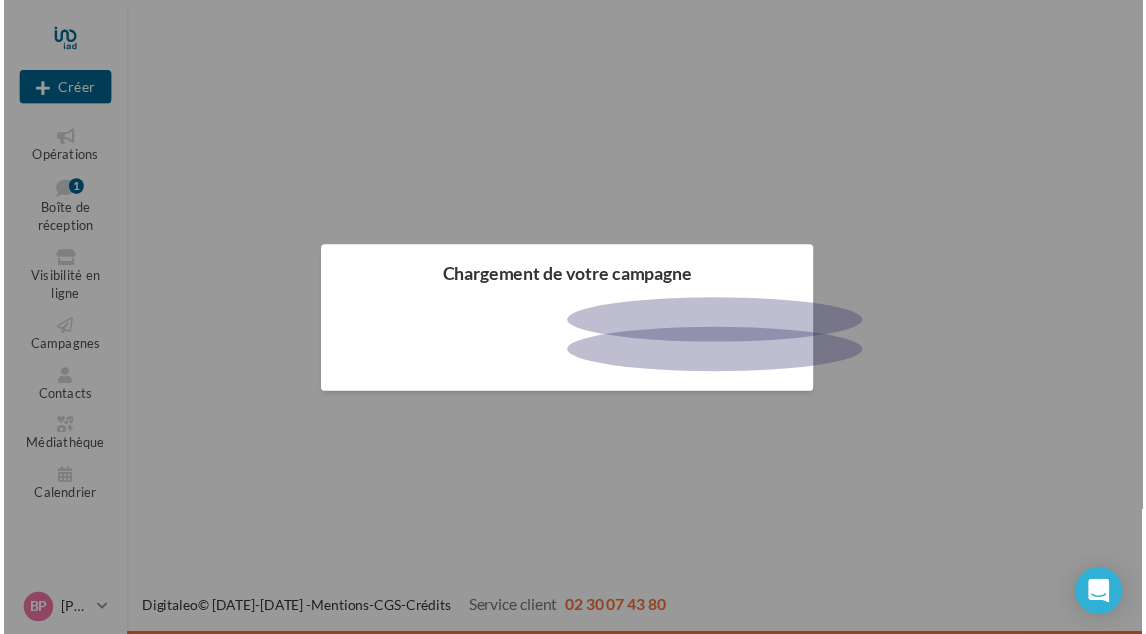 scroll, scrollTop: 0, scrollLeft: 0, axis: both 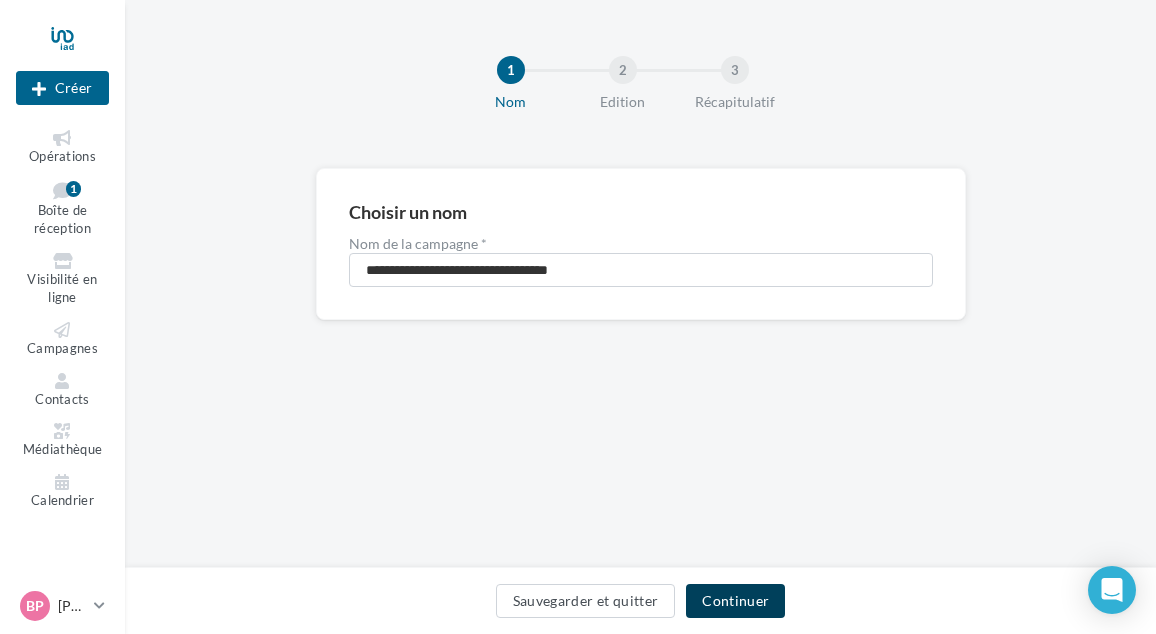 click on "Continuer" at bounding box center (735, 601) 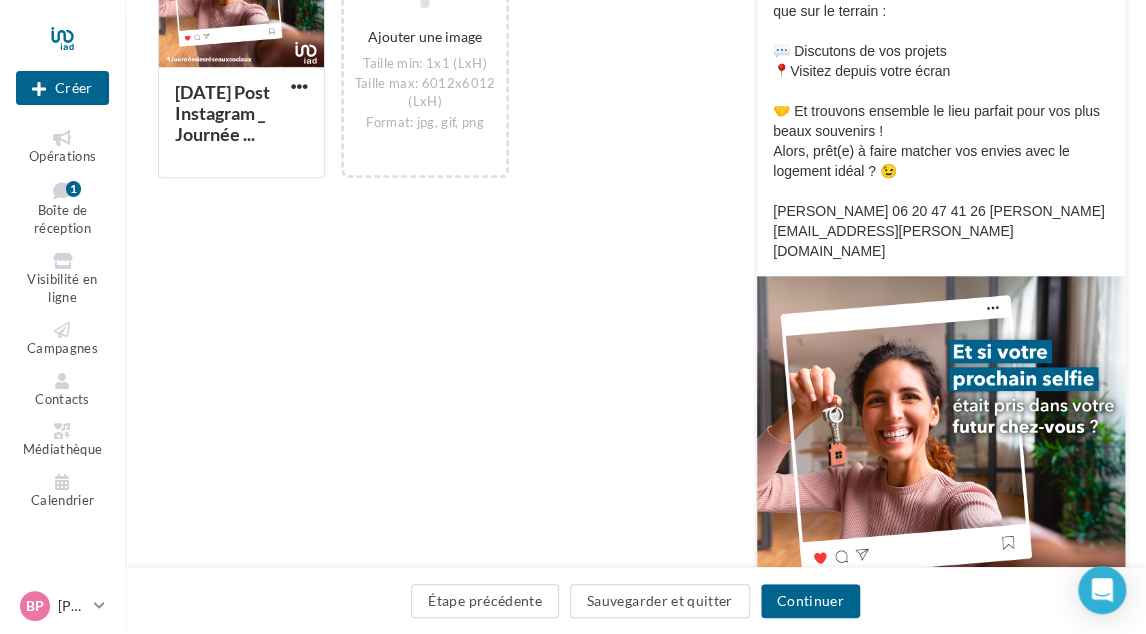 scroll, scrollTop: 0, scrollLeft: 0, axis: both 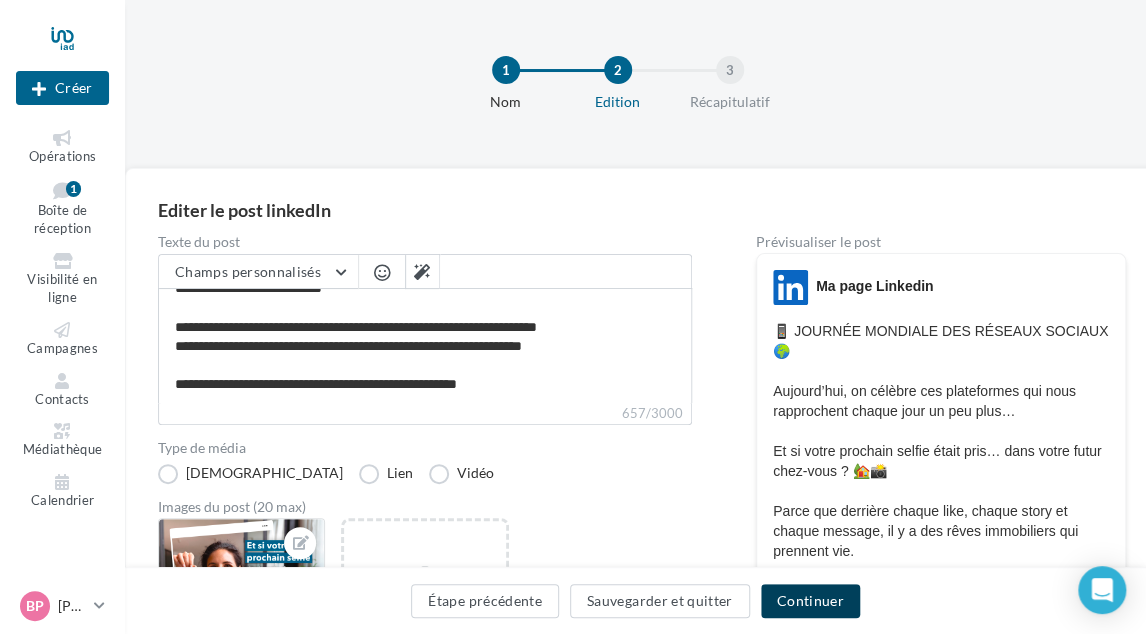 drag, startPoint x: 795, startPoint y: 597, endPoint x: 768, endPoint y: 569, distance: 38.8973 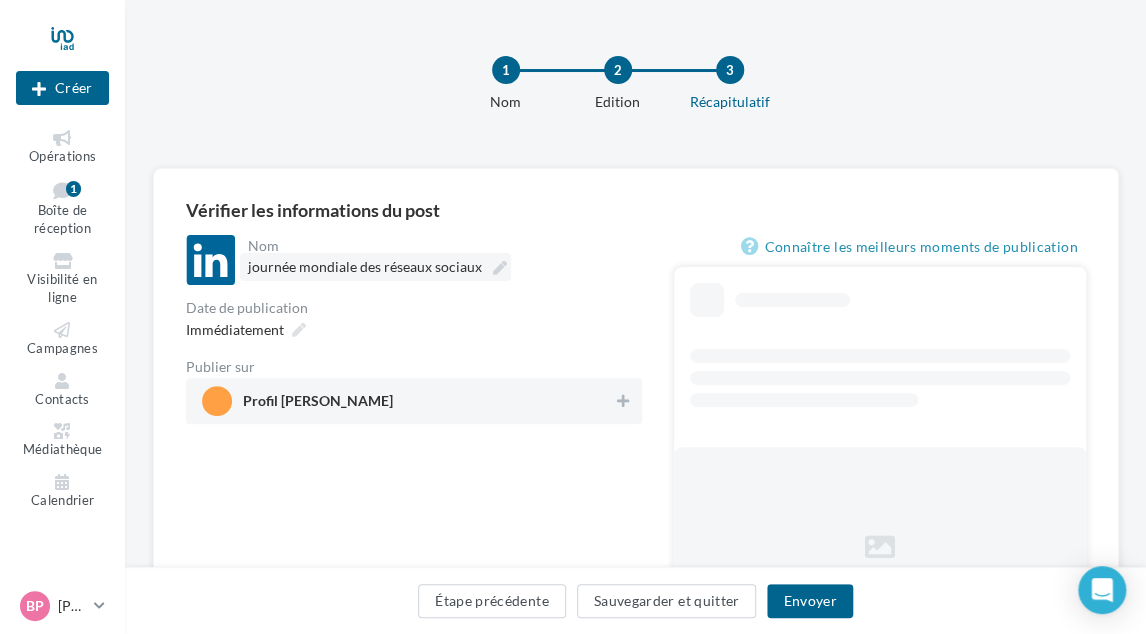click at bounding box center (500, 268) 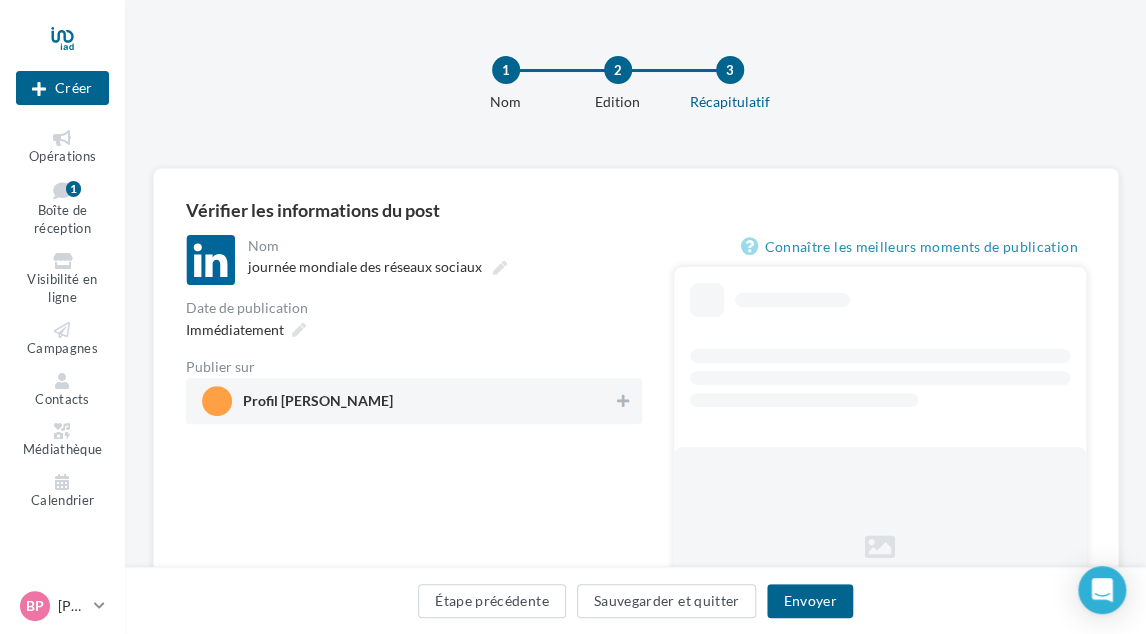 scroll, scrollTop: 0, scrollLeft: 0, axis: both 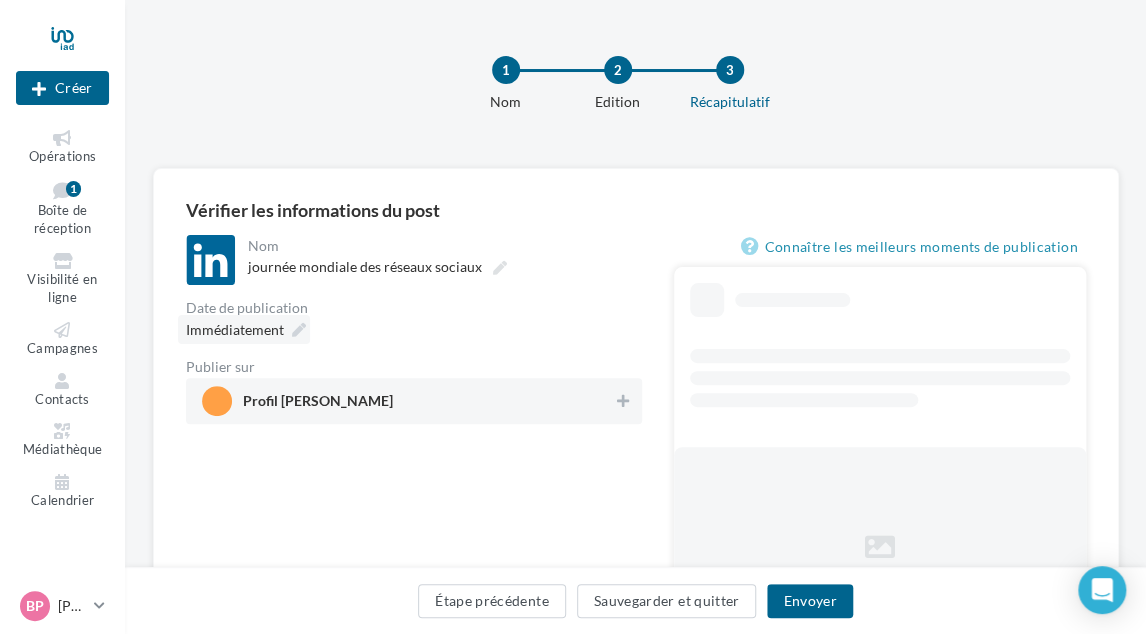 click on "Immédiatement" at bounding box center [244, 329] 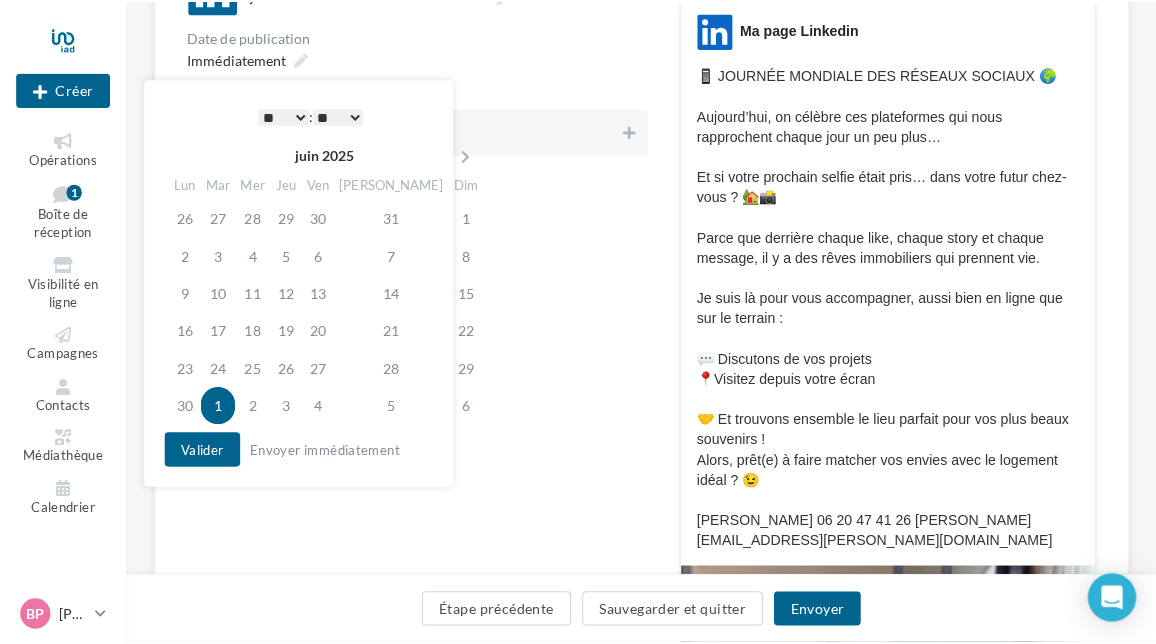 scroll, scrollTop: 300, scrollLeft: 0, axis: vertical 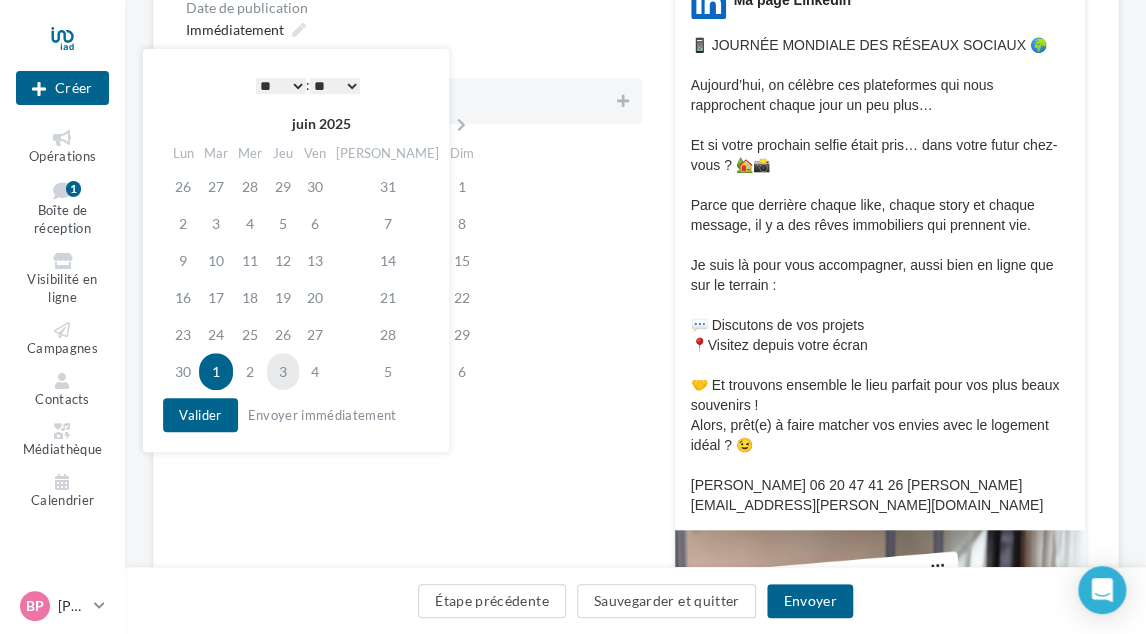 click on "3" at bounding box center [283, 371] 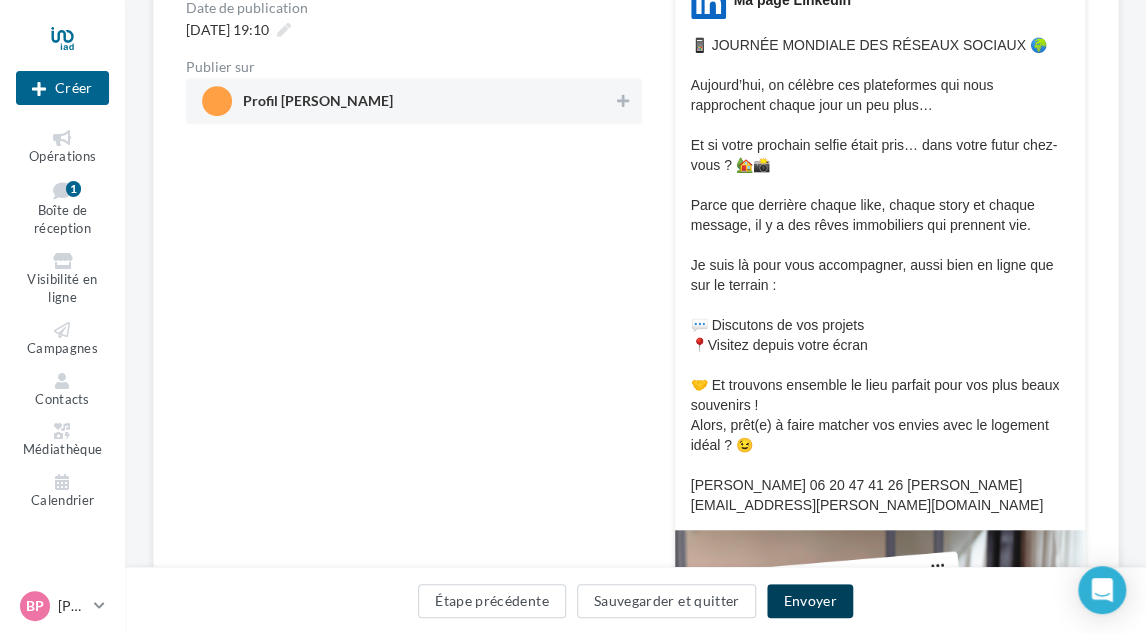 drag, startPoint x: 788, startPoint y: 602, endPoint x: 708, endPoint y: 512, distance: 120.41595 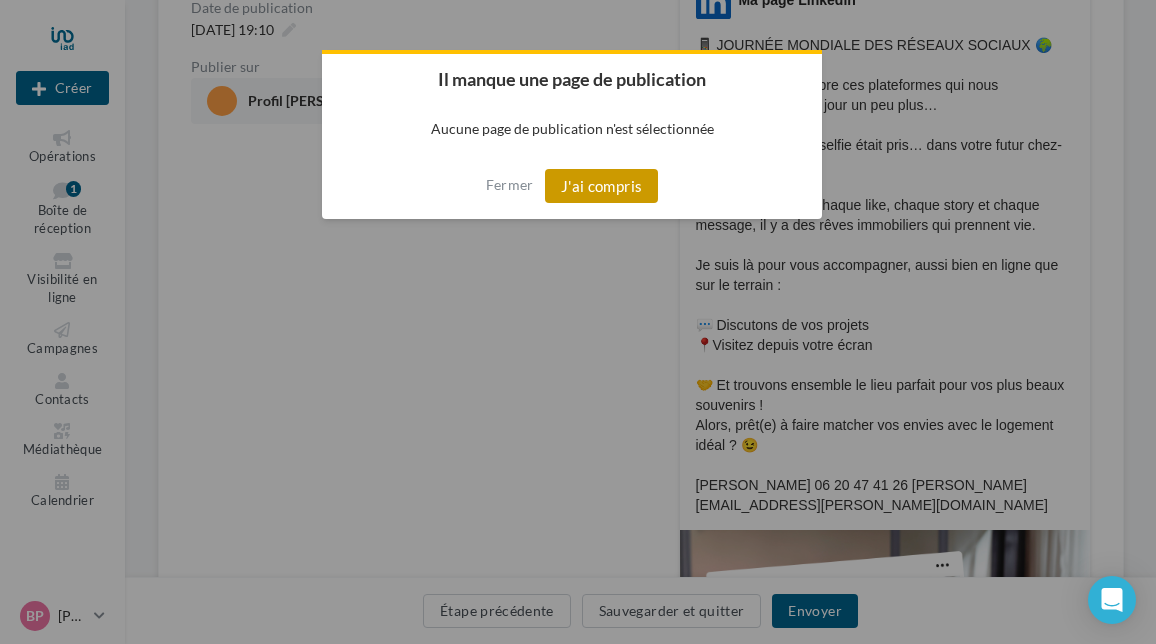 click on "J'ai compris" at bounding box center (602, 186) 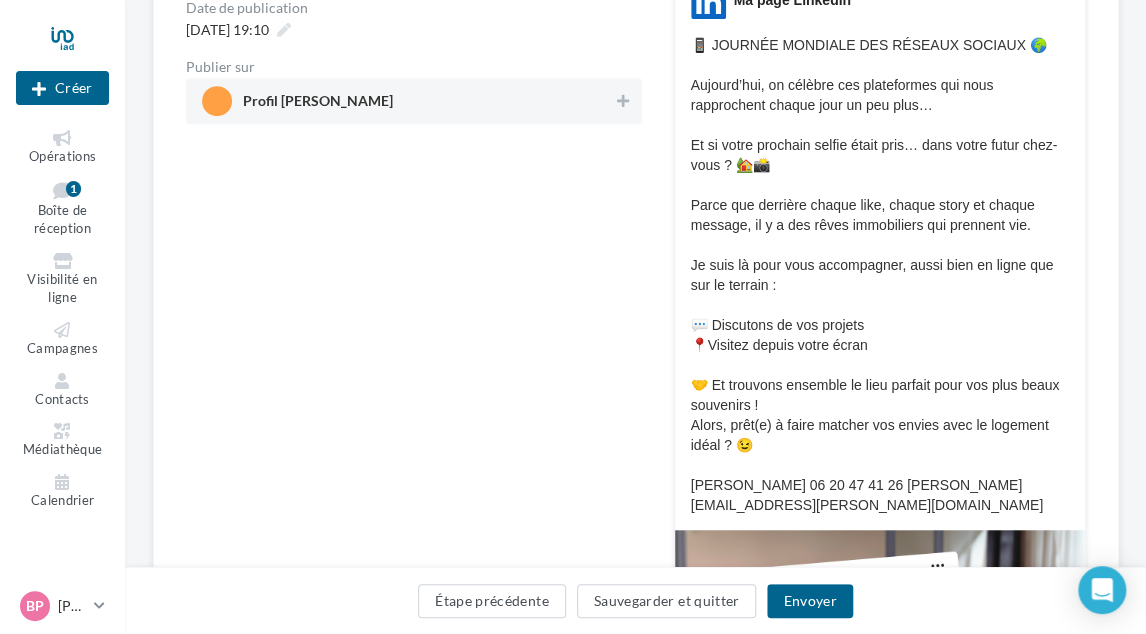 click on "Profil BRUNO PAPIN" at bounding box center (408, 101) 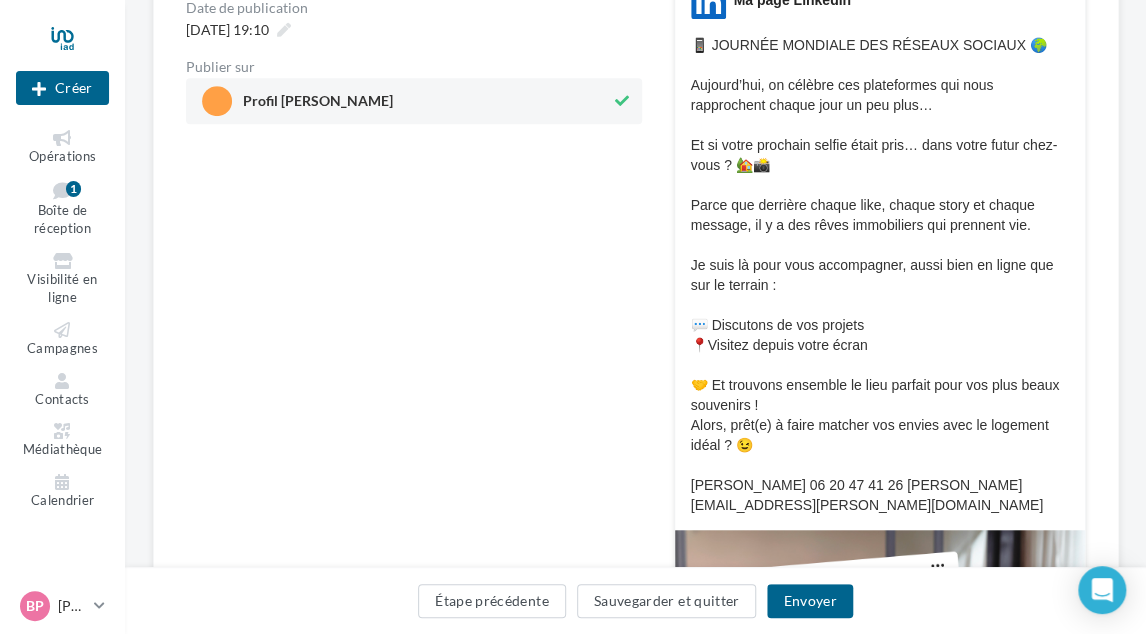 click on "Étape précédente   Sauvegarder et quitter      Envoyer" at bounding box center [635, 600] 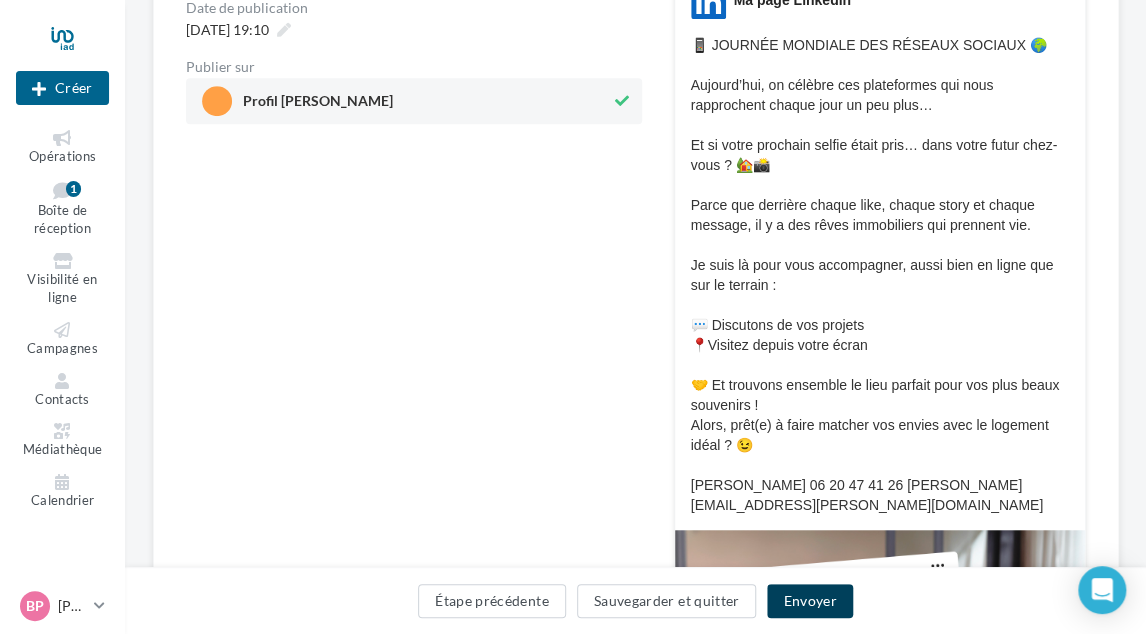 drag, startPoint x: 805, startPoint y: 593, endPoint x: 736, endPoint y: 524, distance: 97.580734 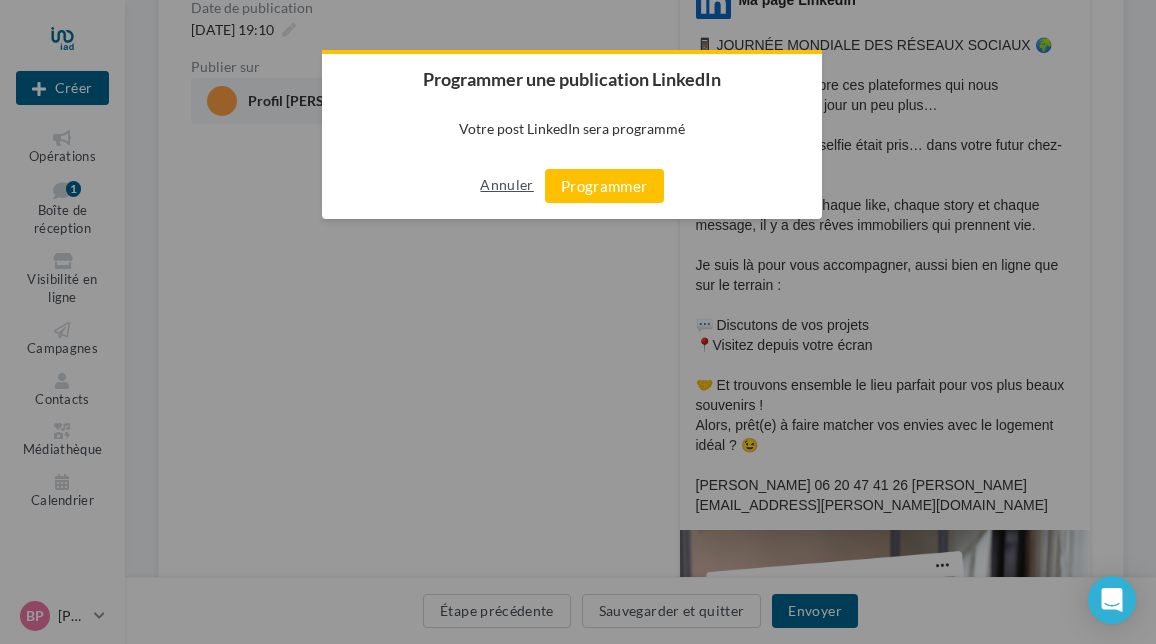 drag, startPoint x: 605, startPoint y: 185, endPoint x: 513, endPoint y: 187, distance: 92.021736 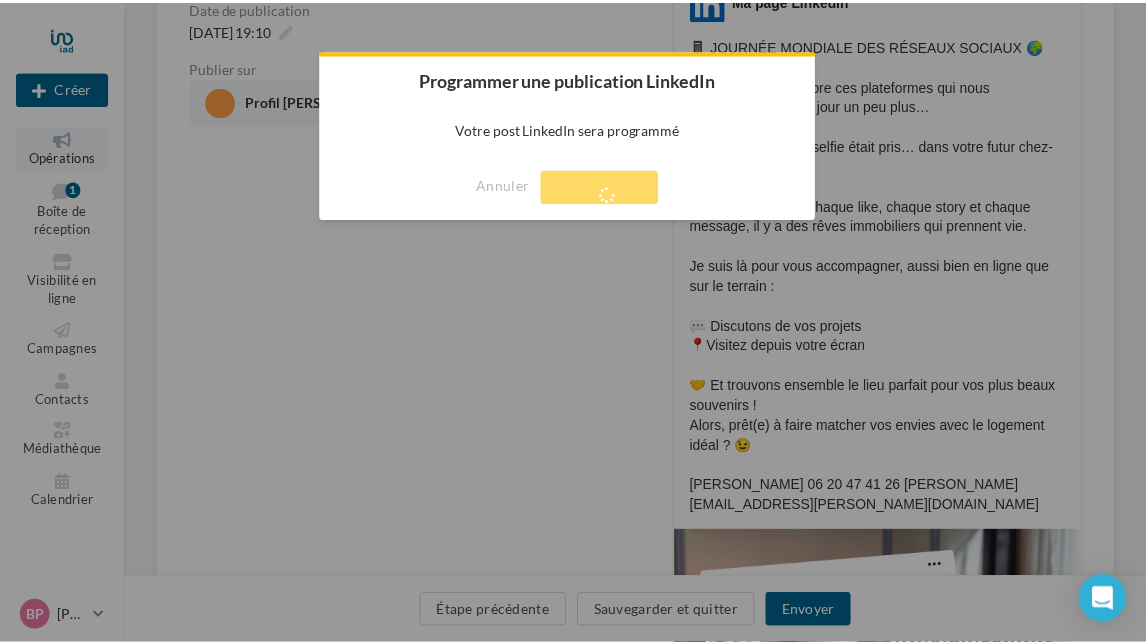 scroll, scrollTop: 32, scrollLeft: 0, axis: vertical 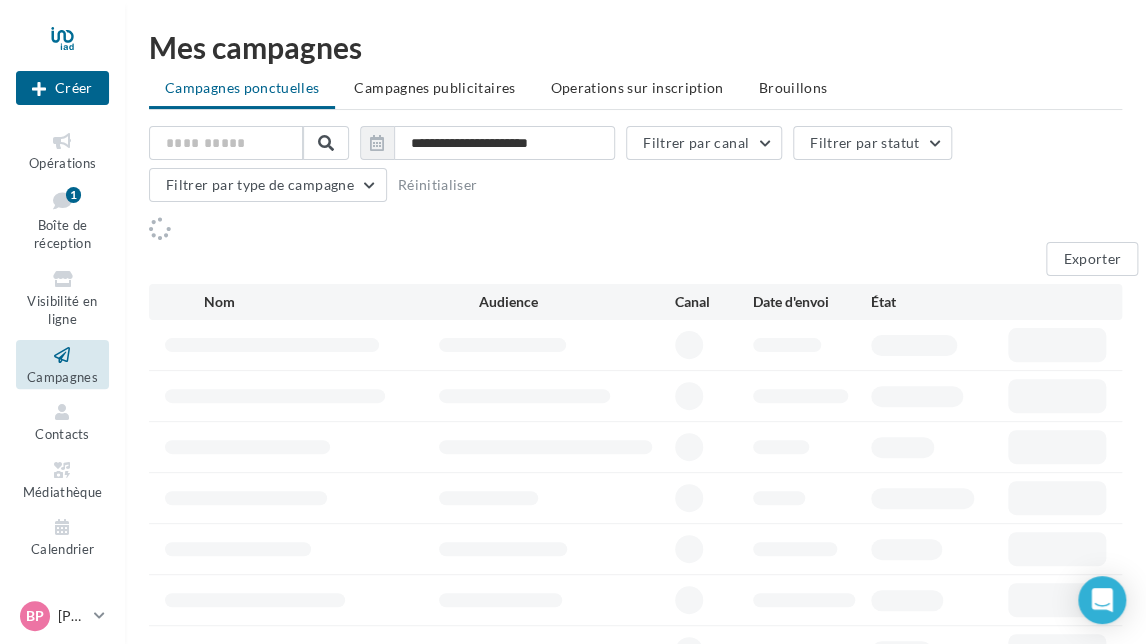 click on "Opérations" at bounding box center (62, 150) 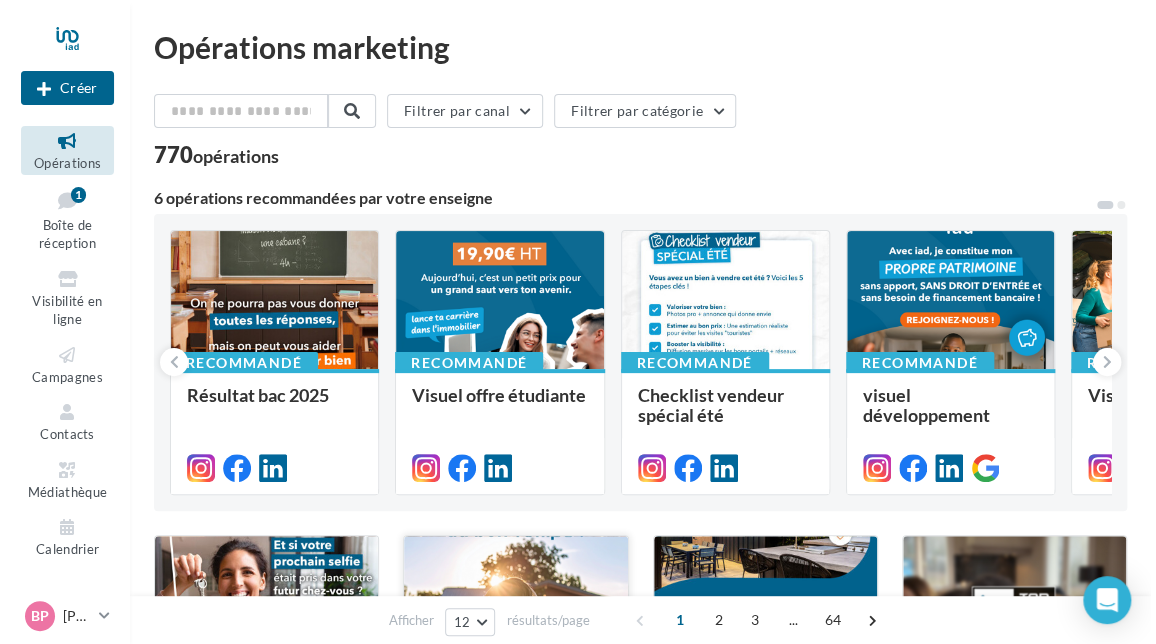 scroll, scrollTop: 300, scrollLeft: 0, axis: vertical 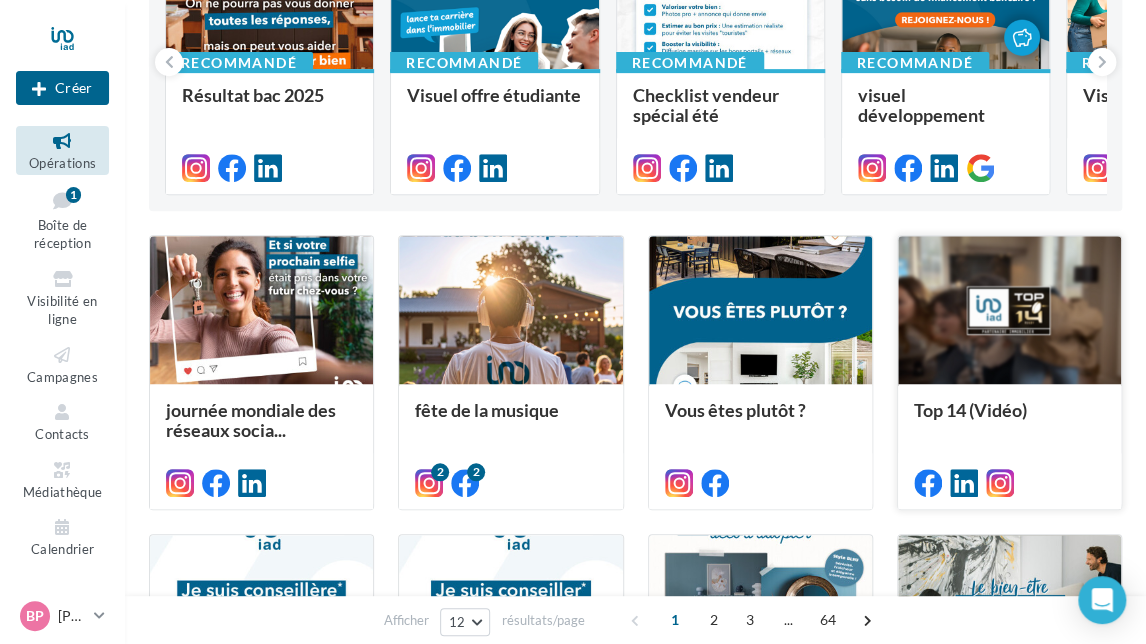 click at bounding box center (1009, 311) 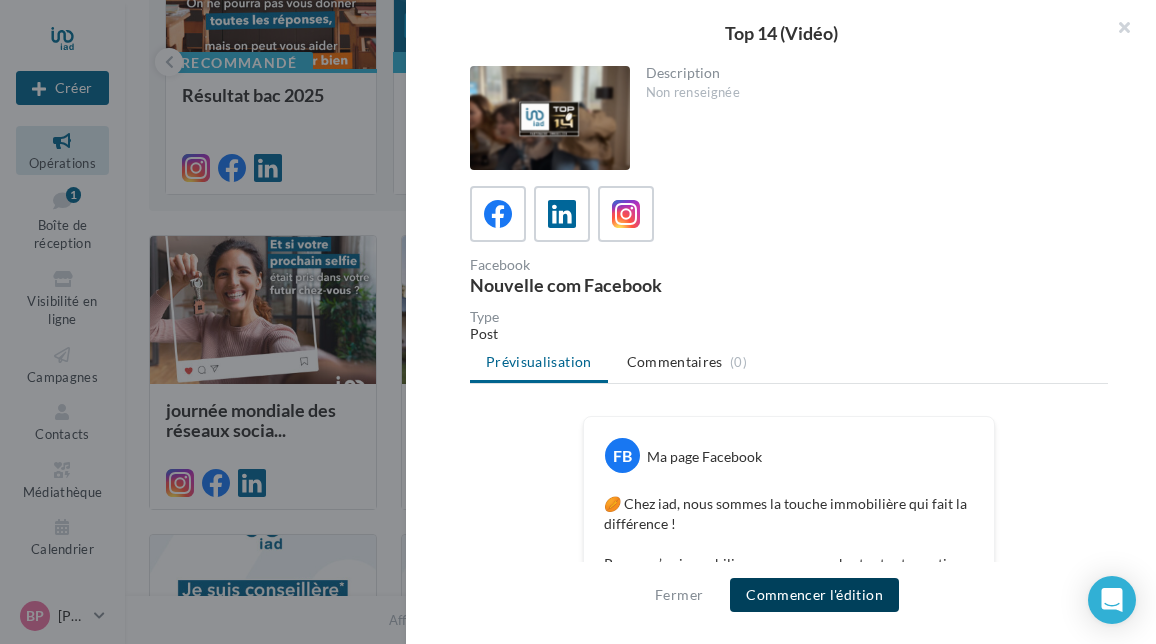 click on "Commencer l'édition" at bounding box center (814, 595) 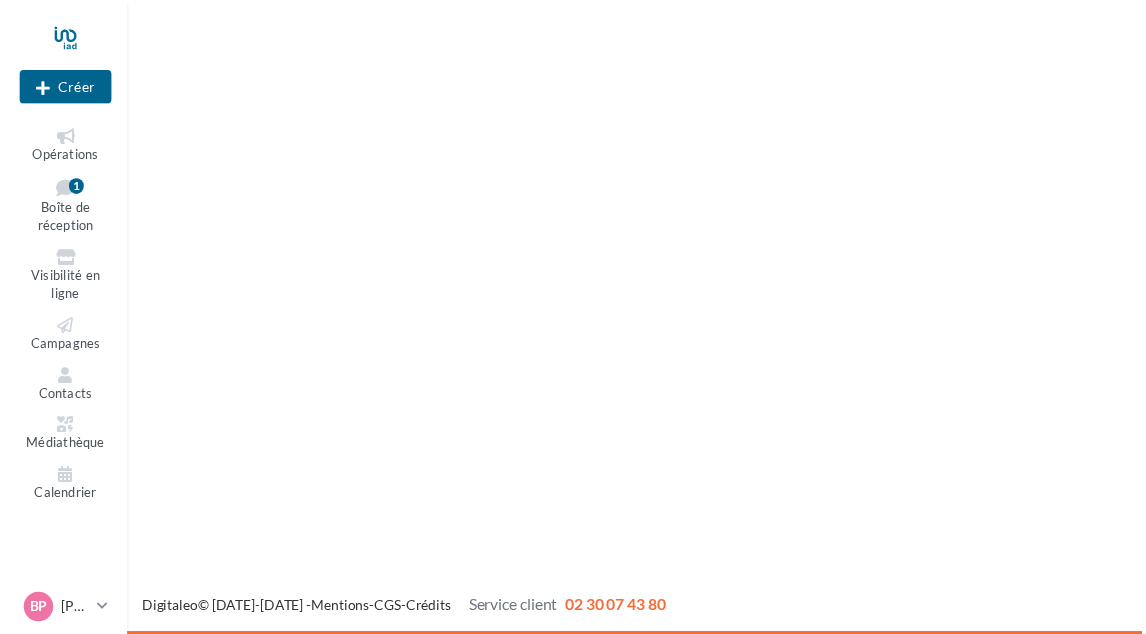 scroll, scrollTop: 0, scrollLeft: 0, axis: both 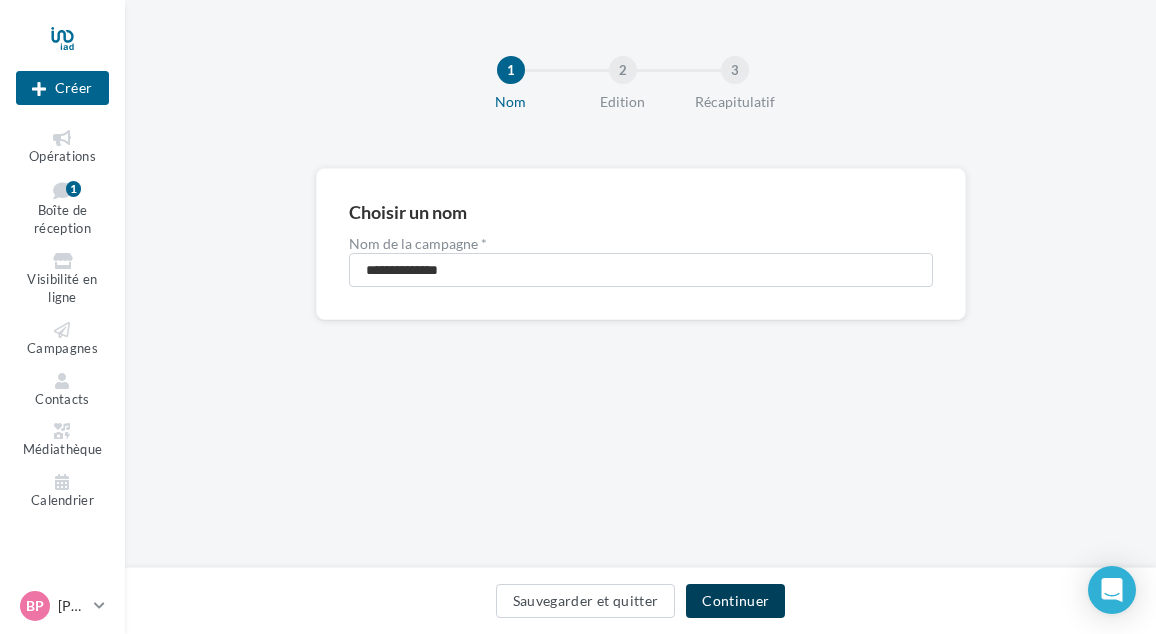 drag, startPoint x: 721, startPoint y: 603, endPoint x: 697, endPoint y: 573, distance: 38.418747 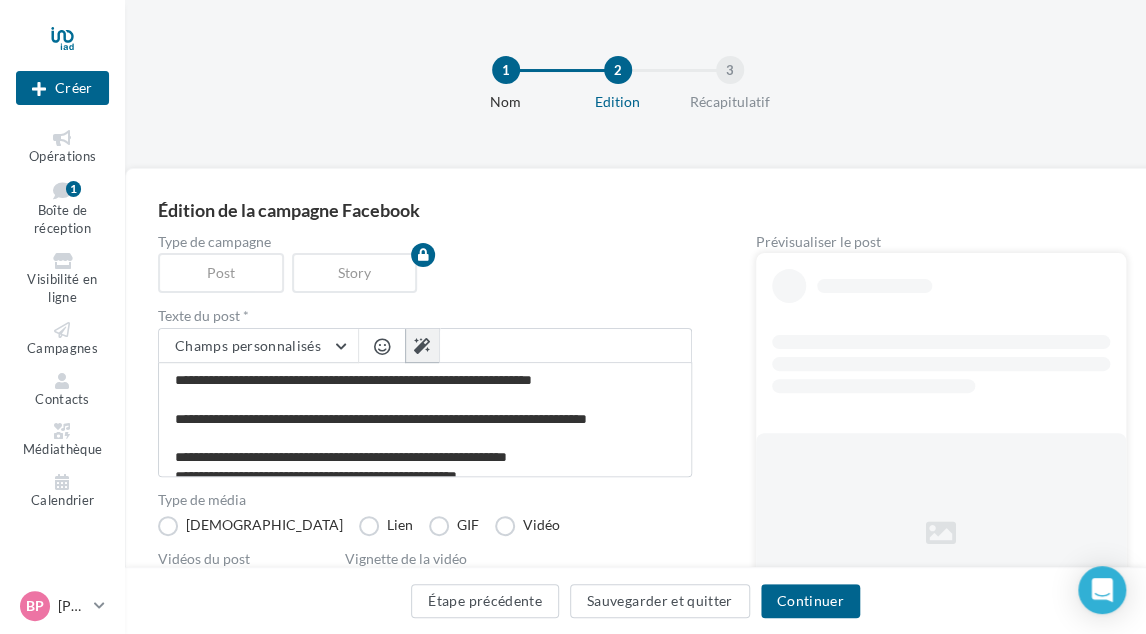 scroll, scrollTop: 36, scrollLeft: 0, axis: vertical 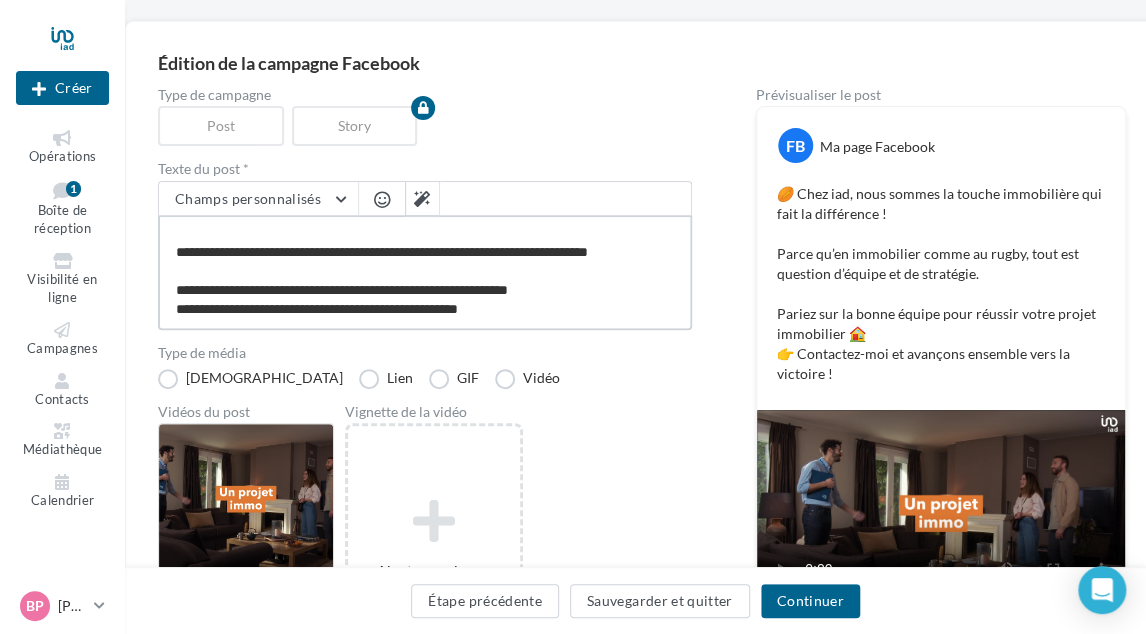 click on "**********" at bounding box center [425, 272] 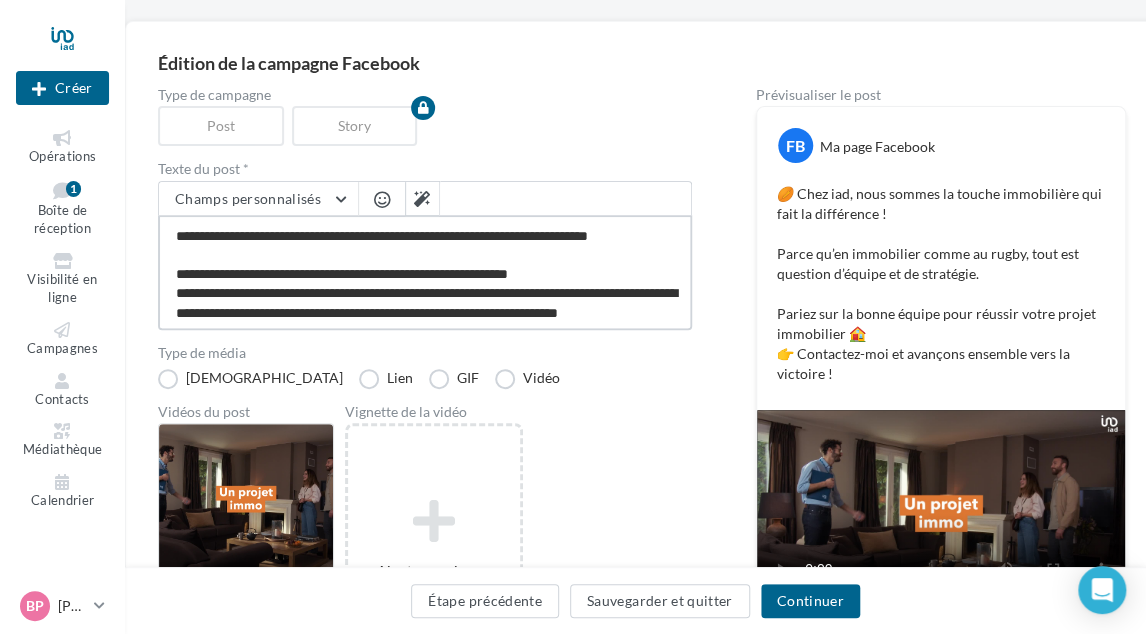scroll, scrollTop: 87, scrollLeft: 0, axis: vertical 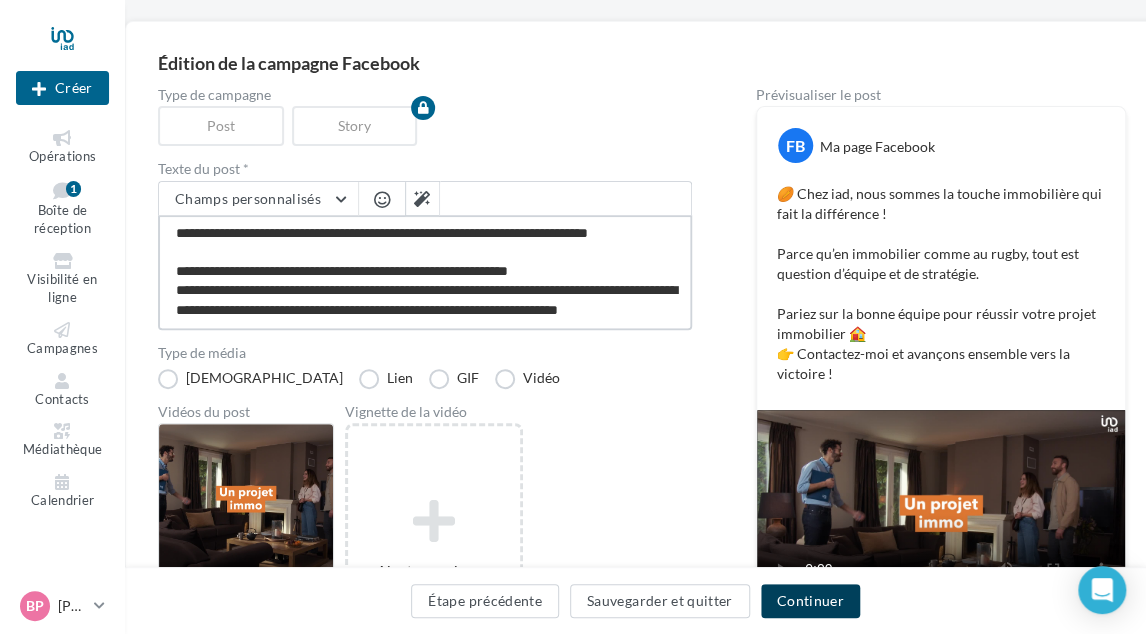 type on "**********" 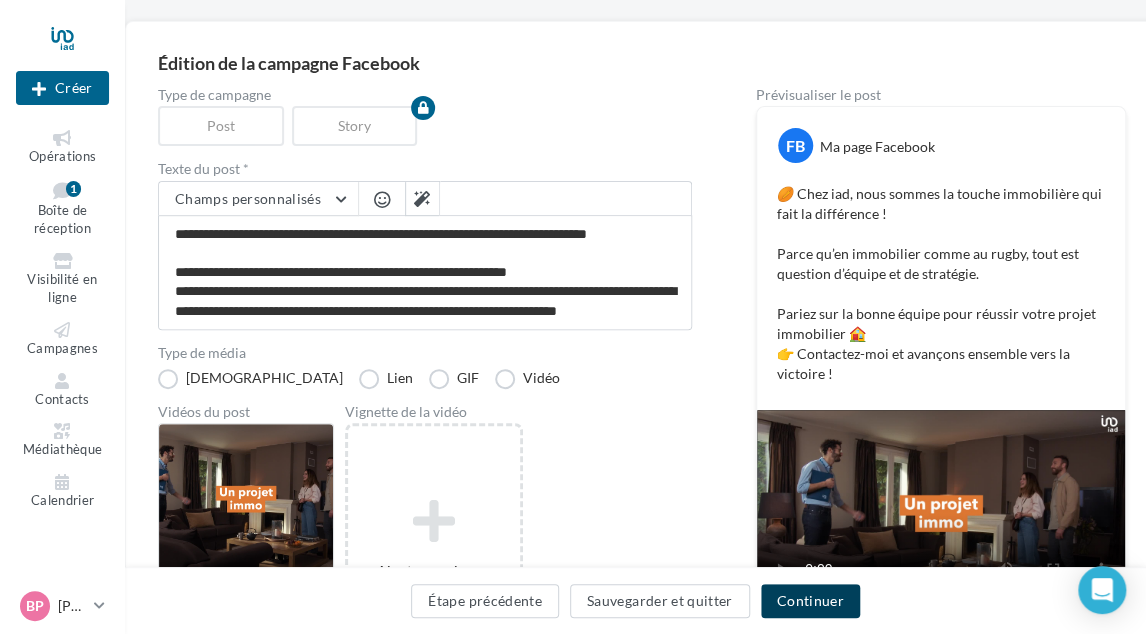 scroll, scrollTop: 86, scrollLeft: 0, axis: vertical 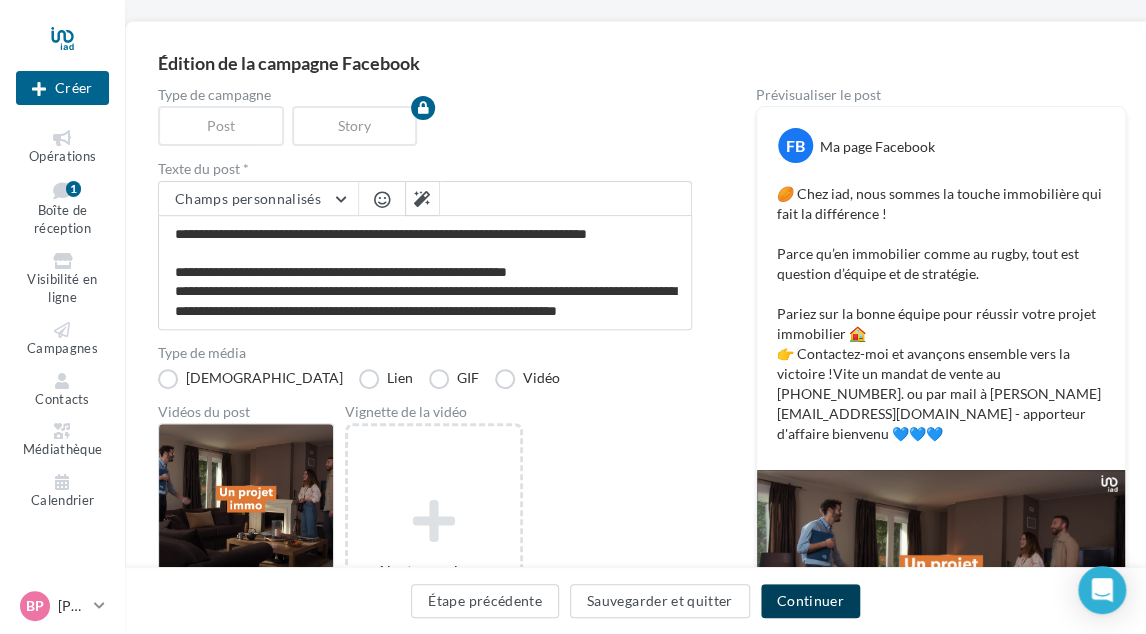 click on "Continuer" at bounding box center (810, 601) 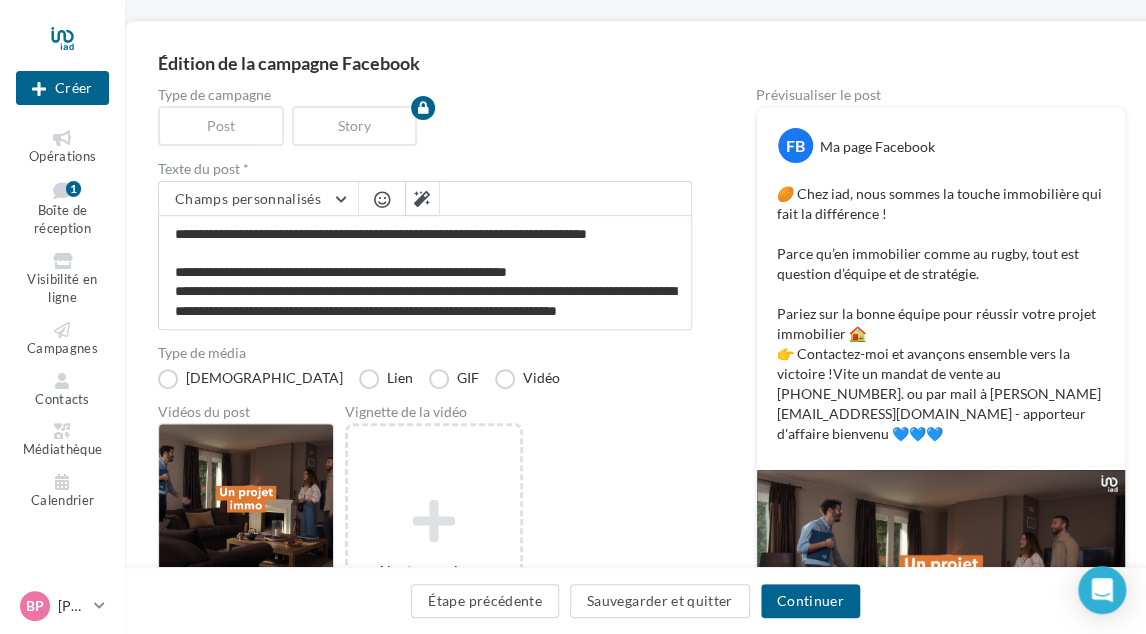 scroll, scrollTop: 0, scrollLeft: 0, axis: both 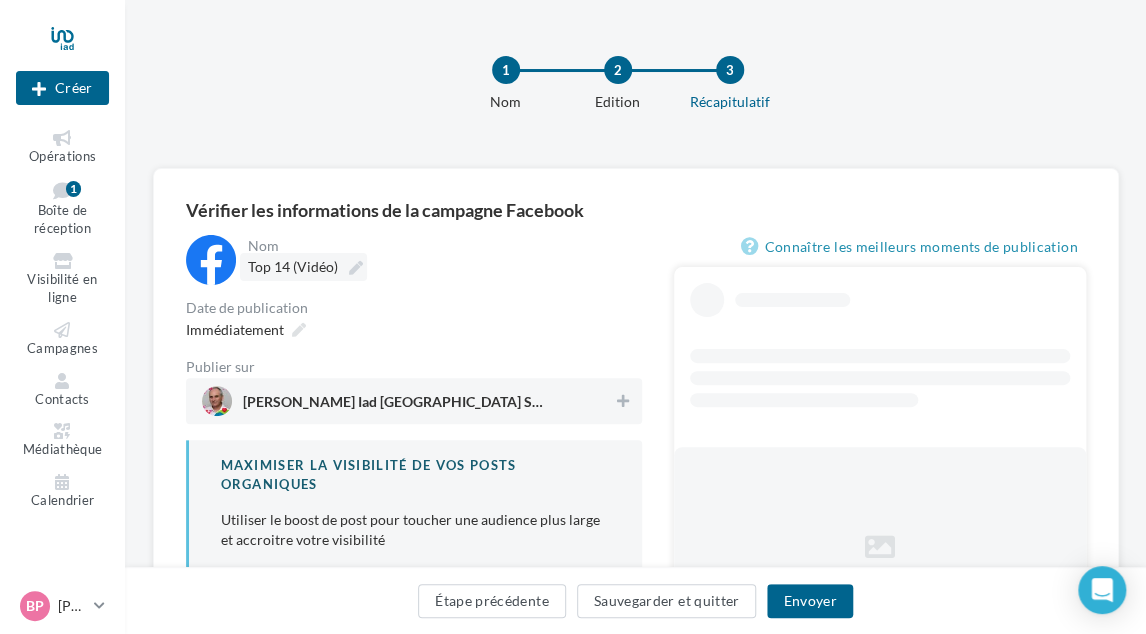 click at bounding box center [356, 268] 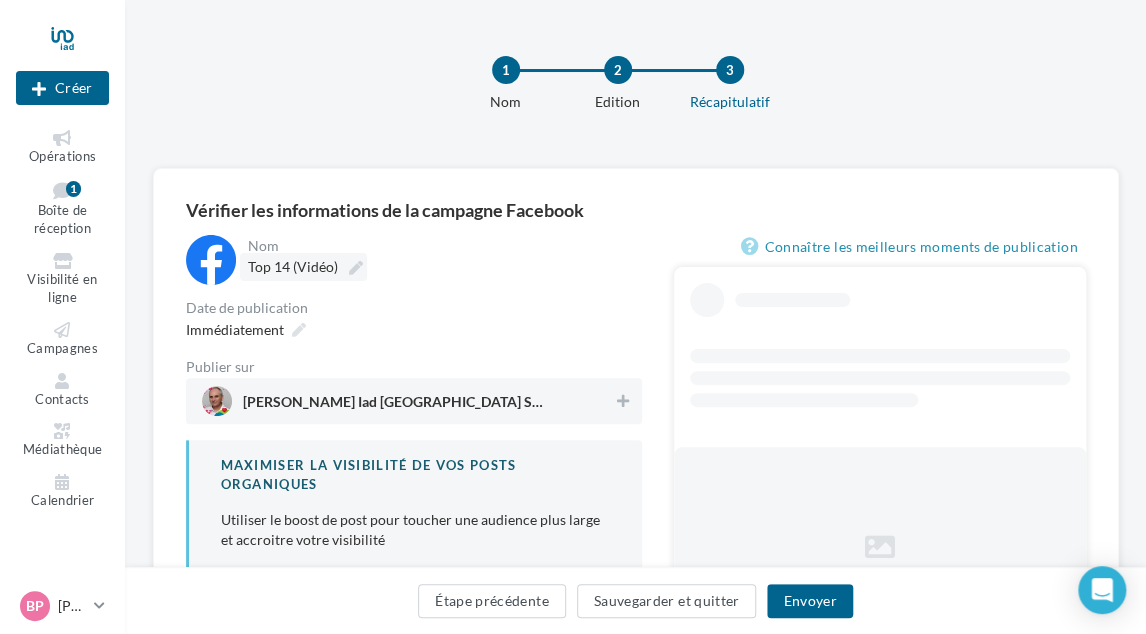 click on "**********" at bounding box center [336, 270] 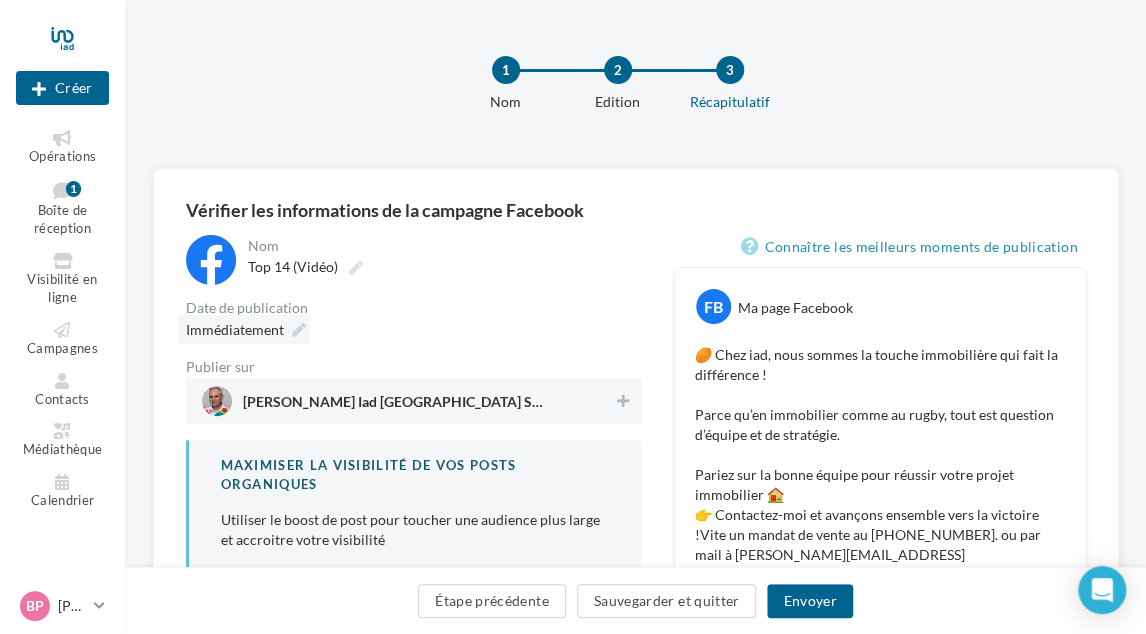 click at bounding box center (299, 330) 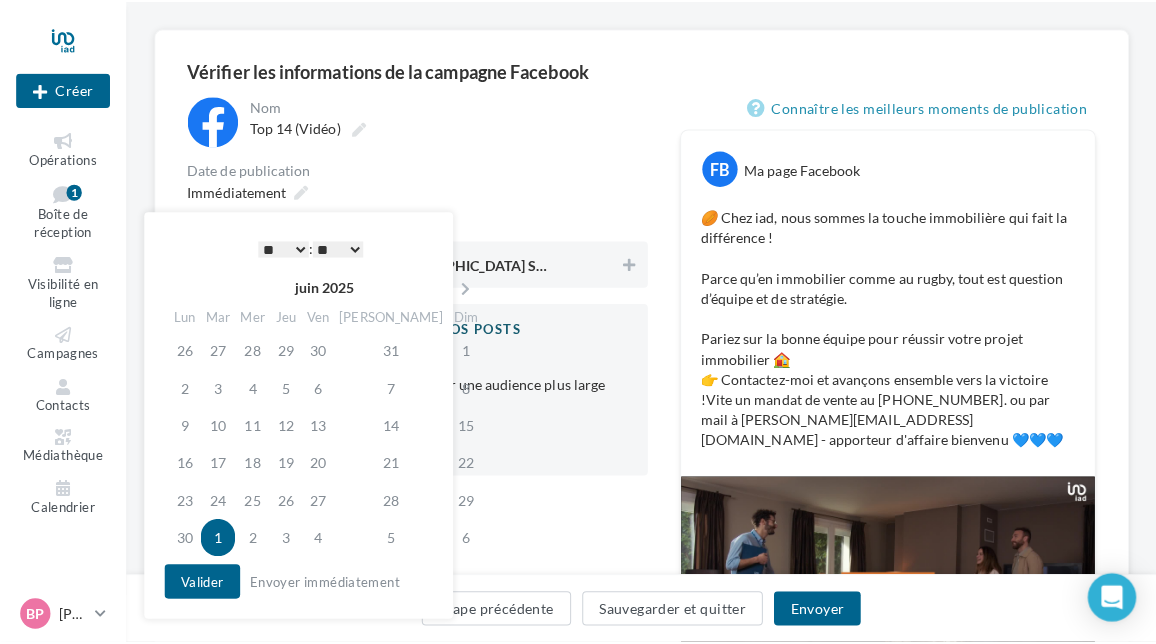 scroll, scrollTop: 300, scrollLeft: 0, axis: vertical 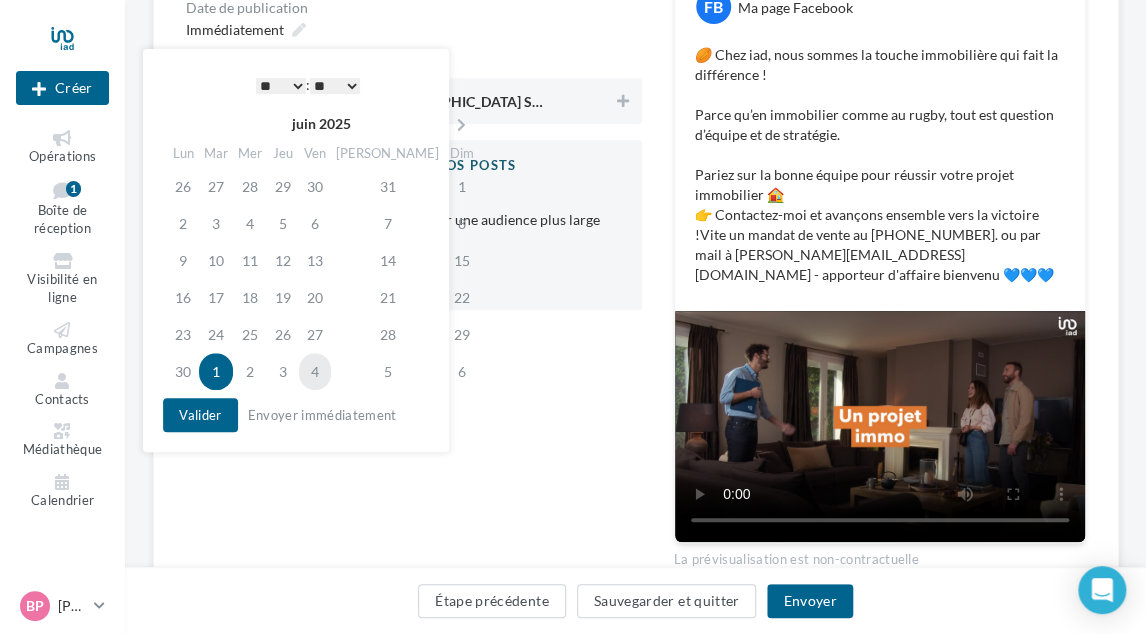 click on "4" at bounding box center (315, 371) 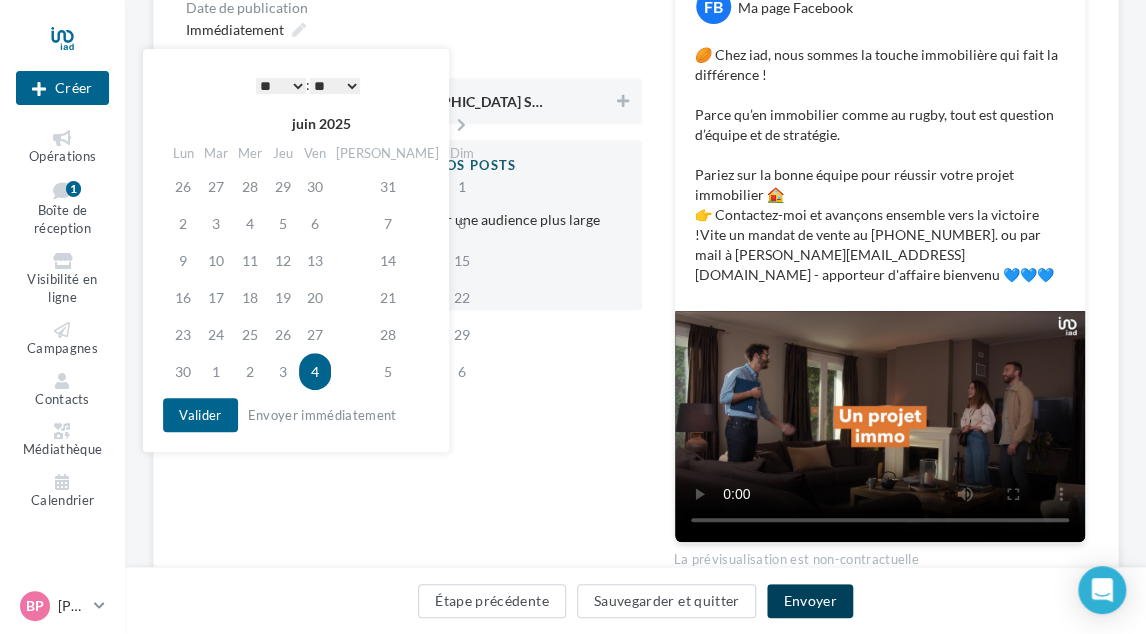 click on "Envoyer" at bounding box center (809, 601) 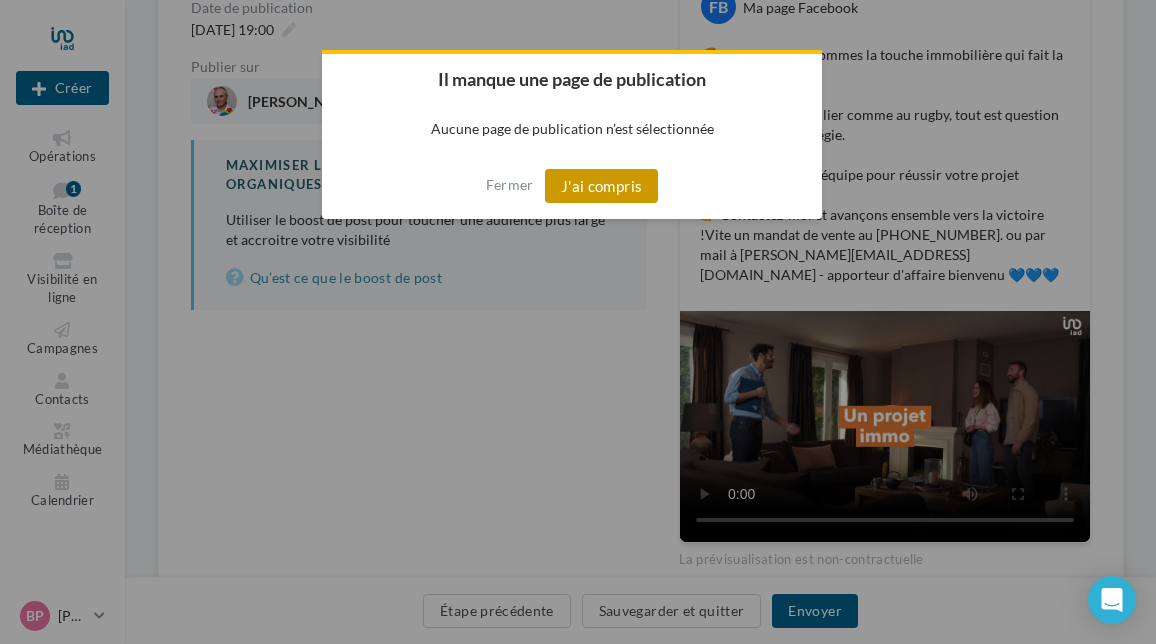 click on "J'ai compris" at bounding box center [602, 186] 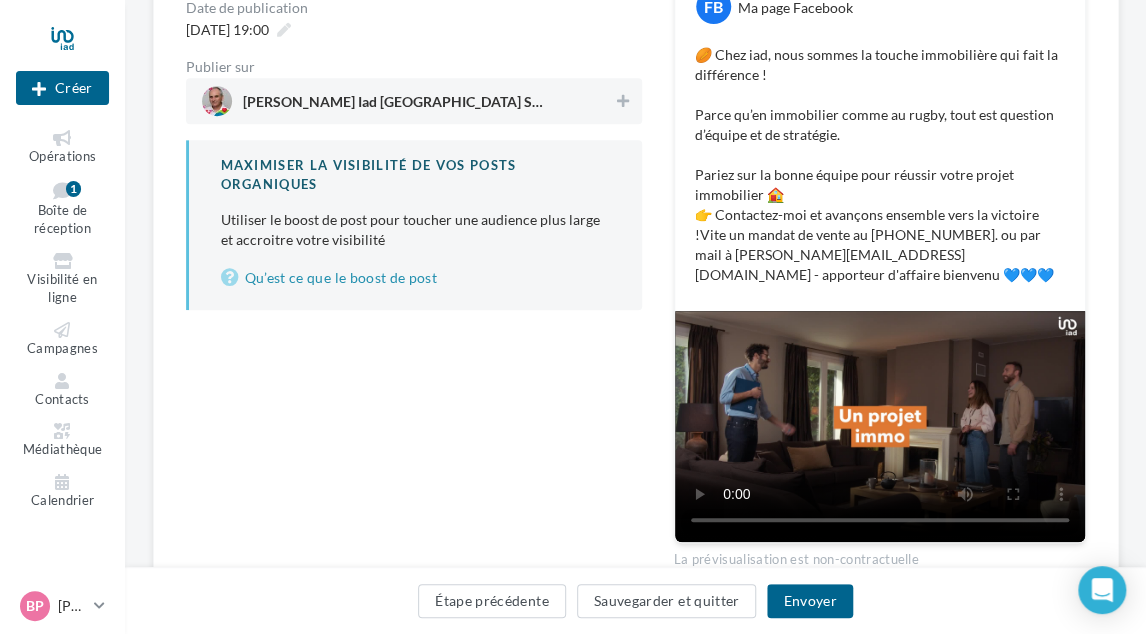 click on "Bruno PAPIN Iad France Saint Ouen et L'Ile Saint Denis" at bounding box center (408, 101) 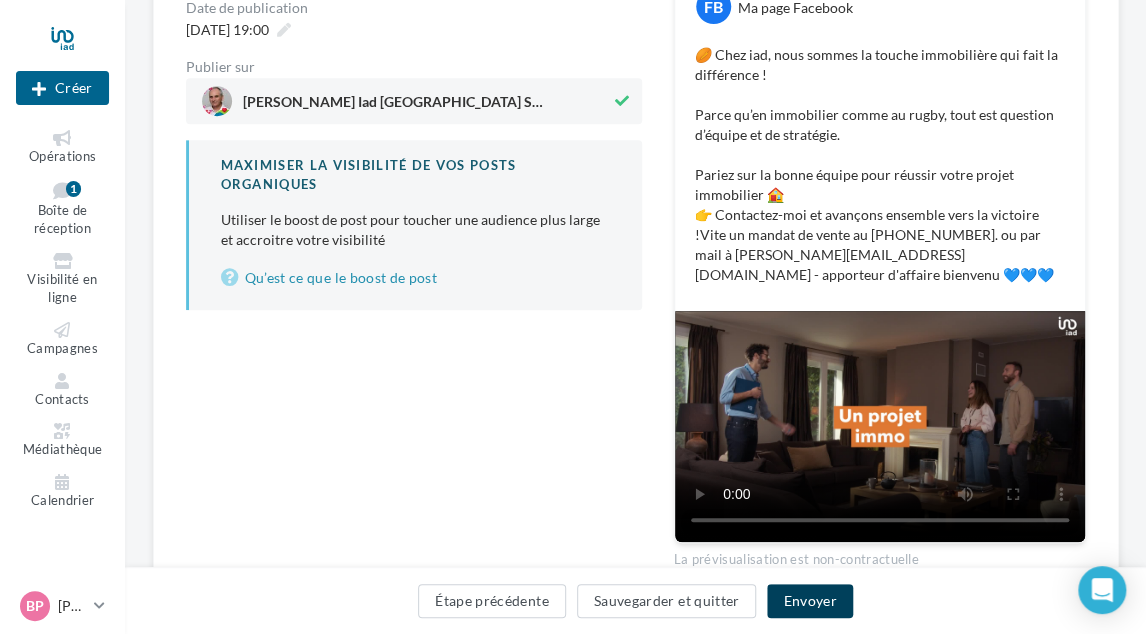 drag, startPoint x: 800, startPoint y: 601, endPoint x: 523, endPoint y: 446, distance: 317.4177 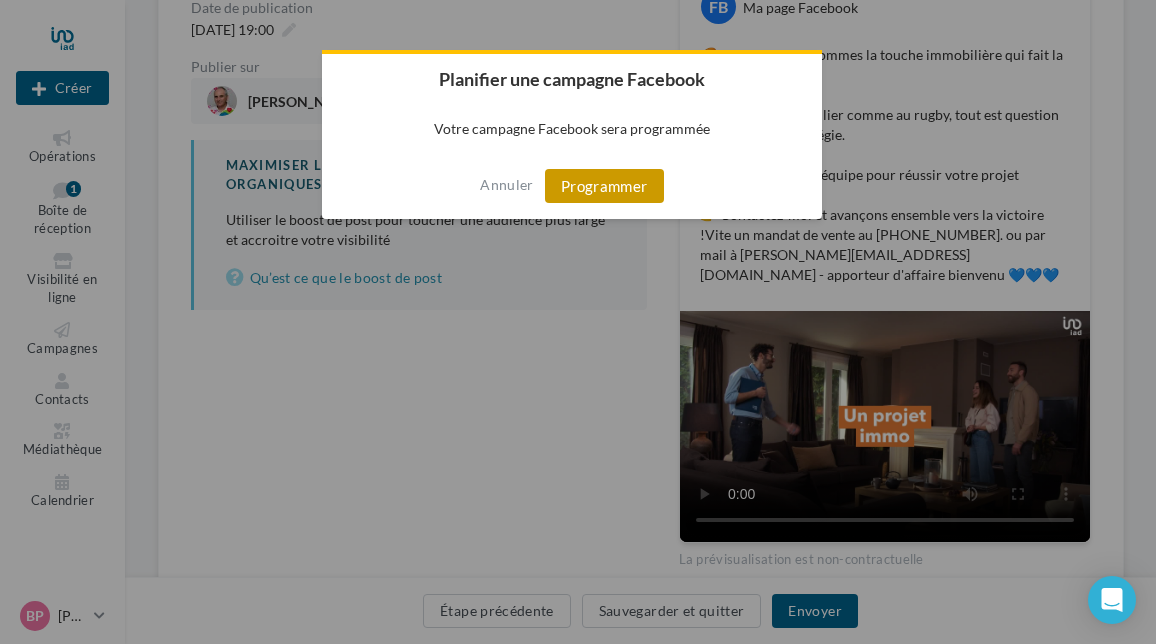 click on "Programmer" at bounding box center [604, 186] 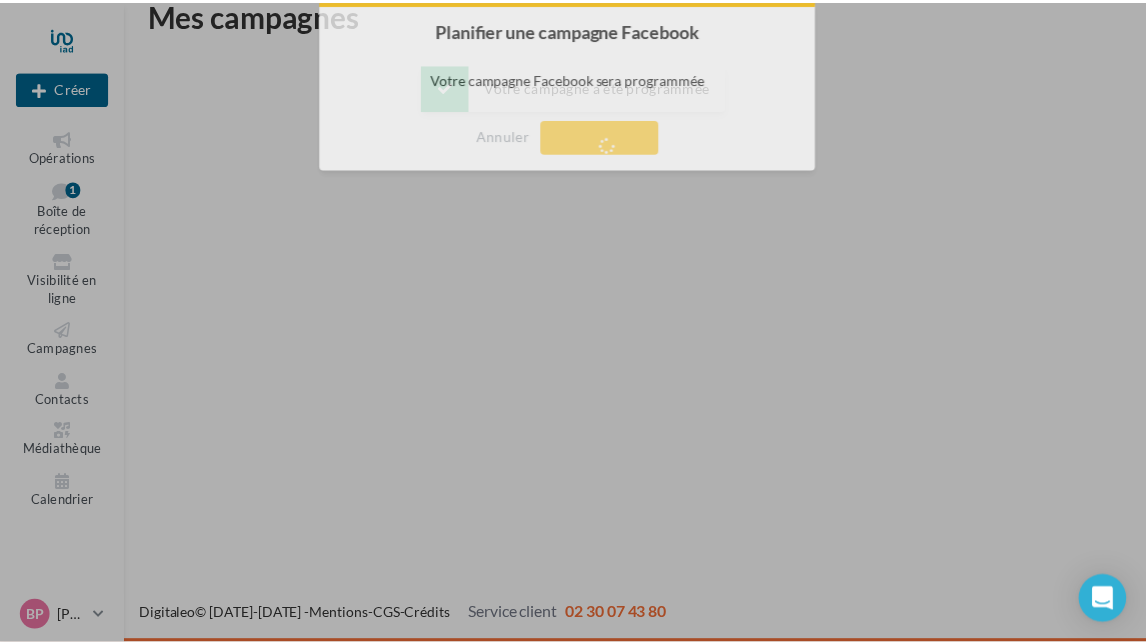 scroll, scrollTop: 32, scrollLeft: 0, axis: vertical 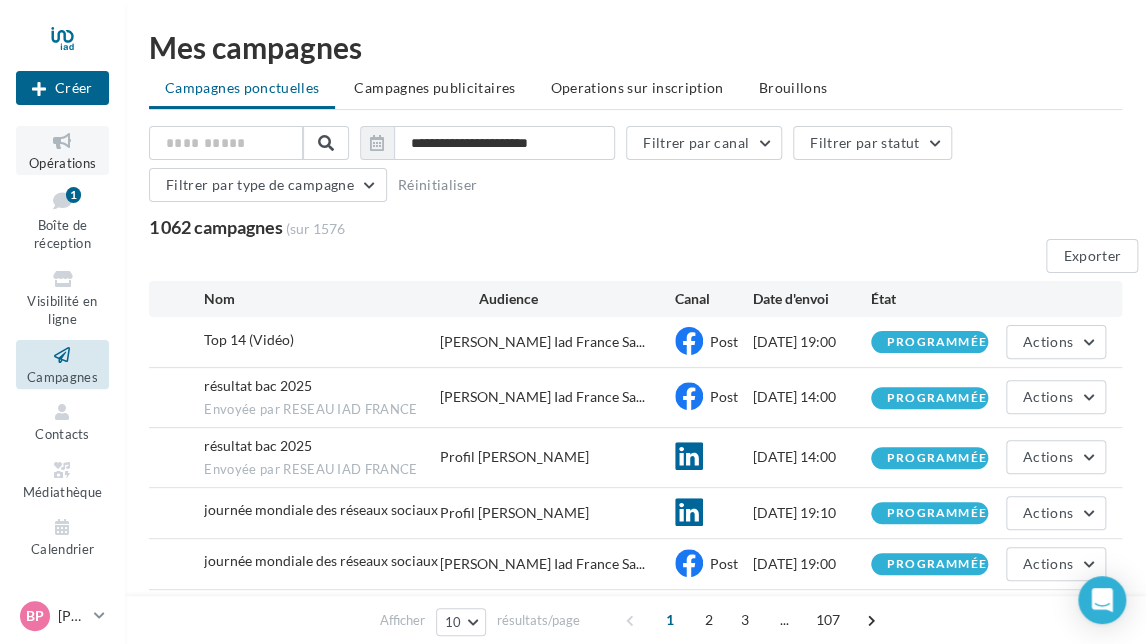 click at bounding box center [62, 141] 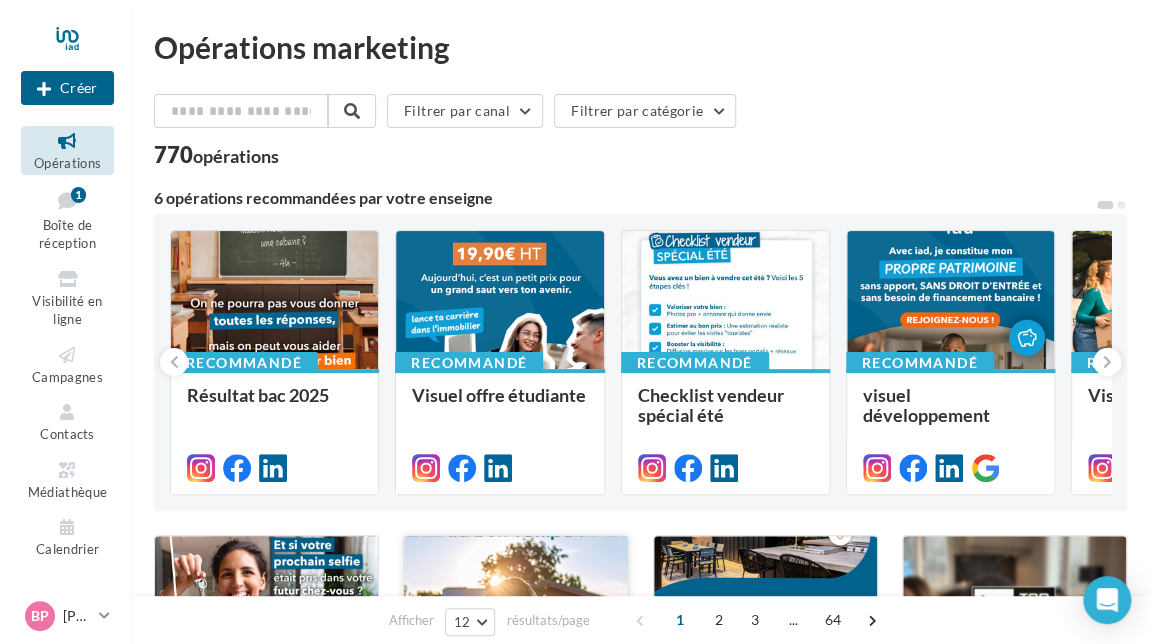 scroll, scrollTop: 300, scrollLeft: 0, axis: vertical 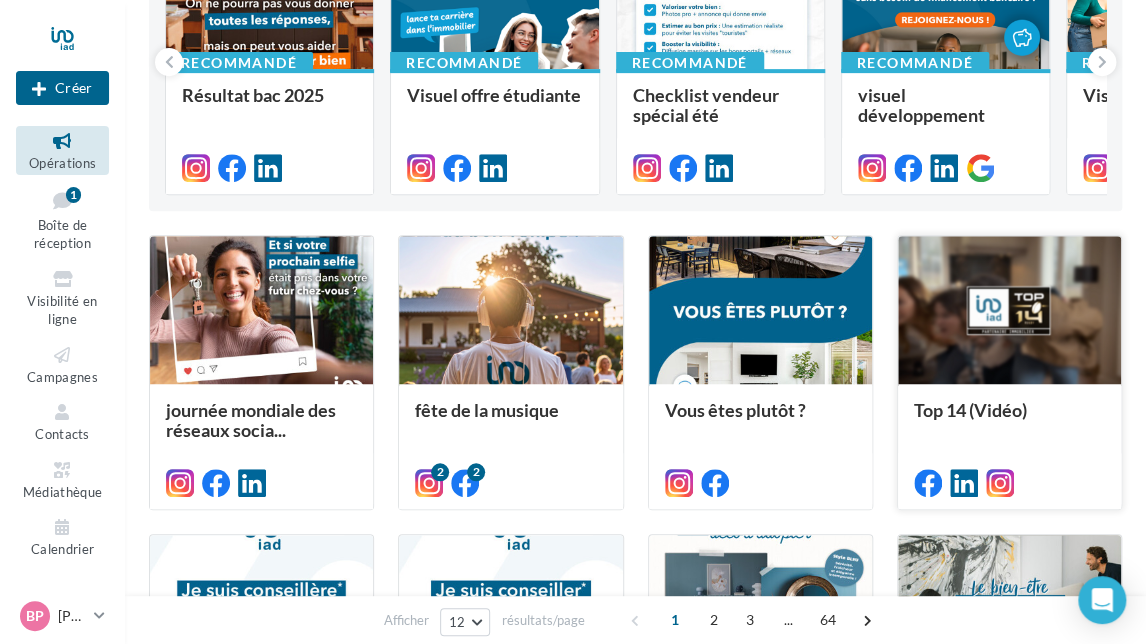 click at bounding box center (1009, 311) 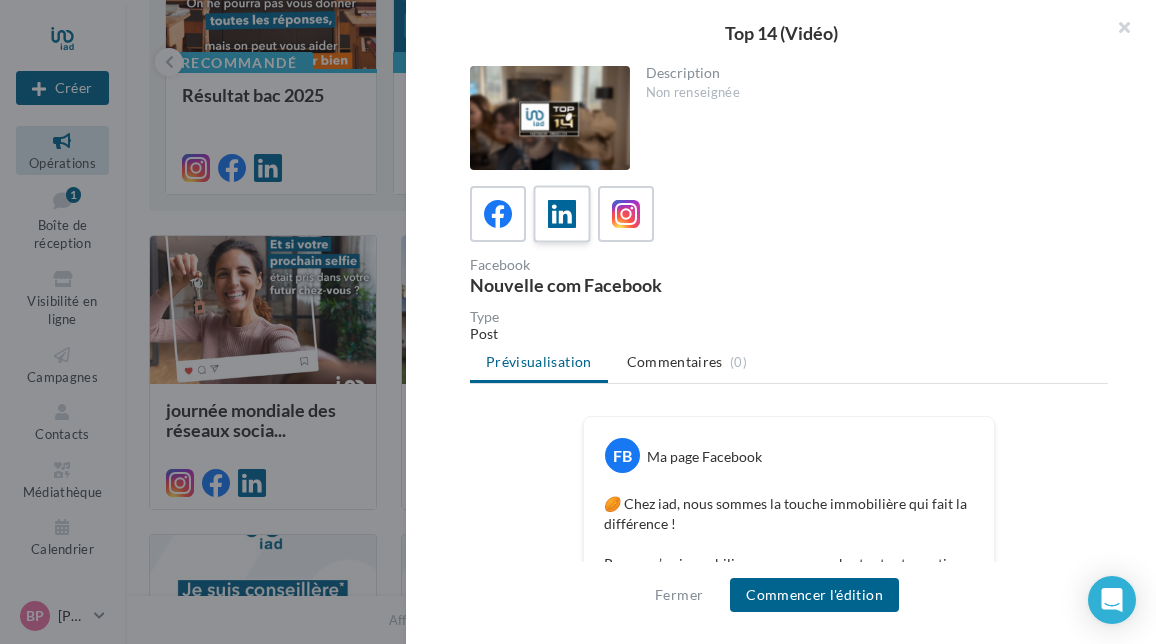 drag, startPoint x: 554, startPoint y: 201, endPoint x: 567, endPoint y: 225, distance: 27.294687 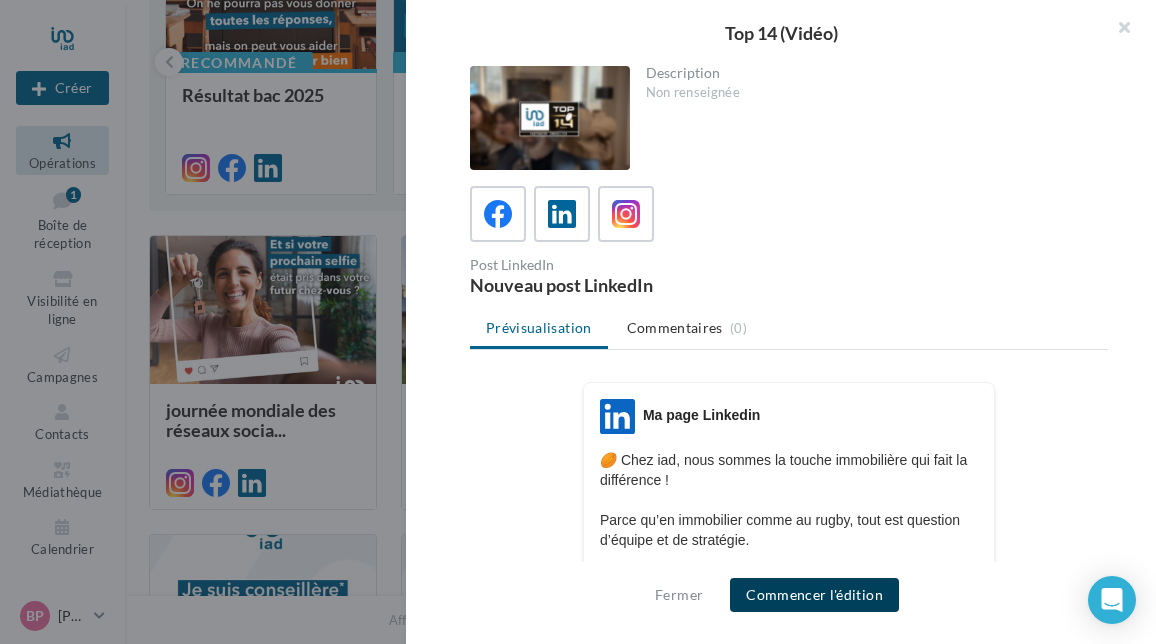 drag, startPoint x: 821, startPoint y: 597, endPoint x: 741, endPoint y: 573, distance: 83.52245 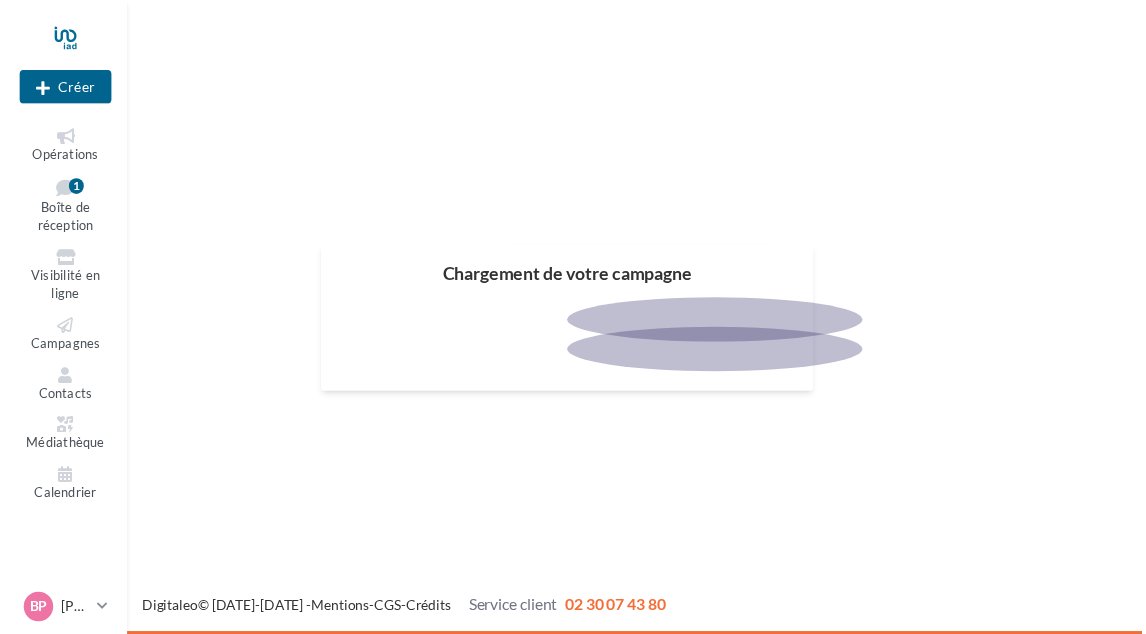 scroll, scrollTop: 0, scrollLeft: 0, axis: both 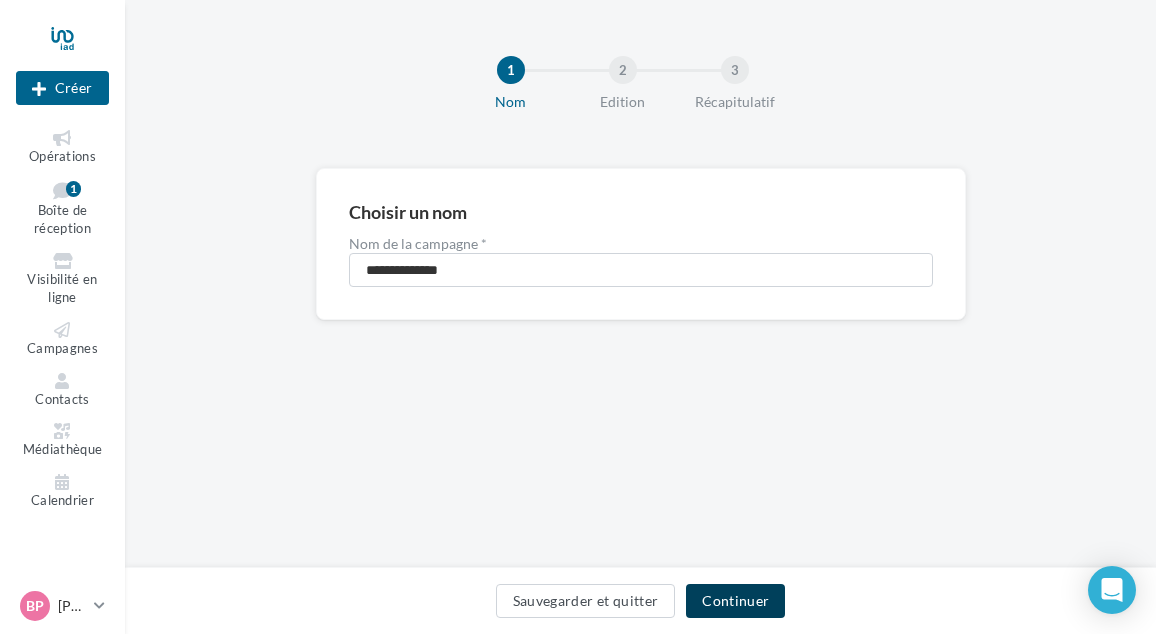 click on "Continuer" at bounding box center (735, 601) 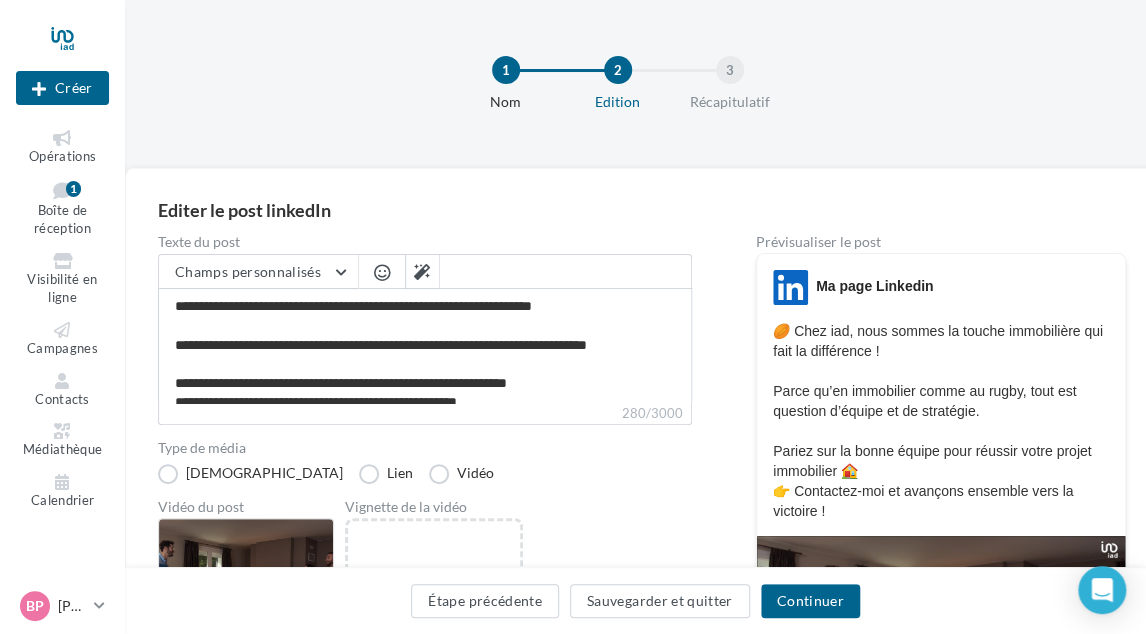 scroll, scrollTop: 36, scrollLeft: 0, axis: vertical 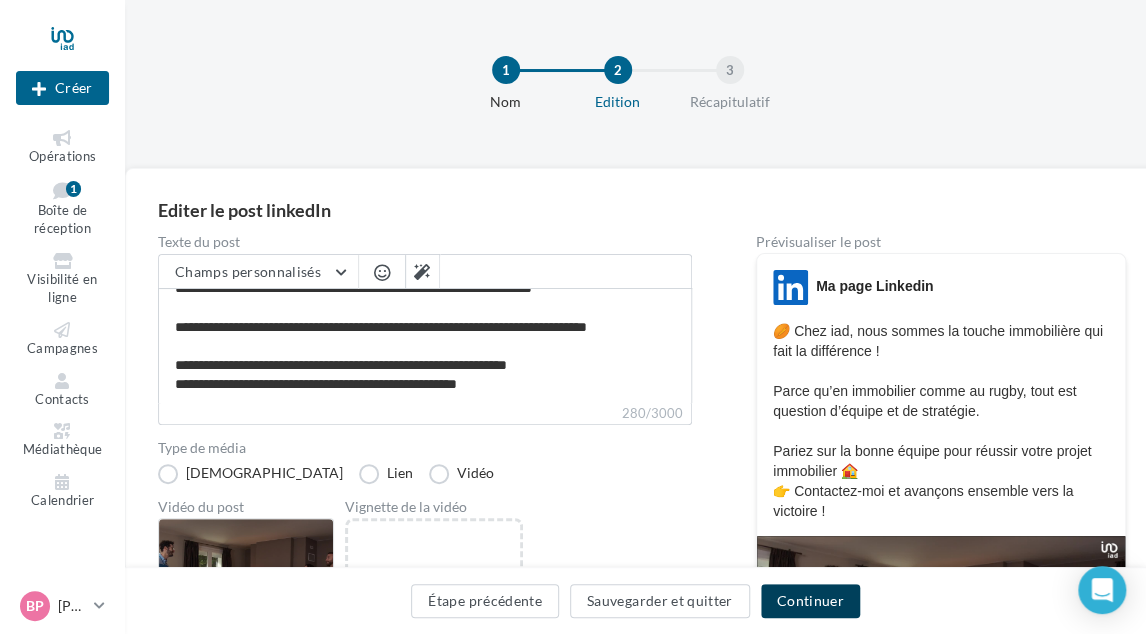 click on "Continuer" at bounding box center (810, 601) 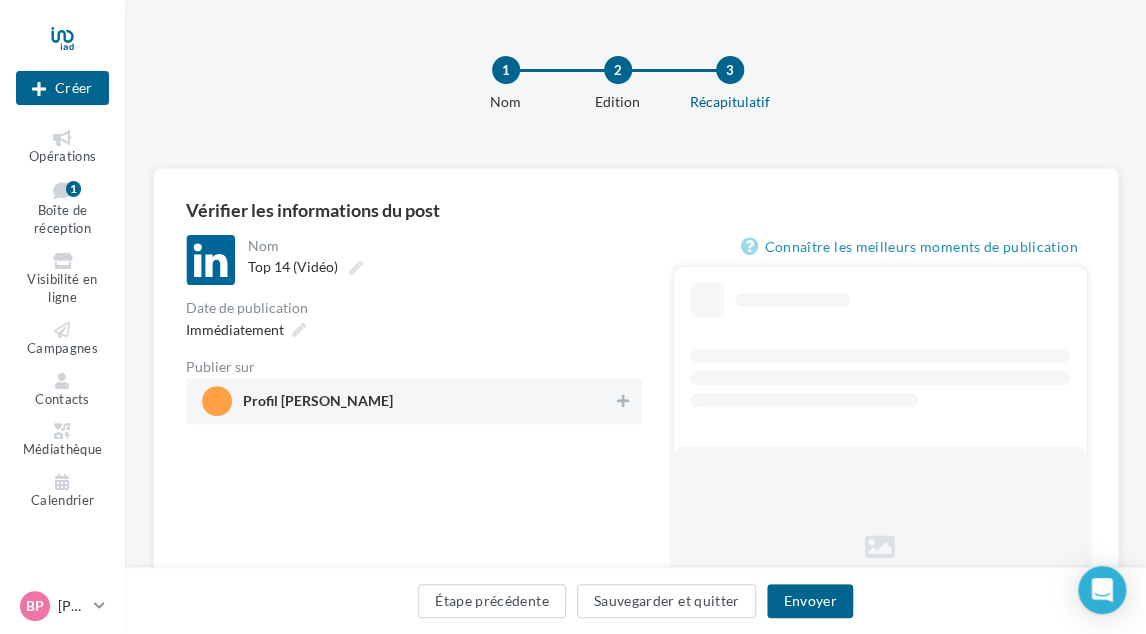 click on "Profil [PERSON_NAME]" at bounding box center (408, 401) 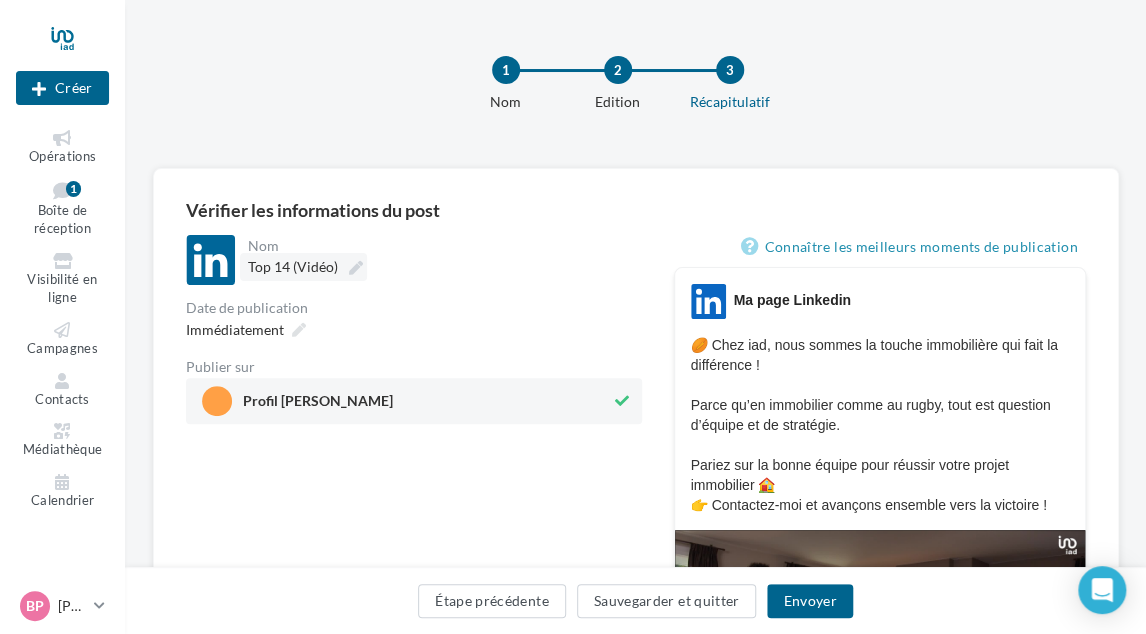 click on "Top 14 (Vidéo)" at bounding box center (303, 267) 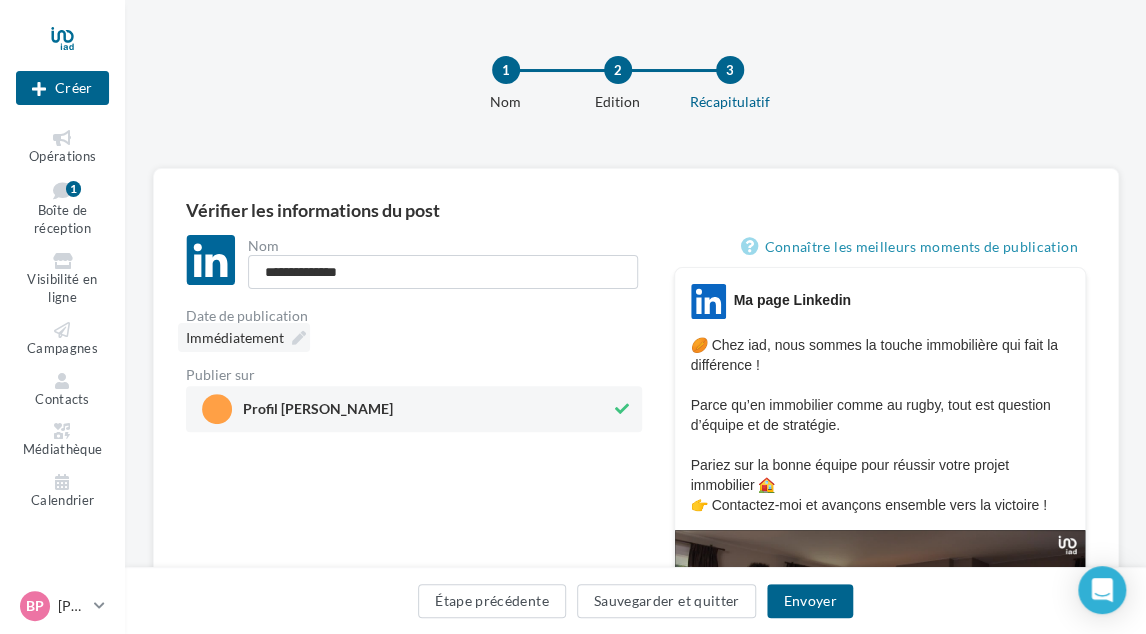 click on "Immédiatement" at bounding box center (244, 337) 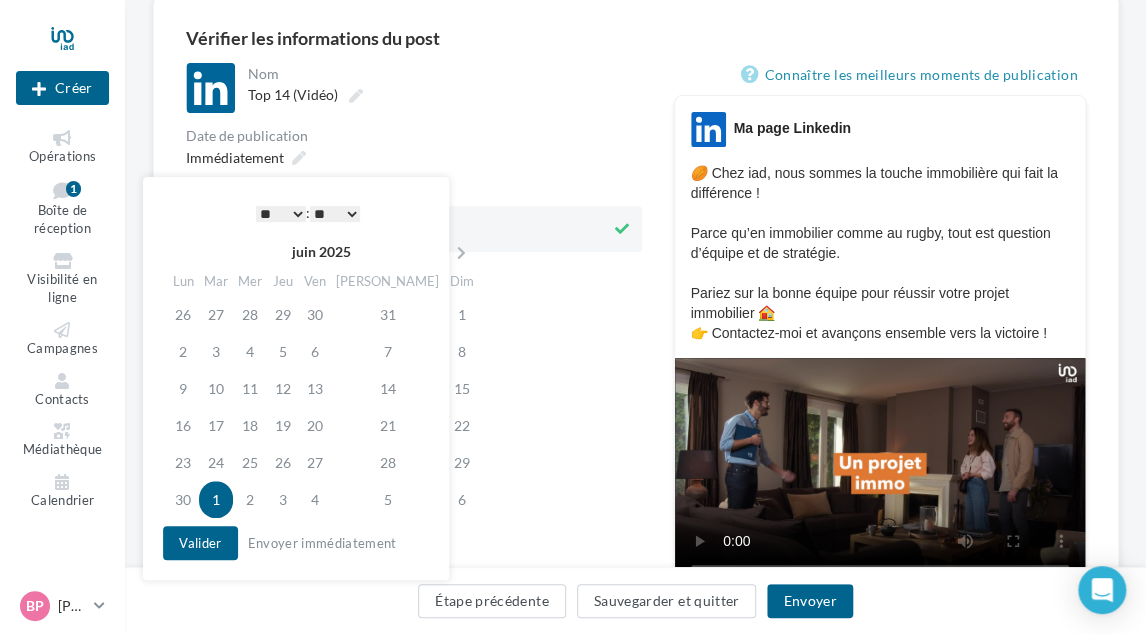scroll, scrollTop: 376, scrollLeft: 0, axis: vertical 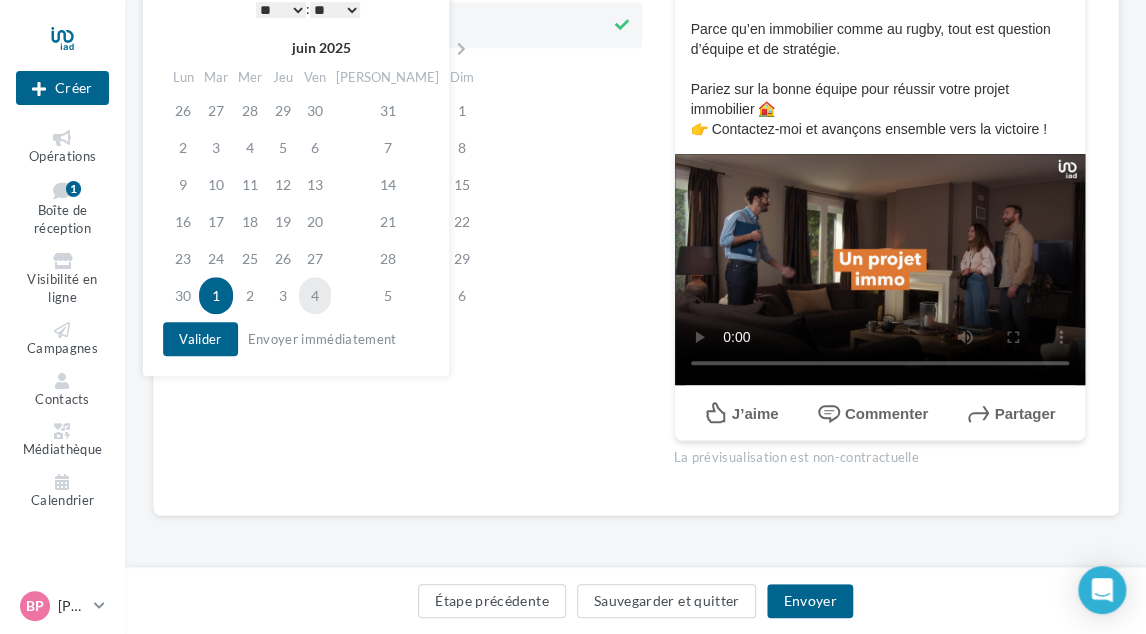 click on "4" at bounding box center [315, 295] 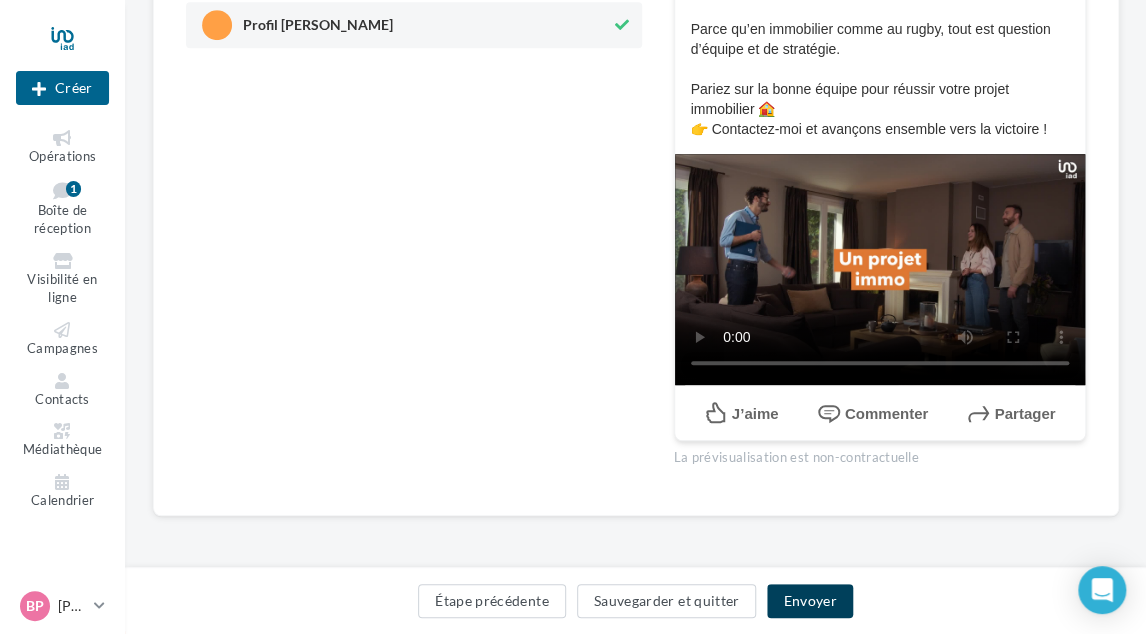 drag, startPoint x: 806, startPoint y: 605, endPoint x: 786, endPoint y: 584, distance: 29 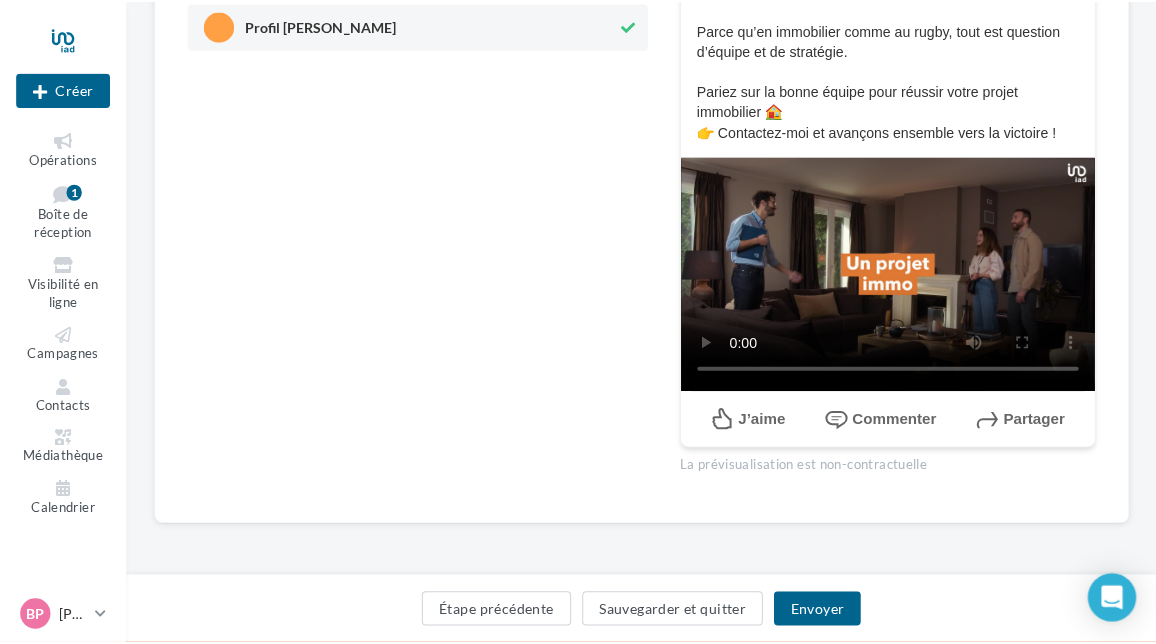 scroll, scrollTop: 365, scrollLeft: 0, axis: vertical 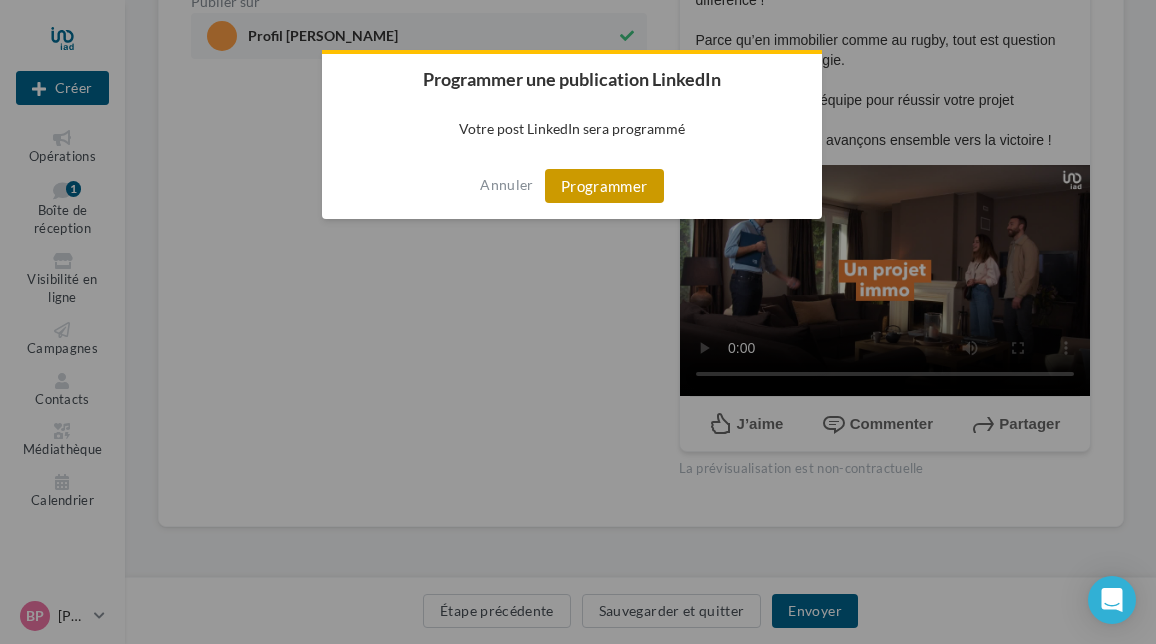 click on "Programmer" at bounding box center (604, 186) 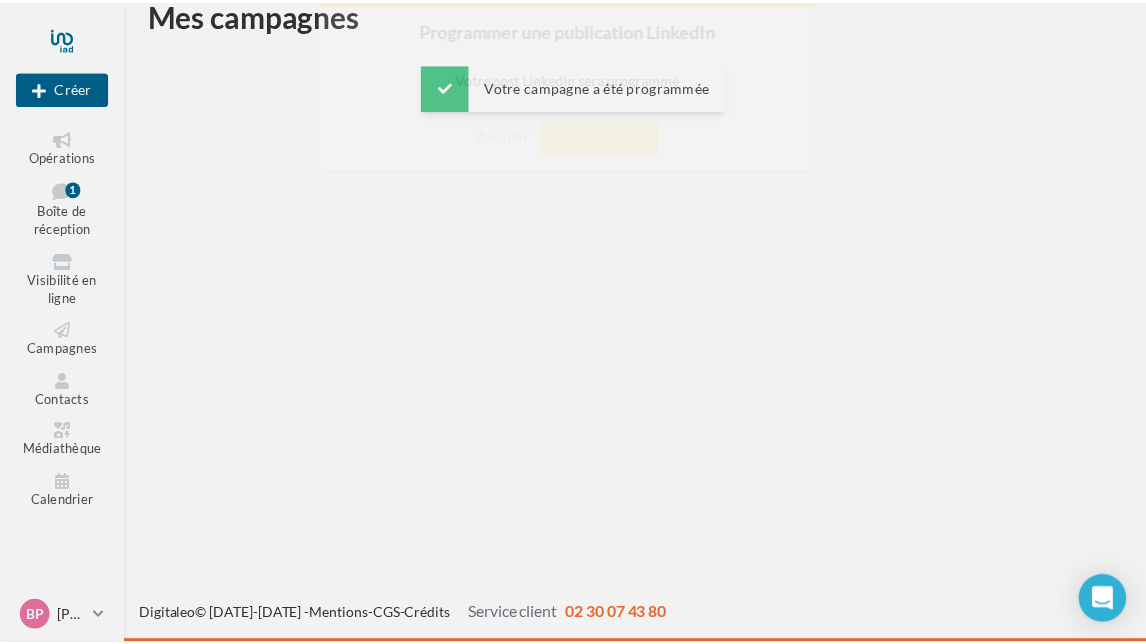 scroll, scrollTop: 32, scrollLeft: 0, axis: vertical 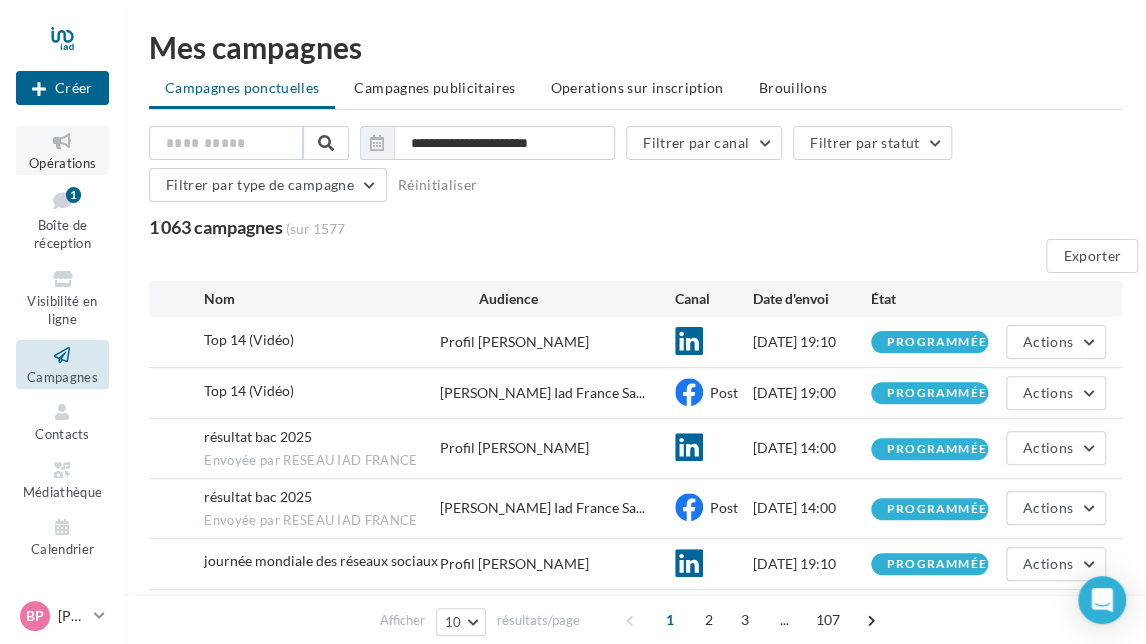 drag, startPoint x: 67, startPoint y: 142, endPoint x: 255, endPoint y: 130, distance: 188.38258 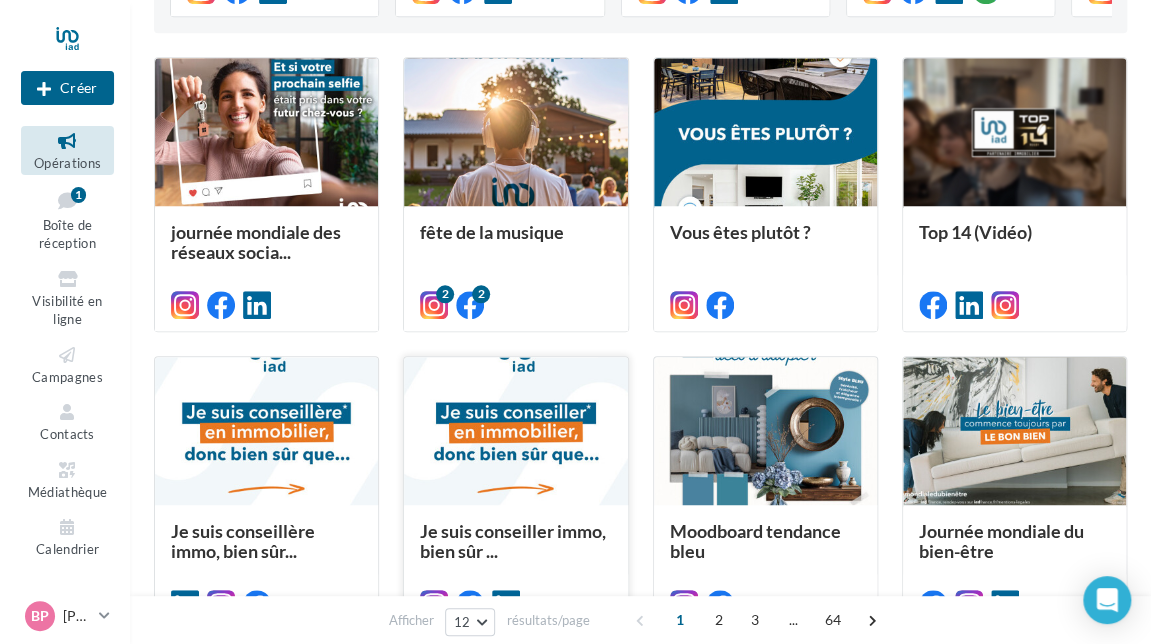 scroll, scrollTop: 700, scrollLeft: 0, axis: vertical 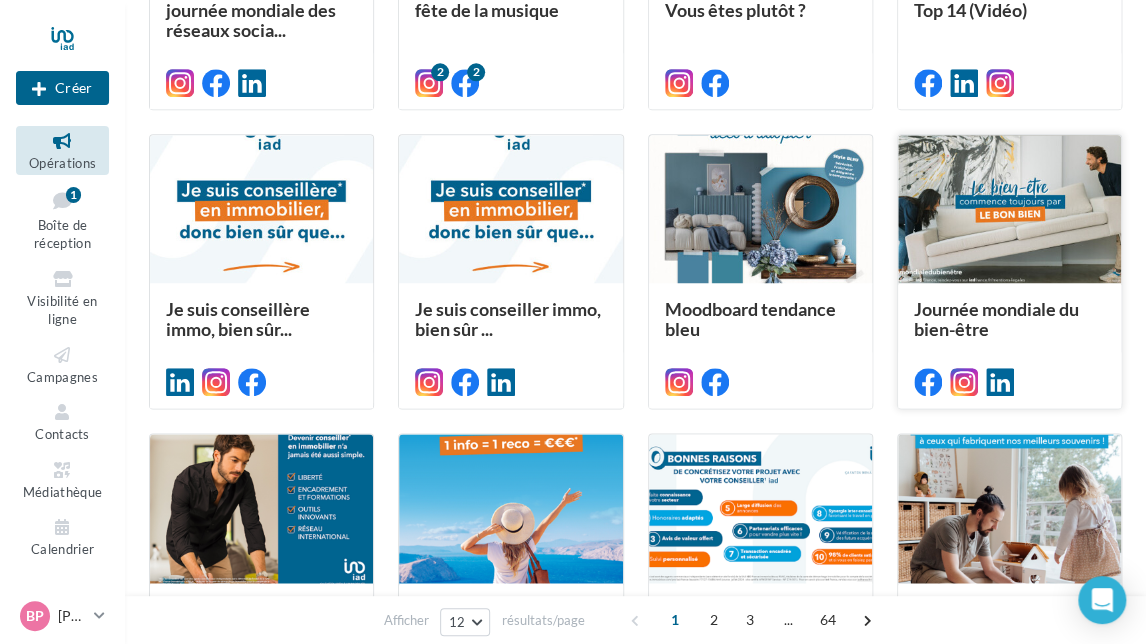 click at bounding box center (1009, 210) 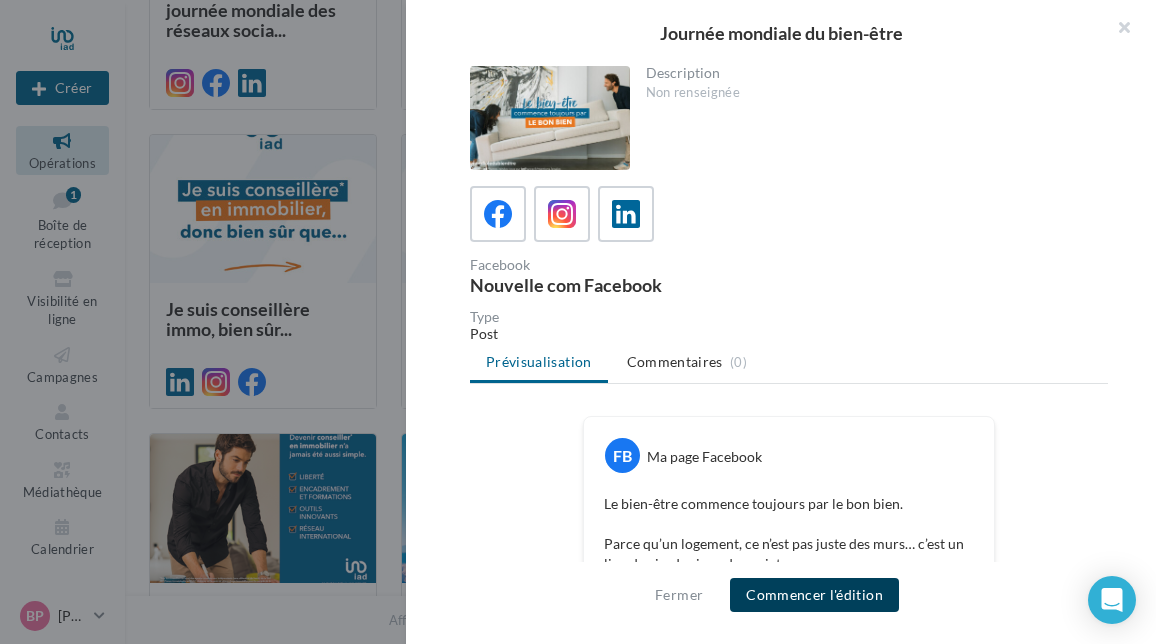 click on "Commencer l'édition" at bounding box center [814, 595] 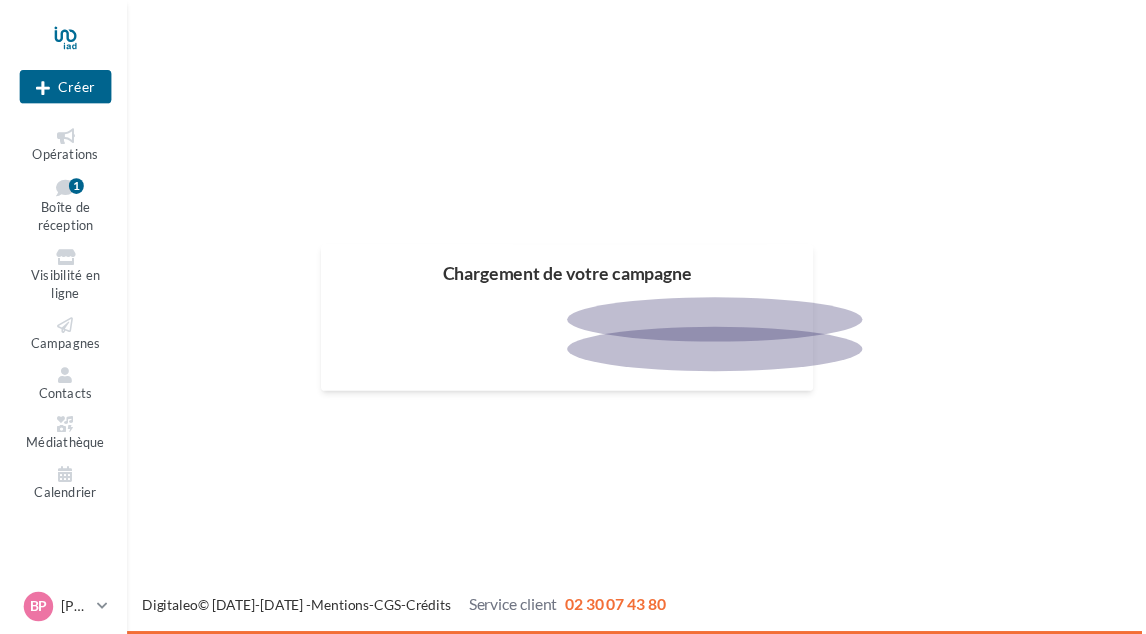 scroll, scrollTop: 0, scrollLeft: 0, axis: both 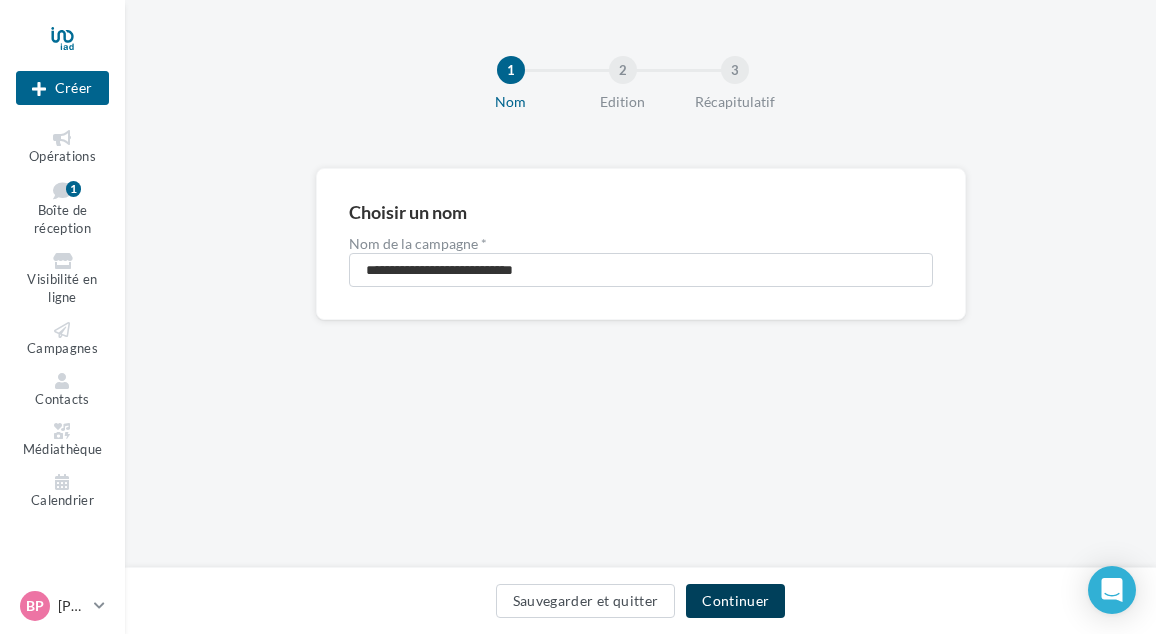 click on "Continuer" at bounding box center (735, 601) 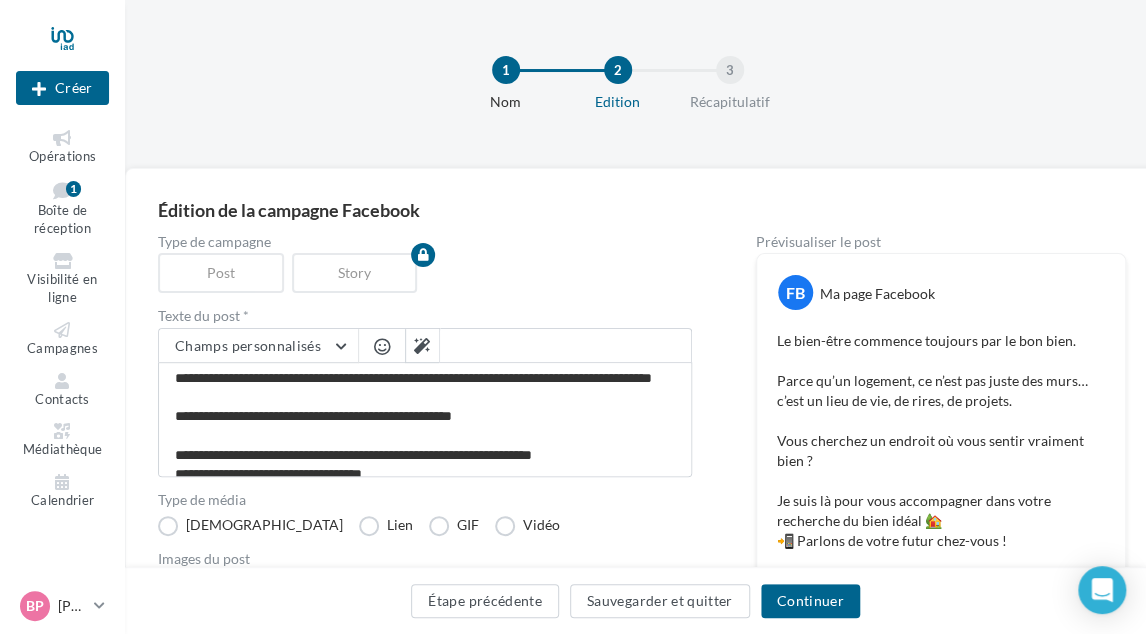 scroll, scrollTop: 76, scrollLeft: 0, axis: vertical 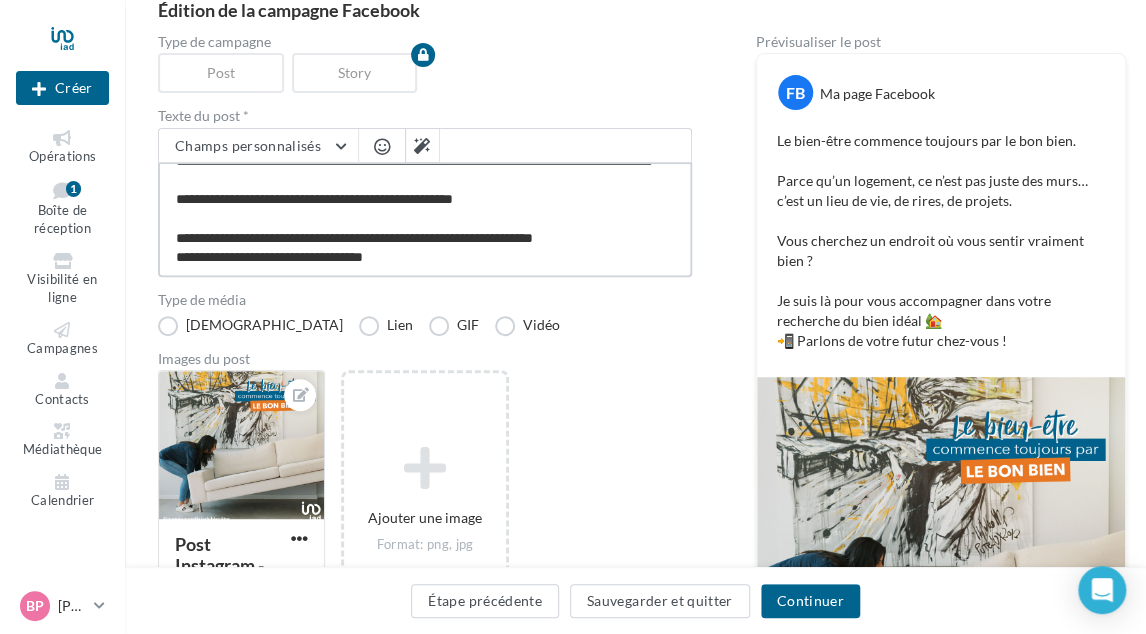 click on "**********" at bounding box center (425, 219) 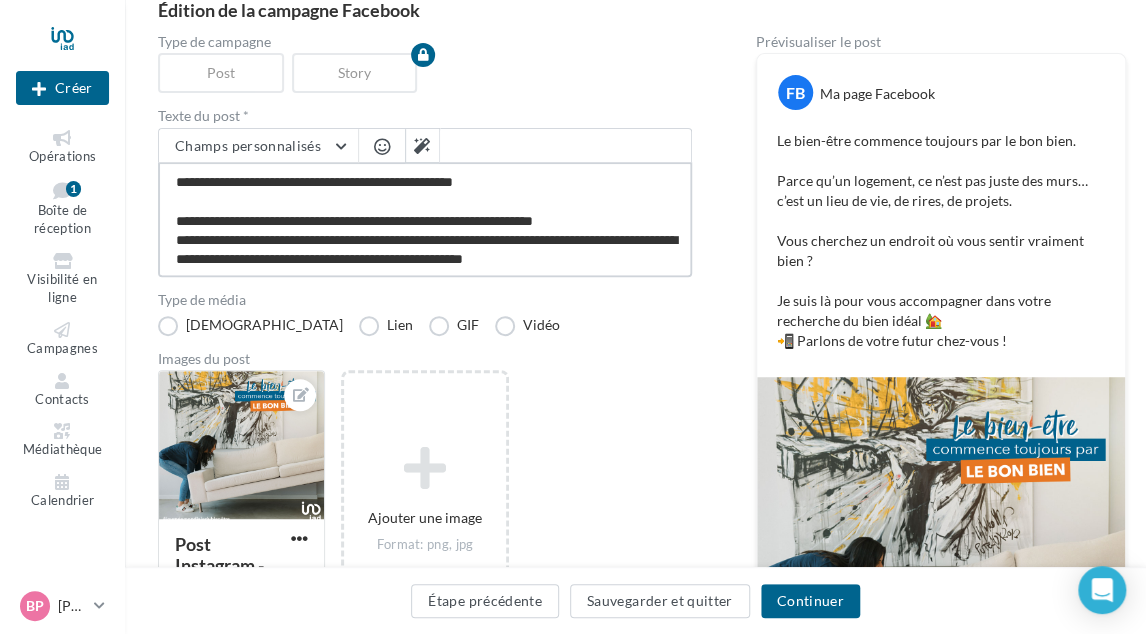 scroll, scrollTop: 125, scrollLeft: 0, axis: vertical 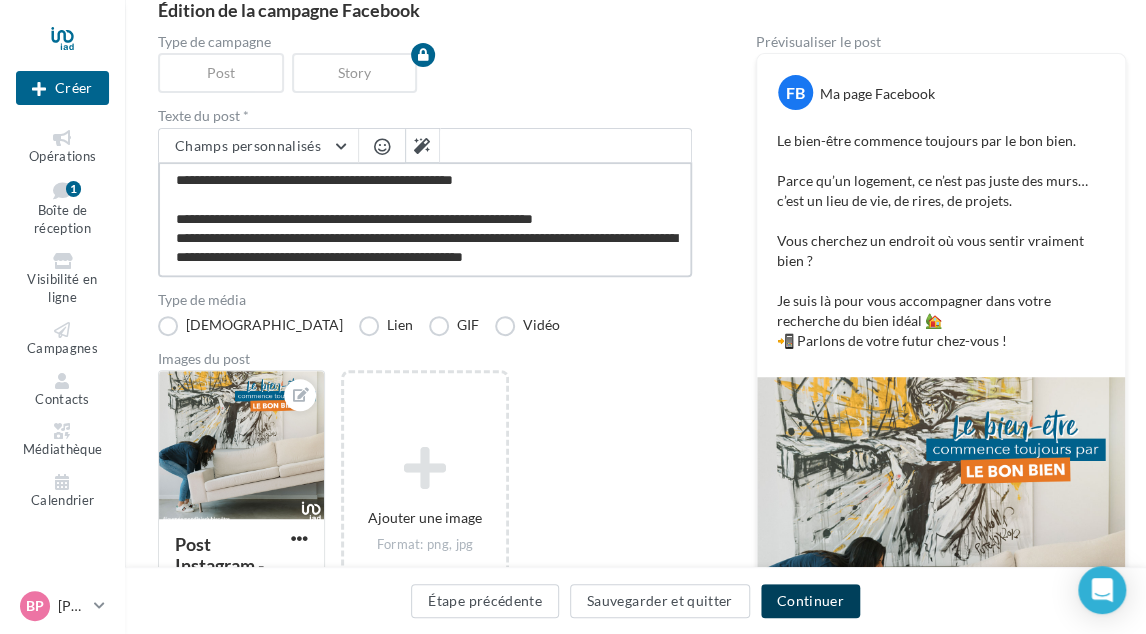 type on "**********" 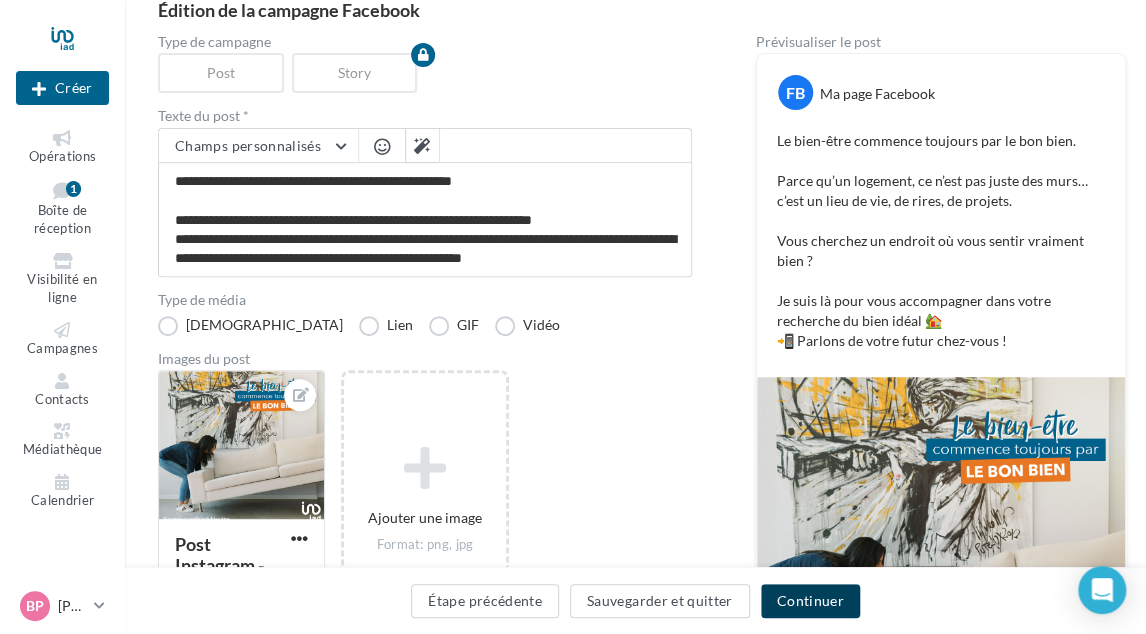 scroll, scrollTop: 114, scrollLeft: 0, axis: vertical 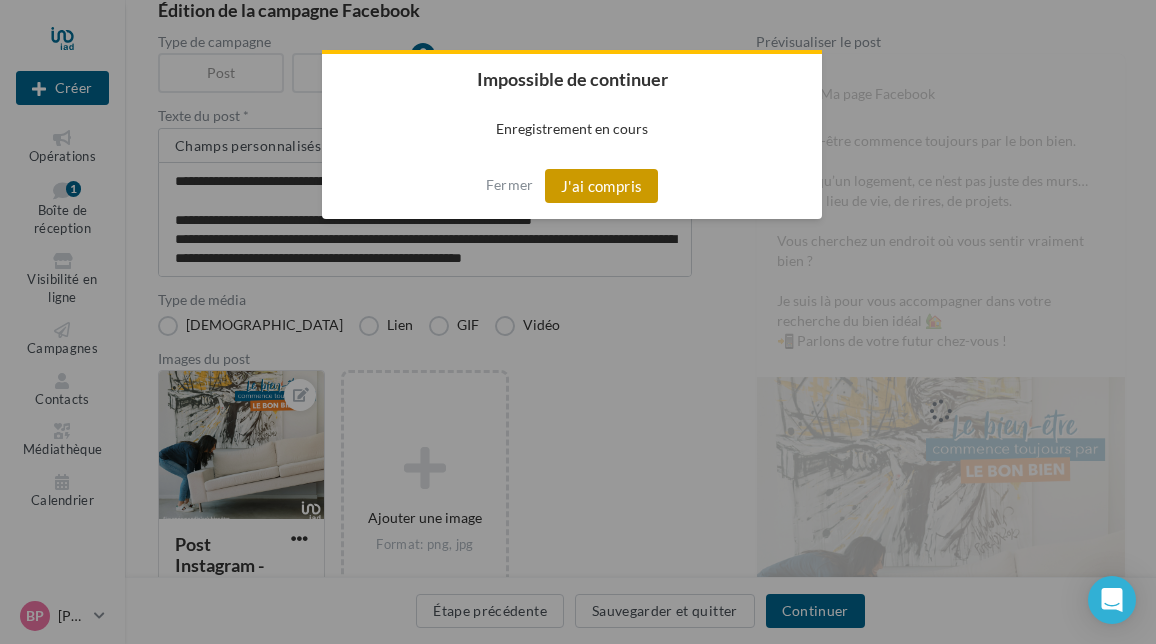 click on "J'ai compris" at bounding box center (602, 186) 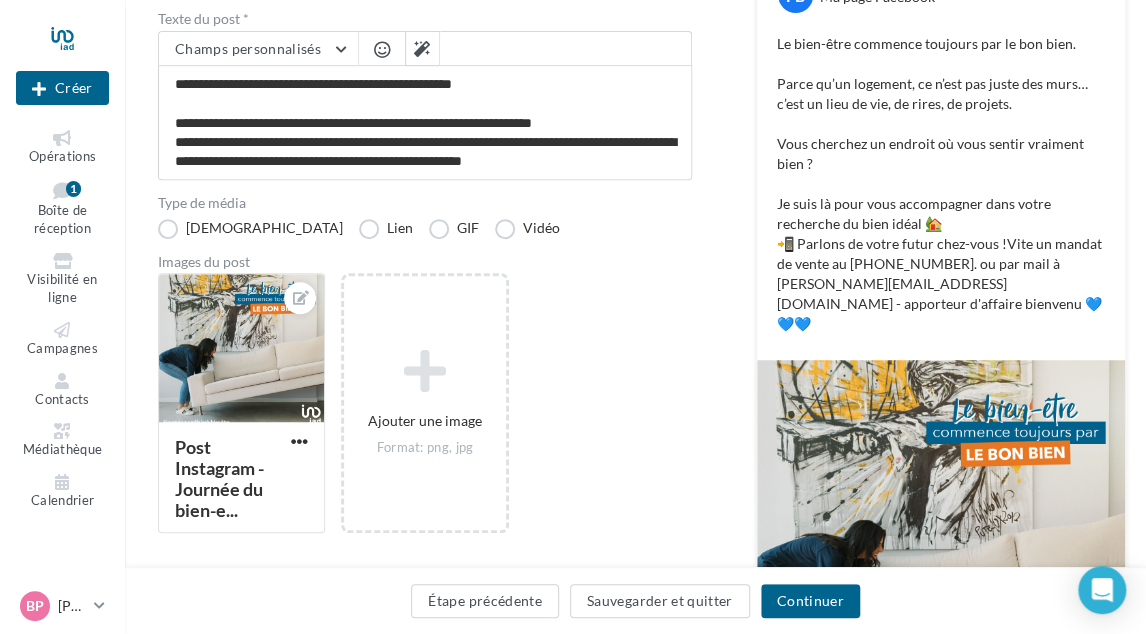 scroll, scrollTop: 300, scrollLeft: 0, axis: vertical 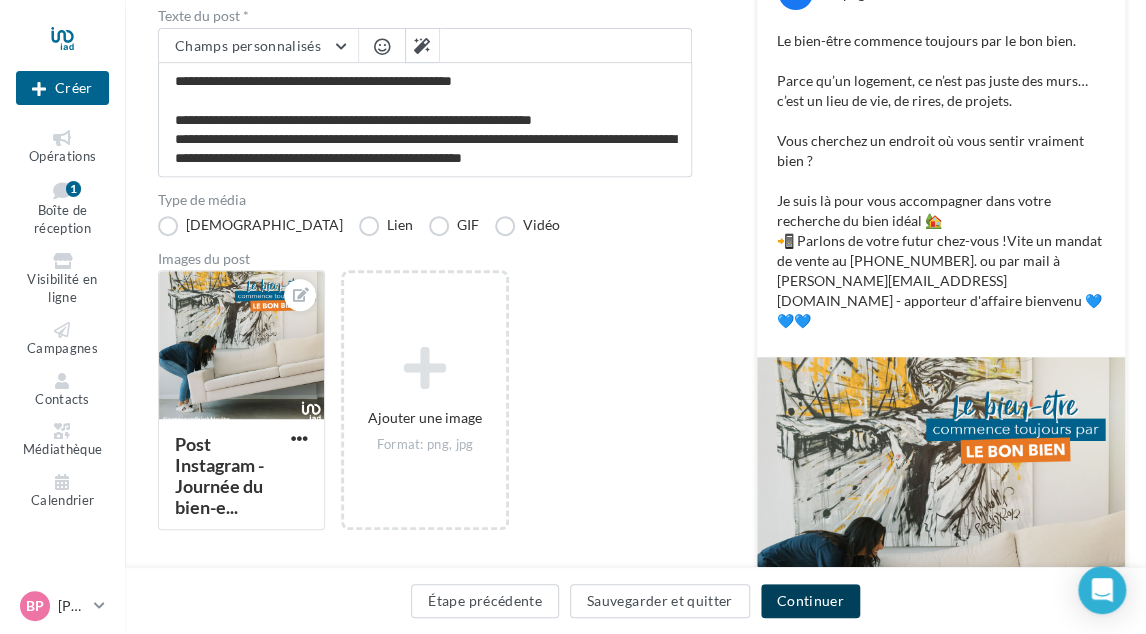 drag, startPoint x: 798, startPoint y: 596, endPoint x: 791, endPoint y: 572, distance: 25 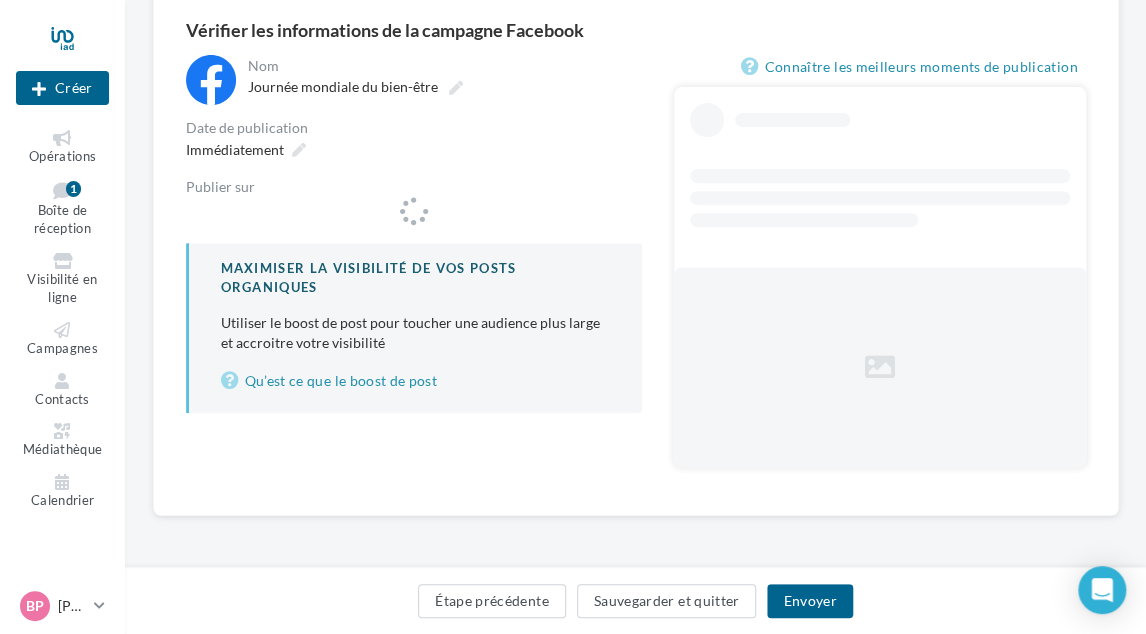 scroll, scrollTop: 0, scrollLeft: 0, axis: both 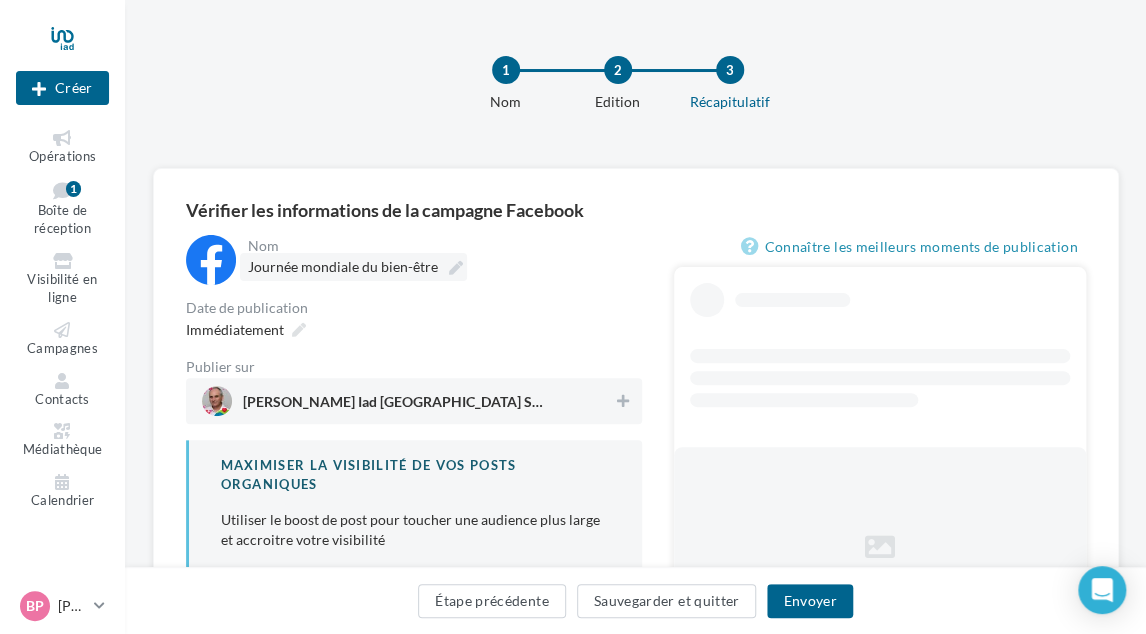 click on "Journée mondiale du bien-être" at bounding box center [343, 266] 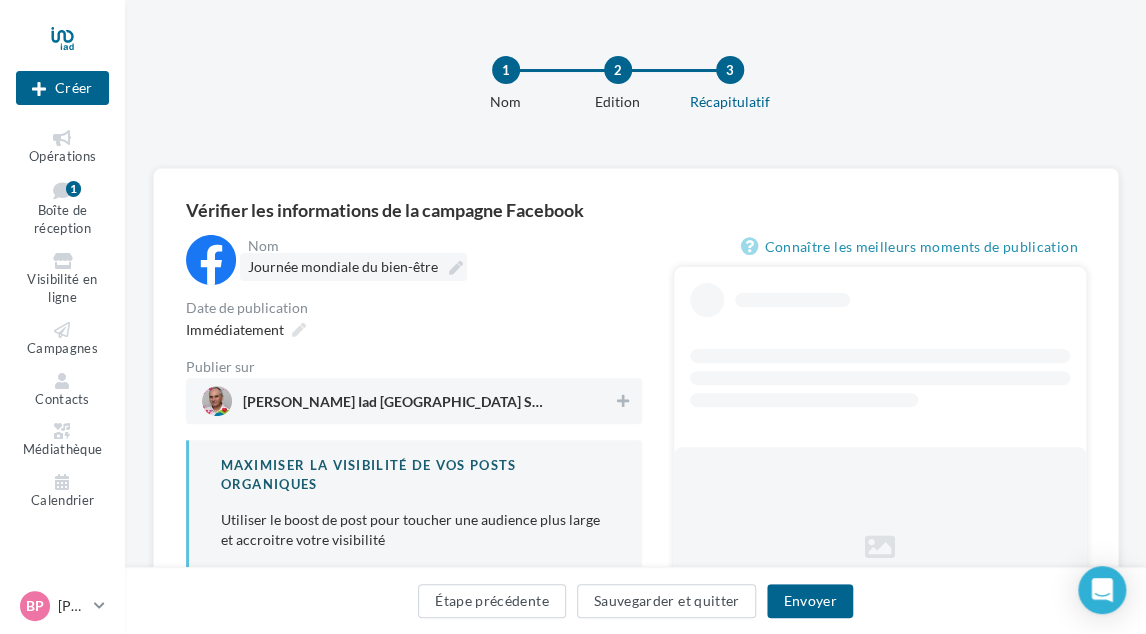 scroll, scrollTop: 0, scrollLeft: 0, axis: both 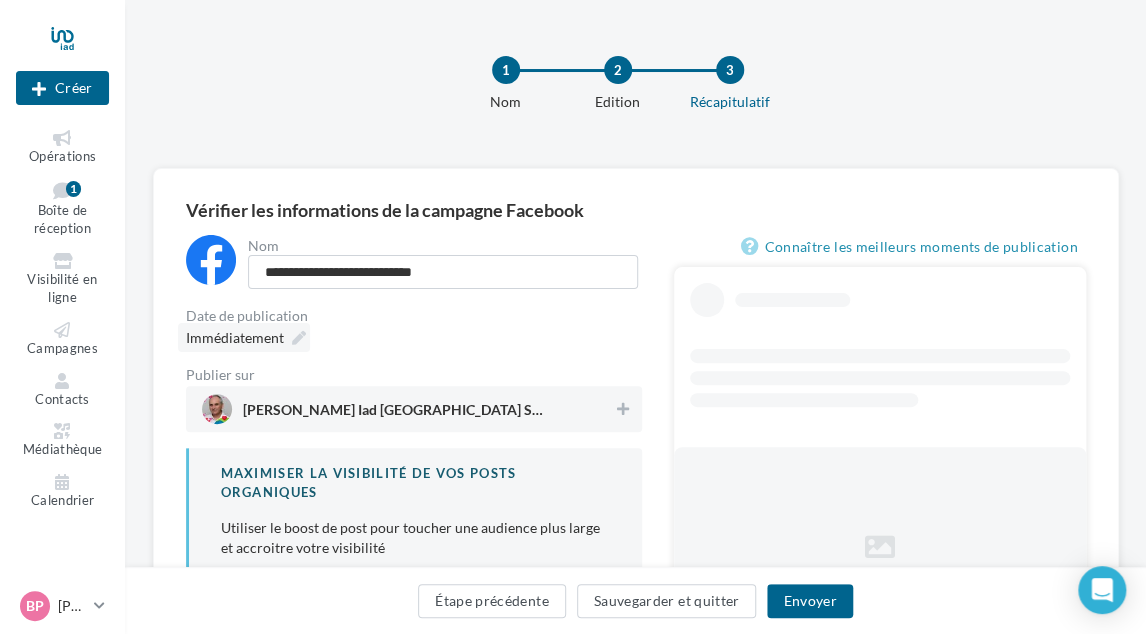 click on "Immédiatement" at bounding box center (244, 337) 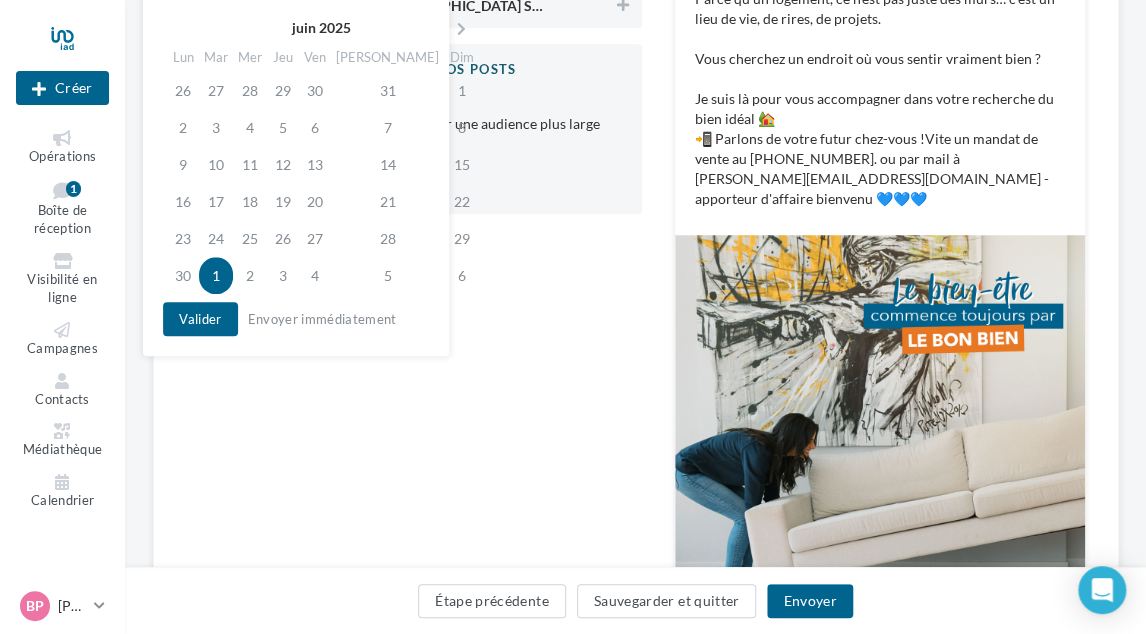 scroll, scrollTop: 400, scrollLeft: 0, axis: vertical 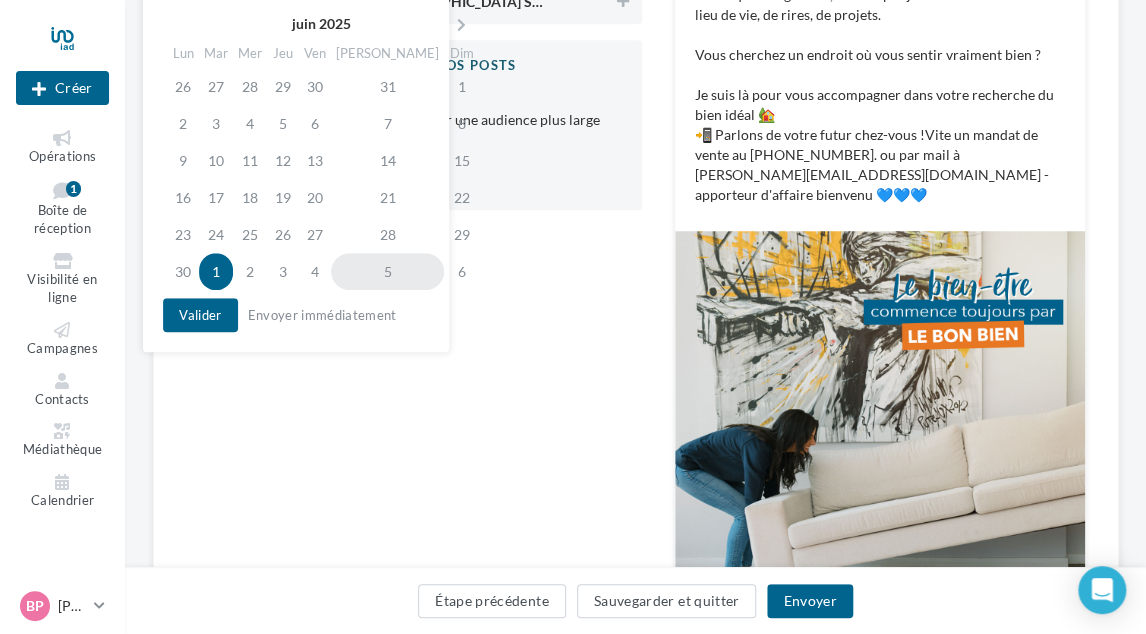 click on "5" at bounding box center [387, 271] 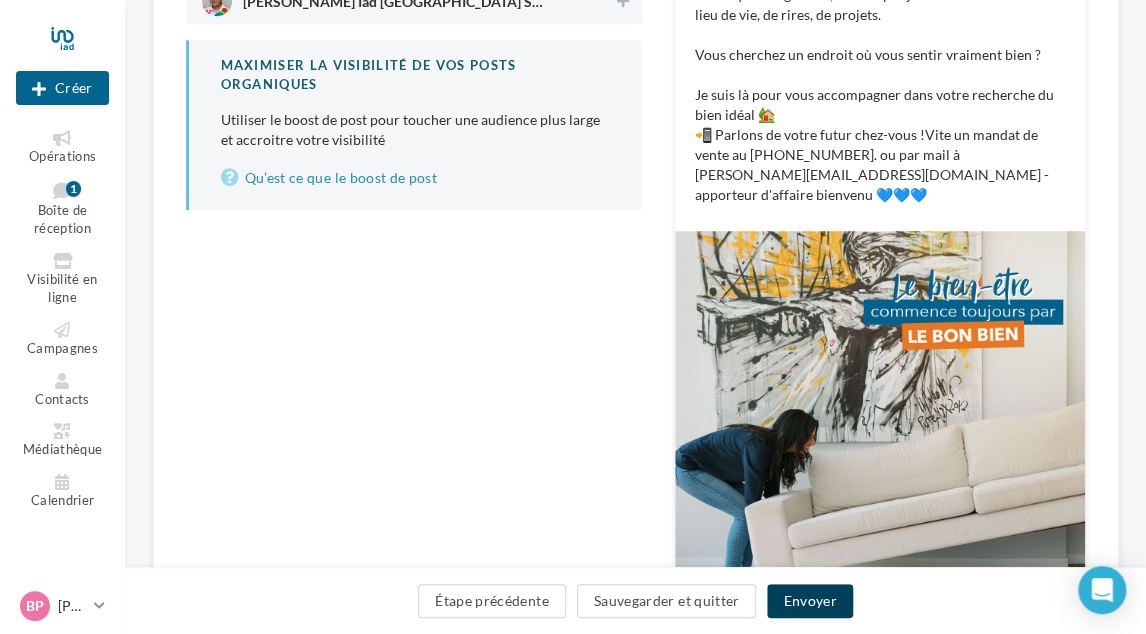 drag, startPoint x: 801, startPoint y: 589, endPoint x: 782, endPoint y: 575, distance: 23.600847 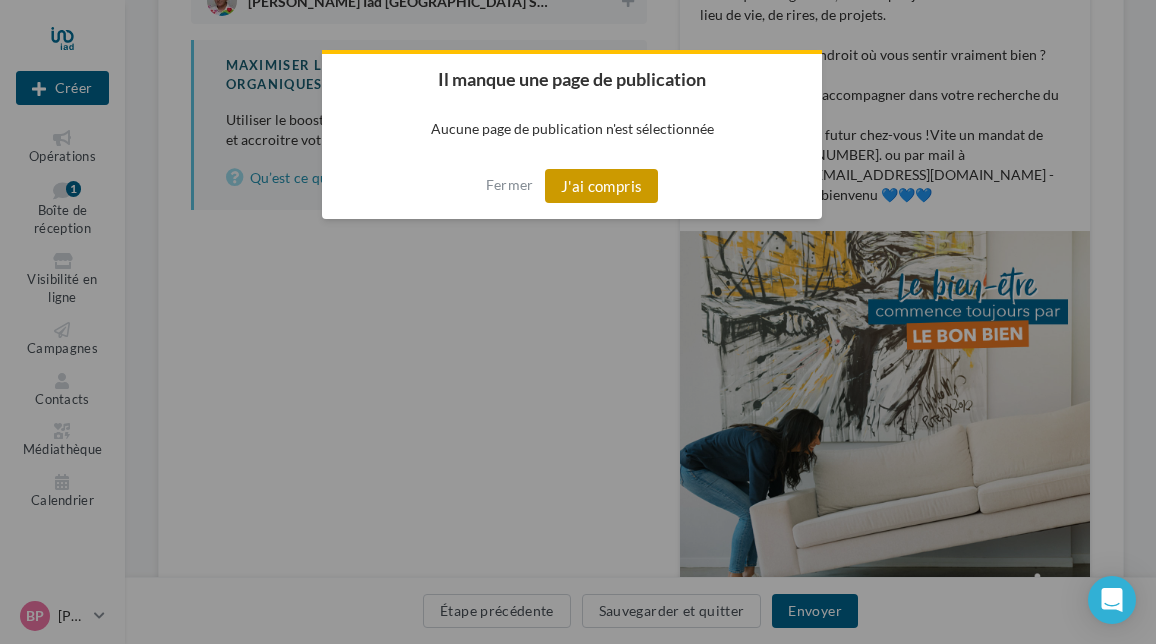 click on "J'ai compris" at bounding box center (602, 186) 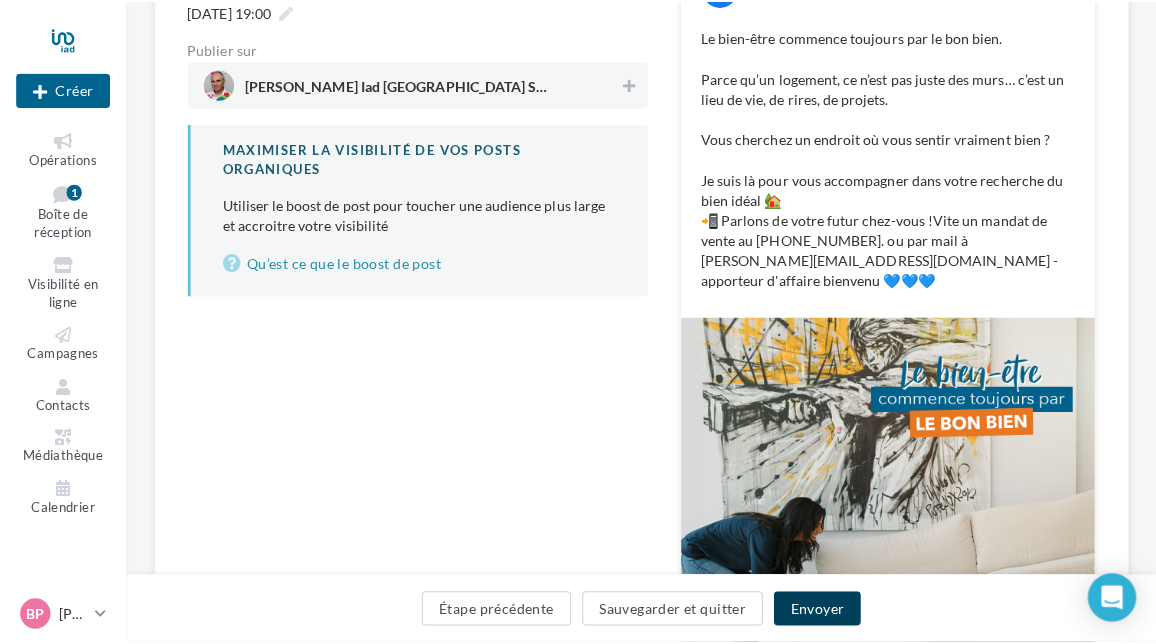scroll, scrollTop: 100, scrollLeft: 0, axis: vertical 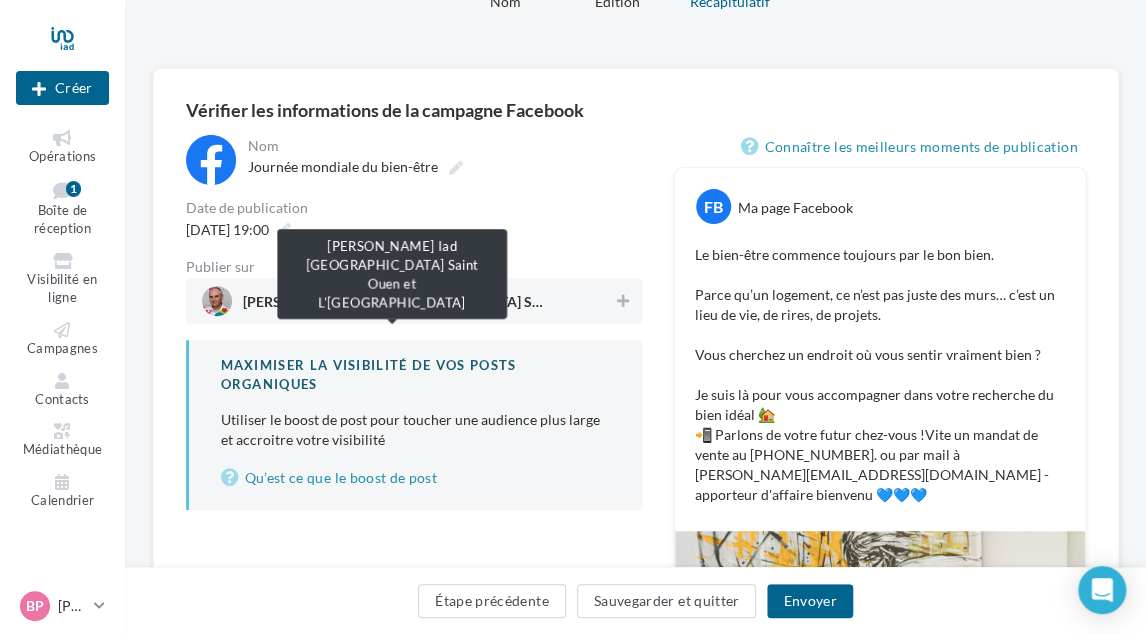drag, startPoint x: 488, startPoint y: 299, endPoint x: 504, endPoint y: 310, distance: 19.416489 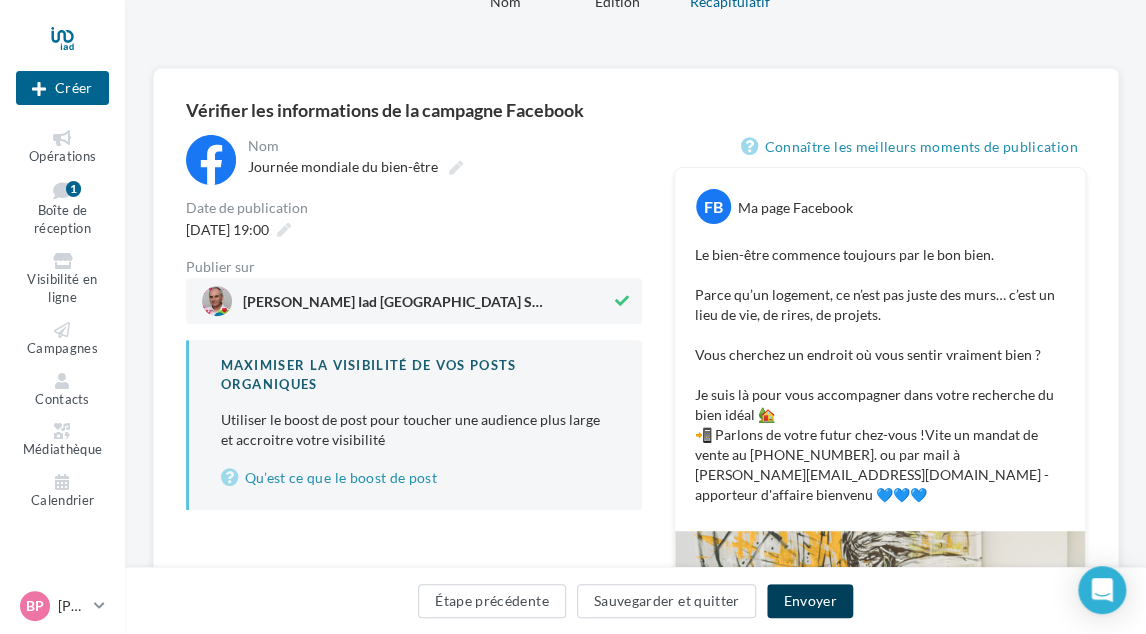 click on "Envoyer" at bounding box center (809, 601) 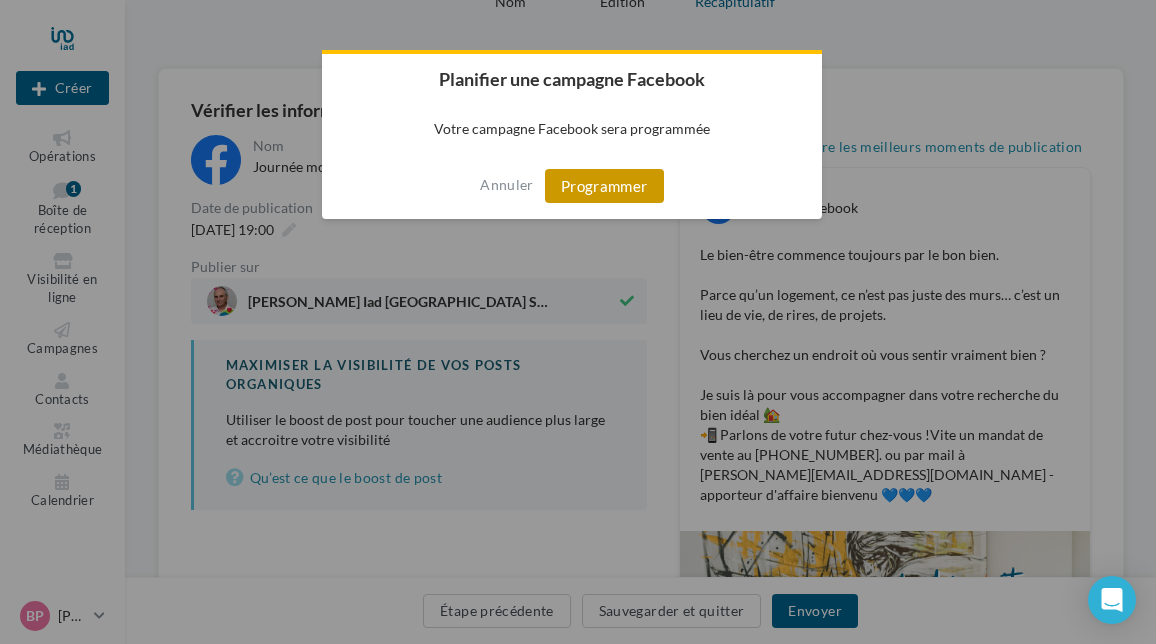 click on "Programmer" at bounding box center (604, 186) 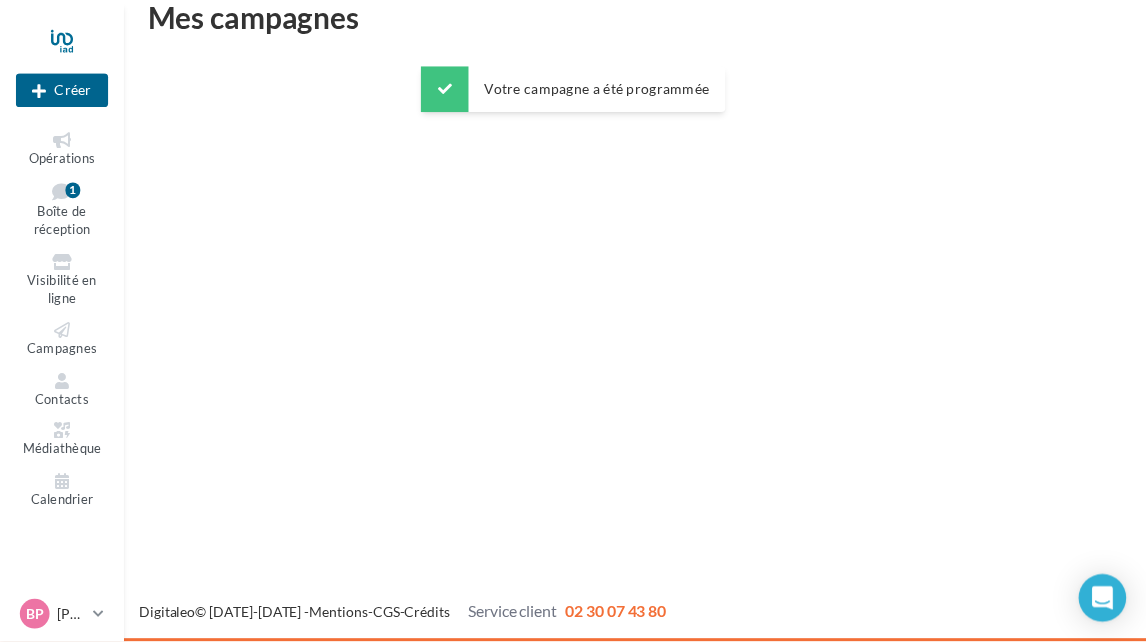 scroll, scrollTop: 32, scrollLeft: 0, axis: vertical 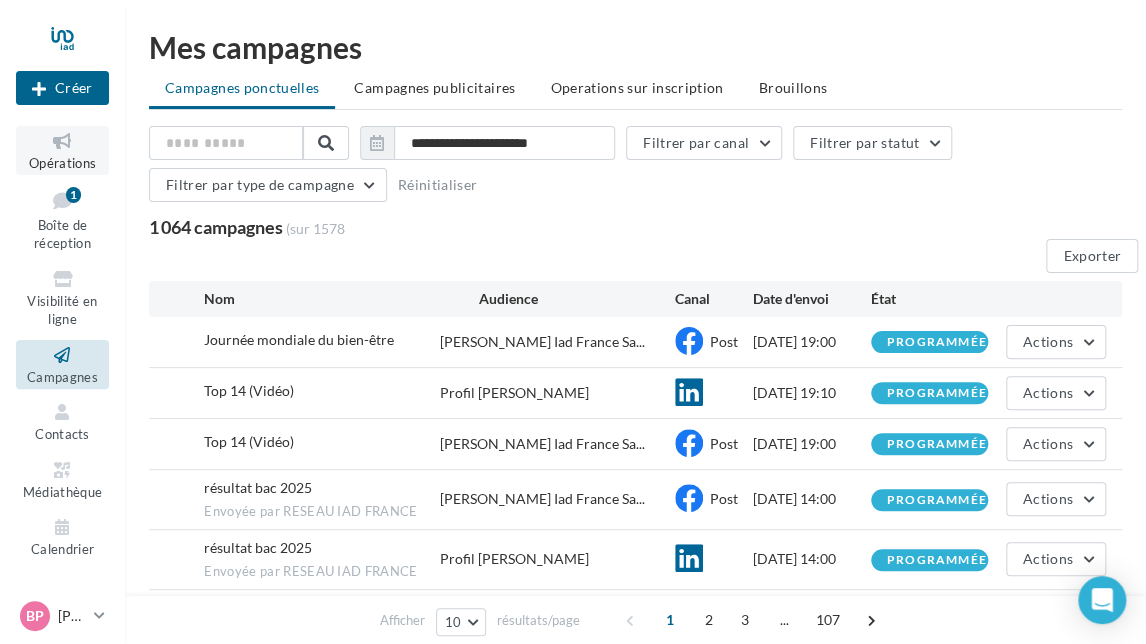 click on "Opérations" at bounding box center (62, 163) 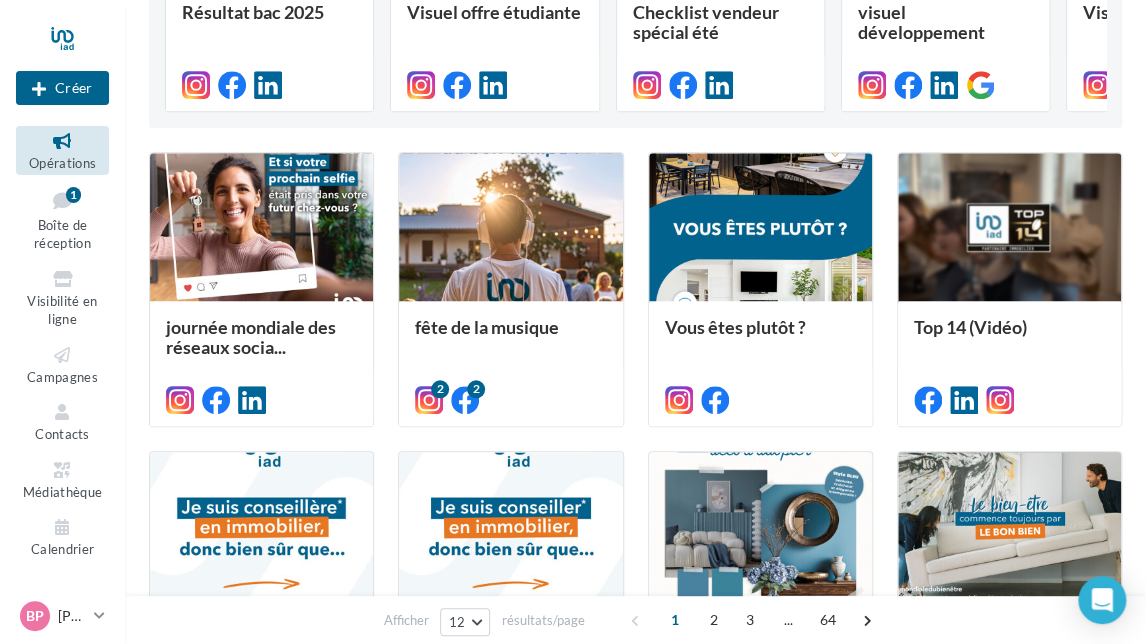 scroll, scrollTop: 400, scrollLeft: 0, axis: vertical 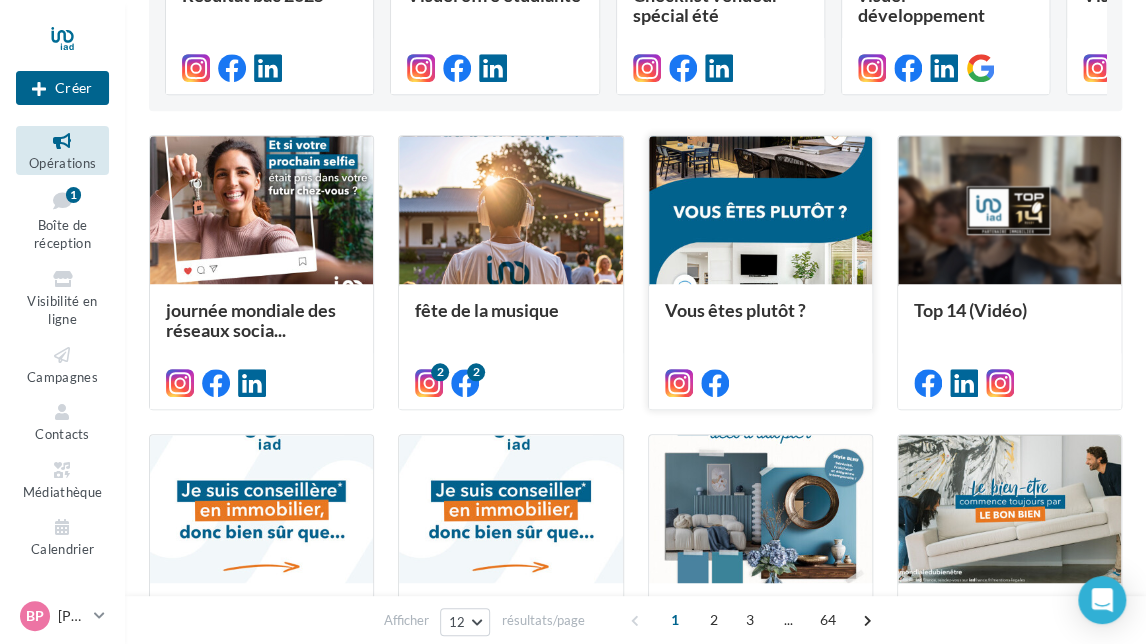 click at bounding box center [760, 211] 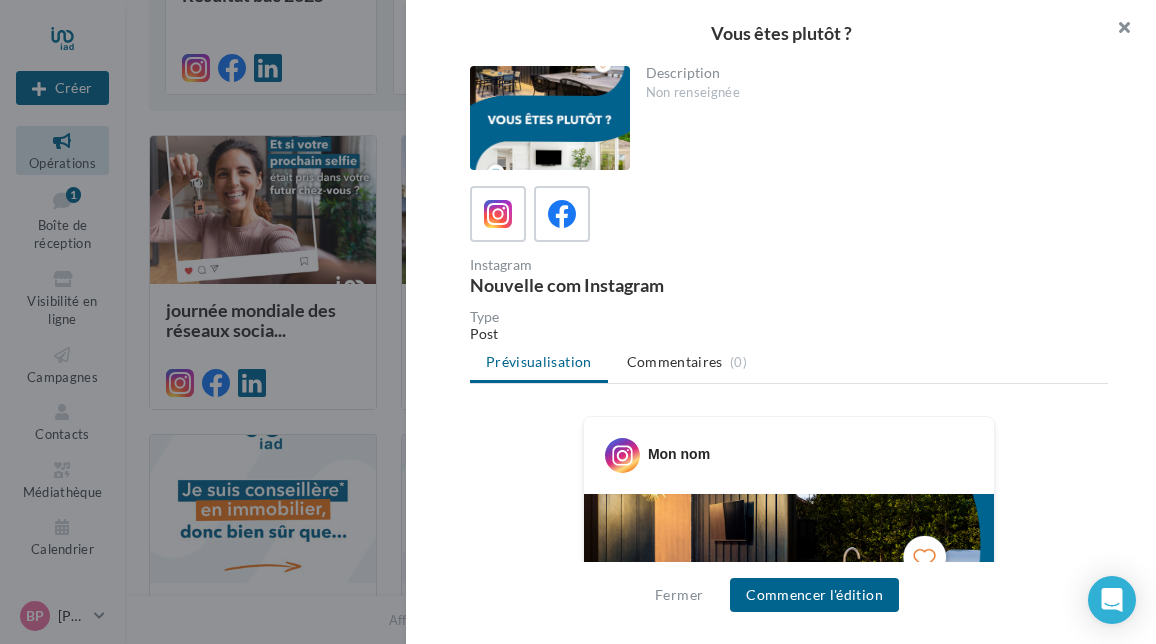 click at bounding box center (1116, 30) 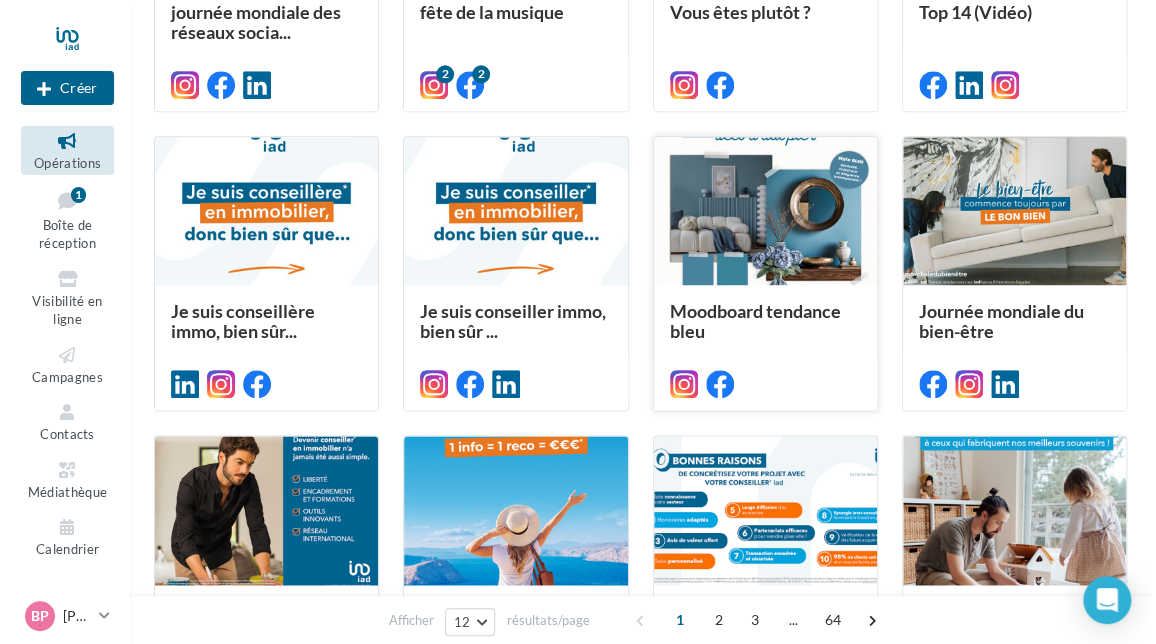 scroll, scrollTop: 700, scrollLeft: 0, axis: vertical 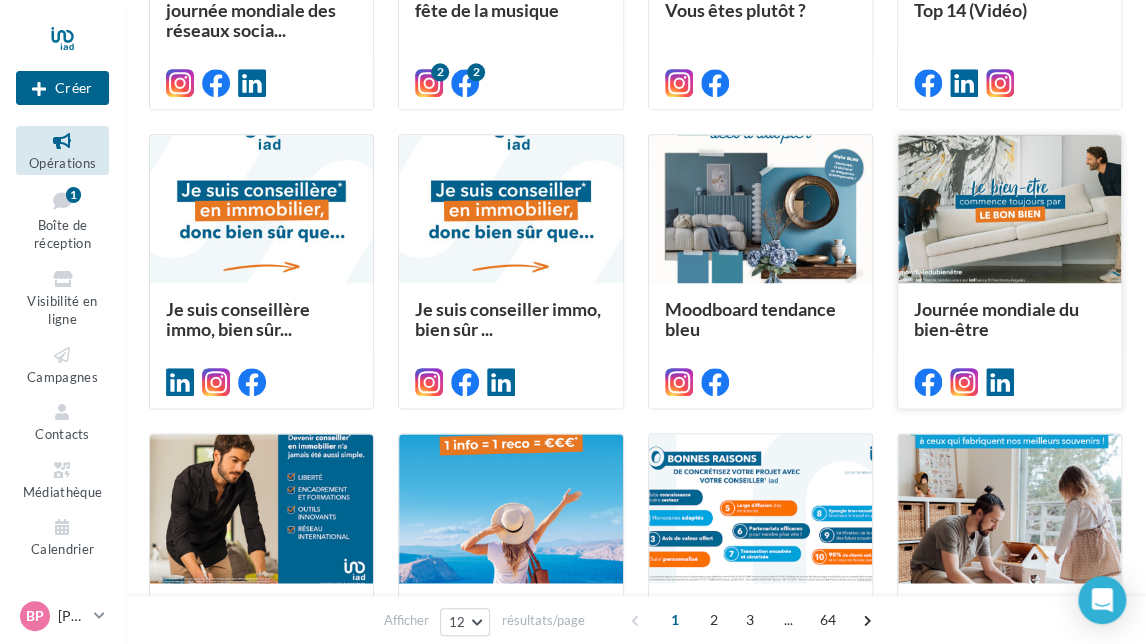 click at bounding box center [1009, 210] 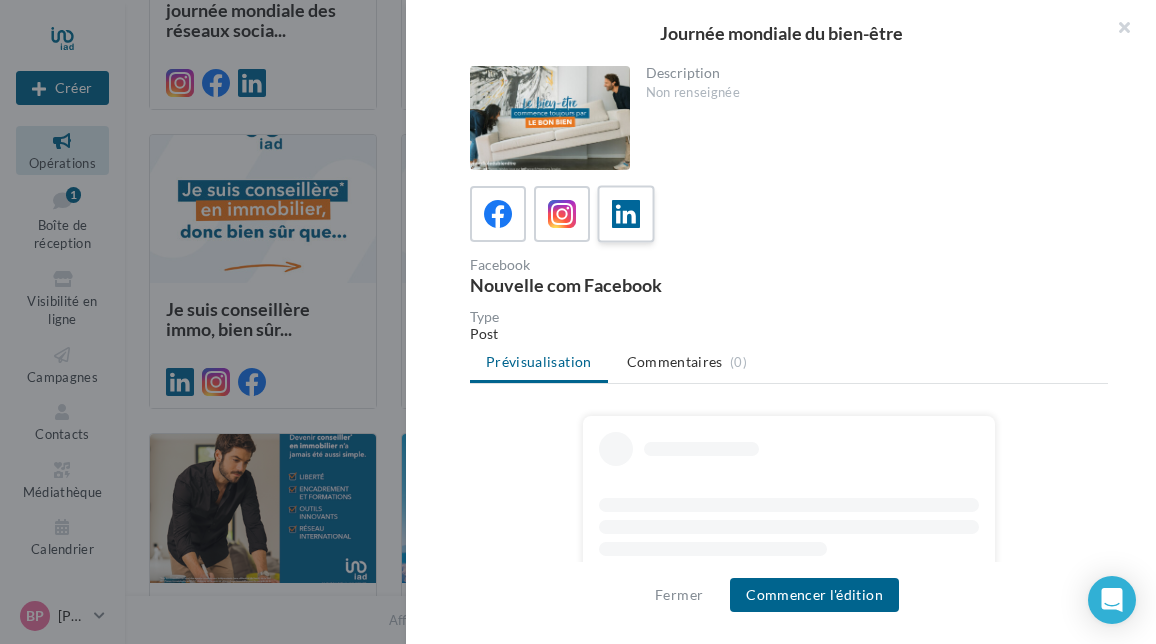 click at bounding box center [626, 214] 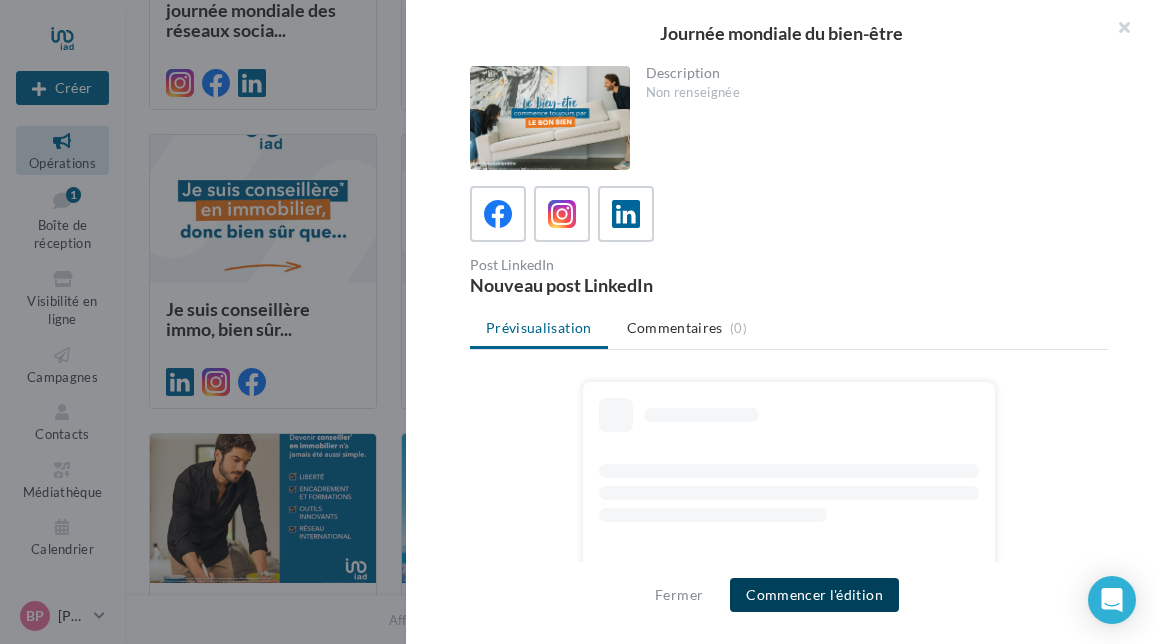 click on "Commencer l'édition" at bounding box center (814, 595) 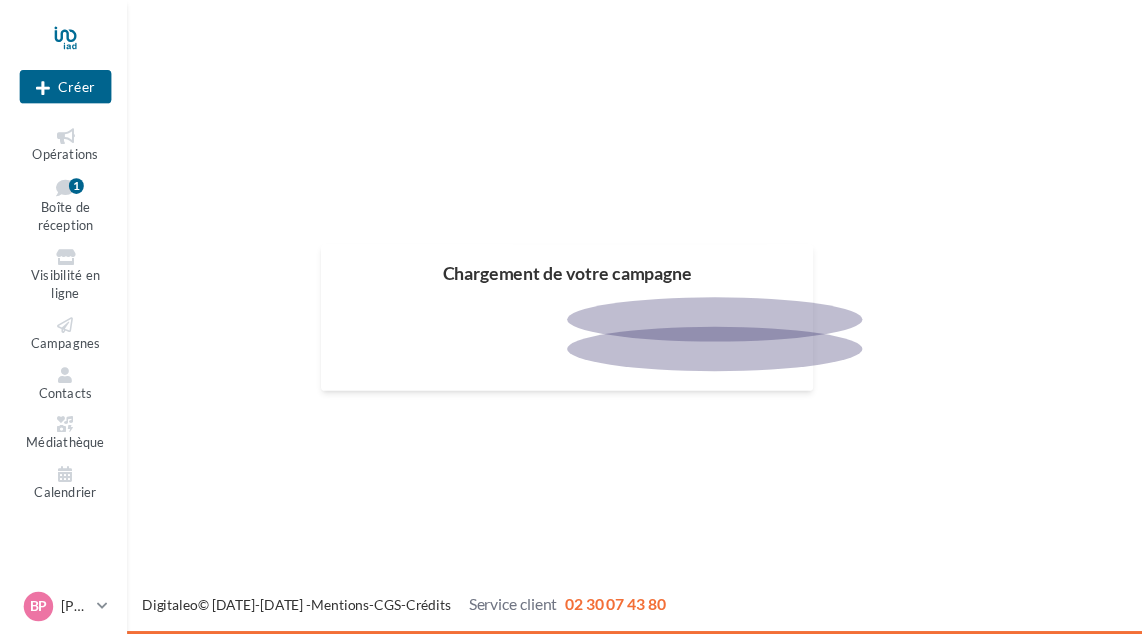 scroll, scrollTop: 0, scrollLeft: 0, axis: both 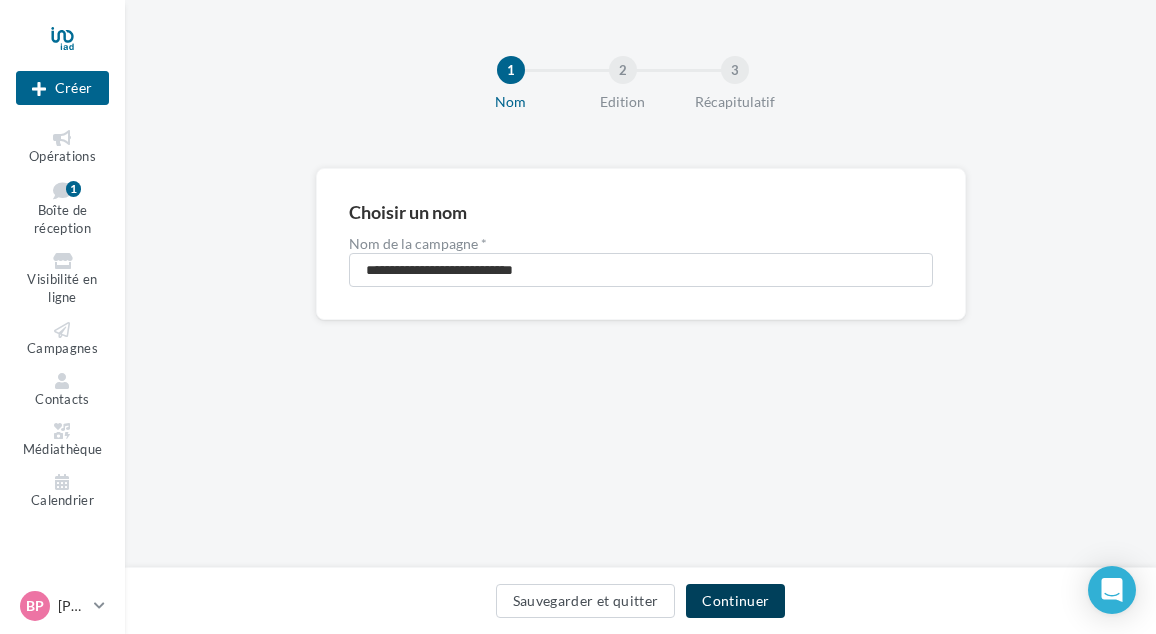 drag, startPoint x: 736, startPoint y: 589, endPoint x: 708, endPoint y: 567, distance: 35.608986 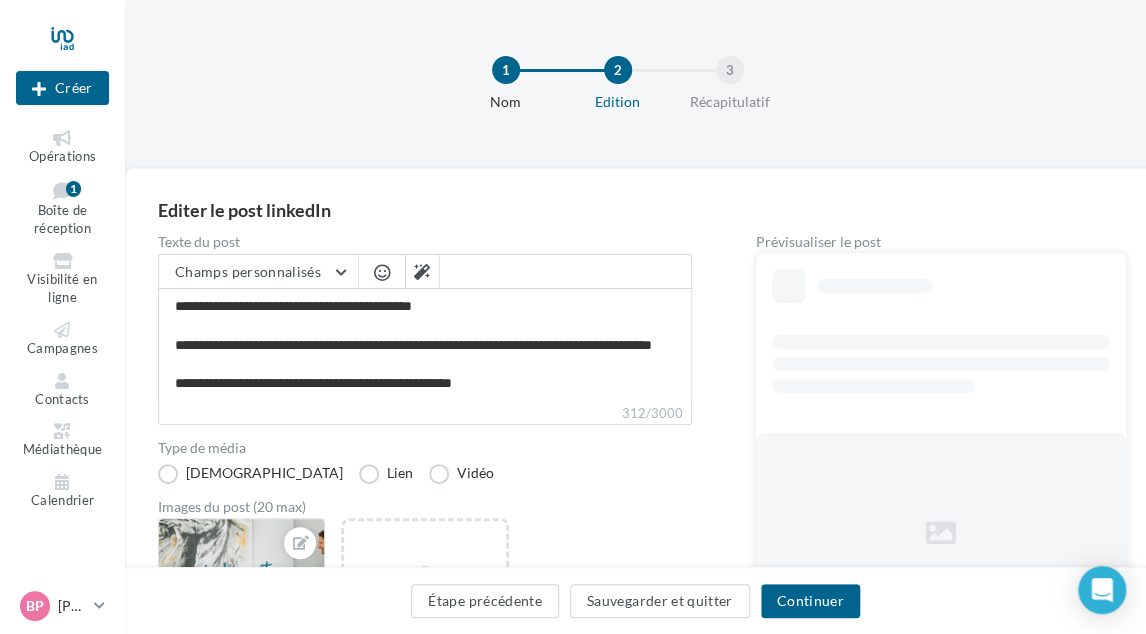 scroll, scrollTop: 74, scrollLeft: 0, axis: vertical 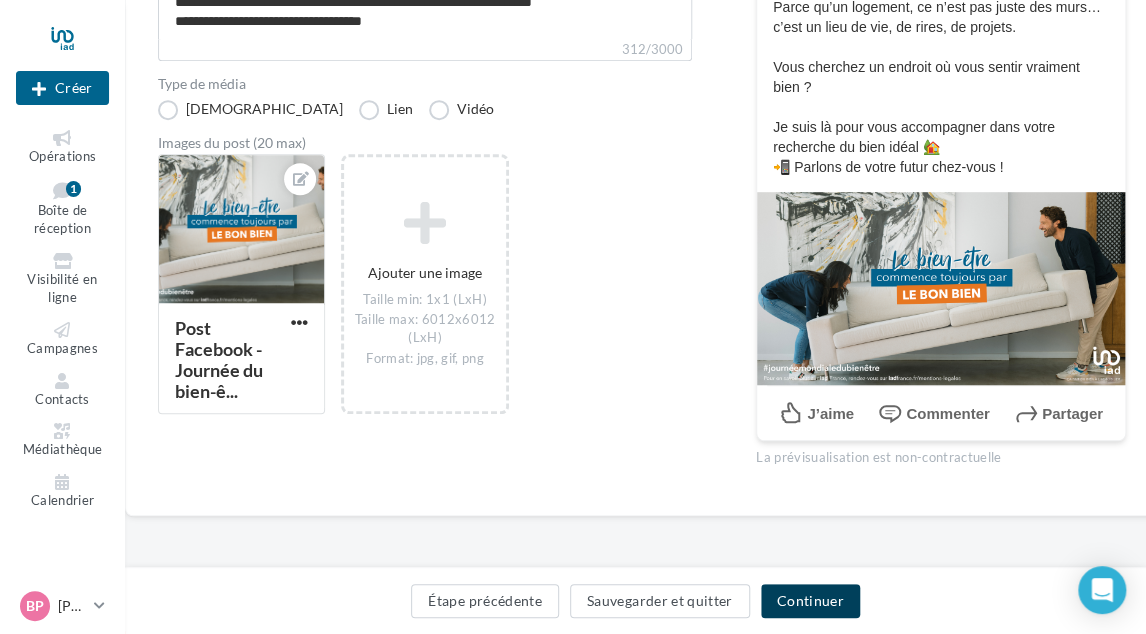 click on "Continuer" at bounding box center (810, 601) 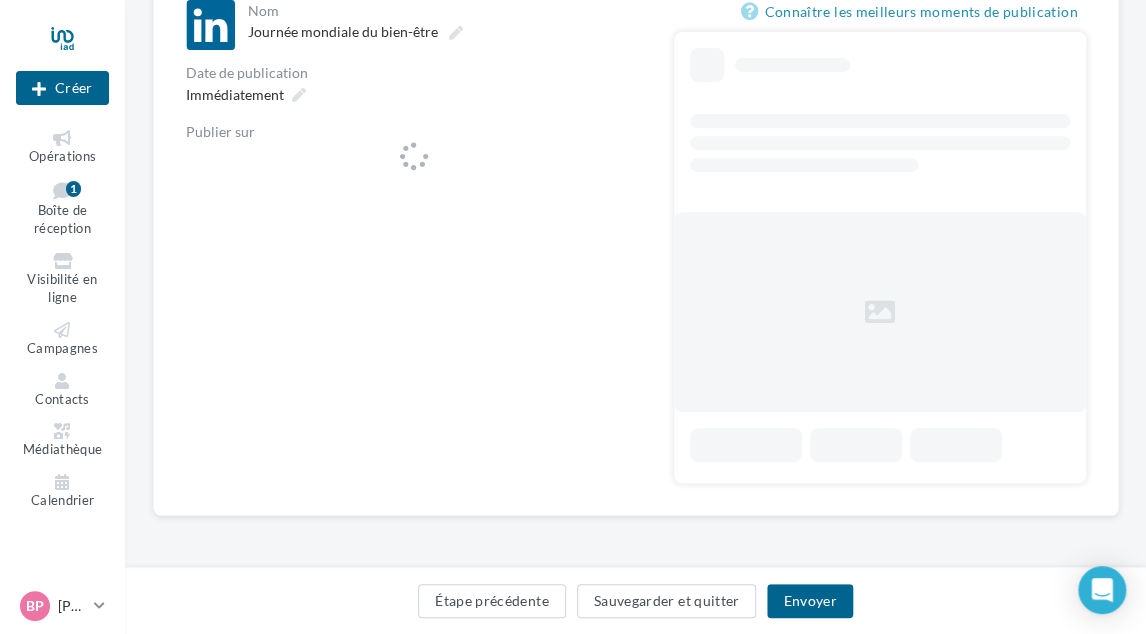 scroll, scrollTop: 235, scrollLeft: 0, axis: vertical 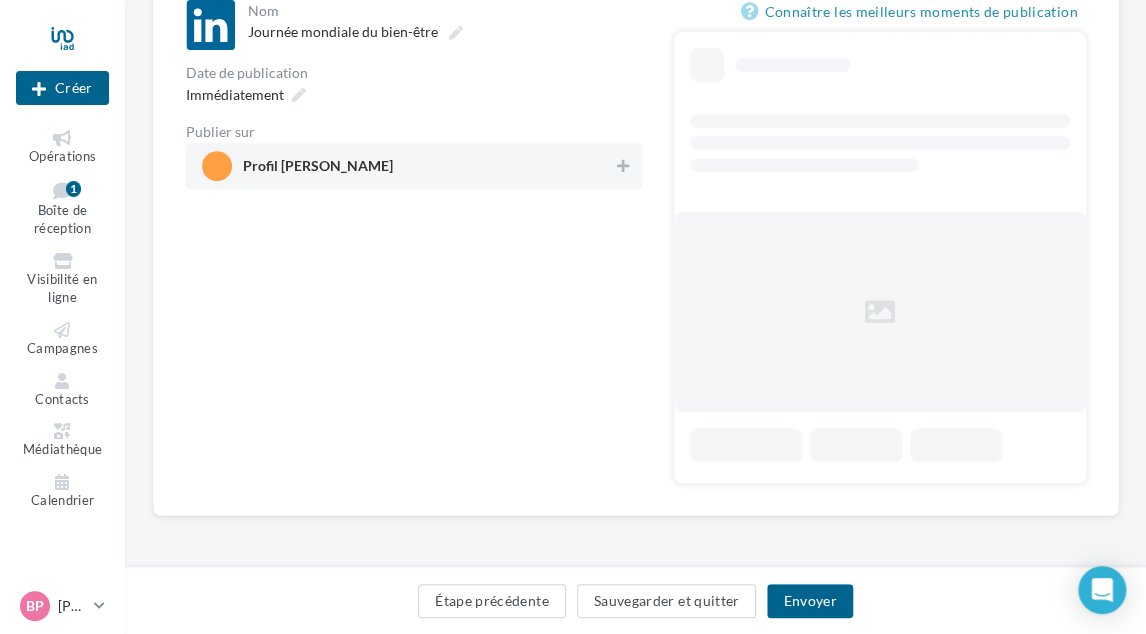 click on "Profil [PERSON_NAME]" at bounding box center (408, 166) 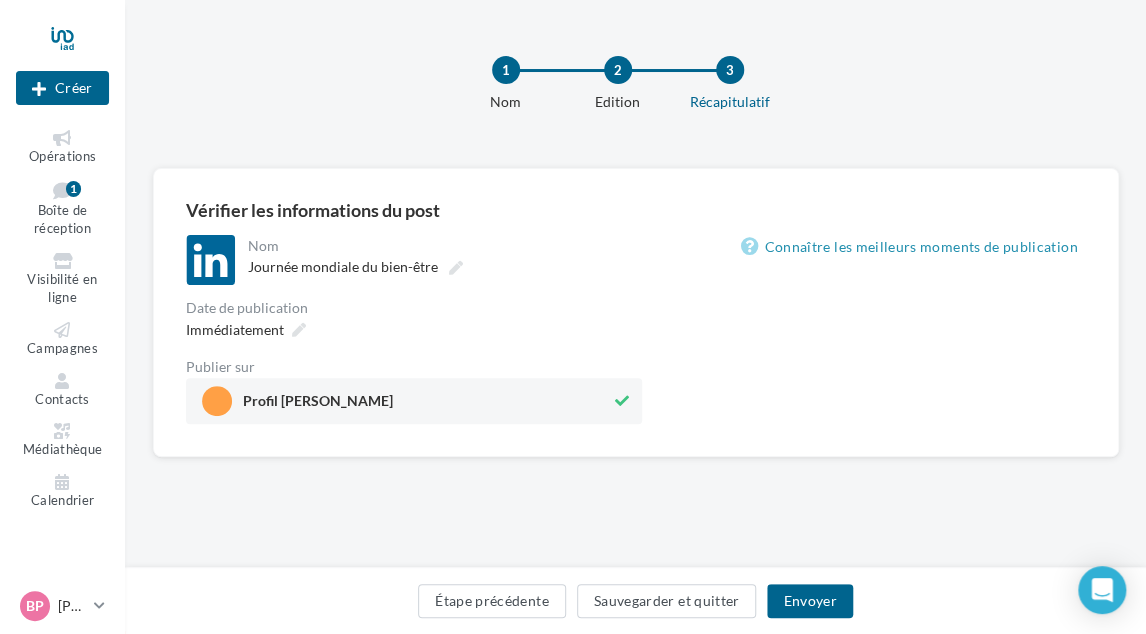scroll, scrollTop: 0, scrollLeft: 0, axis: both 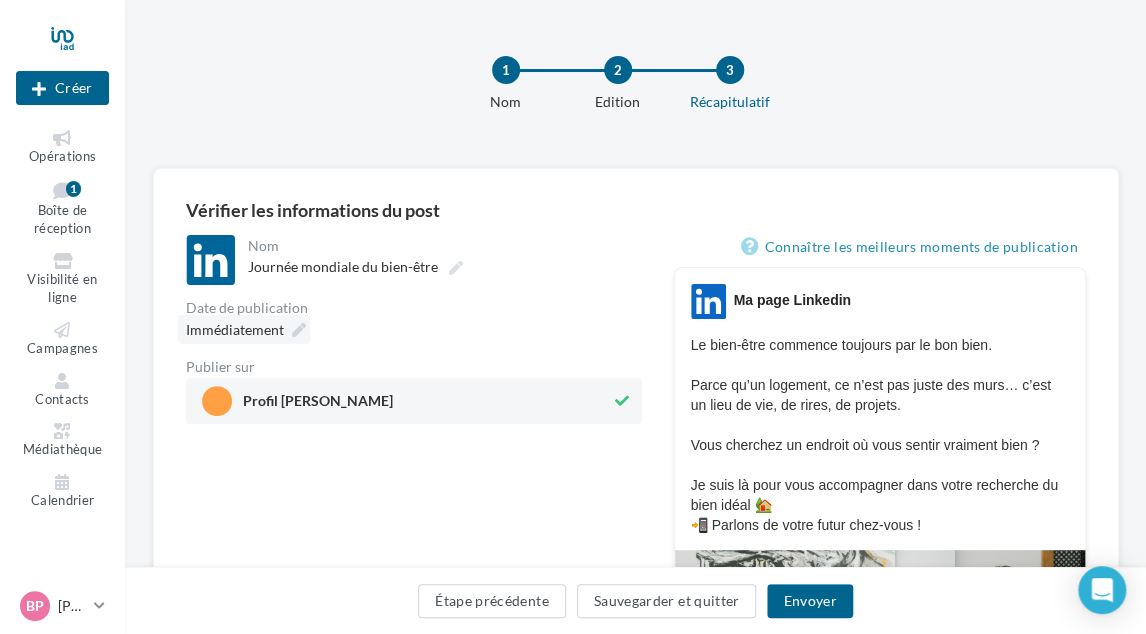 click at bounding box center [299, 330] 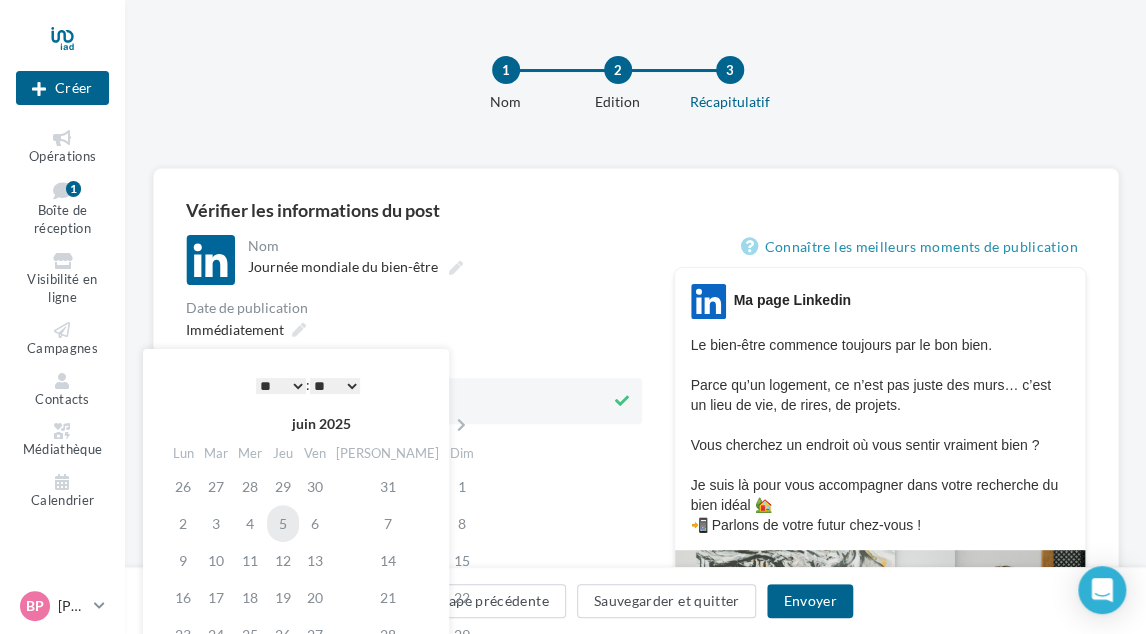 click on "5" at bounding box center (283, 523) 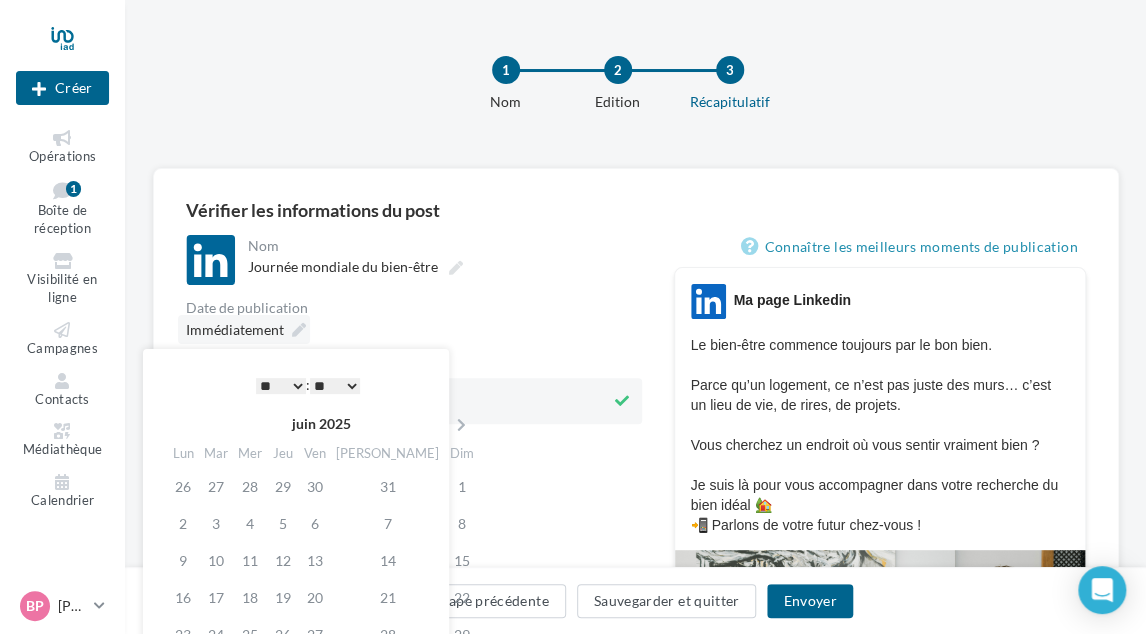 click on "Immédiatement" at bounding box center (244, 329) 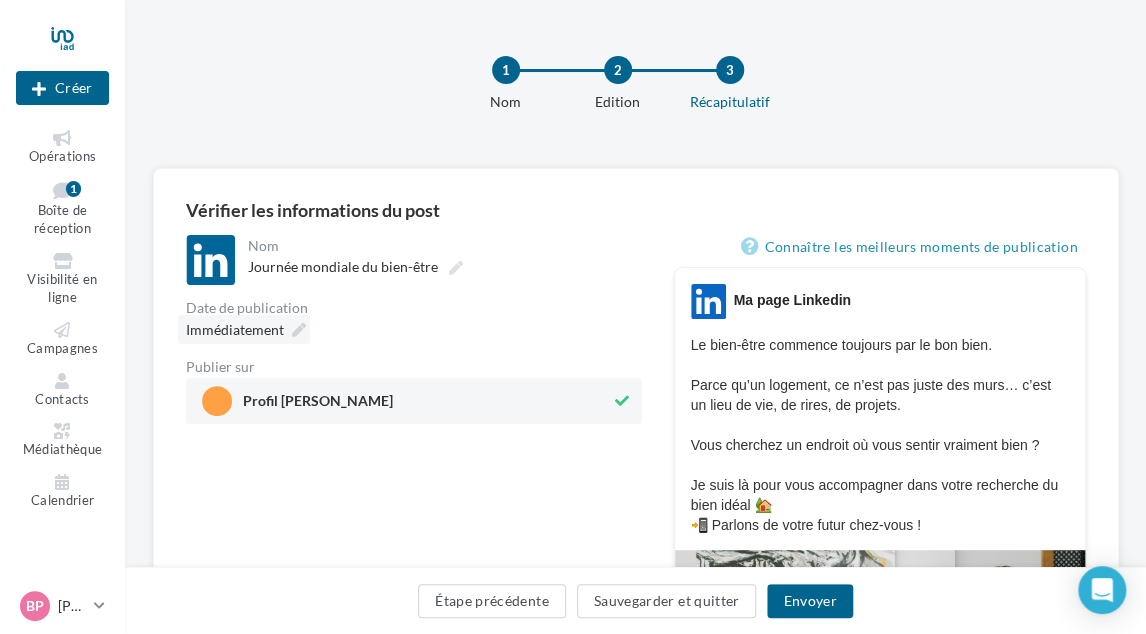 click at bounding box center (299, 330) 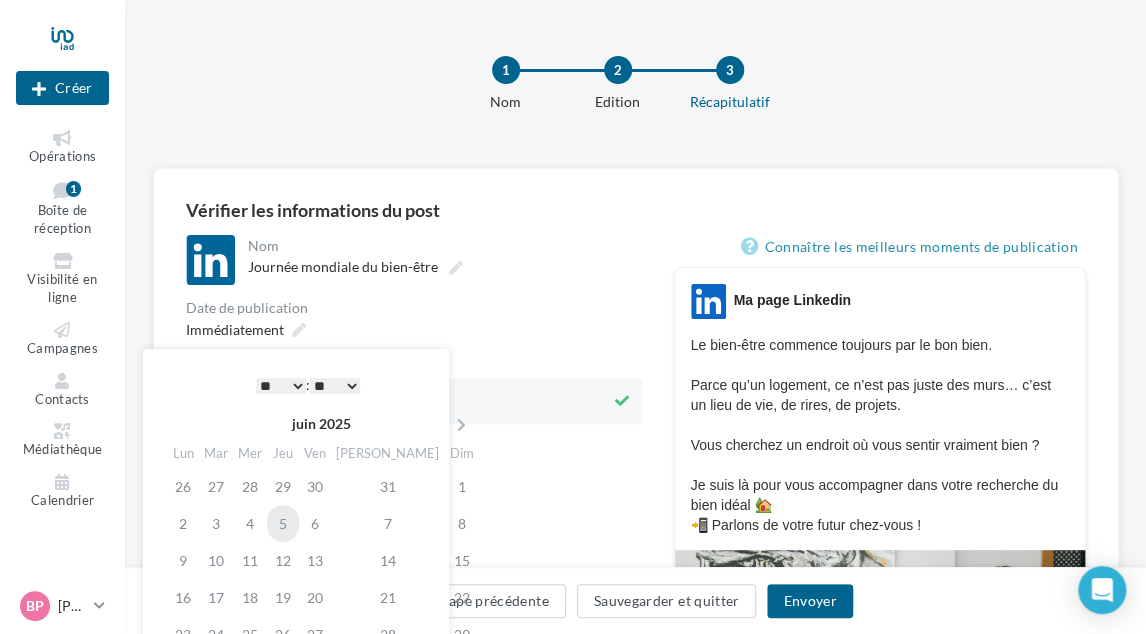 click on "5" at bounding box center [283, 523] 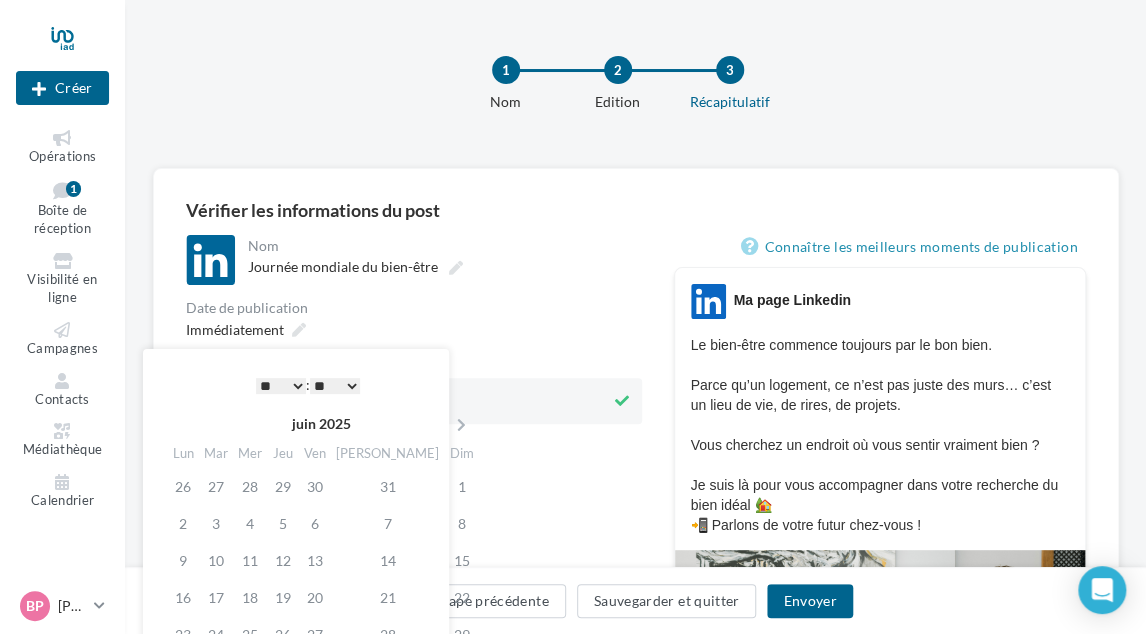 click on "Journée mondiale du bien-être" at bounding box center (443, 267) 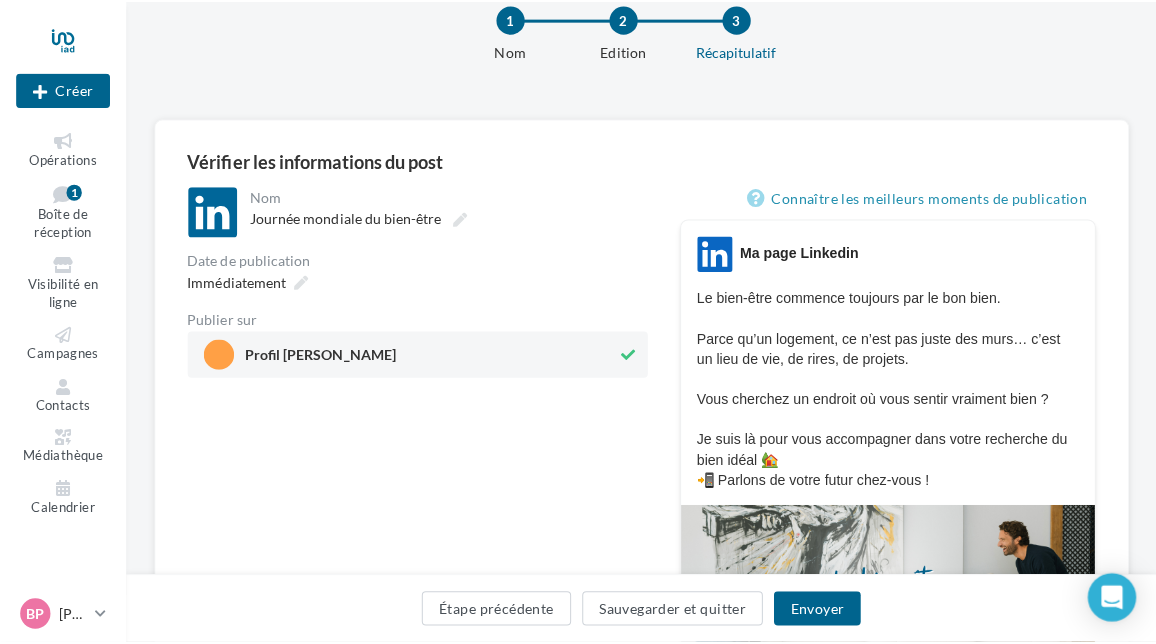 scroll, scrollTop: 100, scrollLeft: 0, axis: vertical 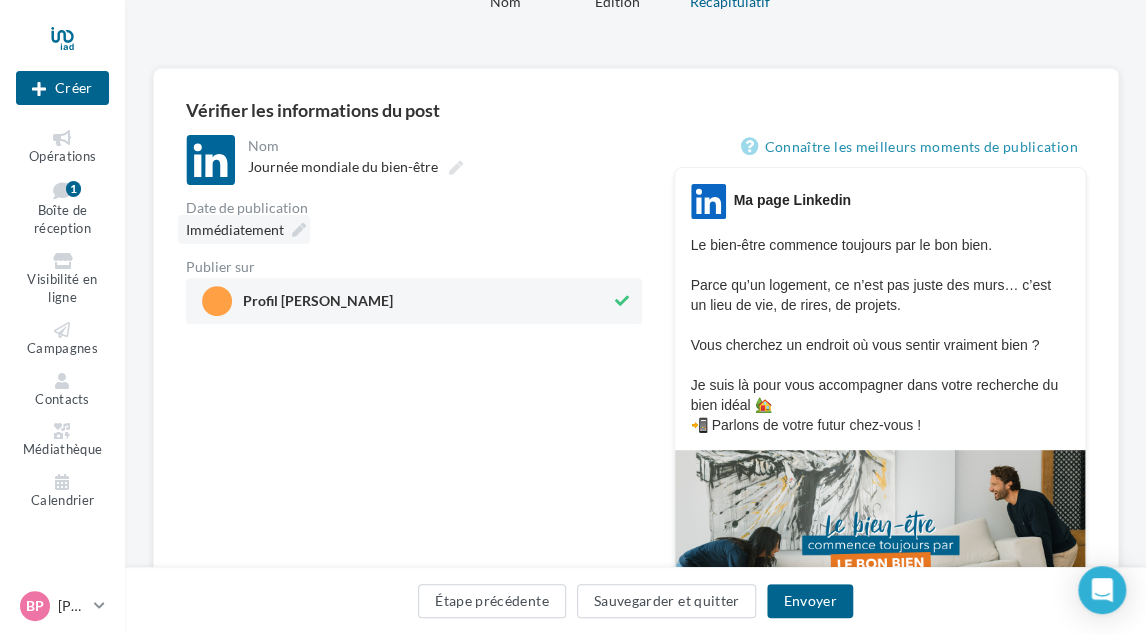 click at bounding box center [299, 230] 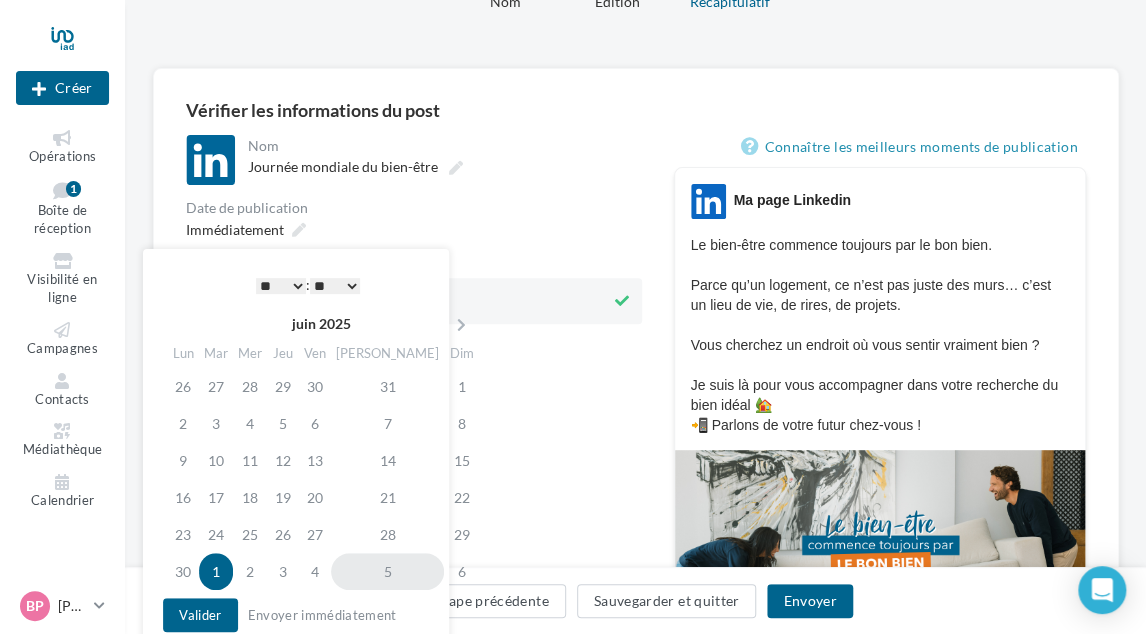 click on "5" at bounding box center (387, 571) 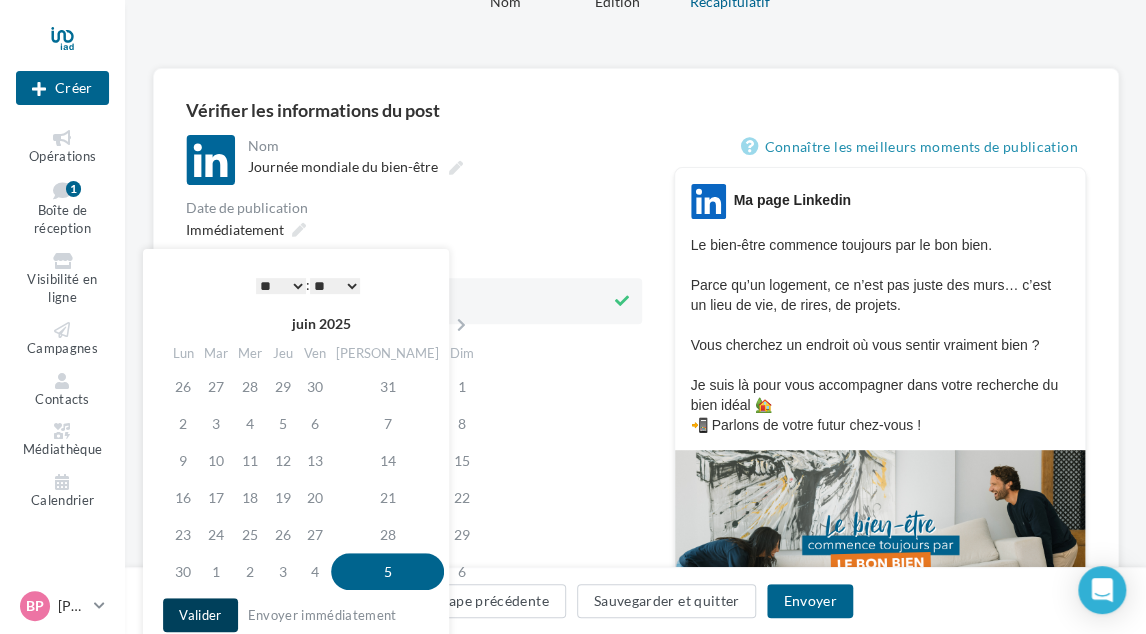 click on "Valider" at bounding box center [200, 615] 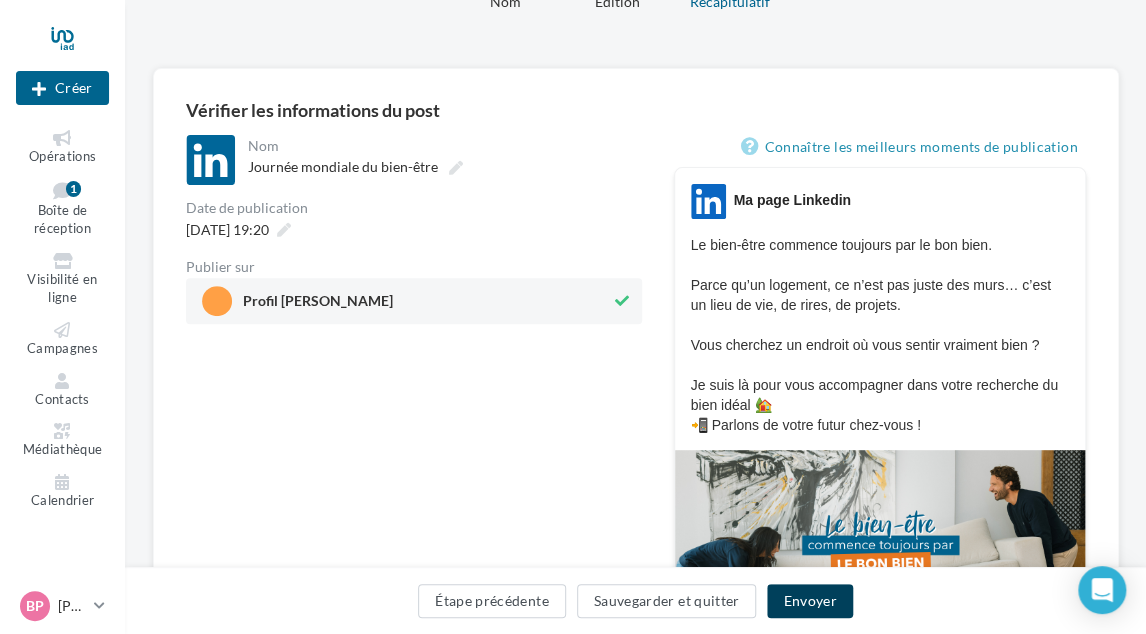 click on "Envoyer" at bounding box center [809, 601] 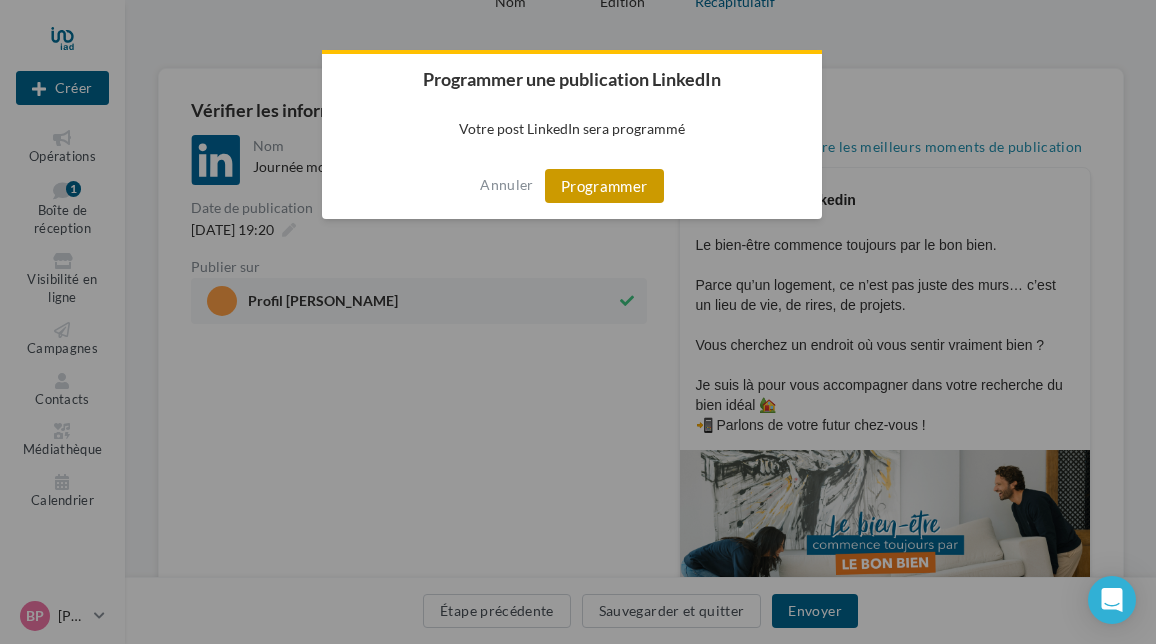 click on "Programmer" at bounding box center [604, 186] 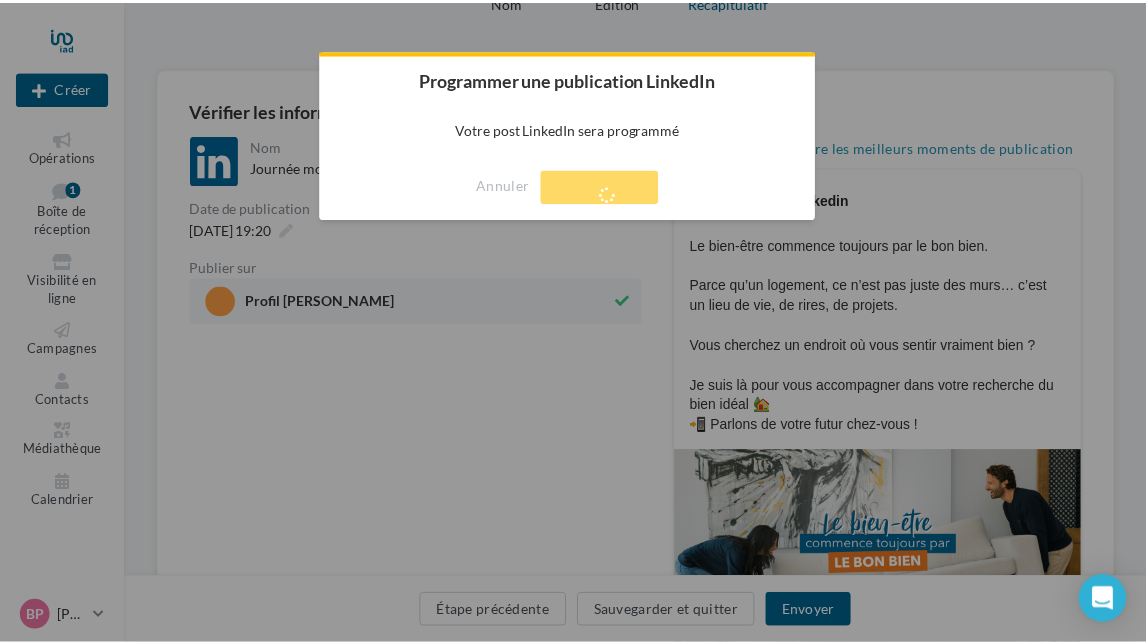 scroll, scrollTop: 32, scrollLeft: 0, axis: vertical 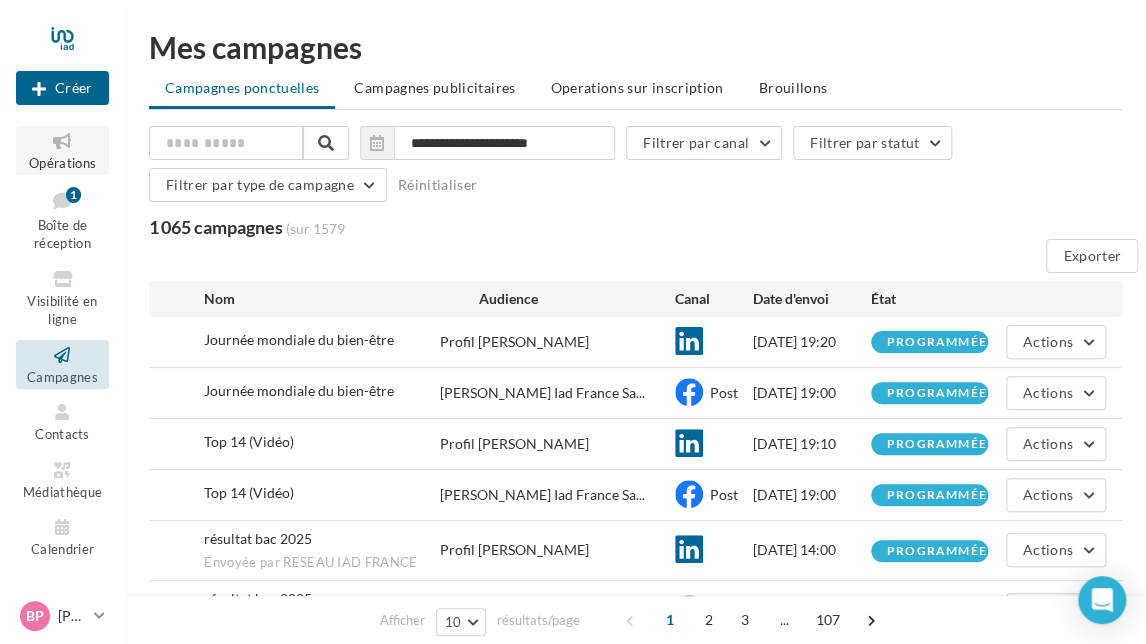 click at bounding box center [62, 141] 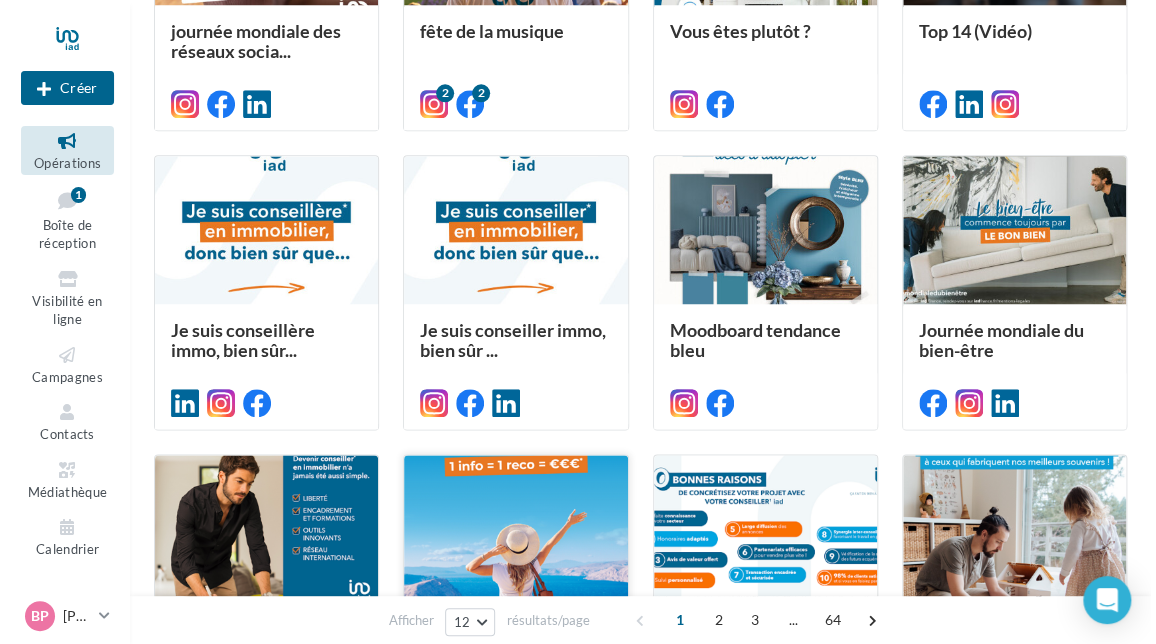 scroll, scrollTop: 900, scrollLeft: 0, axis: vertical 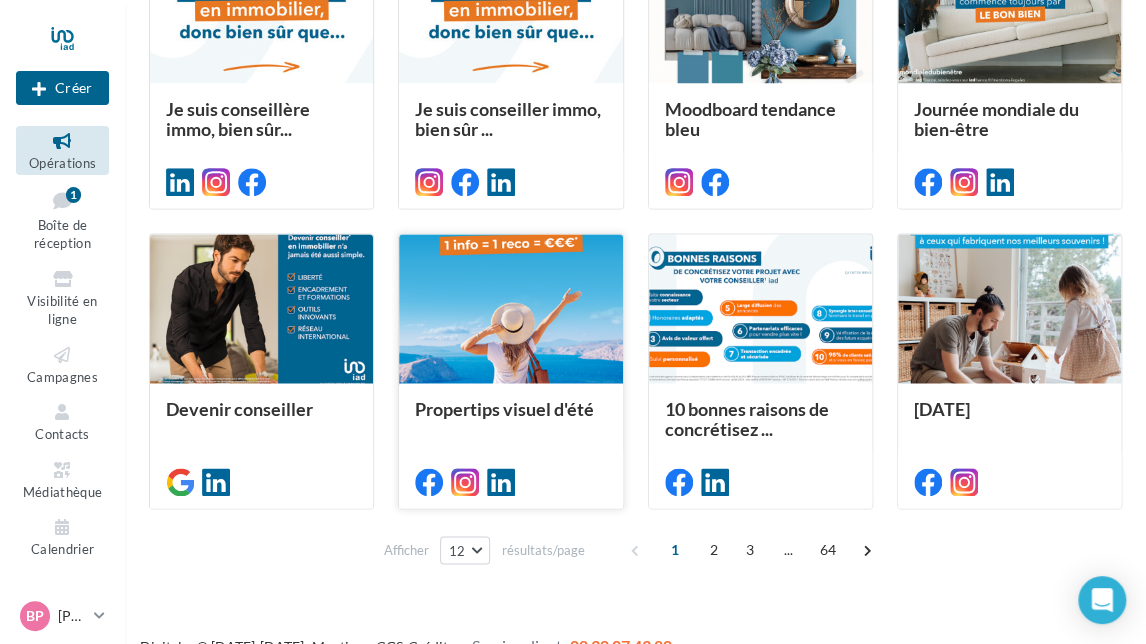 click at bounding box center [510, 309] 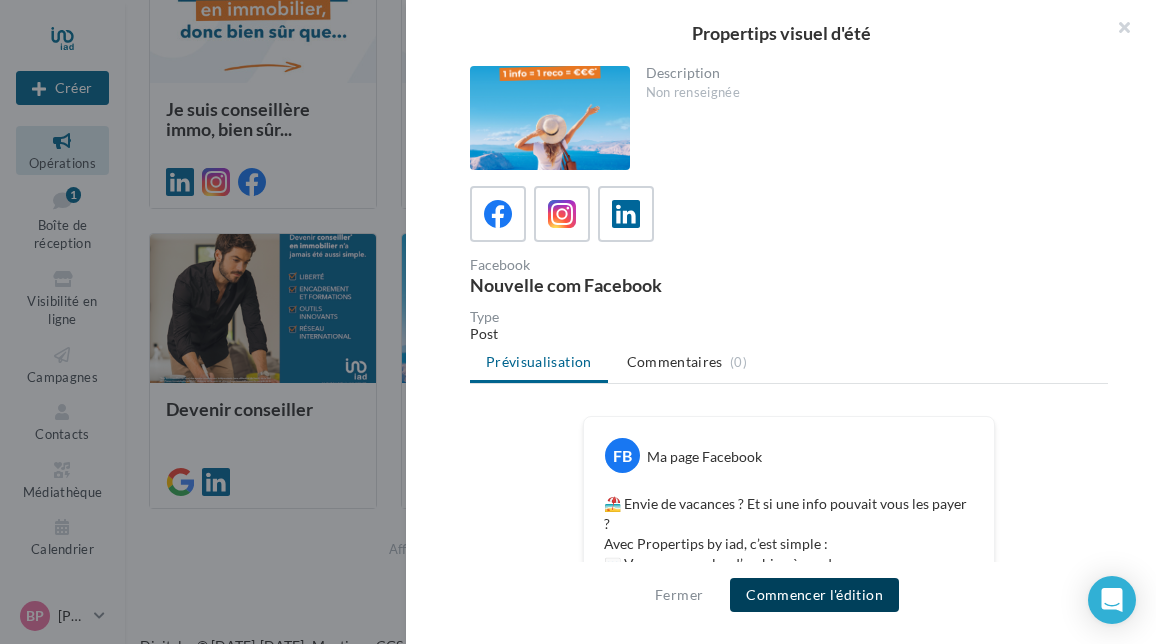 click on "Commencer l'édition" at bounding box center [814, 595] 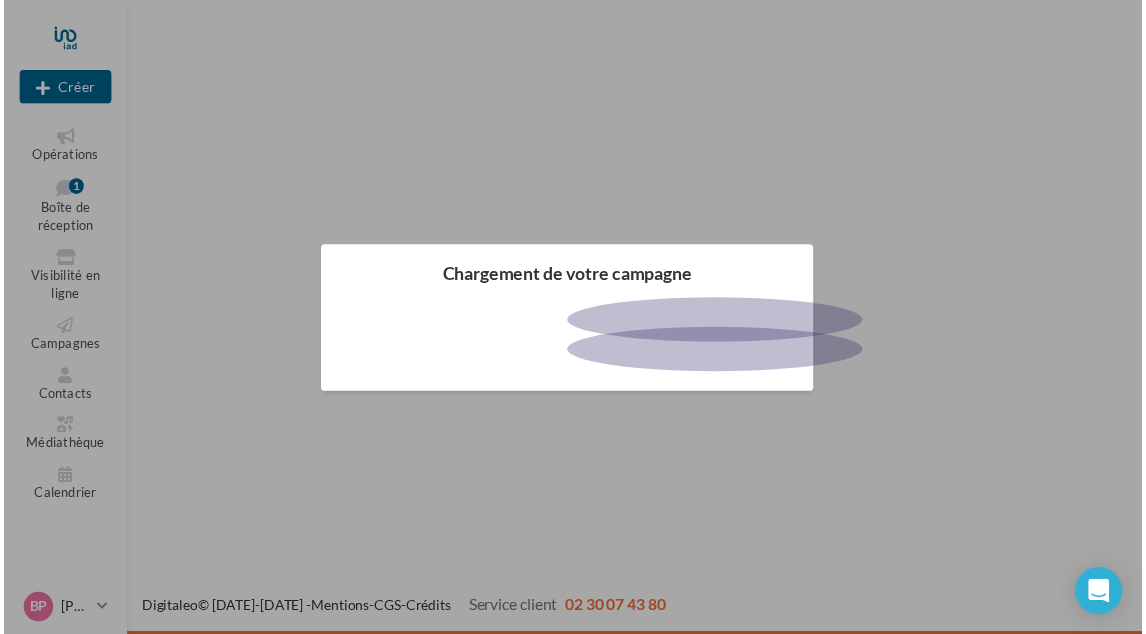 scroll, scrollTop: 0, scrollLeft: 0, axis: both 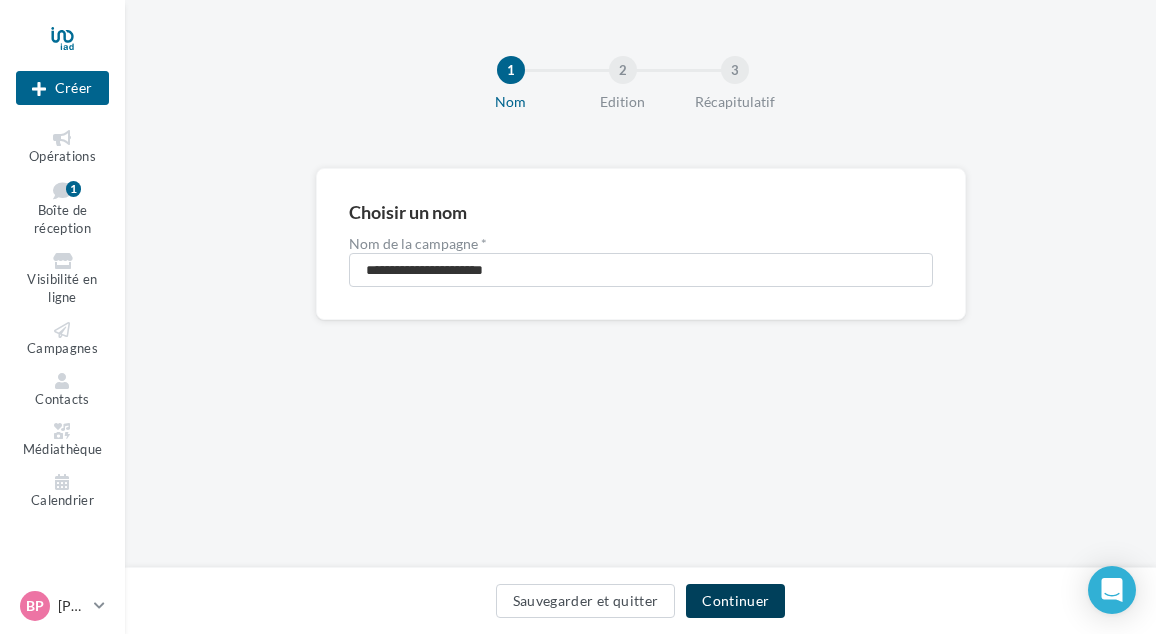 click on "Continuer" at bounding box center [735, 601] 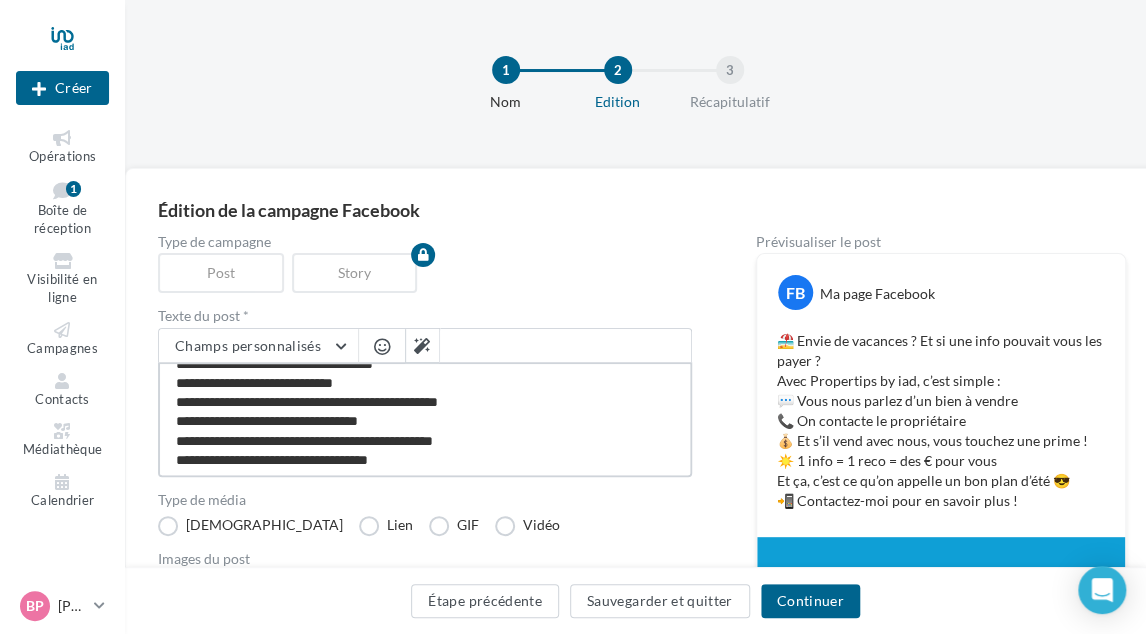 scroll, scrollTop: 57, scrollLeft: 0, axis: vertical 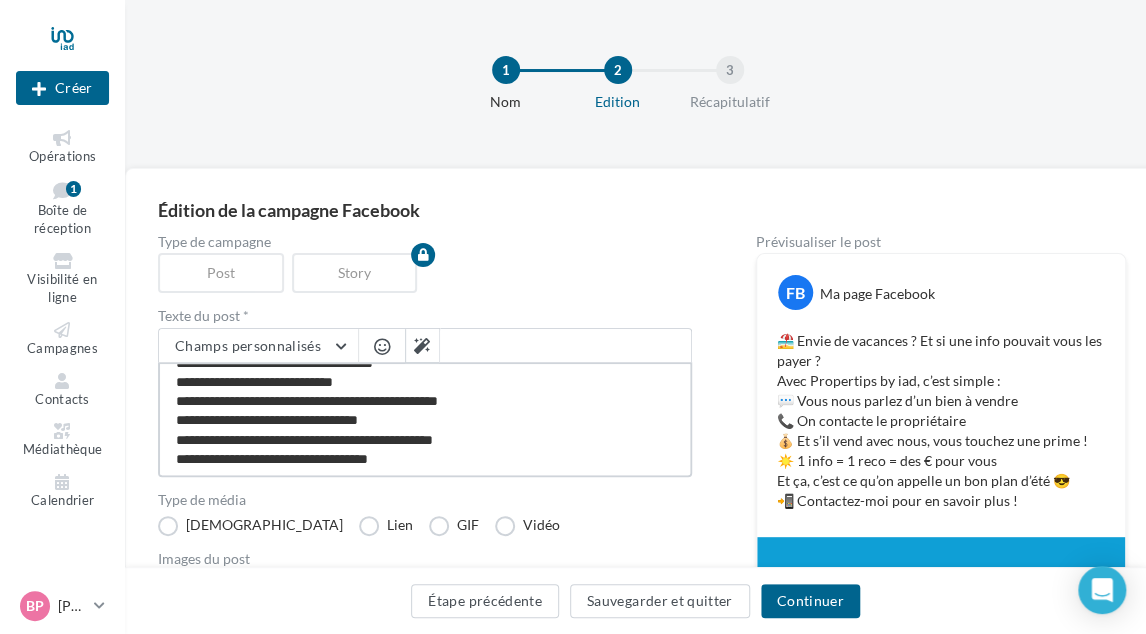 click on "**********" at bounding box center [425, 419] 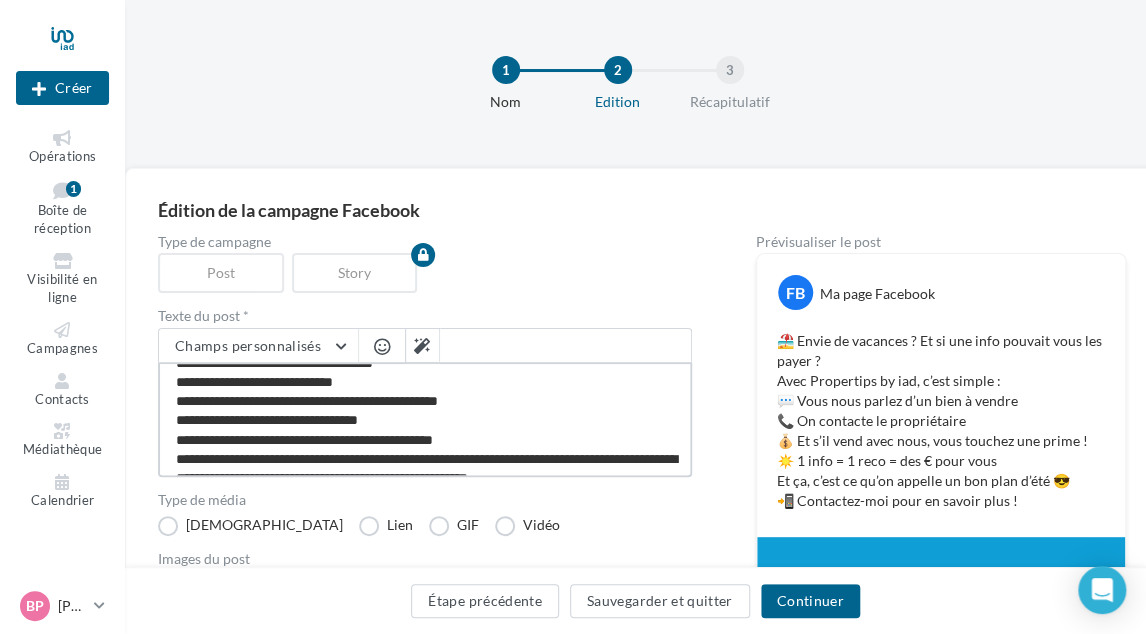 scroll, scrollTop: 106, scrollLeft: 0, axis: vertical 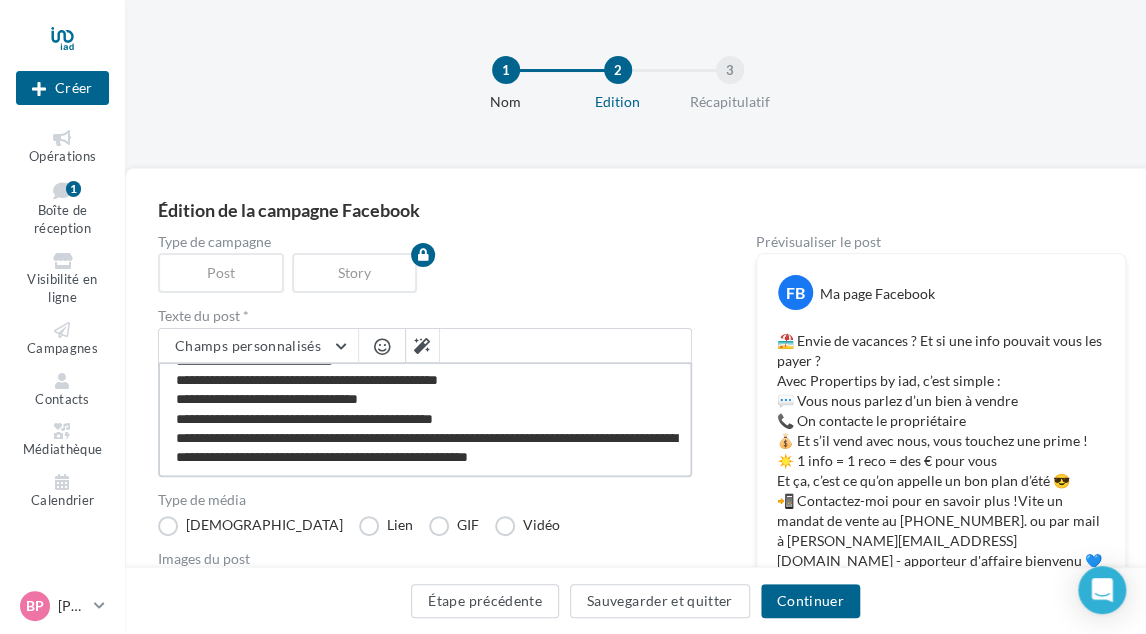 type on "**********" 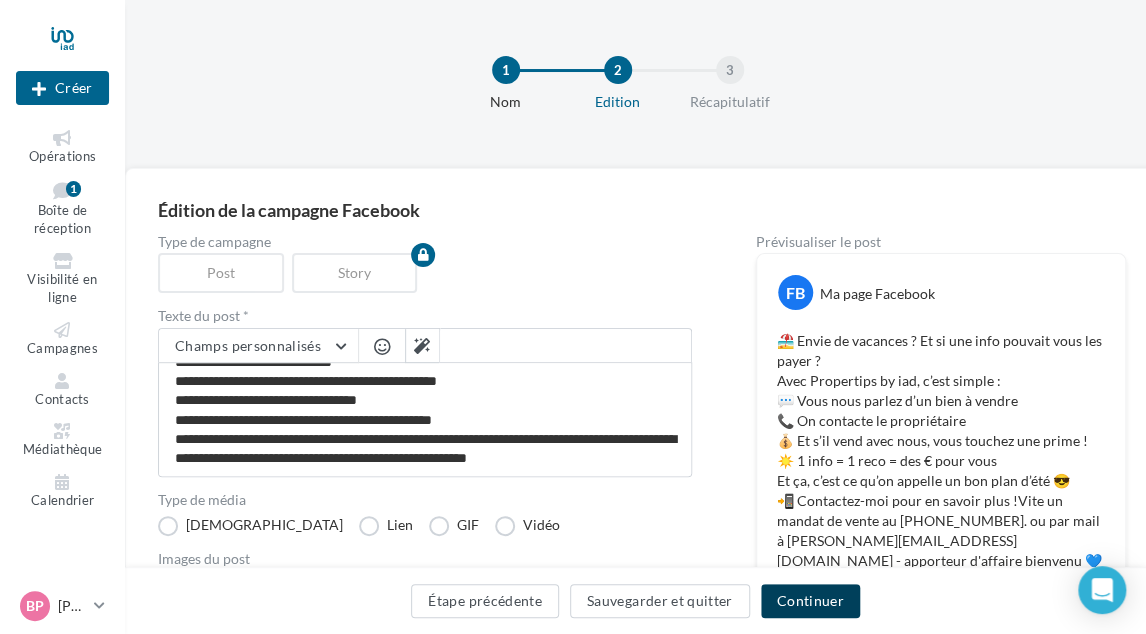 click on "Continuer" at bounding box center (810, 601) 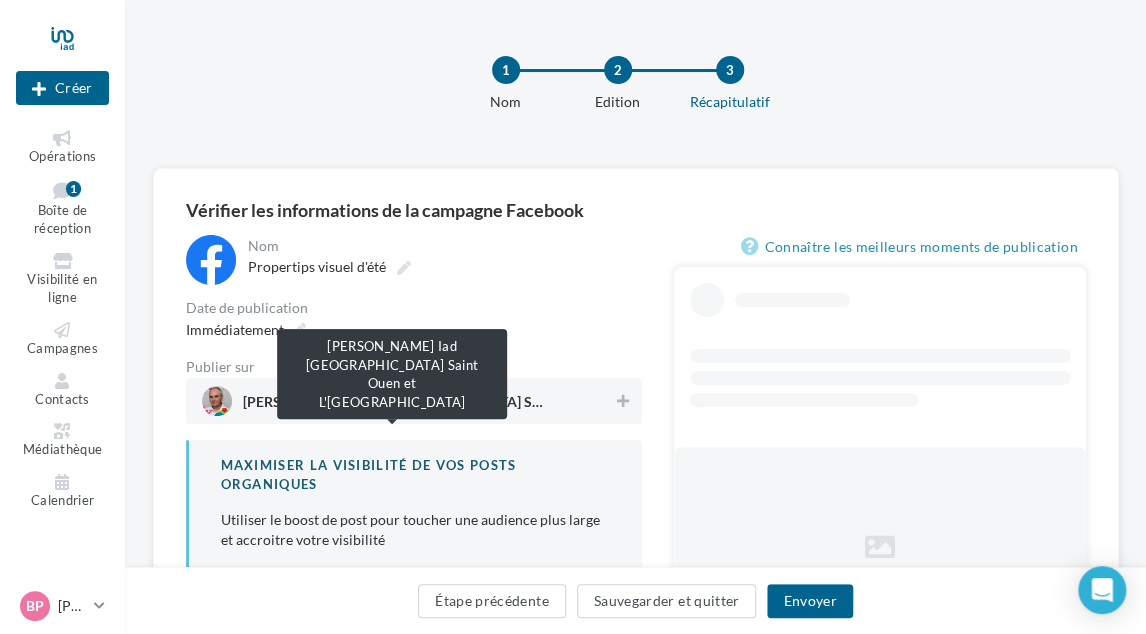 click on "Bruno PAPIN Iad France Saint Ouen et L'Ile Saint Denis" at bounding box center (393, 406) 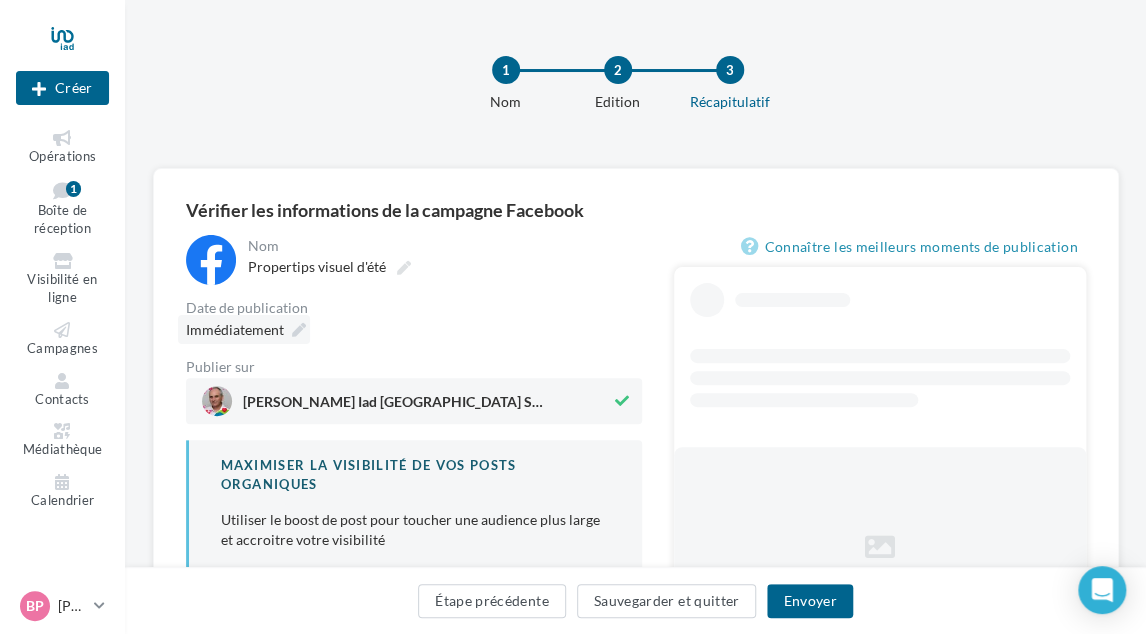 click on "Immédiatement" at bounding box center (235, 329) 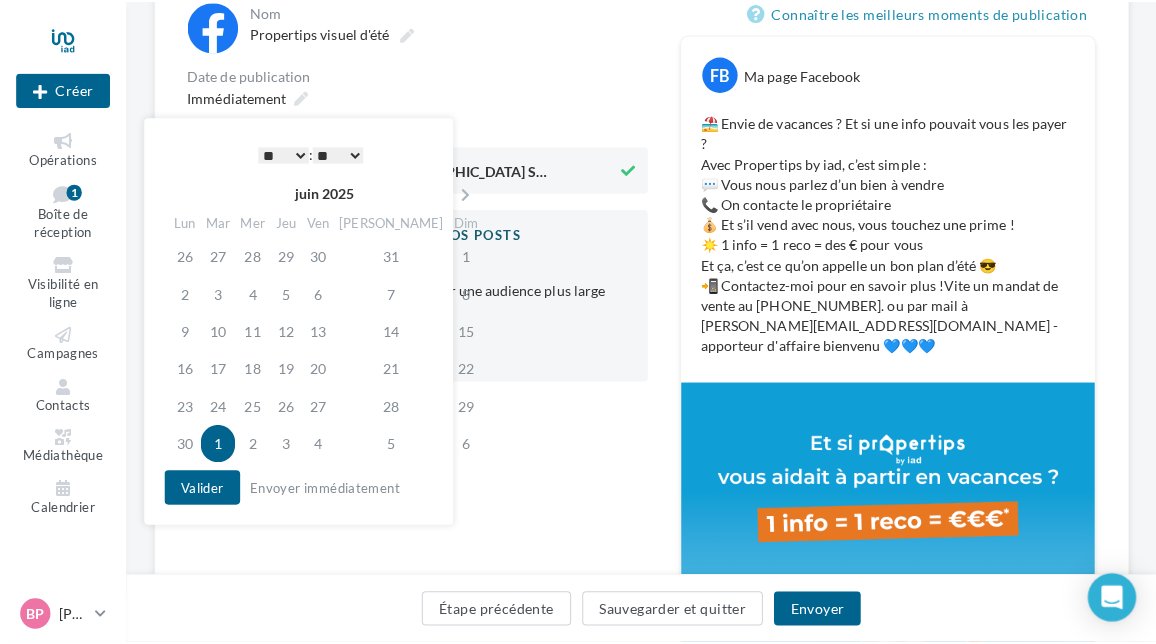 scroll, scrollTop: 300, scrollLeft: 0, axis: vertical 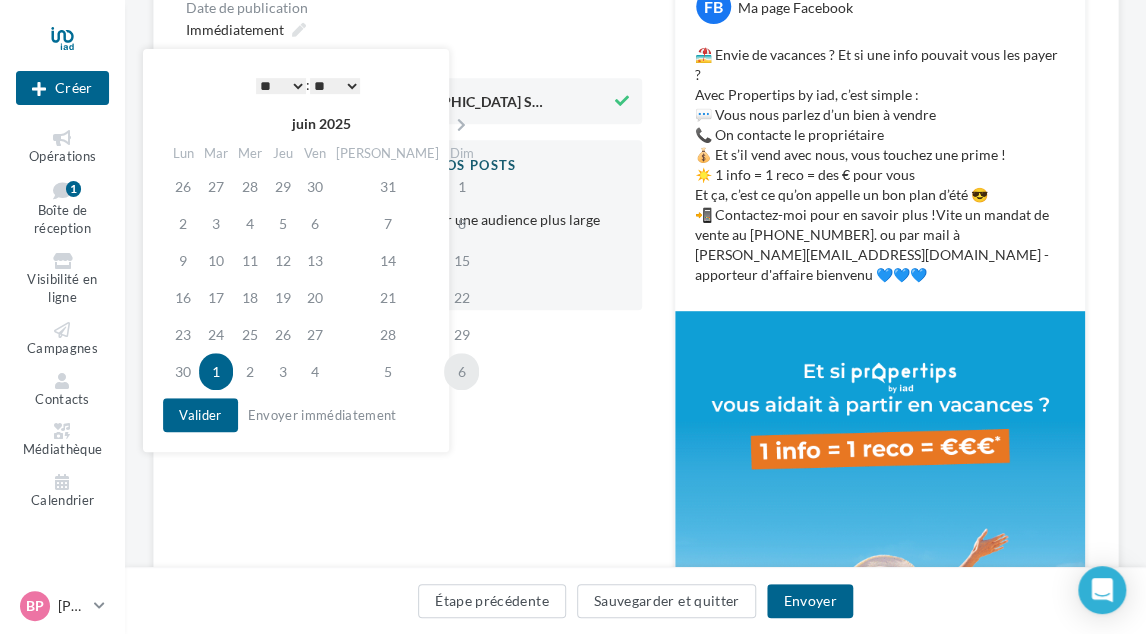 click on "6" at bounding box center [461, 371] 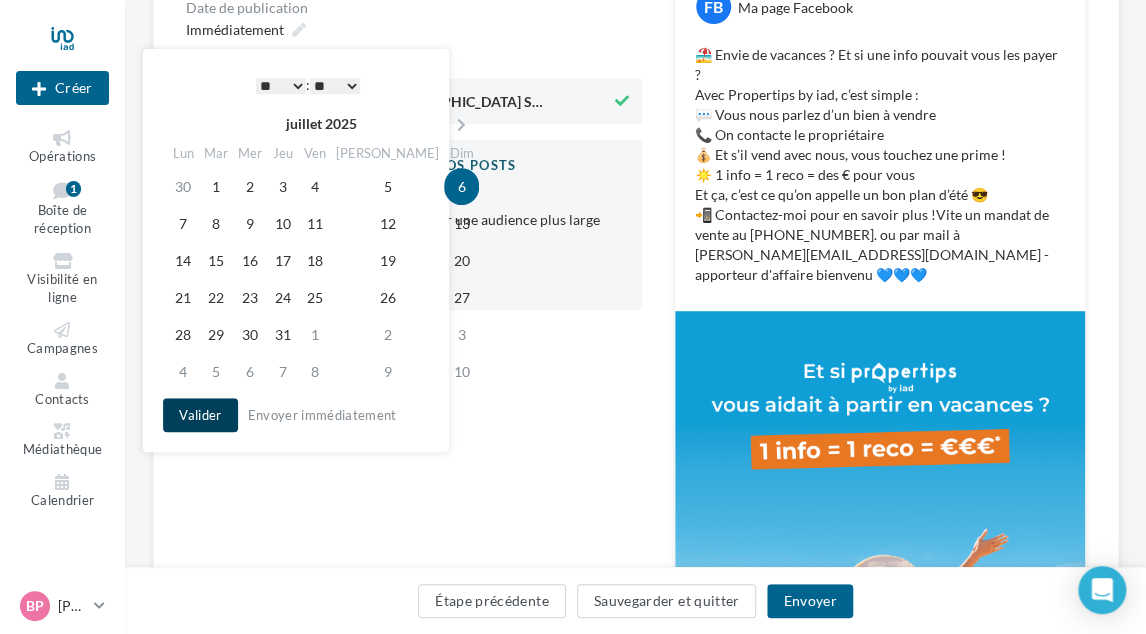 click on "Valider" at bounding box center (200, 415) 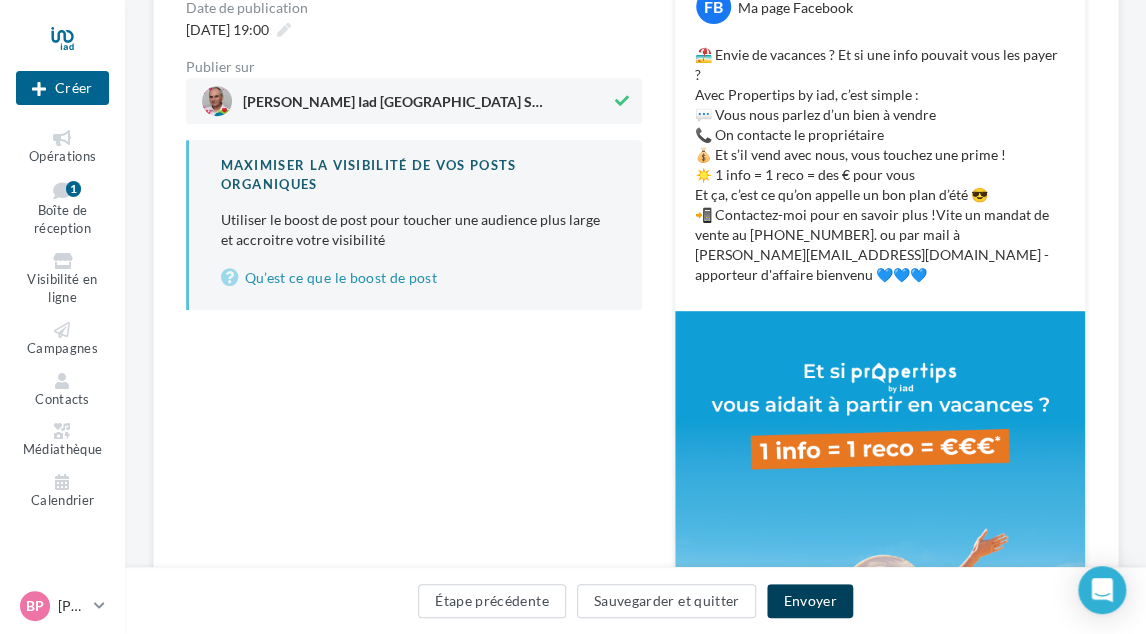 drag, startPoint x: 813, startPoint y: 599, endPoint x: 772, endPoint y: 554, distance: 60.876926 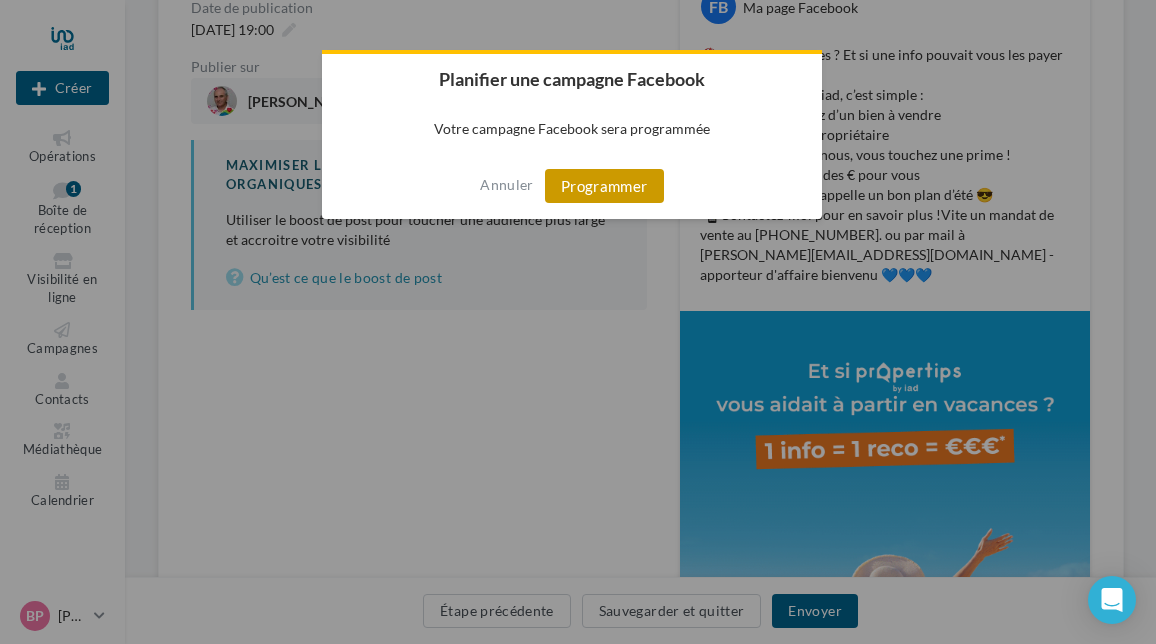 click on "Programmer" at bounding box center [604, 186] 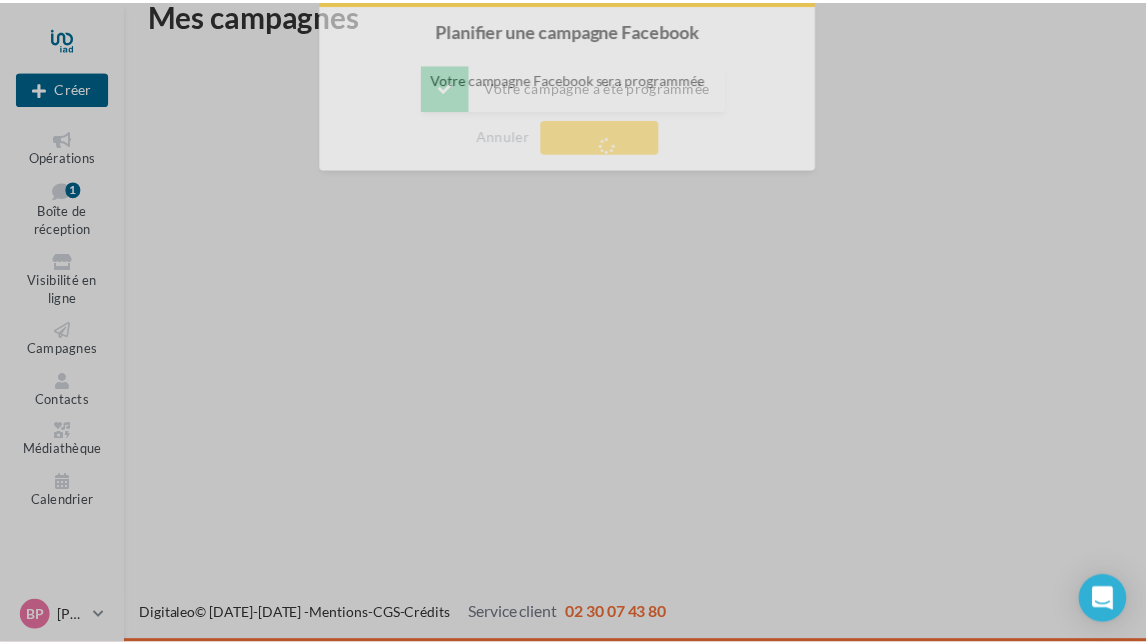scroll, scrollTop: 32, scrollLeft: 0, axis: vertical 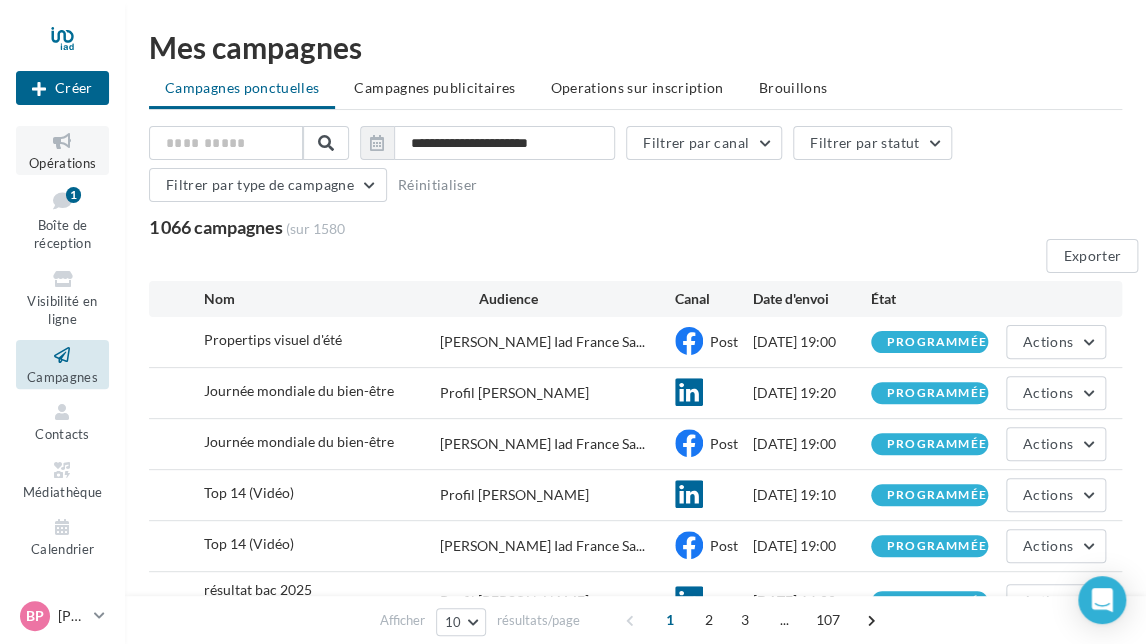 drag, startPoint x: 49, startPoint y: 147, endPoint x: 108, endPoint y: 142, distance: 59.211487 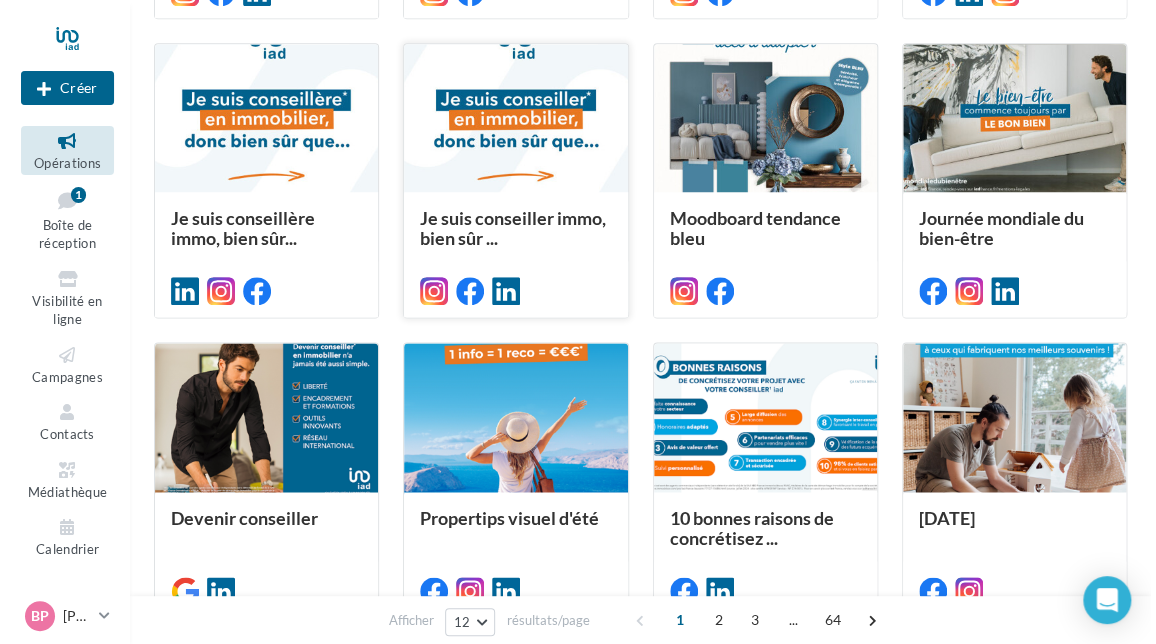 scroll, scrollTop: 800, scrollLeft: 0, axis: vertical 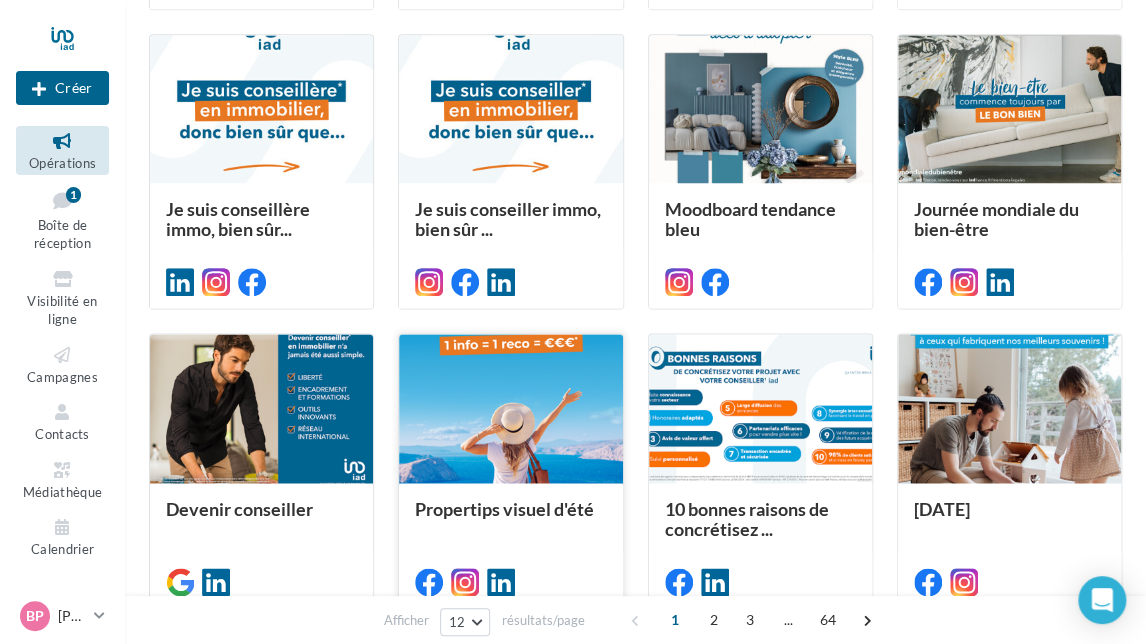 click at bounding box center [510, 409] 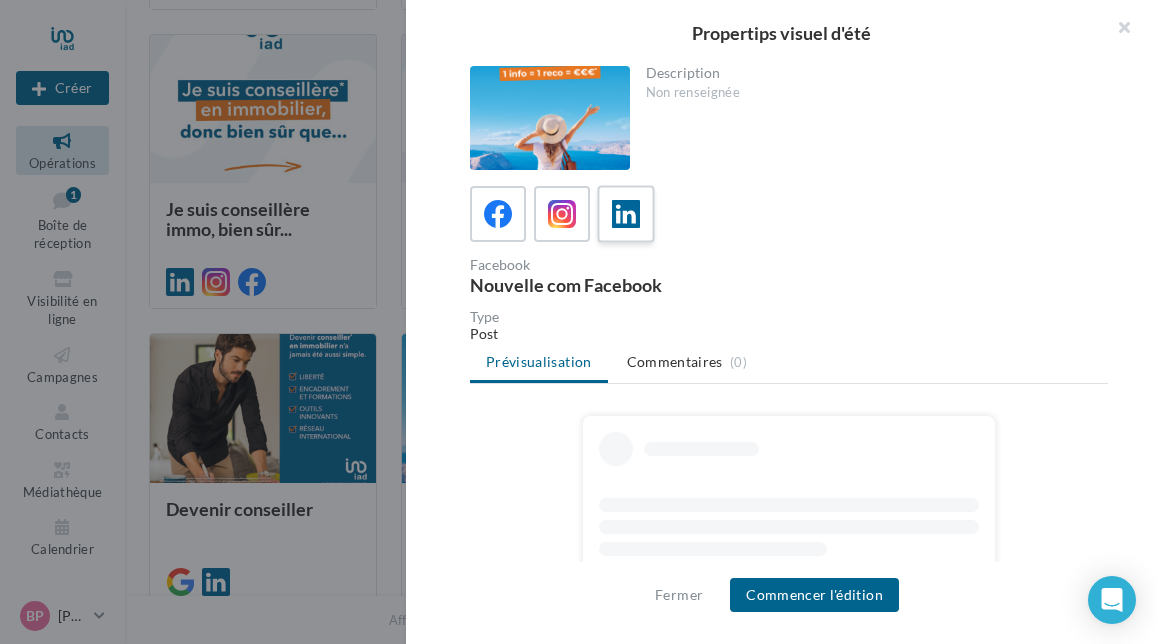 click at bounding box center [626, 214] 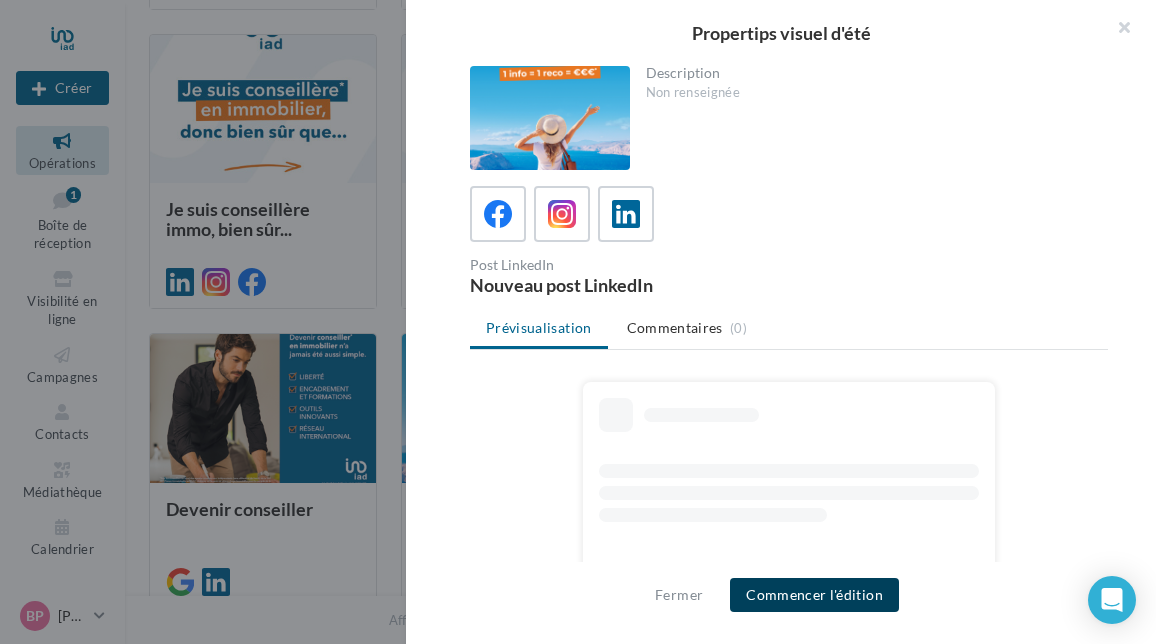 click on "Commencer l'édition" at bounding box center [814, 595] 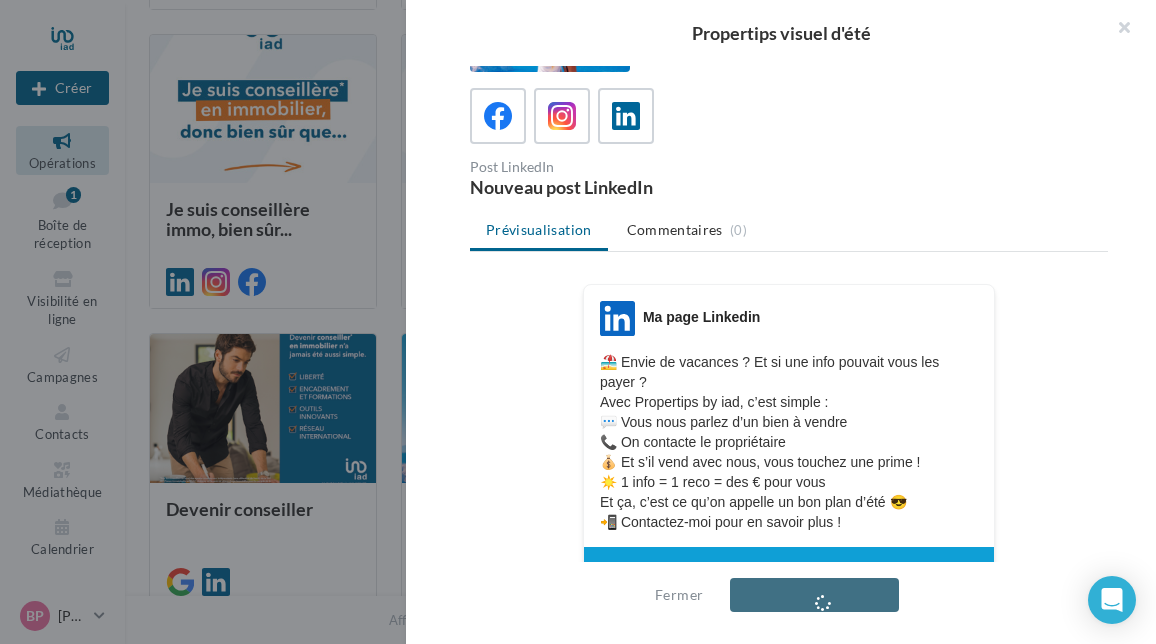 scroll, scrollTop: 300, scrollLeft: 0, axis: vertical 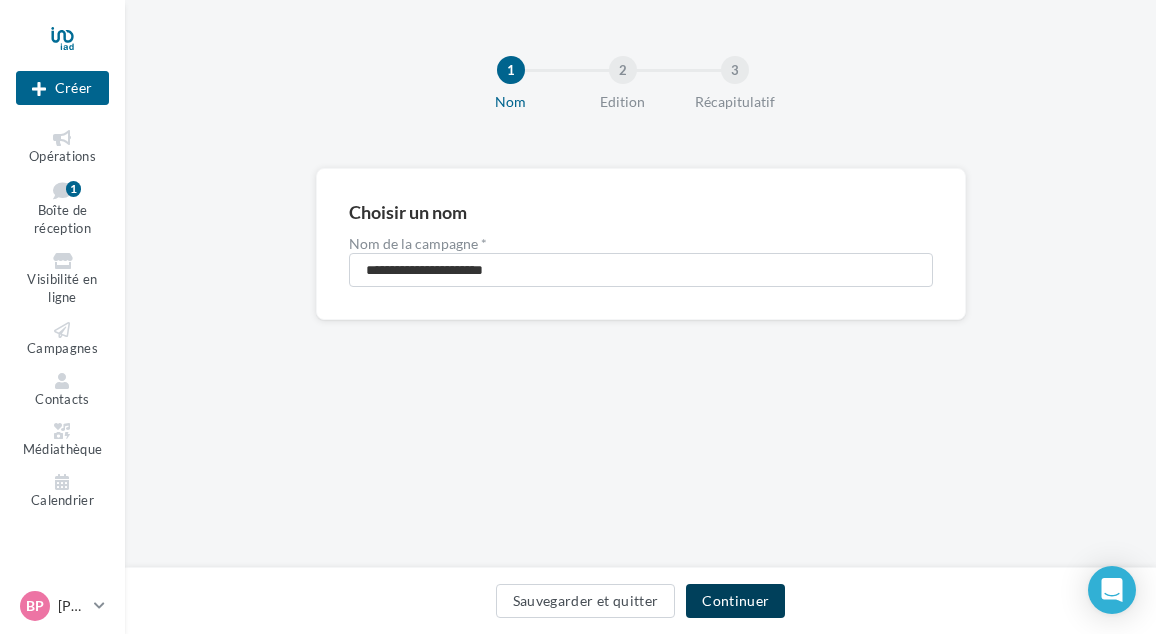 click on "Continuer" at bounding box center [735, 601] 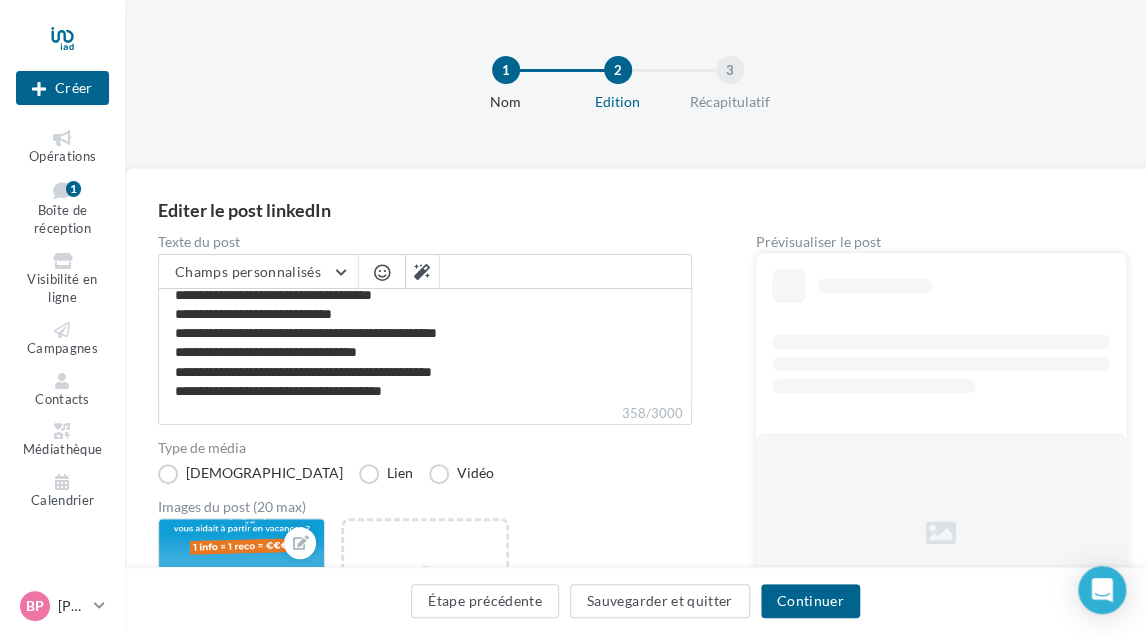 scroll, scrollTop: 74, scrollLeft: 0, axis: vertical 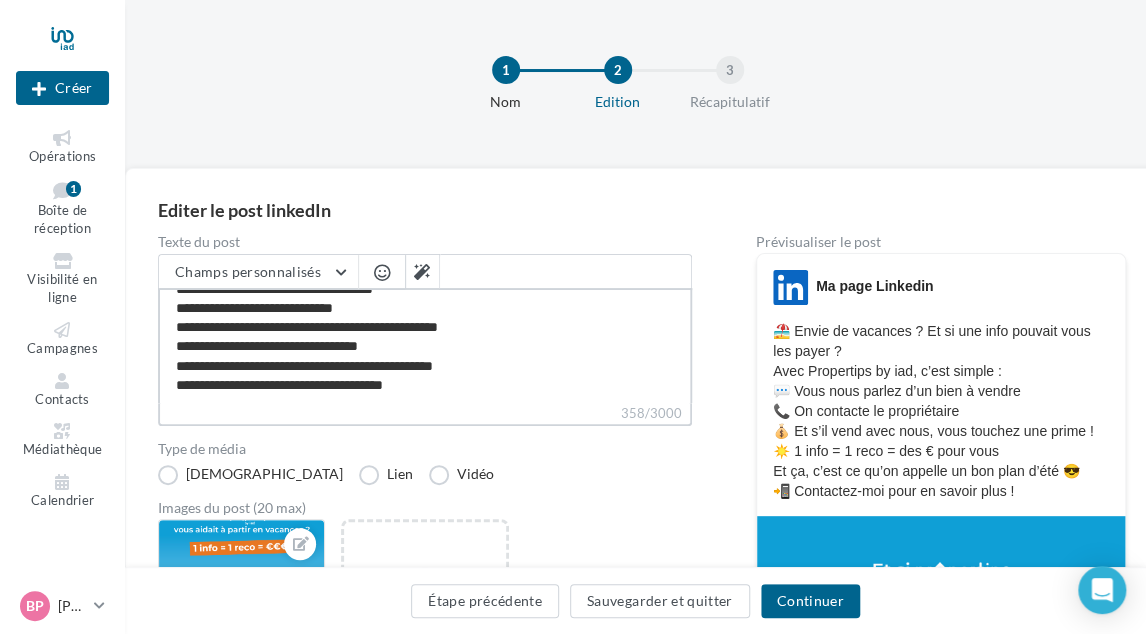 click on "**********" at bounding box center (425, 345) 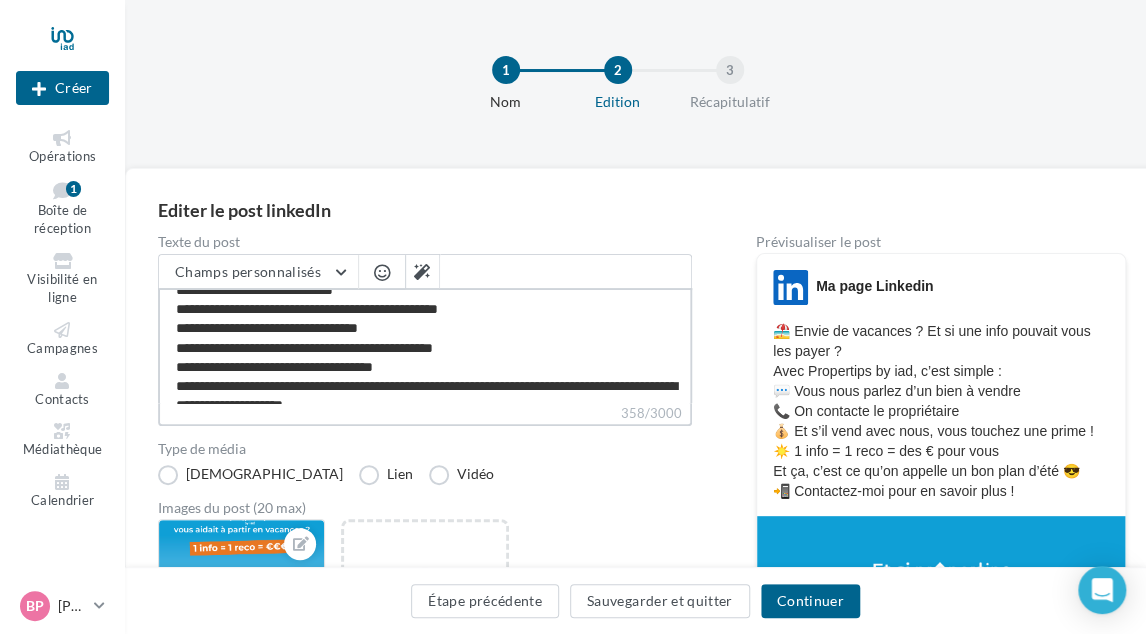 scroll, scrollTop: 105, scrollLeft: 0, axis: vertical 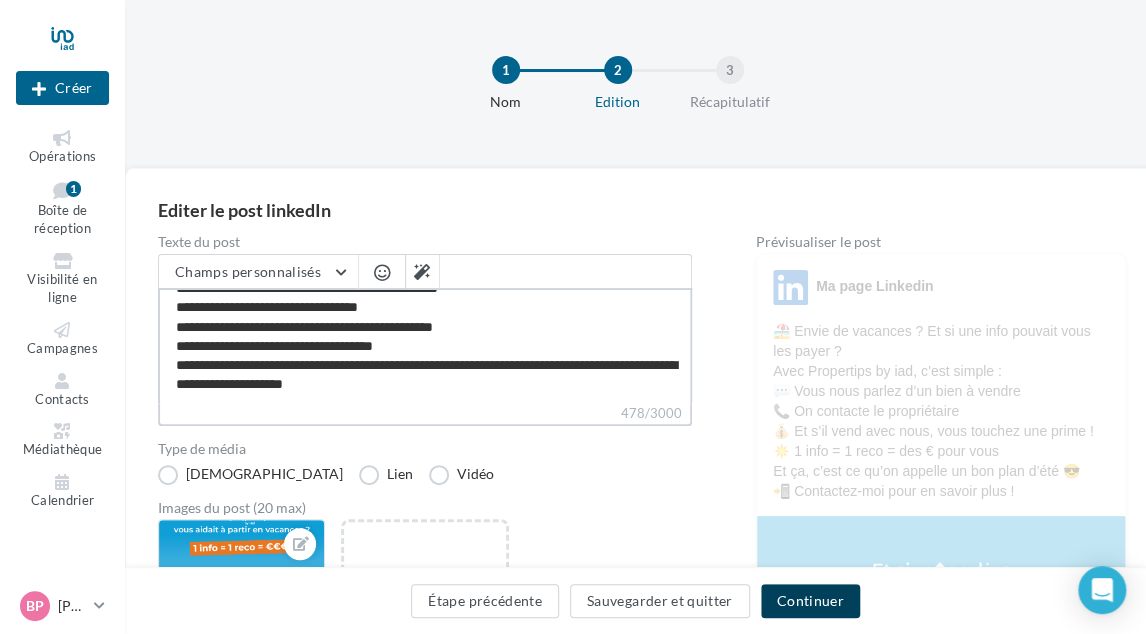 type on "**********" 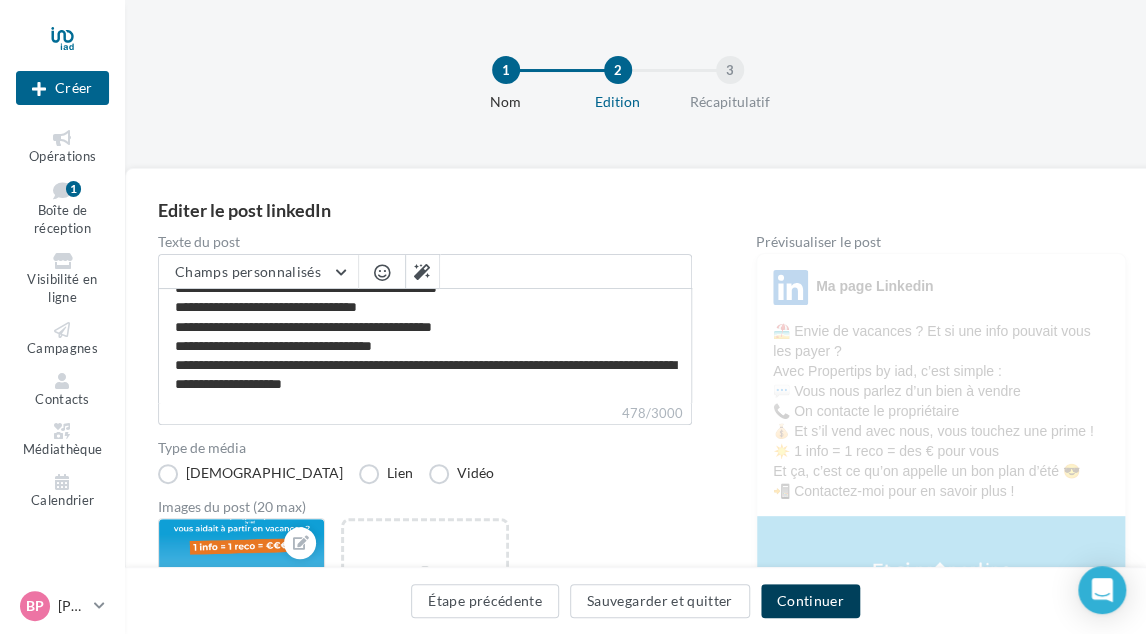drag, startPoint x: 790, startPoint y: 593, endPoint x: 780, endPoint y: 590, distance: 10.440307 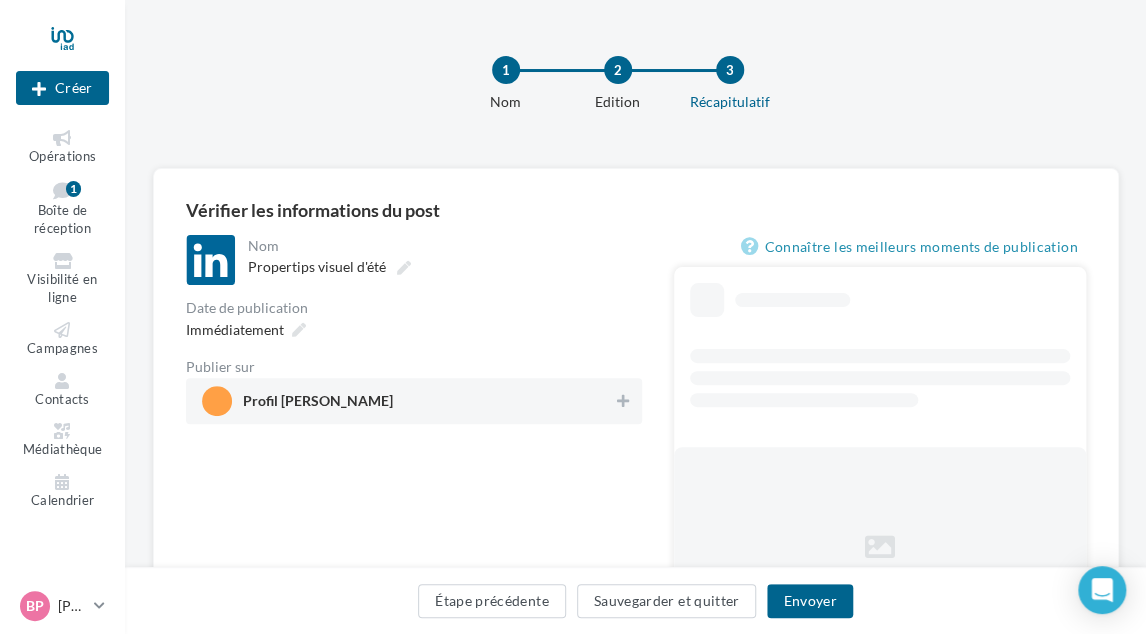 click on "Profil [PERSON_NAME]" at bounding box center [408, 401] 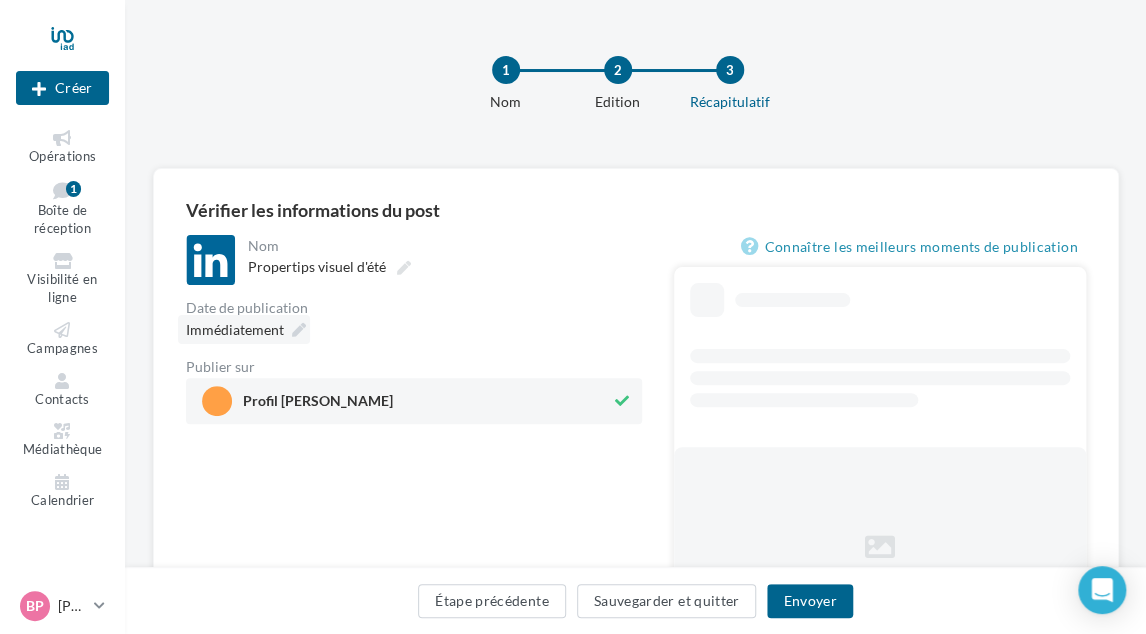 click on "Immédiatement" at bounding box center [235, 329] 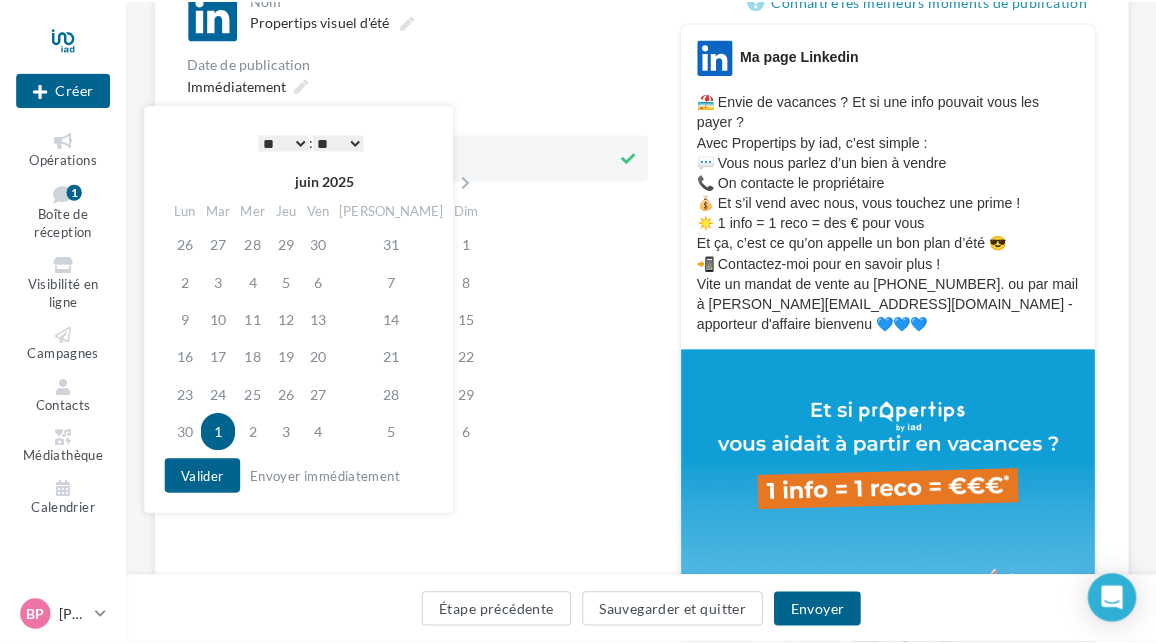 scroll, scrollTop: 251, scrollLeft: 0, axis: vertical 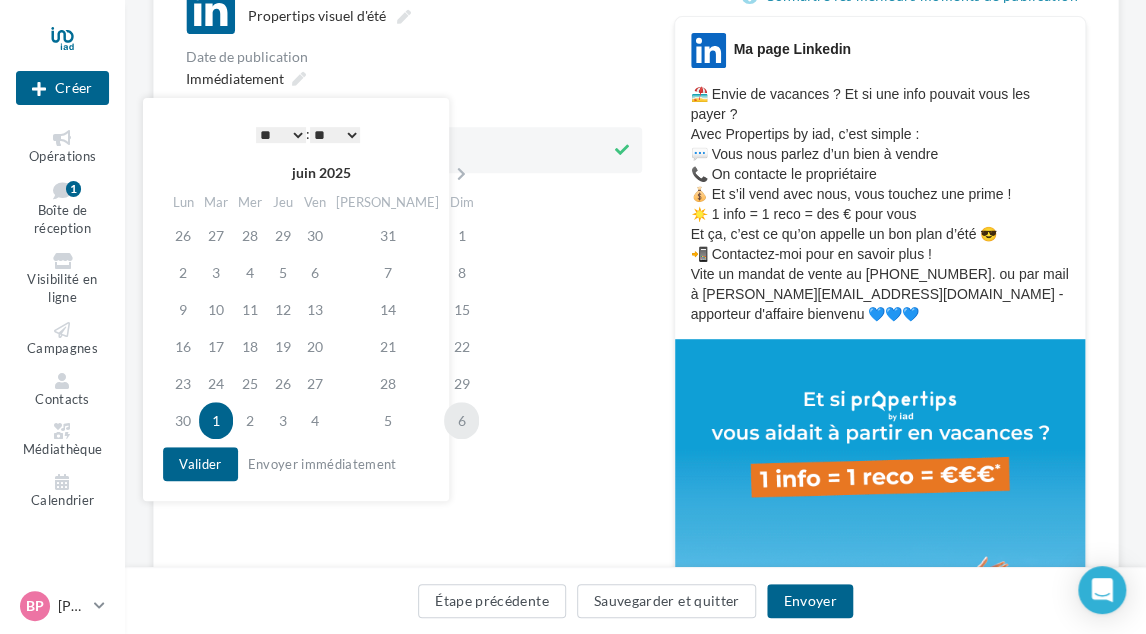click on "6" at bounding box center [461, 420] 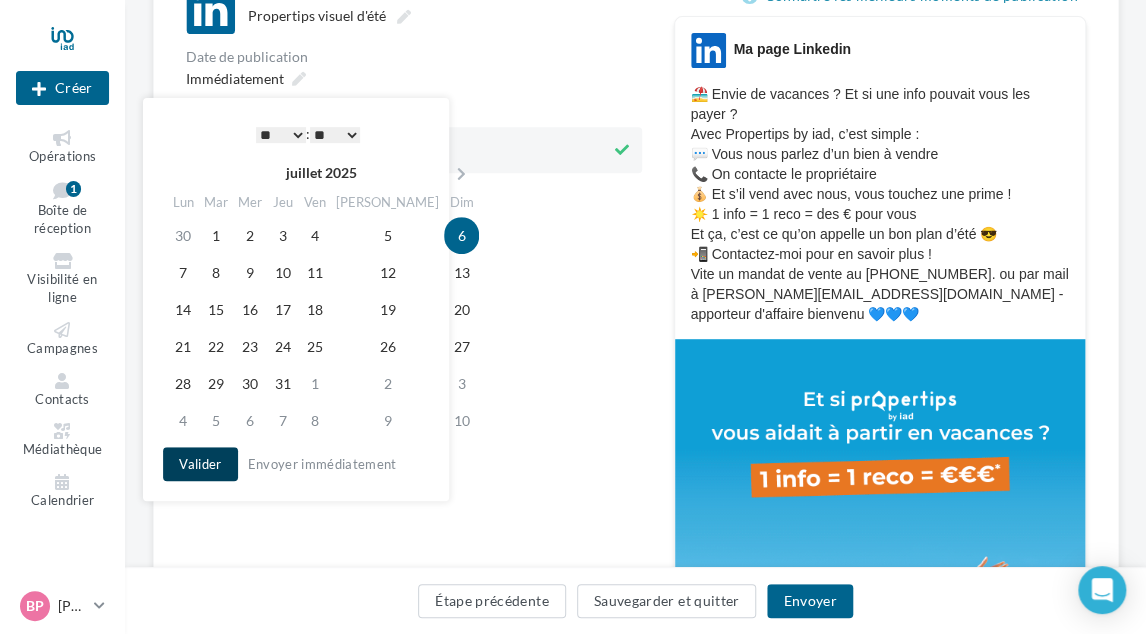 click on "Valider" at bounding box center [200, 464] 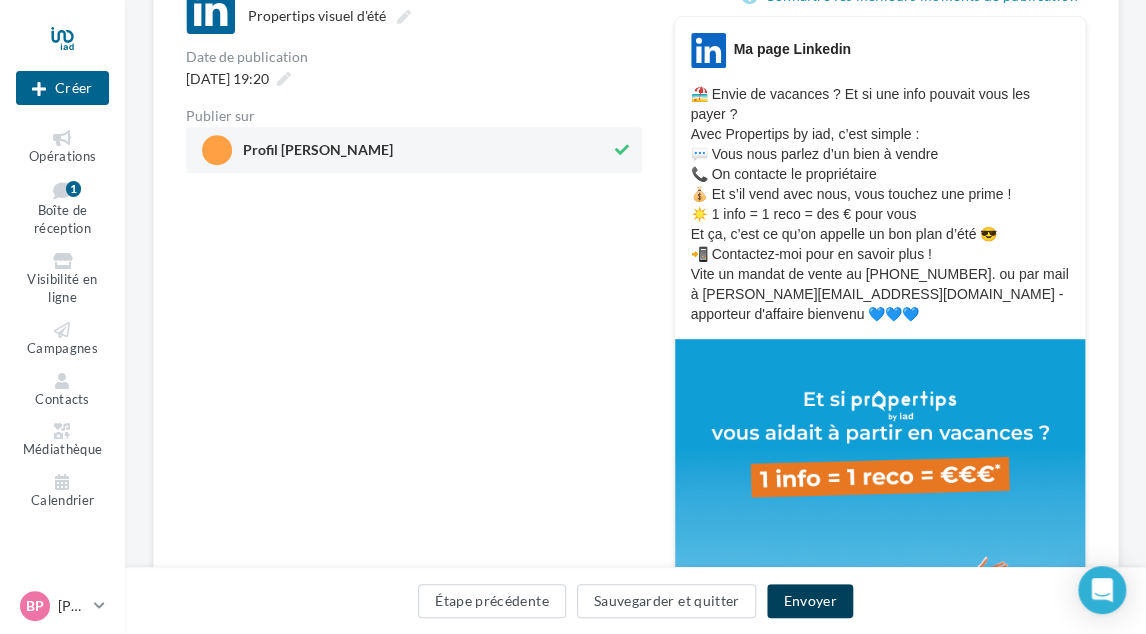 click on "Envoyer" at bounding box center [809, 601] 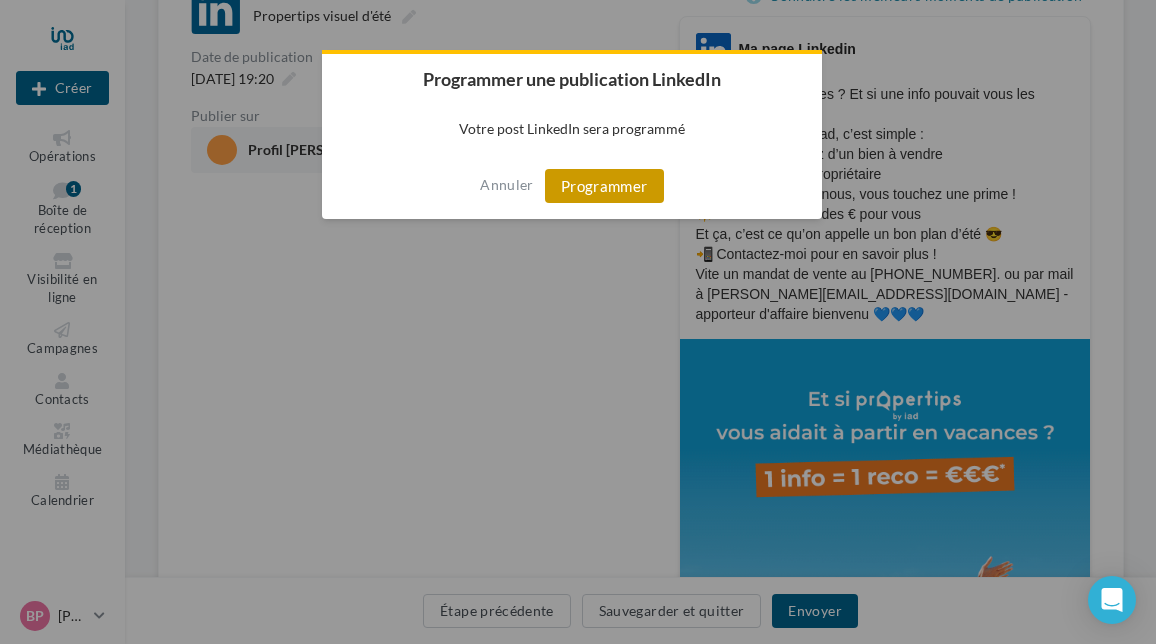 click on "Programmer" at bounding box center [604, 186] 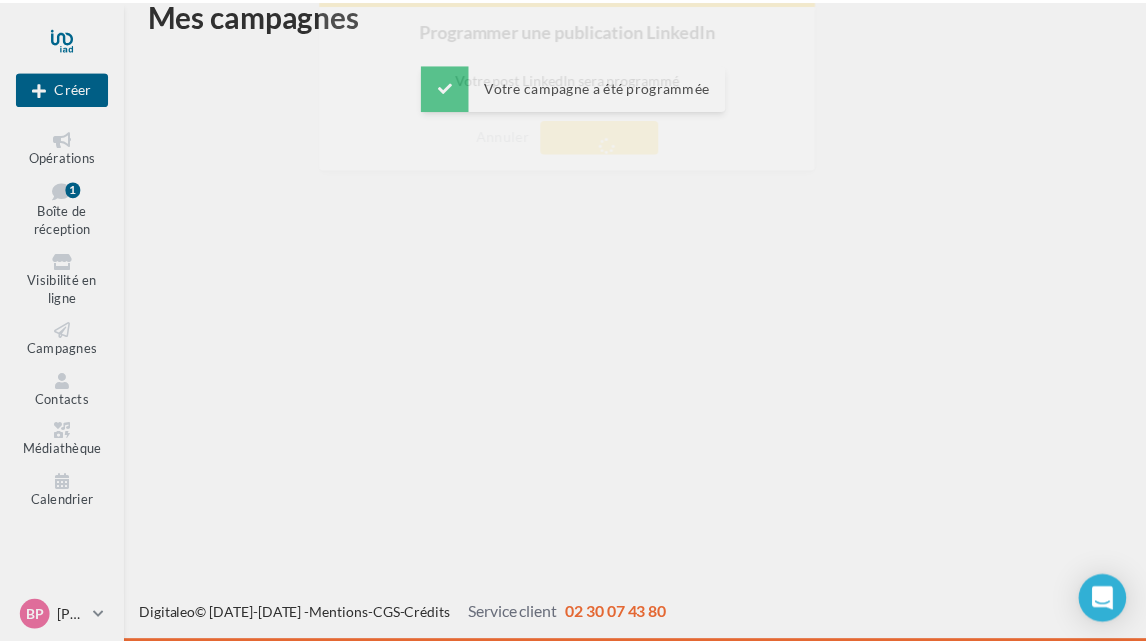 scroll, scrollTop: 32, scrollLeft: 0, axis: vertical 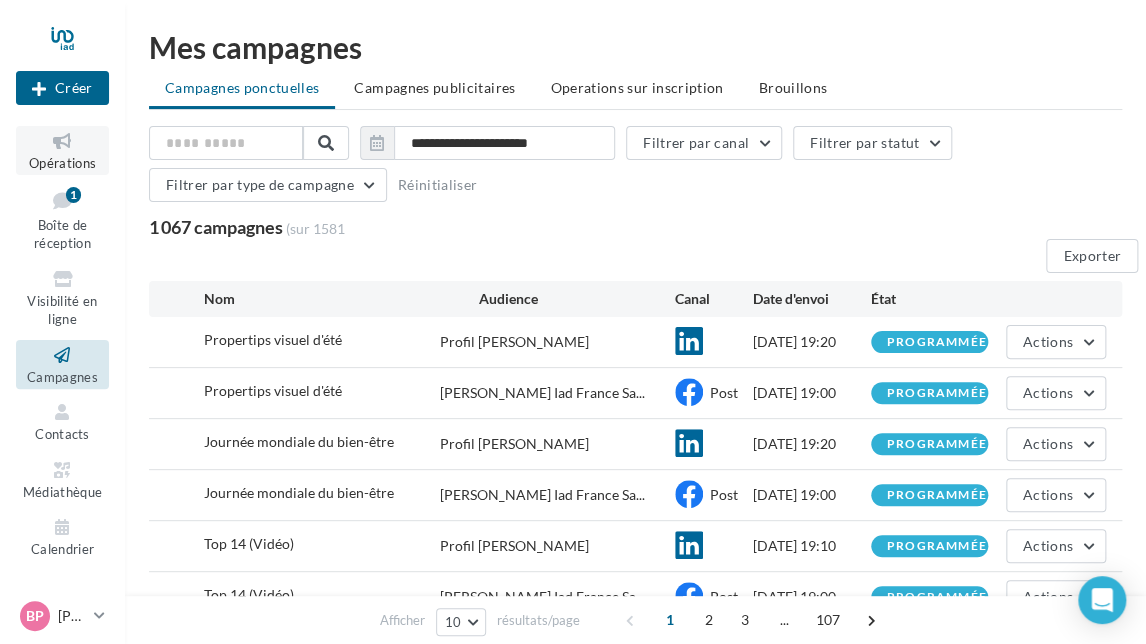 click at bounding box center (62, 141) 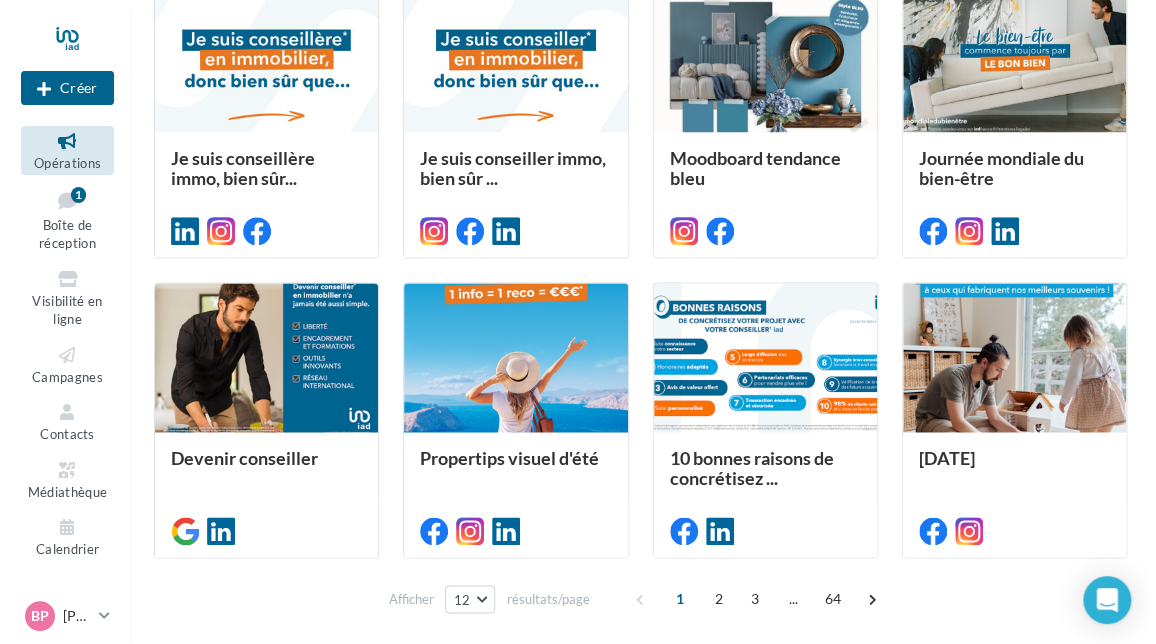 scroll, scrollTop: 900, scrollLeft: 0, axis: vertical 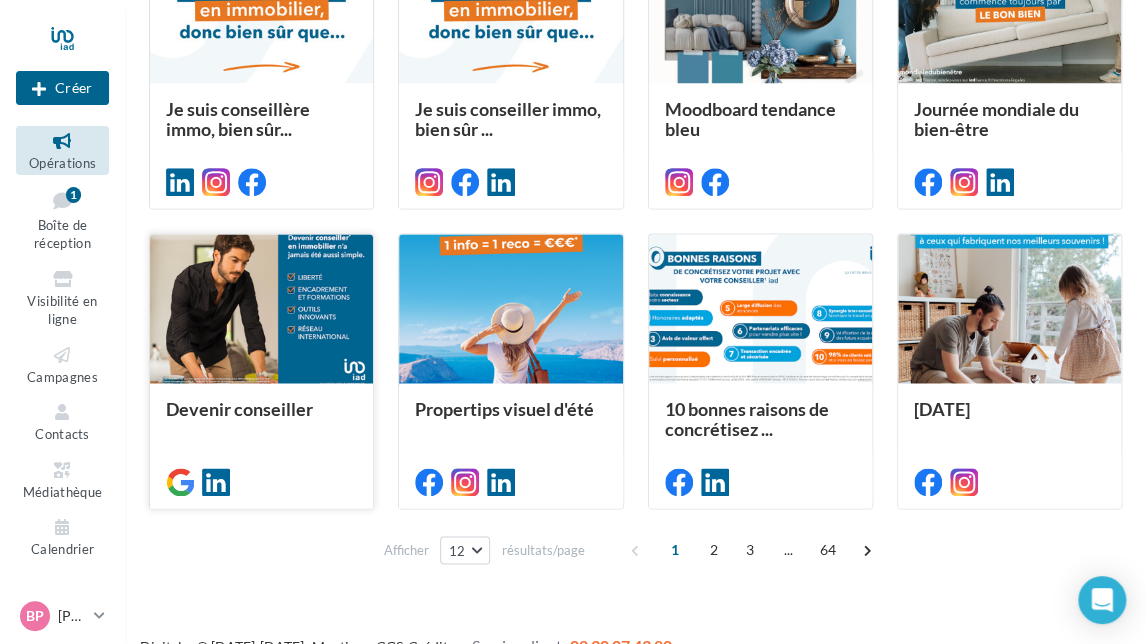 click at bounding box center [261, 309] 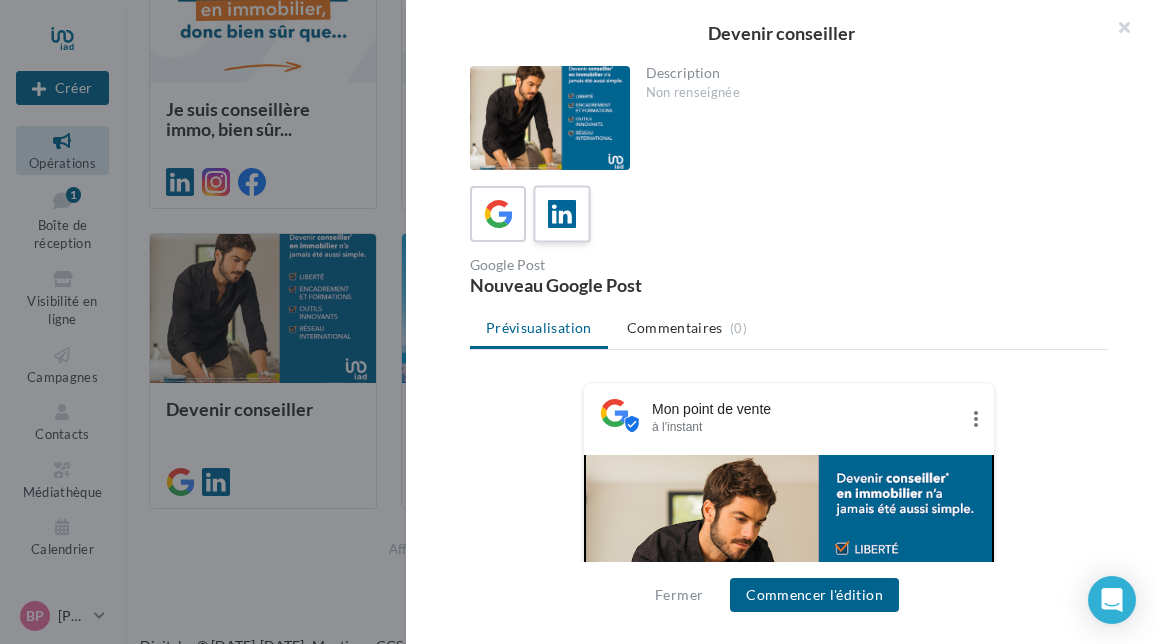 click at bounding box center (562, 214) 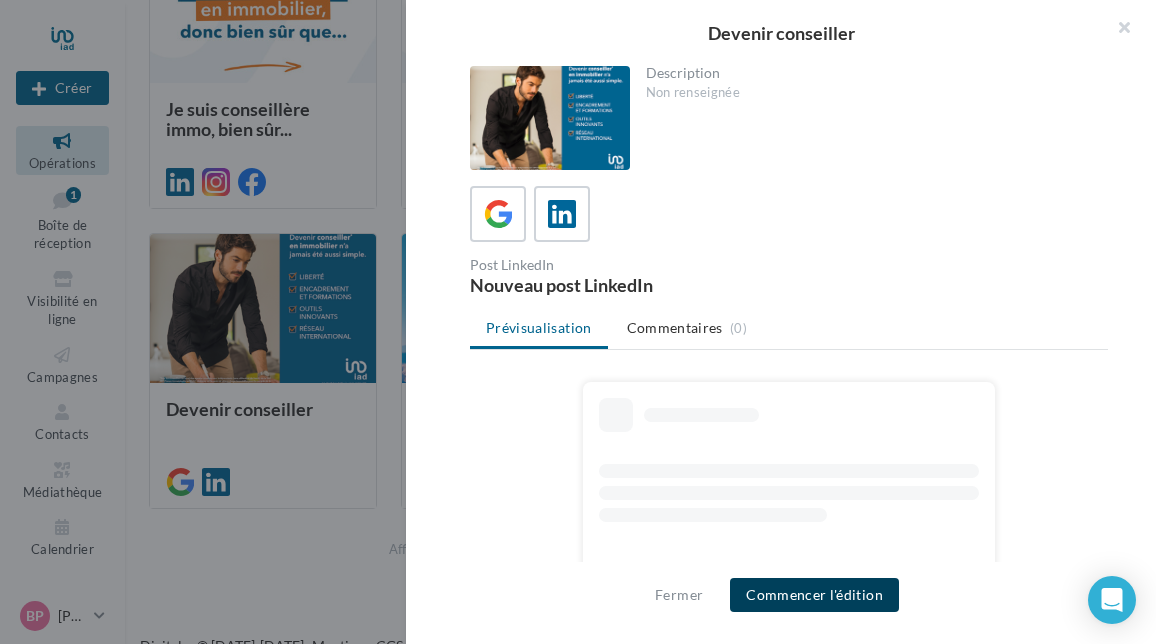 click on "Commencer l'édition" at bounding box center [814, 595] 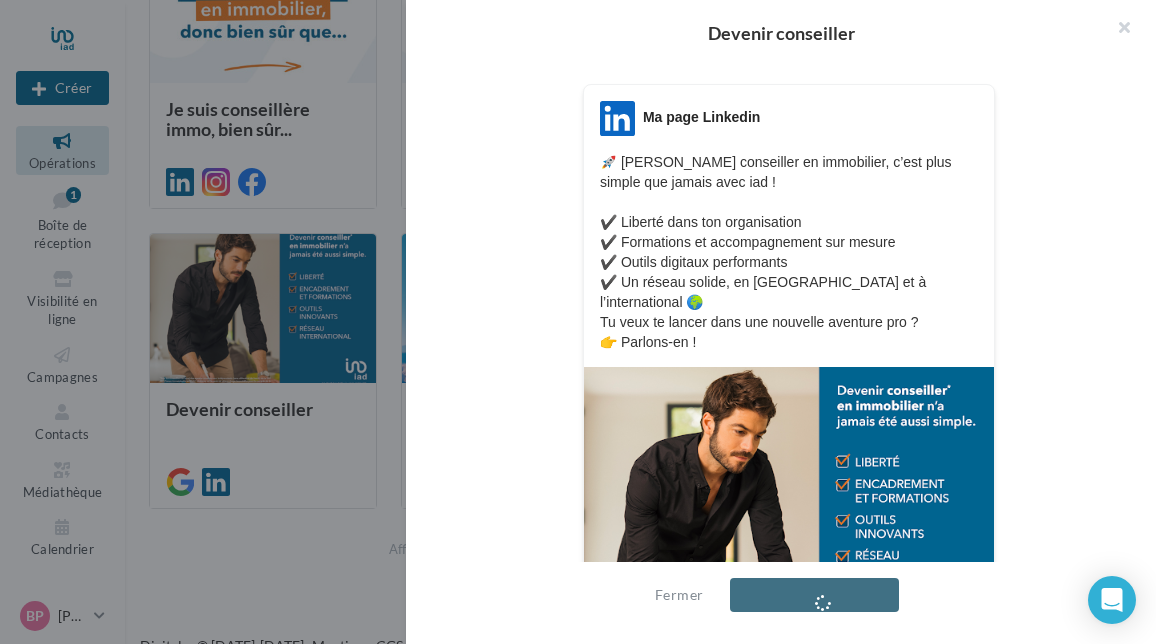 scroll, scrollTop: 300, scrollLeft: 0, axis: vertical 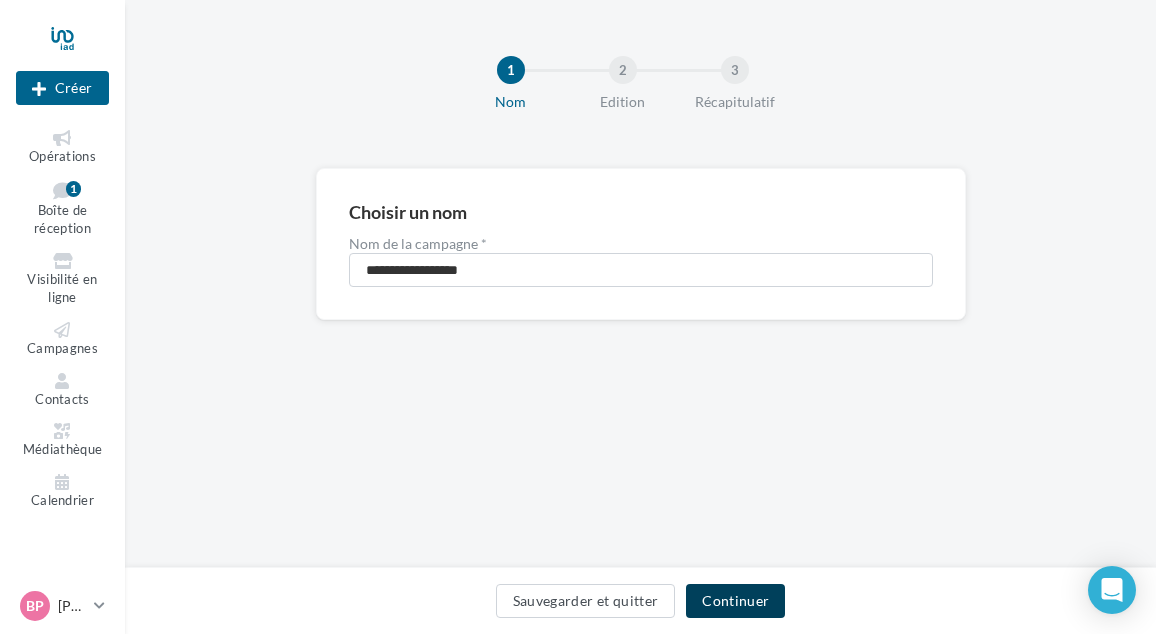 click on "Continuer" at bounding box center (735, 601) 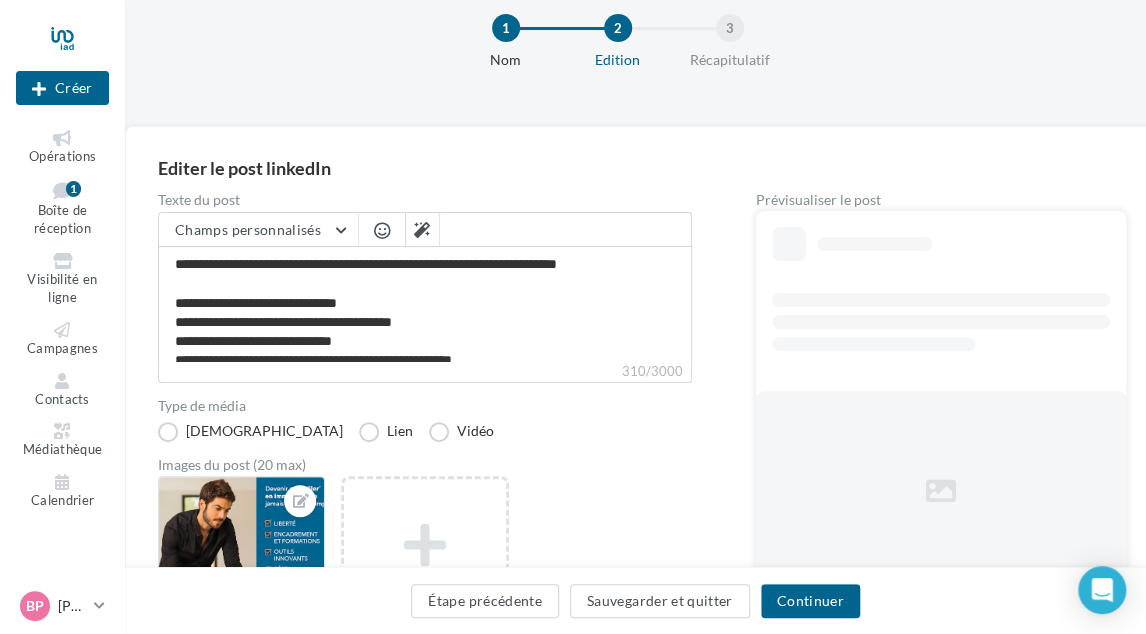 scroll, scrollTop: 300, scrollLeft: 0, axis: vertical 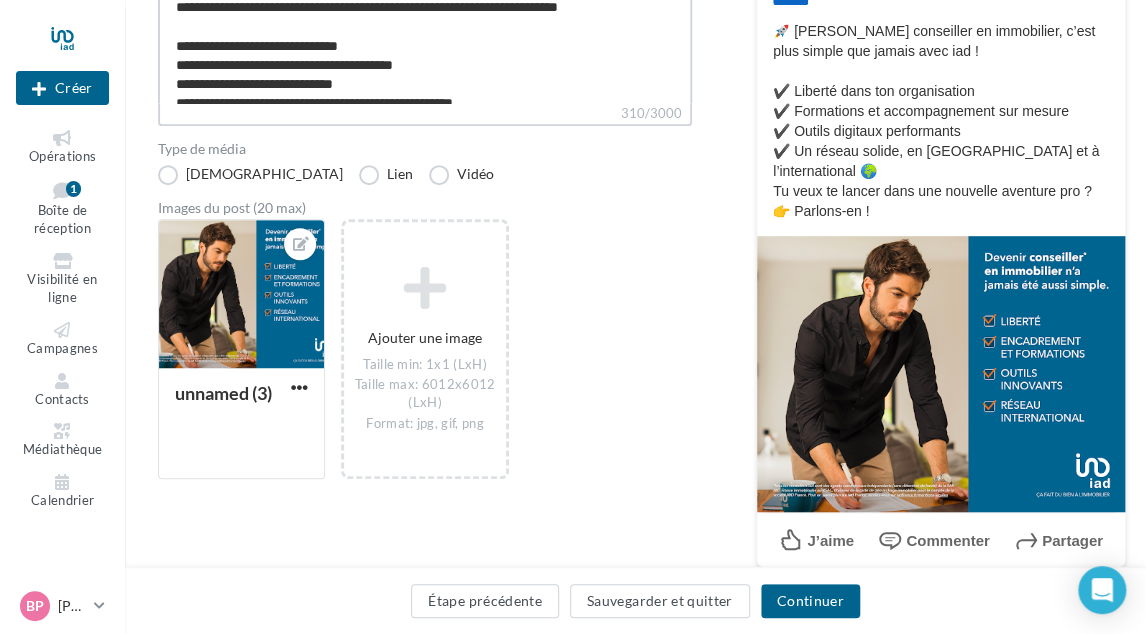 click on "**********" at bounding box center [425, 45] 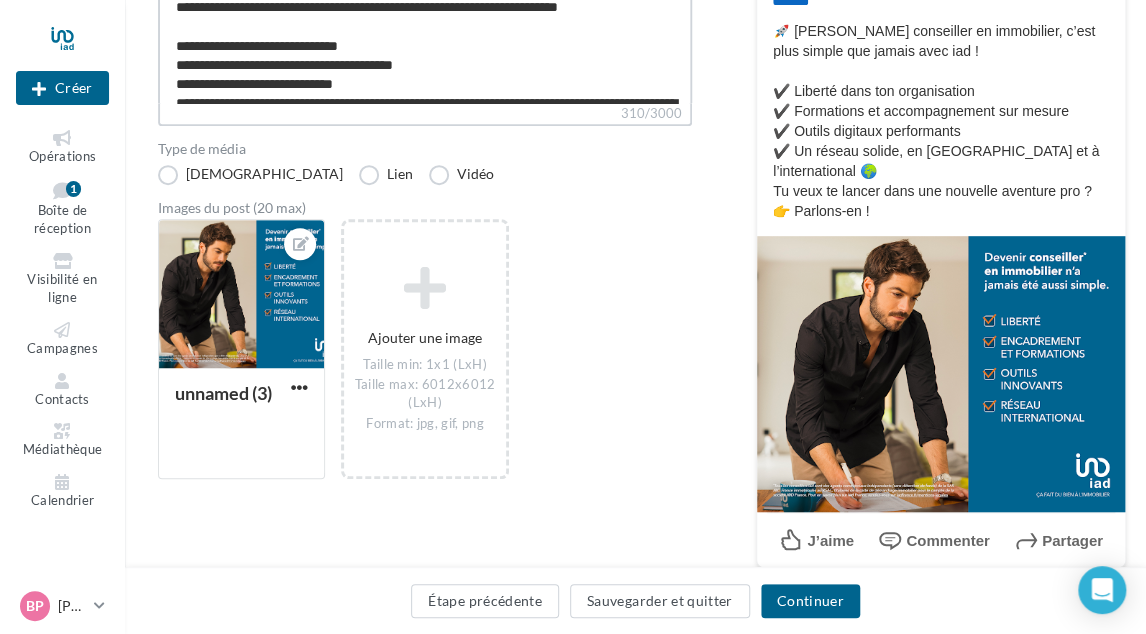 scroll, scrollTop: 67, scrollLeft: 0, axis: vertical 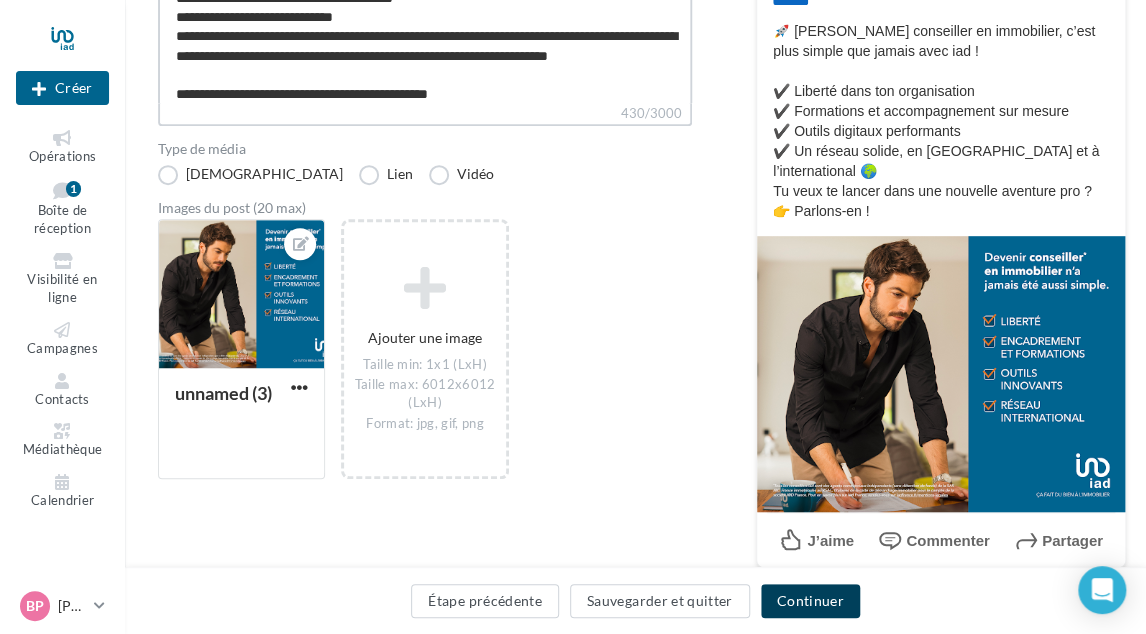 type on "**********" 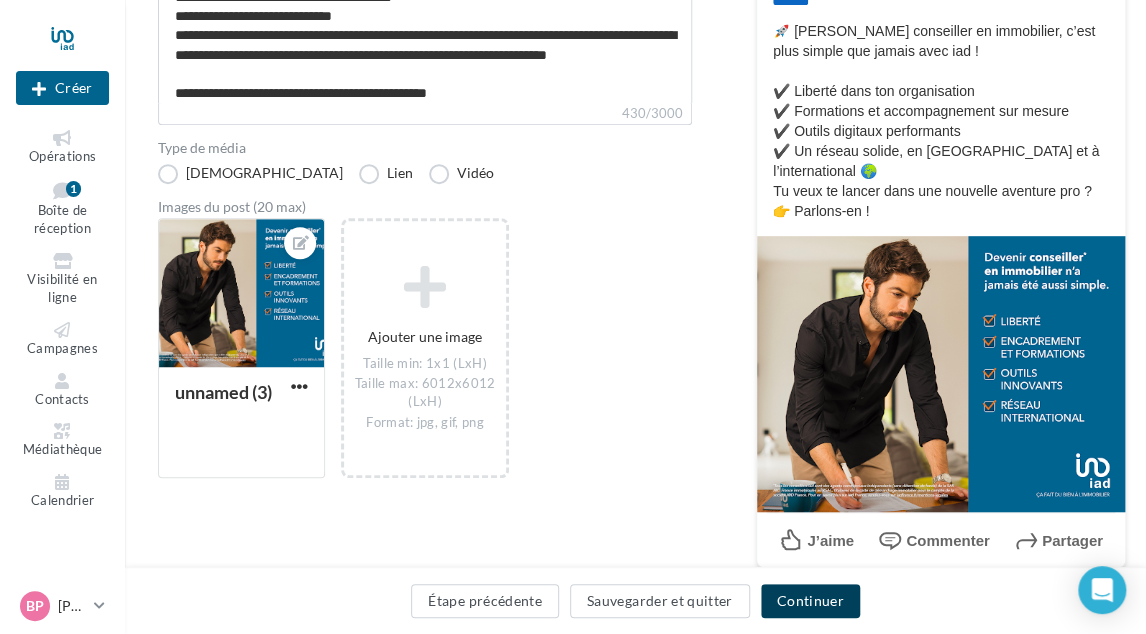 scroll, scrollTop: 66, scrollLeft: 0, axis: vertical 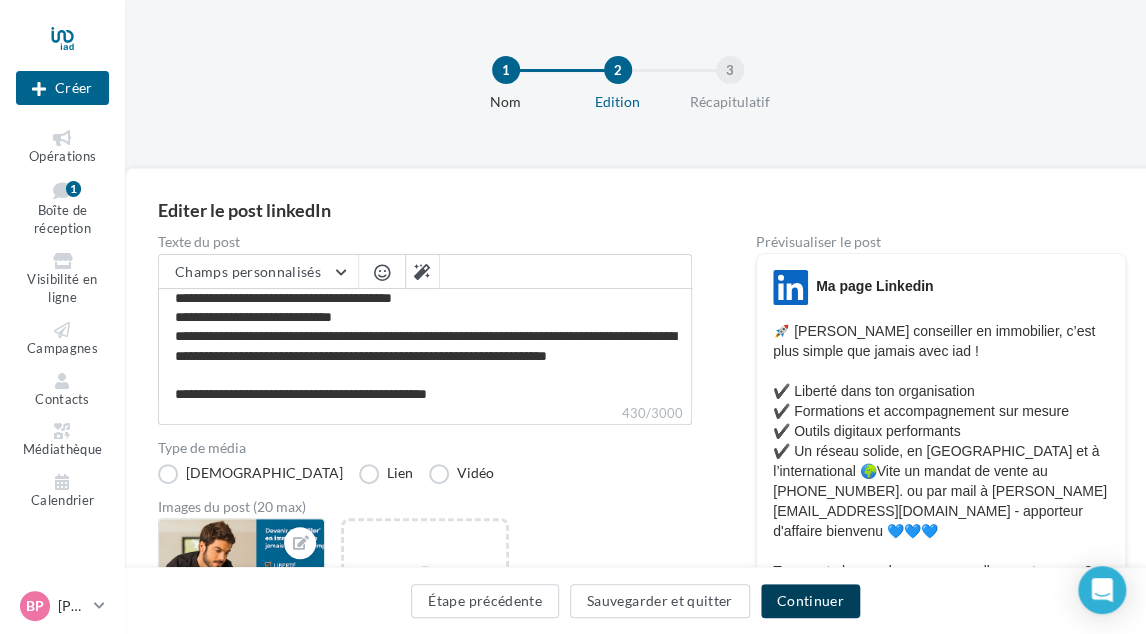 click on "Continuer" at bounding box center (810, 601) 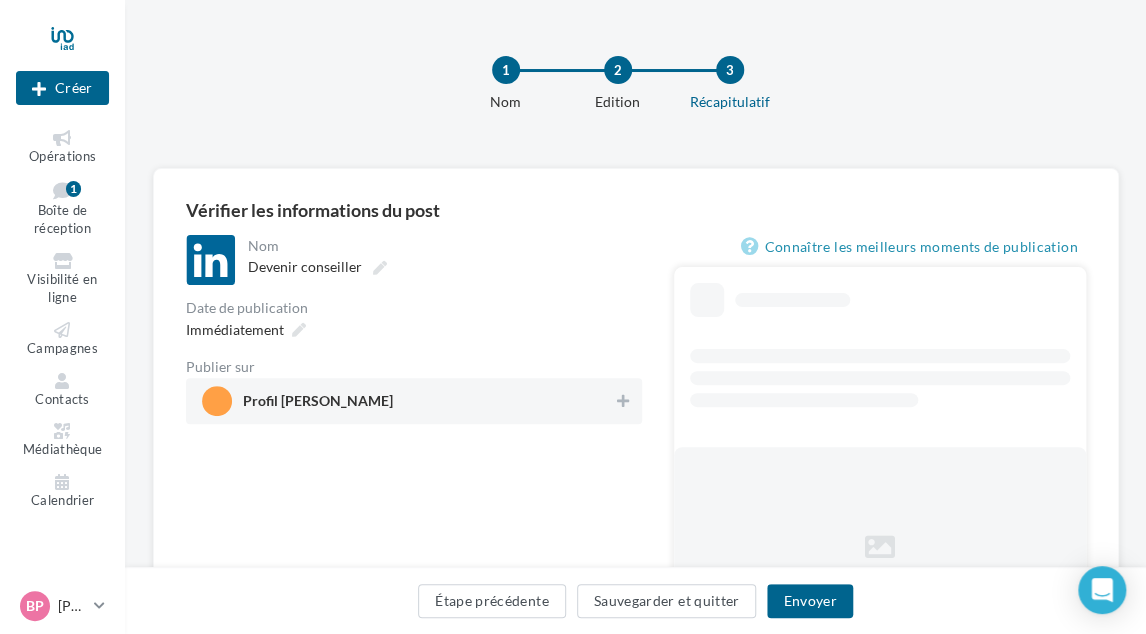click on "Profil [PERSON_NAME]" at bounding box center (408, 401) 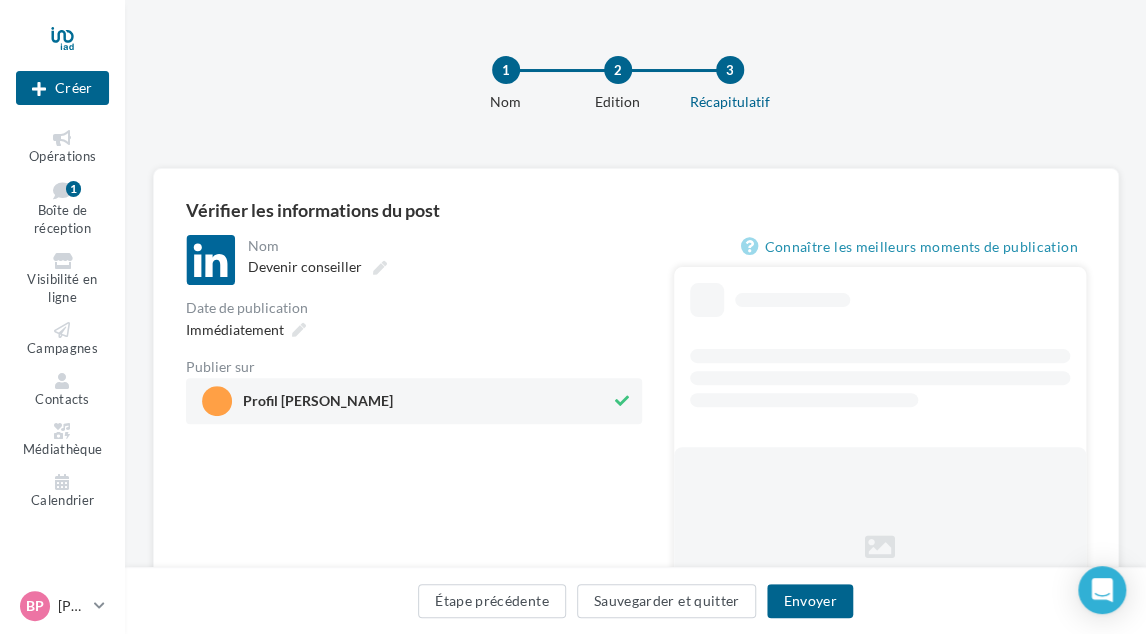 click on "Immédiatement" at bounding box center (414, 329) 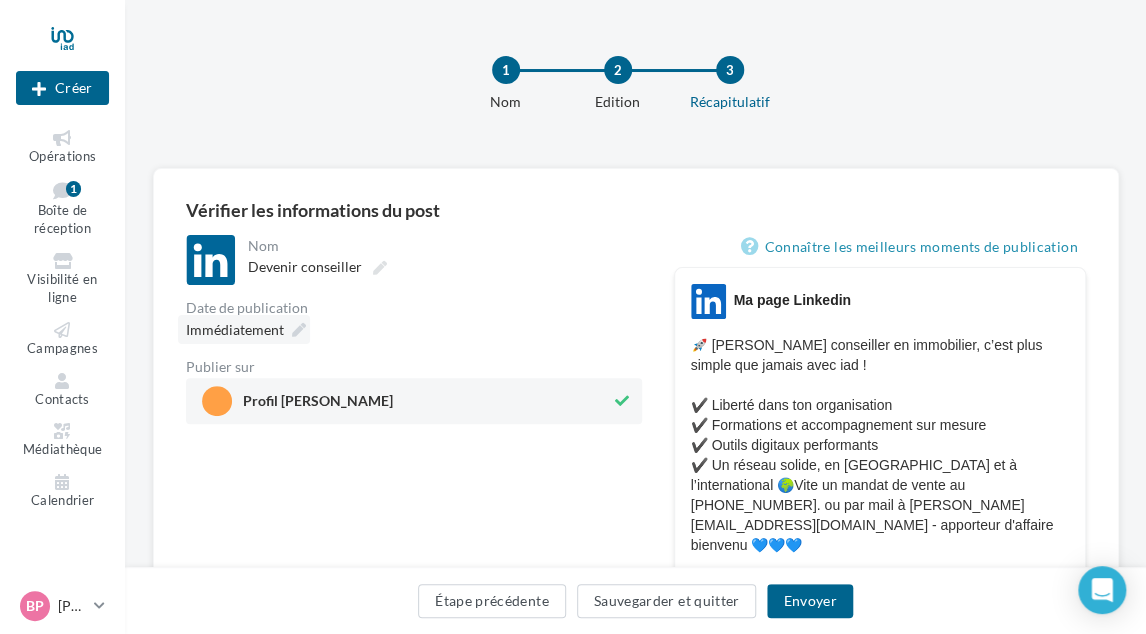 click at bounding box center [299, 330] 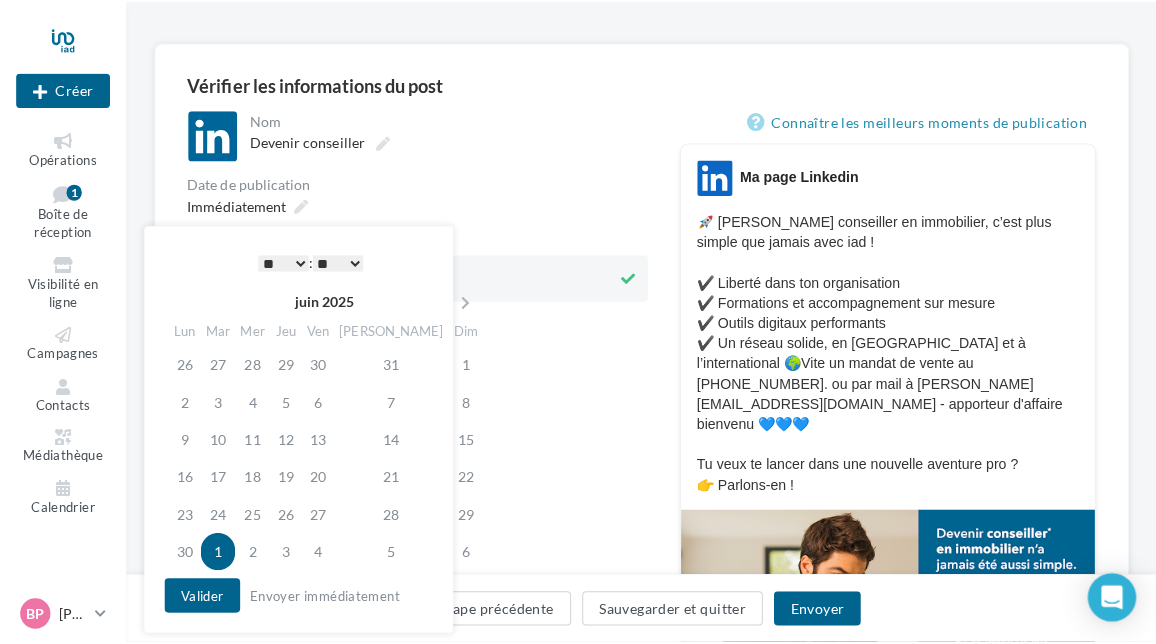 scroll, scrollTop: 300, scrollLeft: 0, axis: vertical 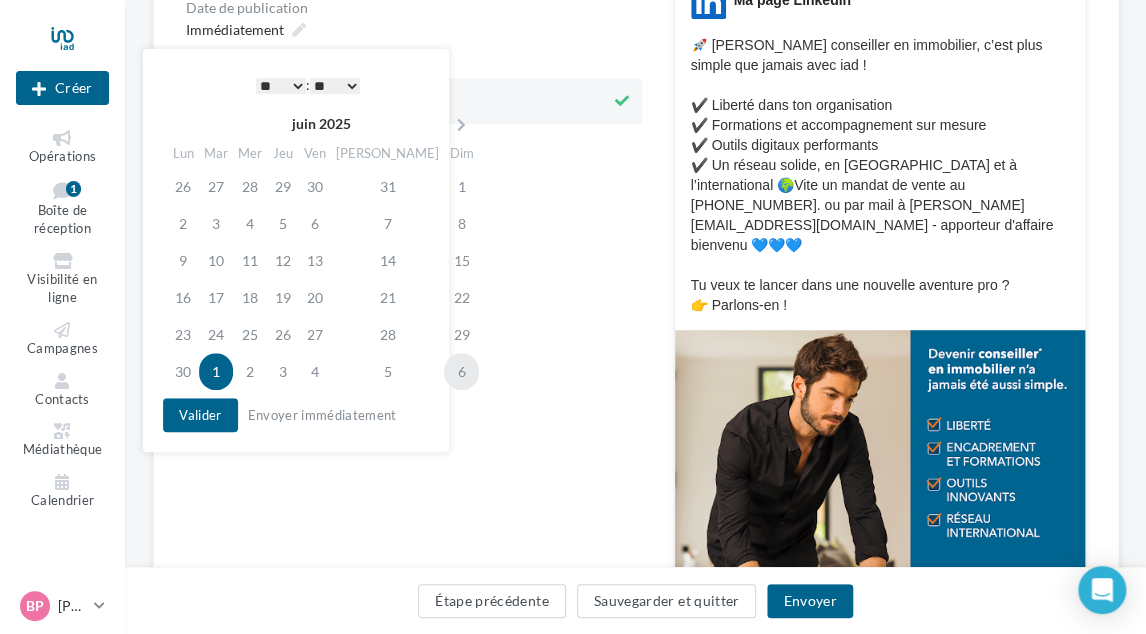 click on "6" at bounding box center (461, 371) 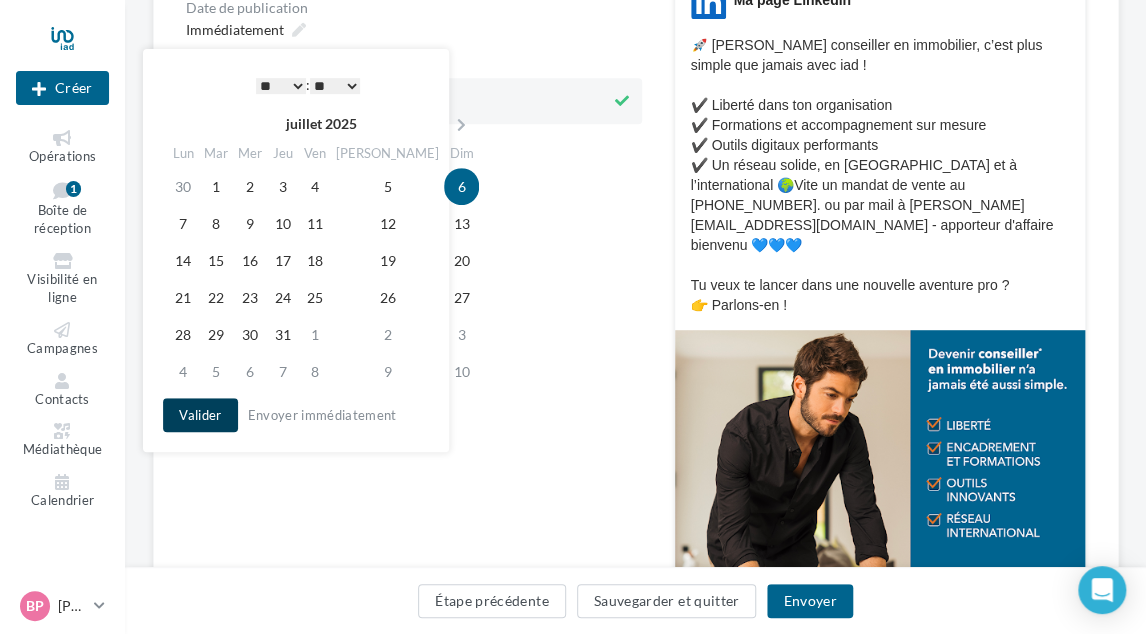 drag, startPoint x: 206, startPoint y: 415, endPoint x: 235, endPoint y: 424, distance: 30.364452 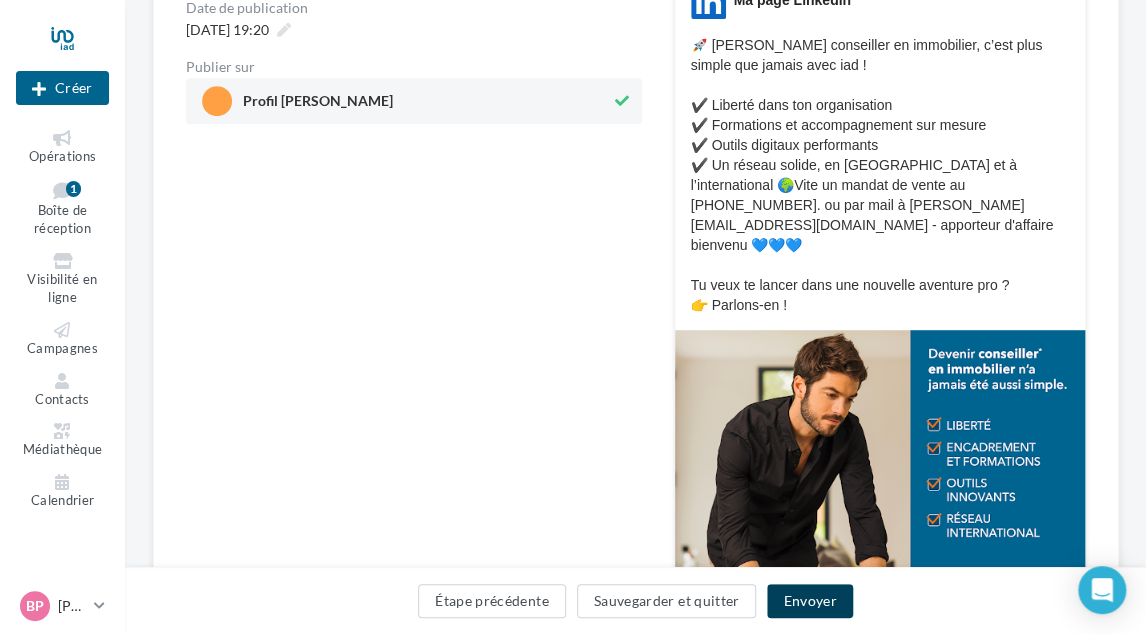 drag, startPoint x: 796, startPoint y: 602, endPoint x: 768, endPoint y: 566, distance: 45.607018 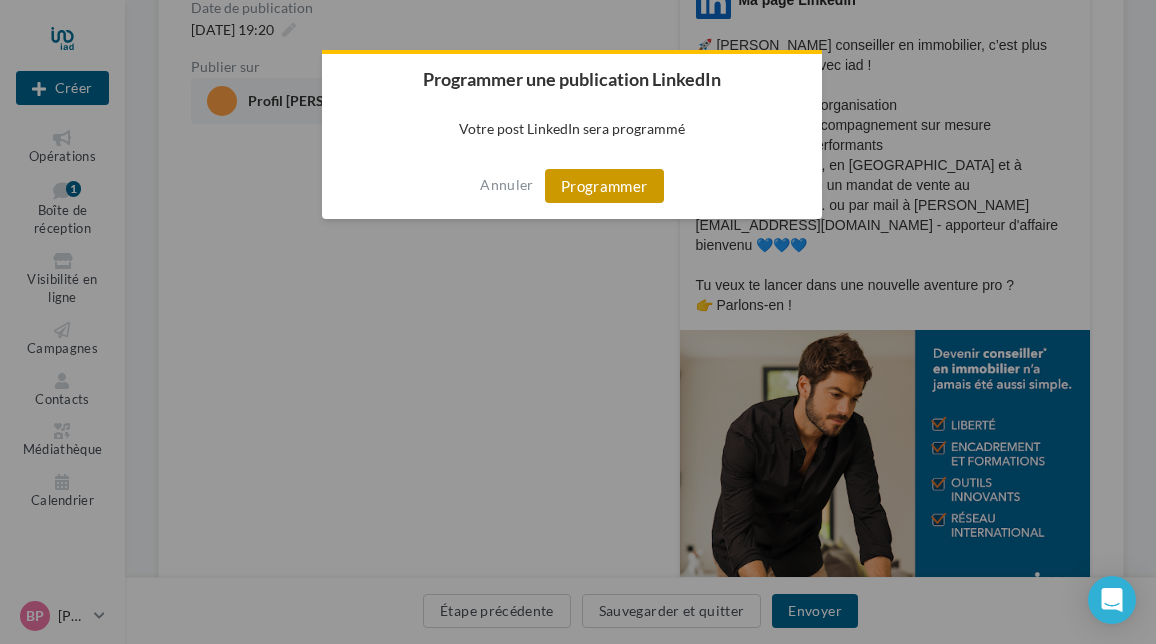 click on "Programmer" at bounding box center [604, 186] 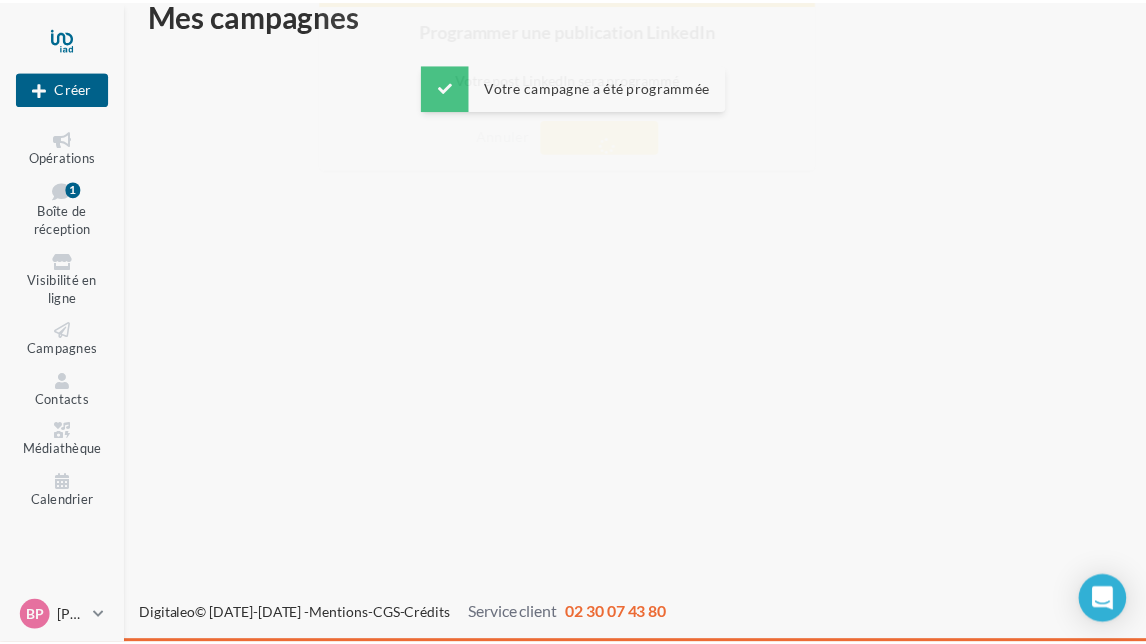 scroll, scrollTop: 32, scrollLeft: 0, axis: vertical 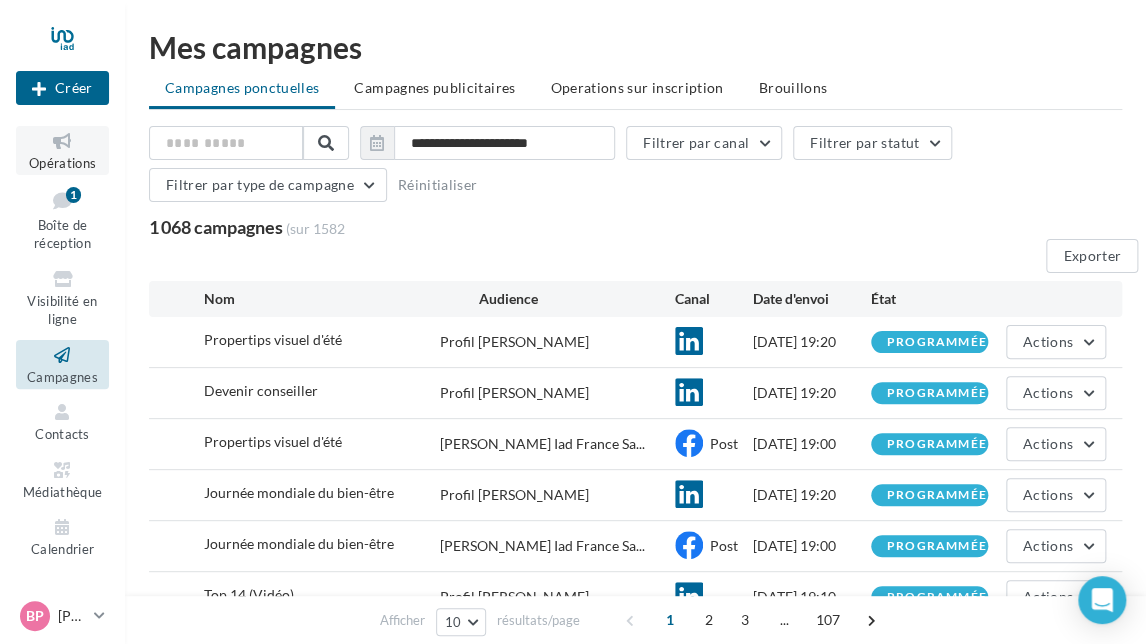 click on "Opérations" at bounding box center [62, 163] 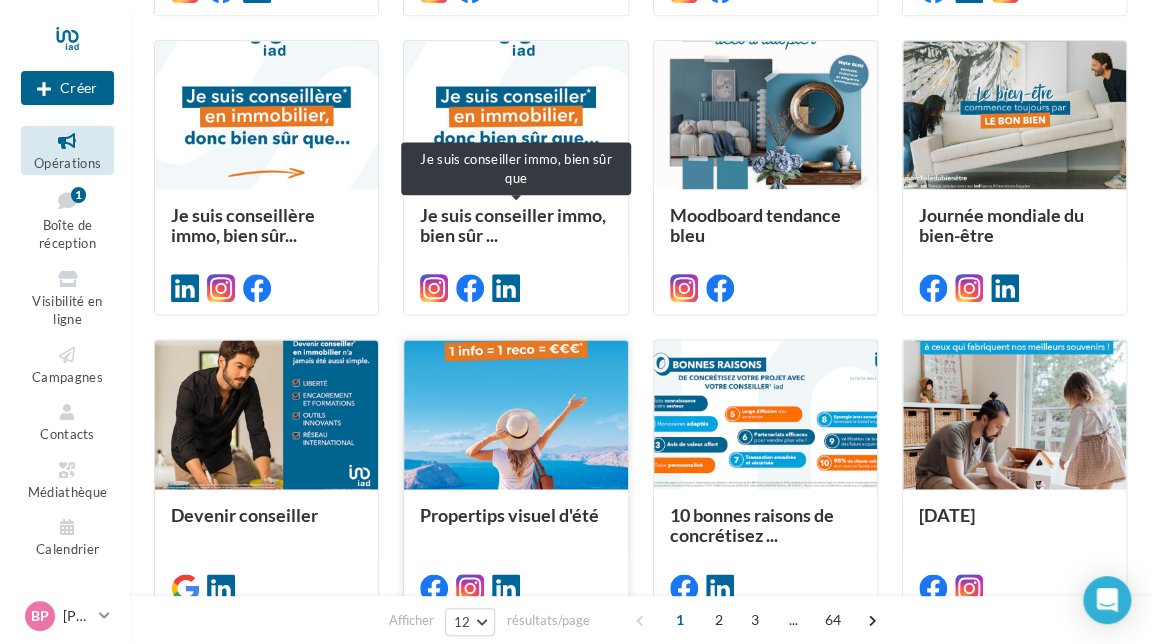 scroll, scrollTop: 900, scrollLeft: 0, axis: vertical 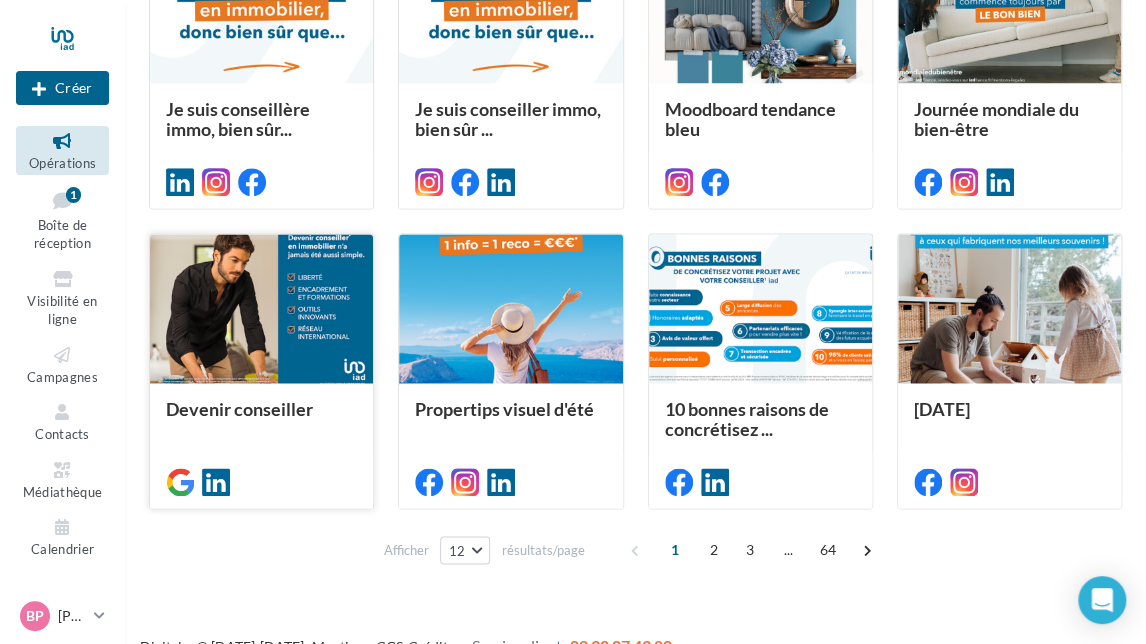 click at bounding box center [261, 309] 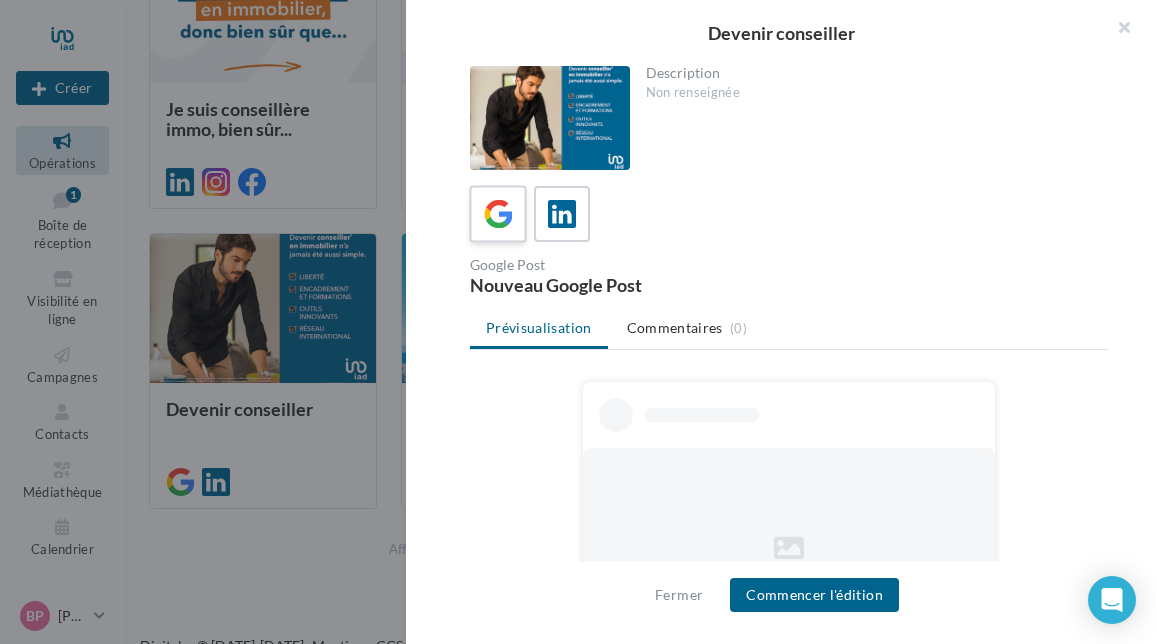 click at bounding box center [498, 214] 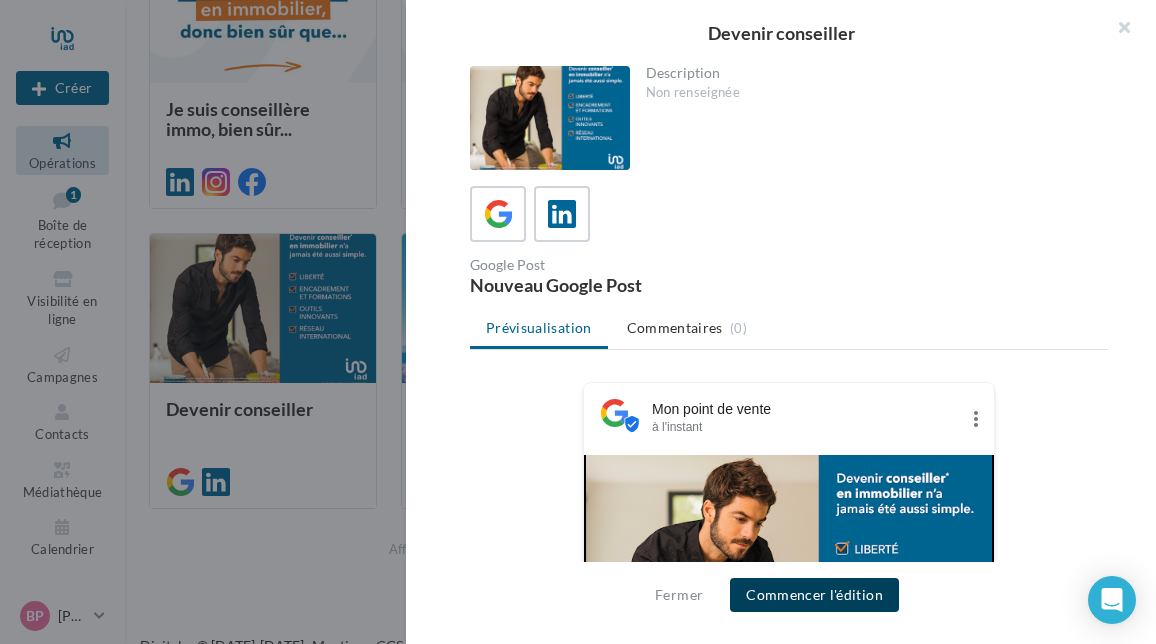 click on "Commencer l'édition" at bounding box center [814, 595] 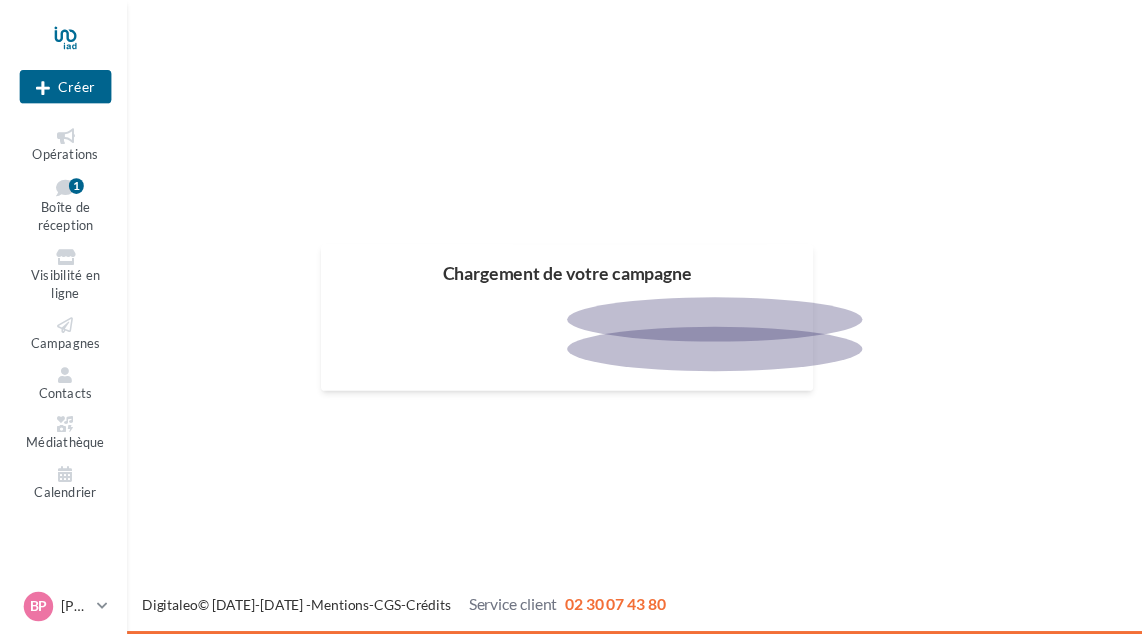 scroll, scrollTop: 0, scrollLeft: 0, axis: both 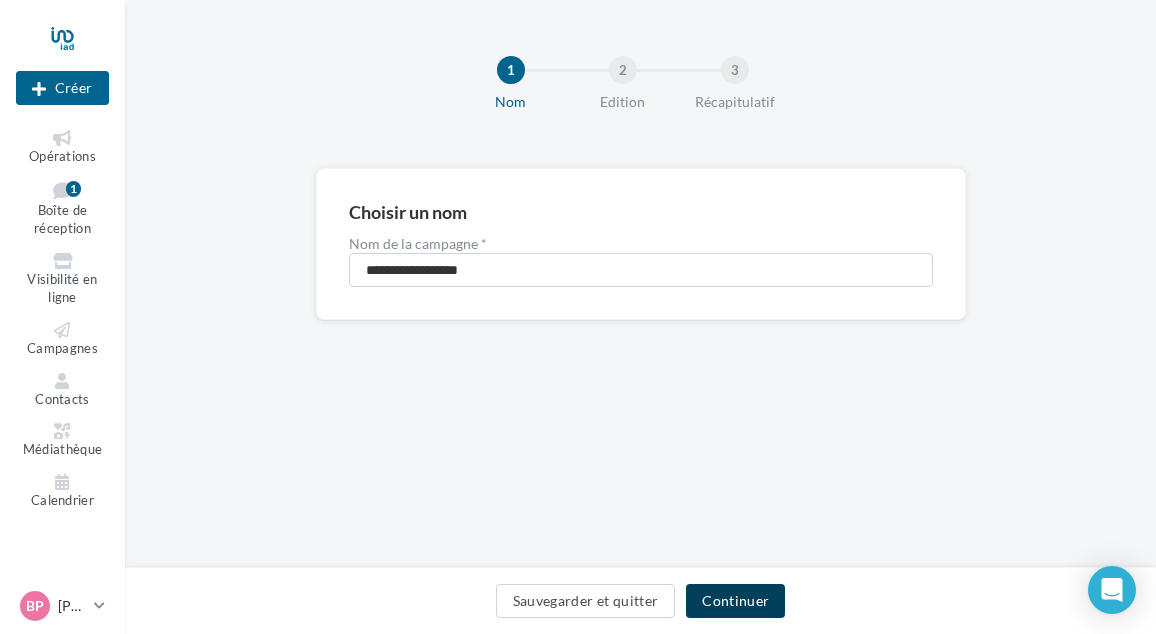 click on "Continuer" at bounding box center (735, 601) 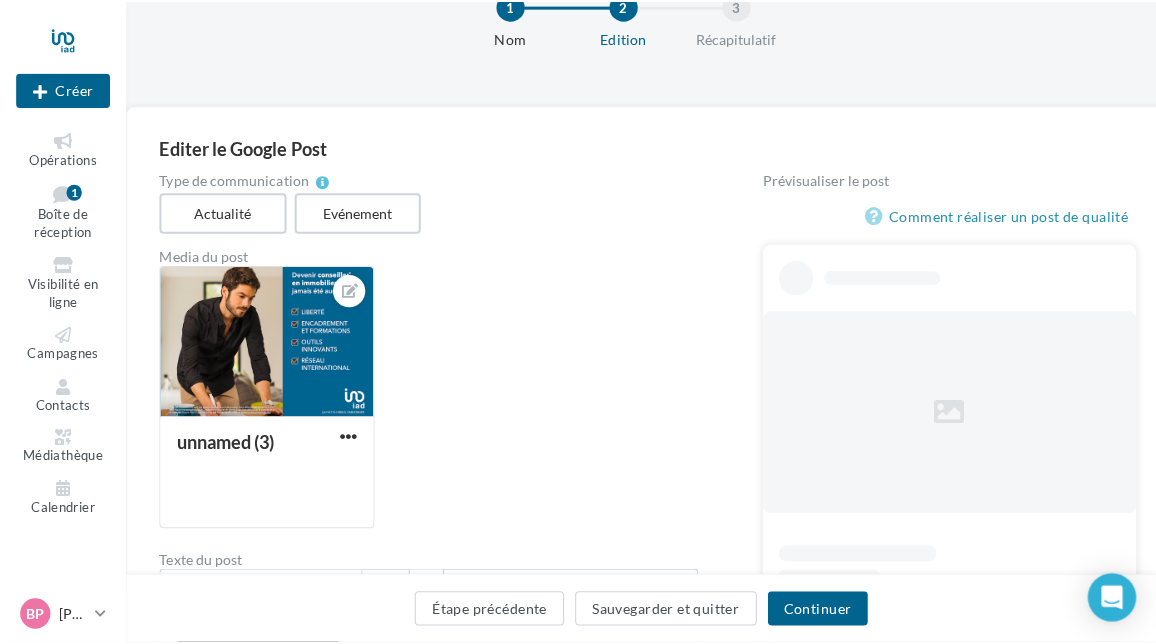 scroll, scrollTop: 100, scrollLeft: 0, axis: vertical 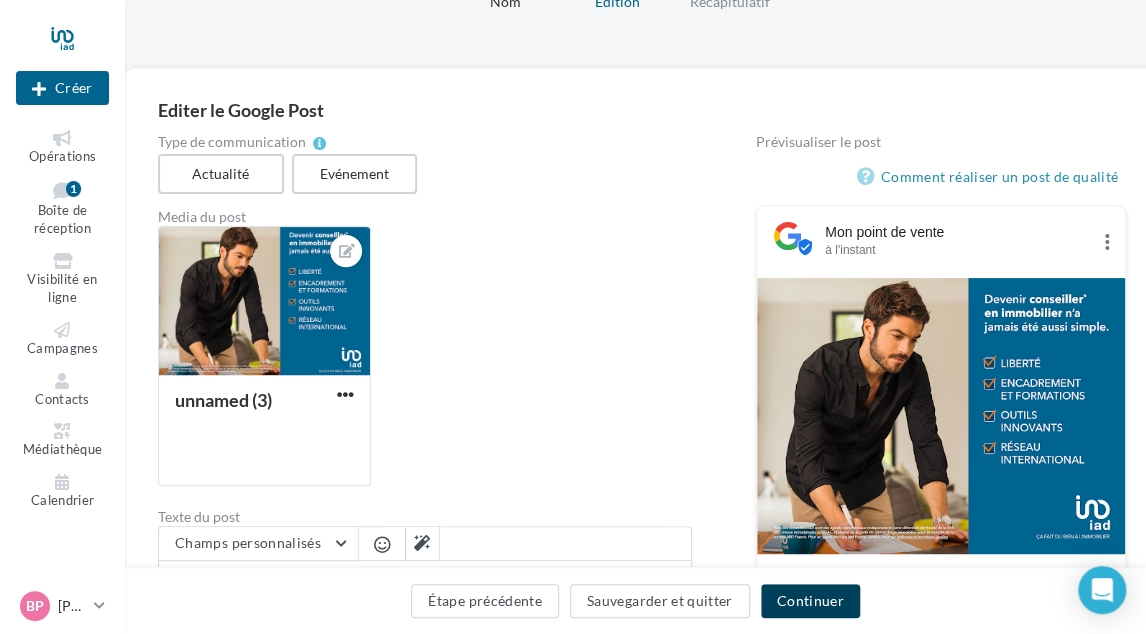 drag, startPoint x: 772, startPoint y: 593, endPoint x: 760, endPoint y: 576, distance: 20.808653 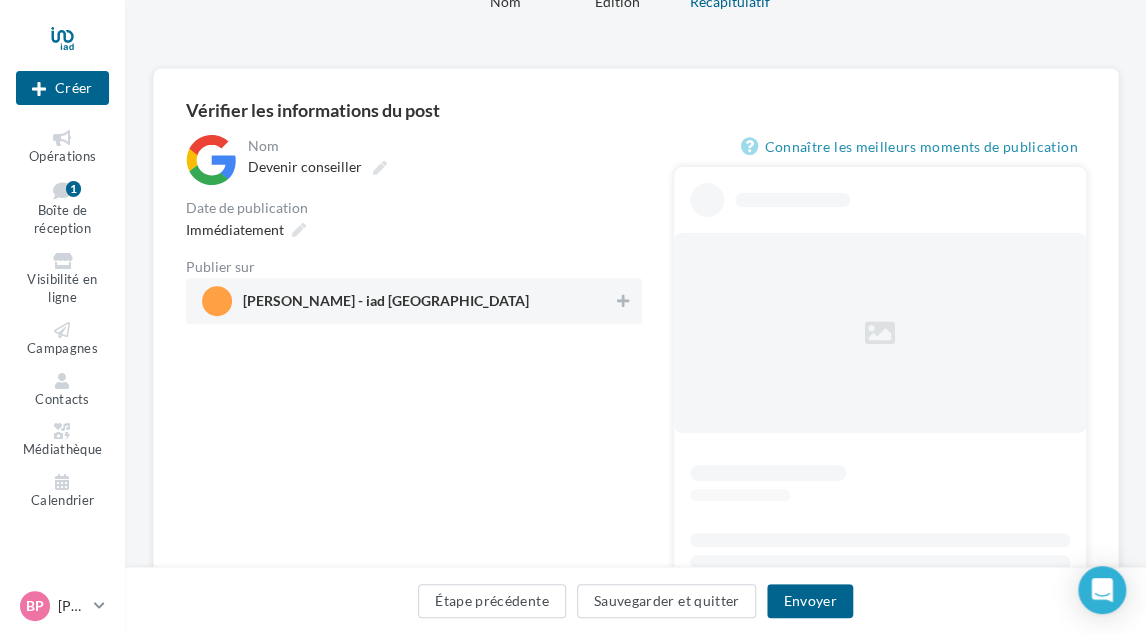 click on "Bruno PAPIN - iad France" at bounding box center [408, 301] 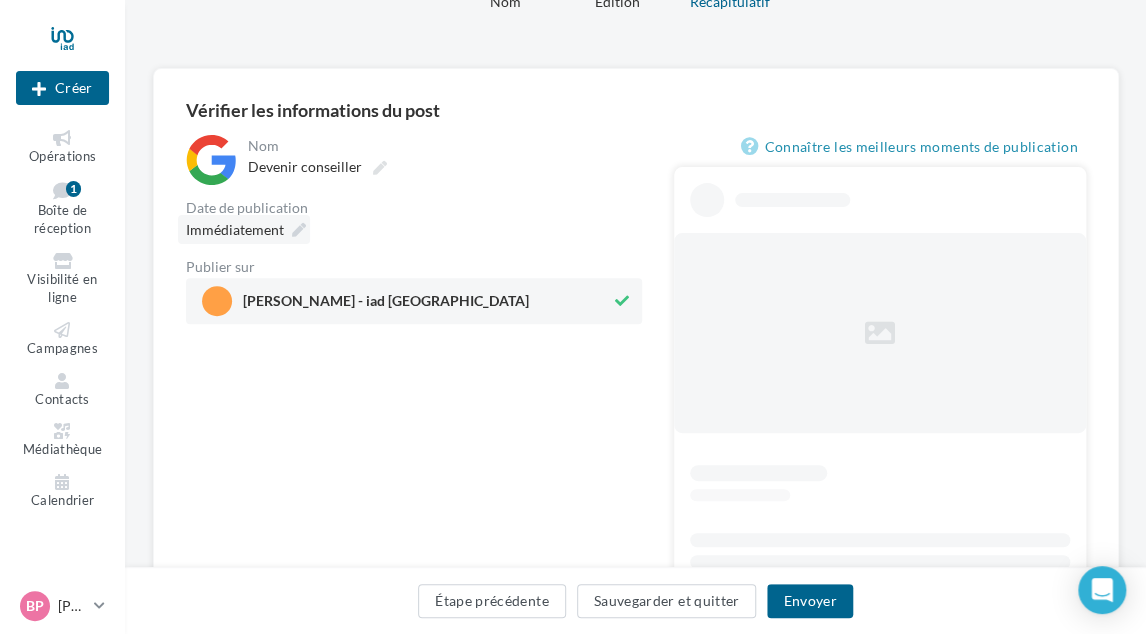click on "Immédiatement" at bounding box center (235, 229) 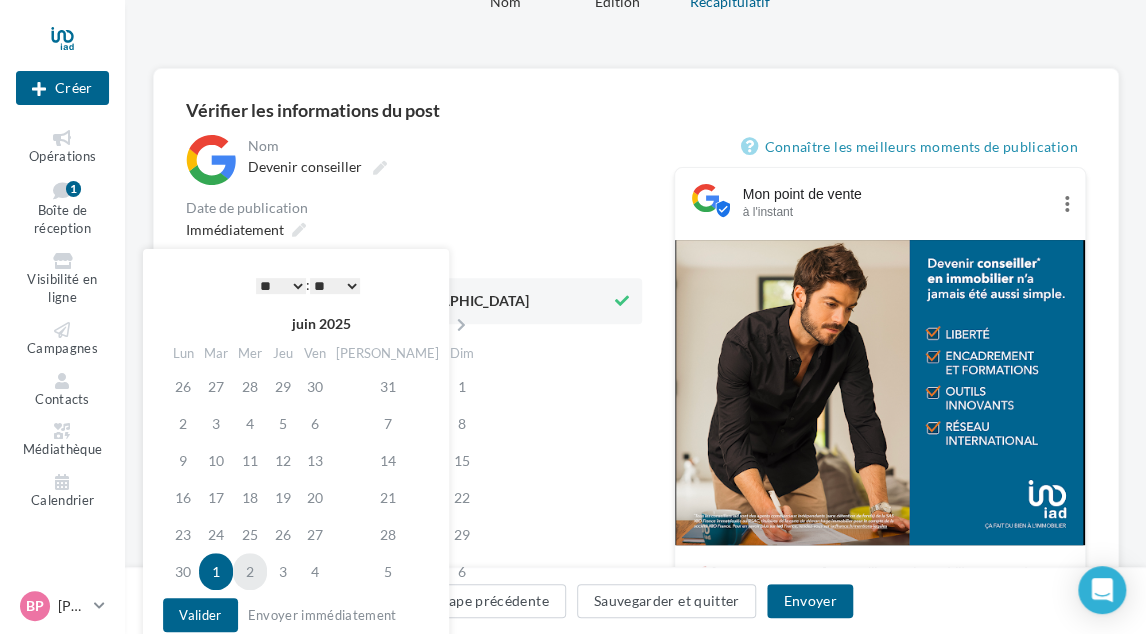 click on "2" at bounding box center (250, 571) 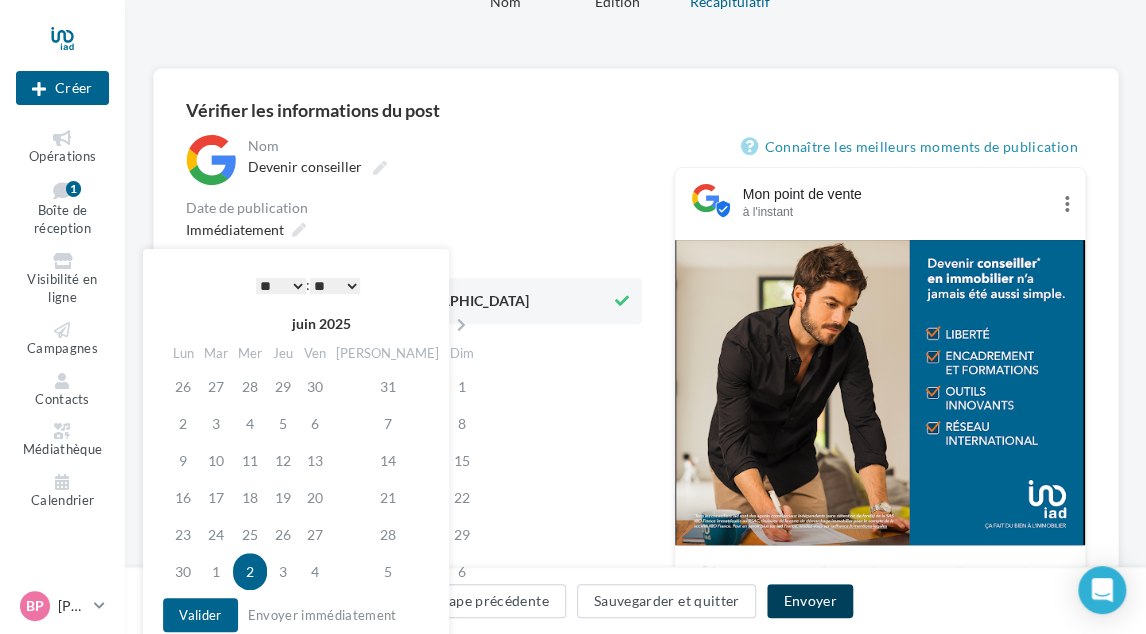 click on "Envoyer" at bounding box center [809, 601] 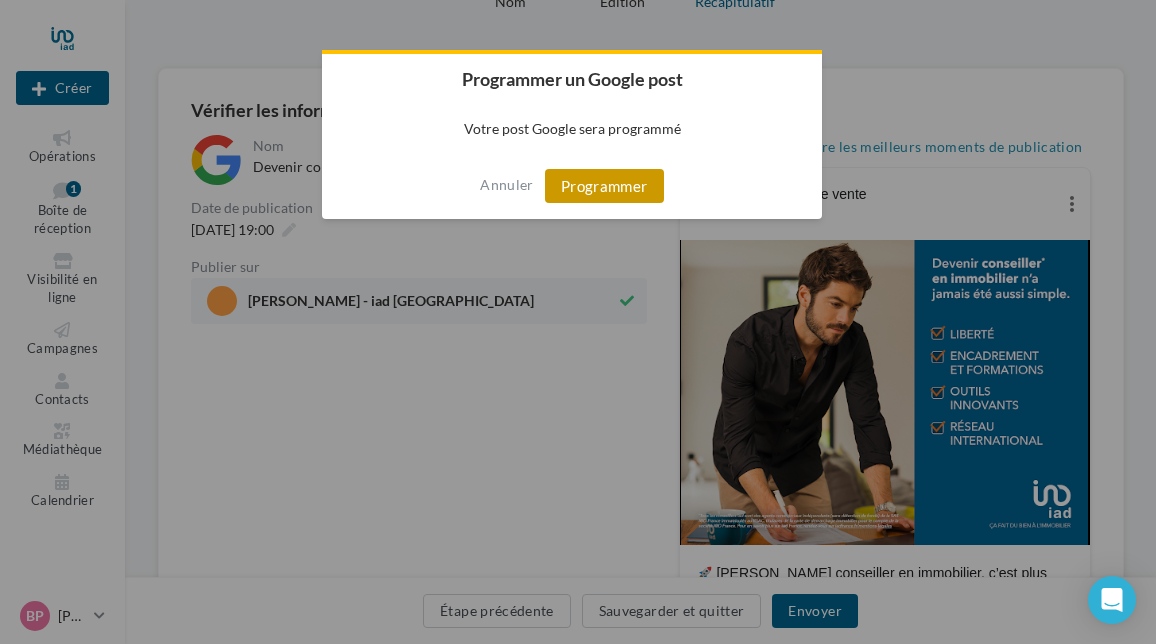 click on "Programmer" at bounding box center (604, 186) 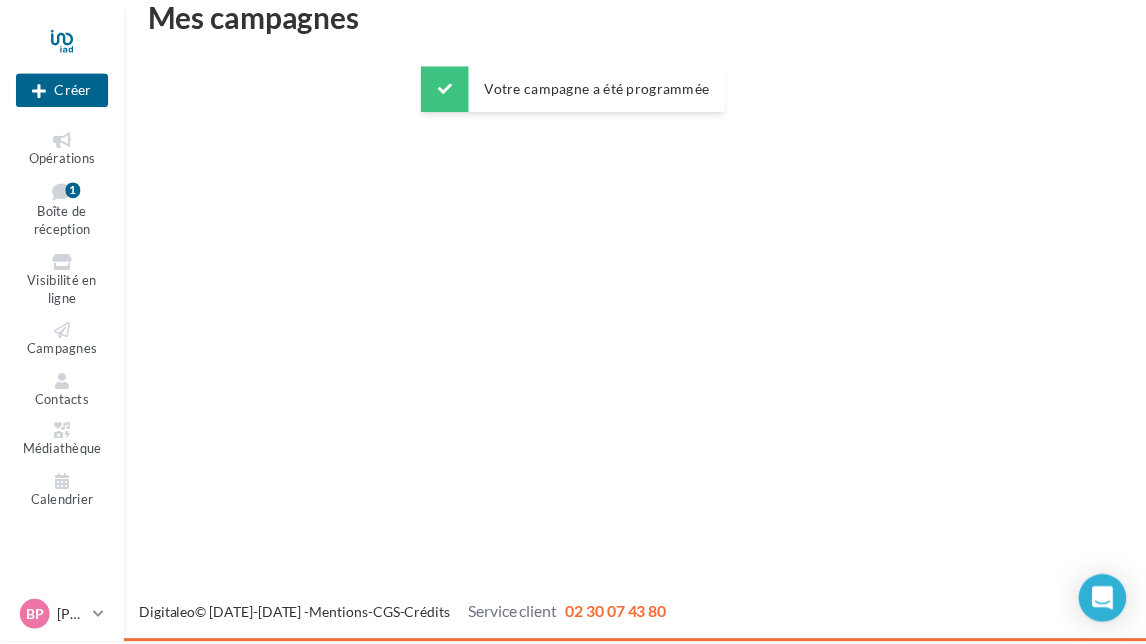scroll, scrollTop: 32, scrollLeft: 0, axis: vertical 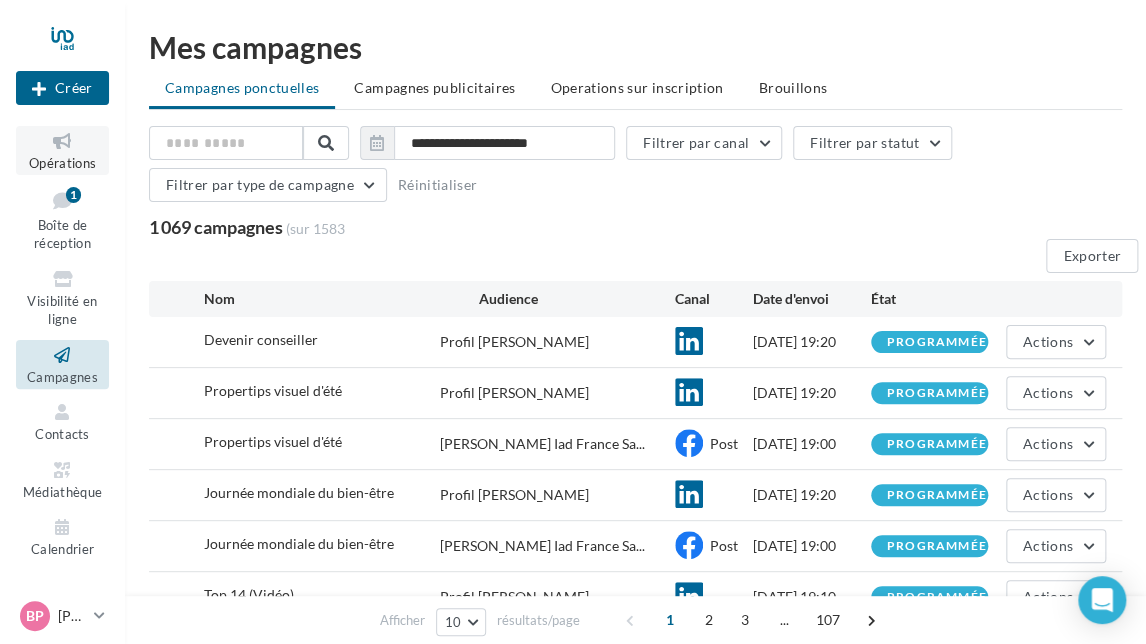 drag, startPoint x: 58, startPoint y: 155, endPoint x: 72, endPoint y: 154, distance: 14.035668 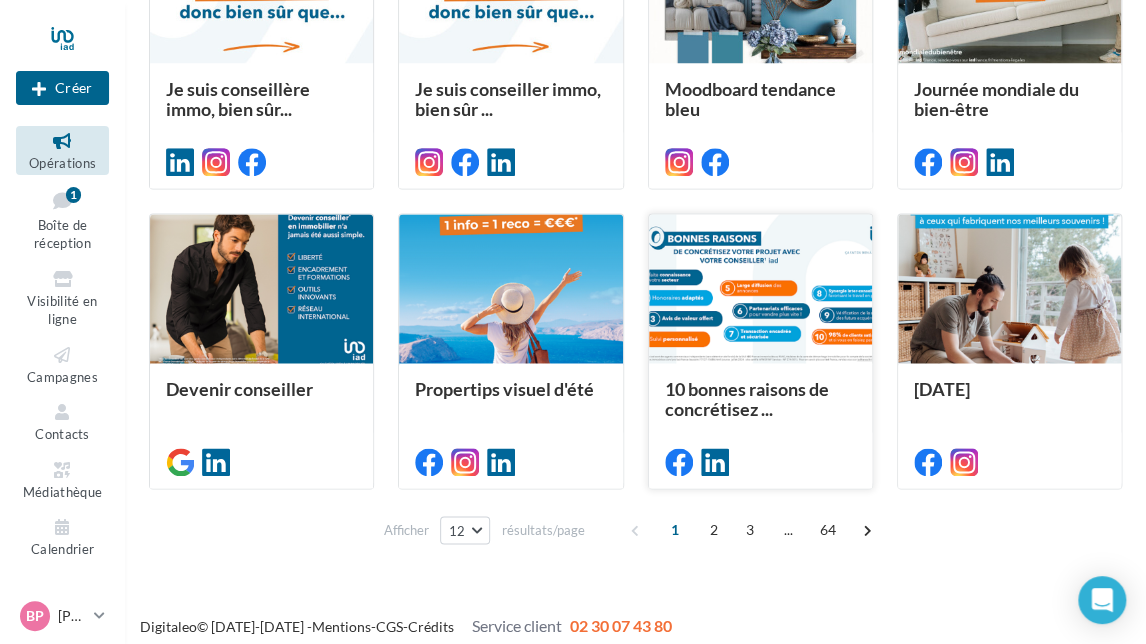 scroll, scrollTop: 930, scrollLeft: 0, axis: vertical 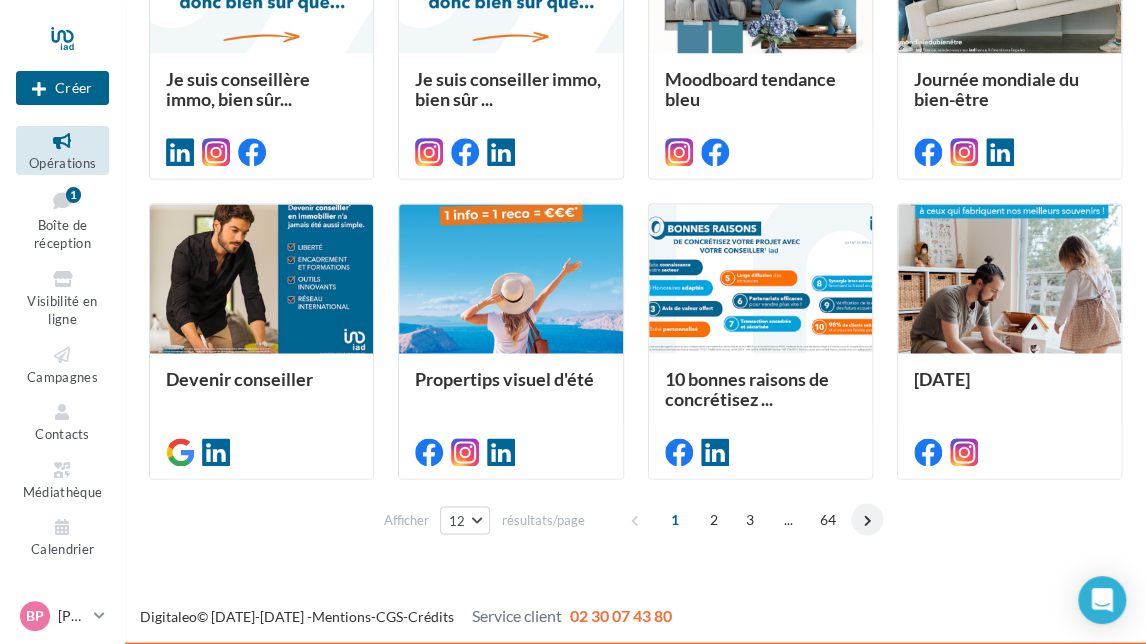 click at bounding box center (867, 519) 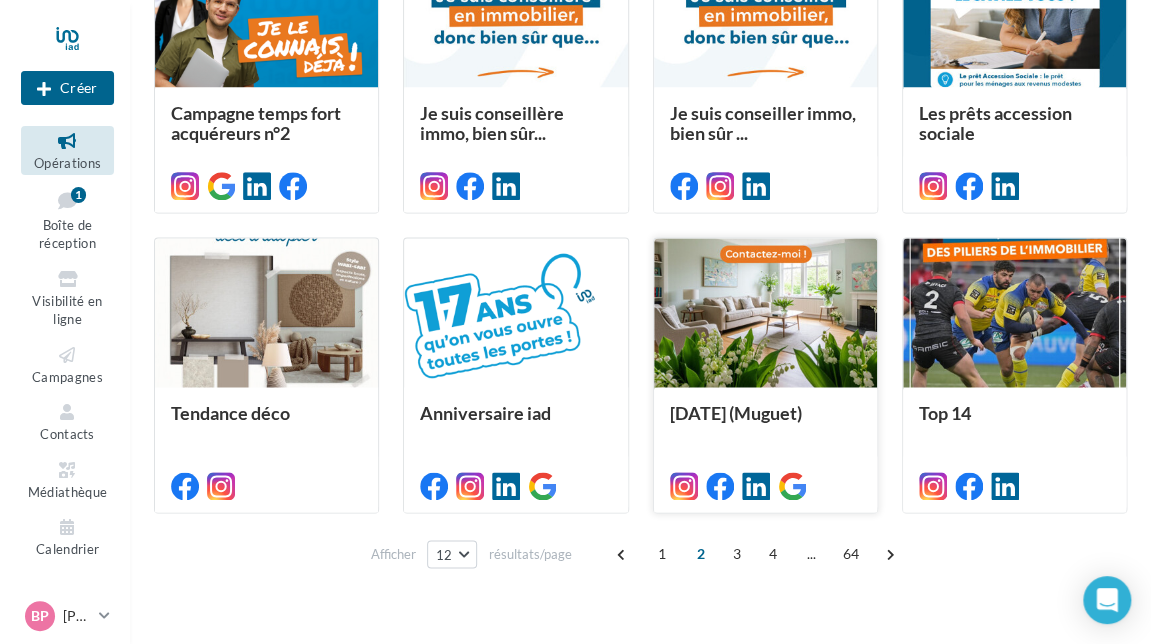 scroll, scrollTop: 900, scrollLeft: 0, axis: vertical 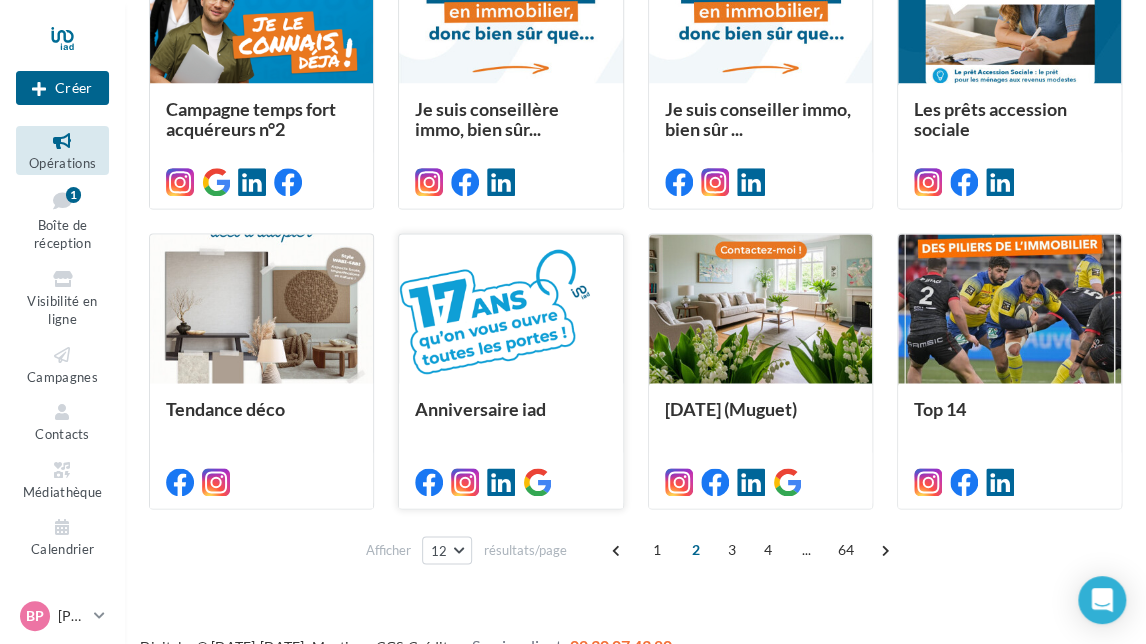 click at bounding box center (510, 309) 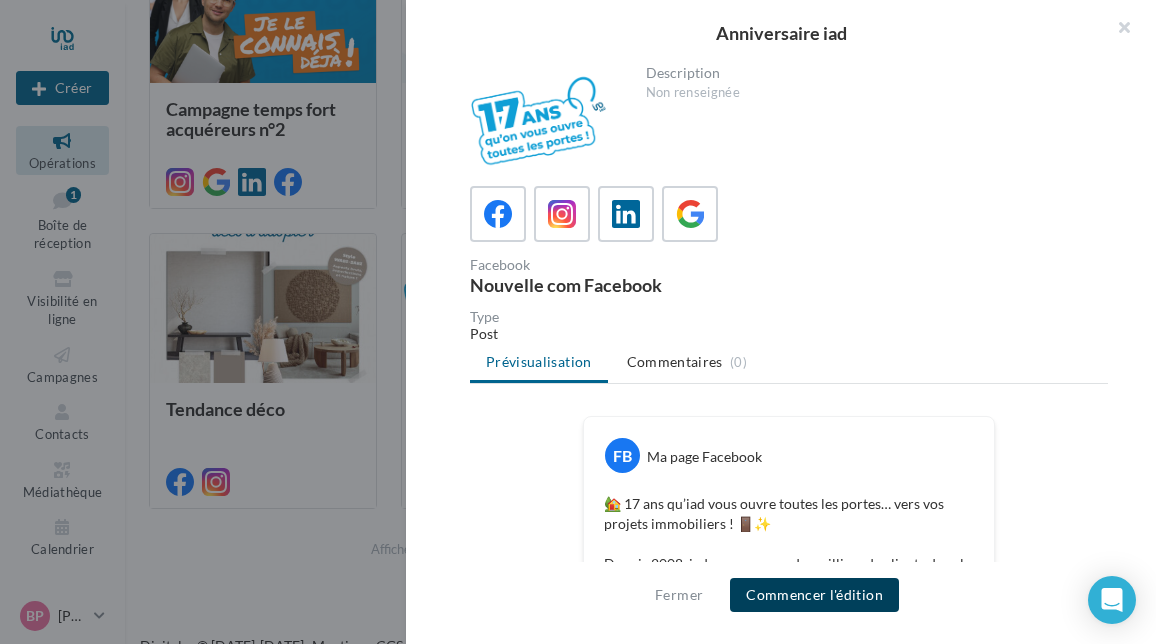 drag, startPoint x: 787, startPoint y: 593, endPoint x: 693, endPoint y: 474, distance: 151.64761 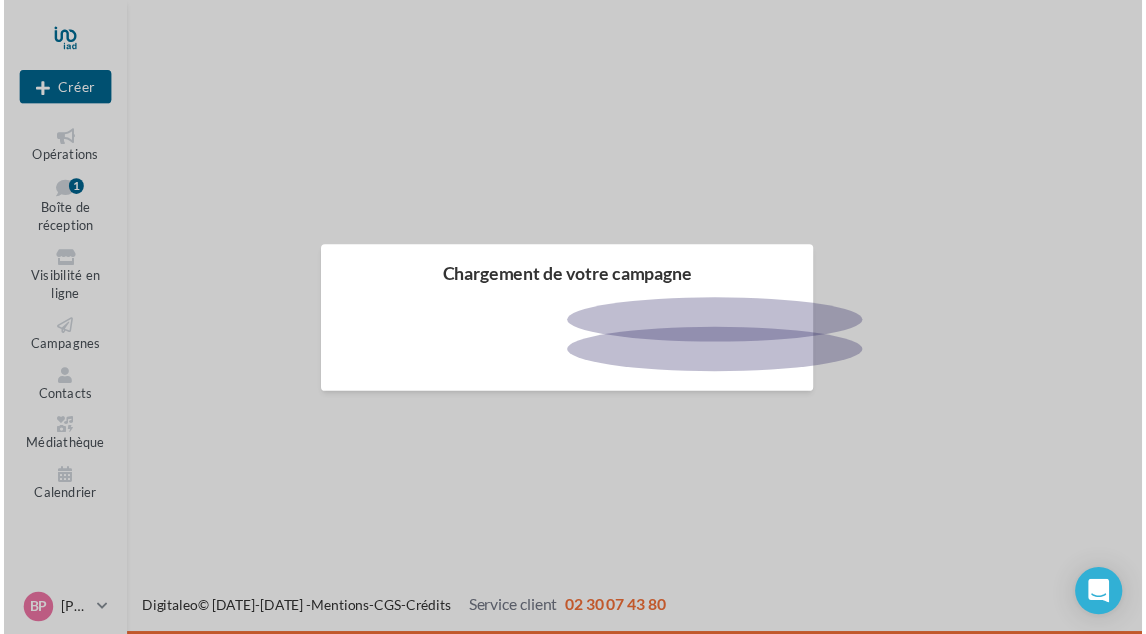 scroll, scrollTop: 0, scrollLeft: 0, axis: both 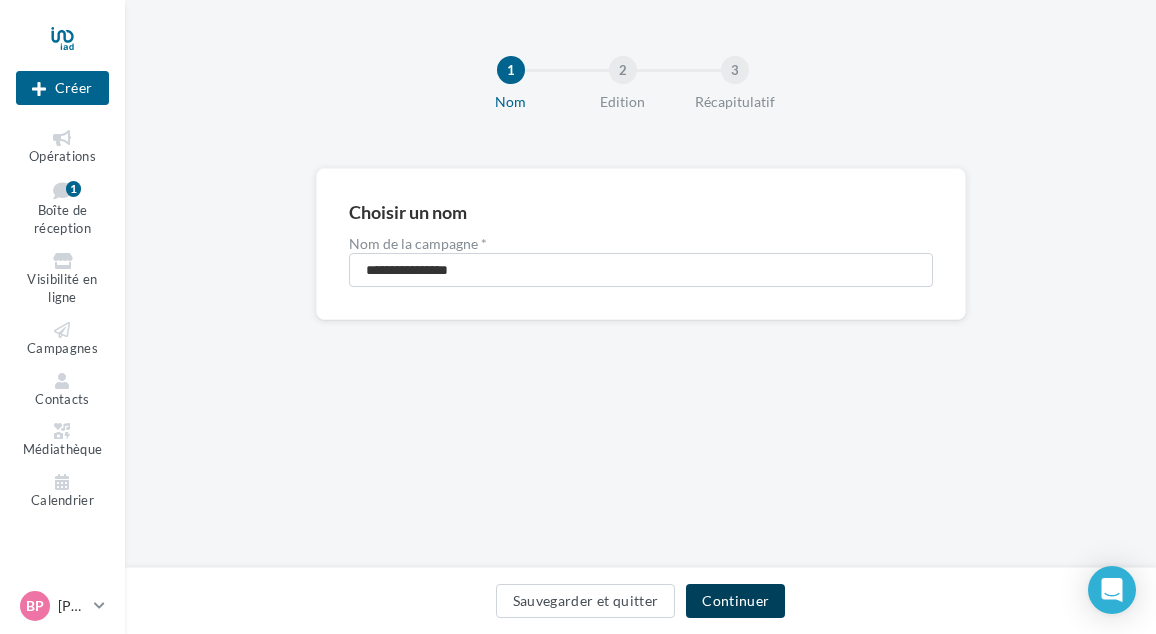 click on "Continuer" at bounding box center [735, 601] 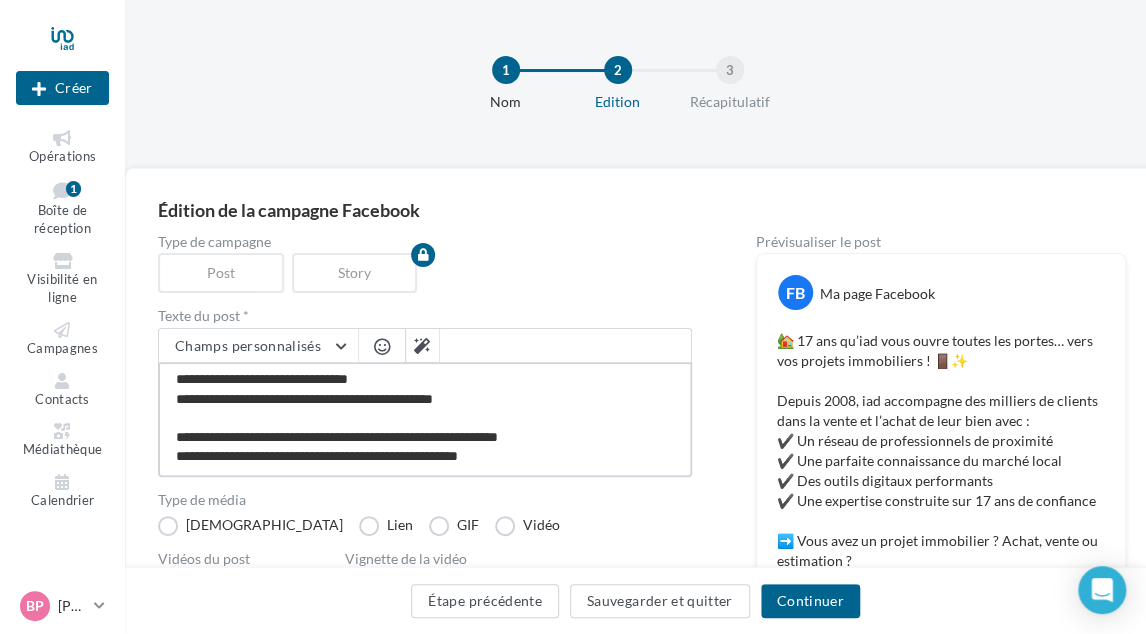 scroll, scrollTop: 134, scrollLeft: 0, axis: vertical 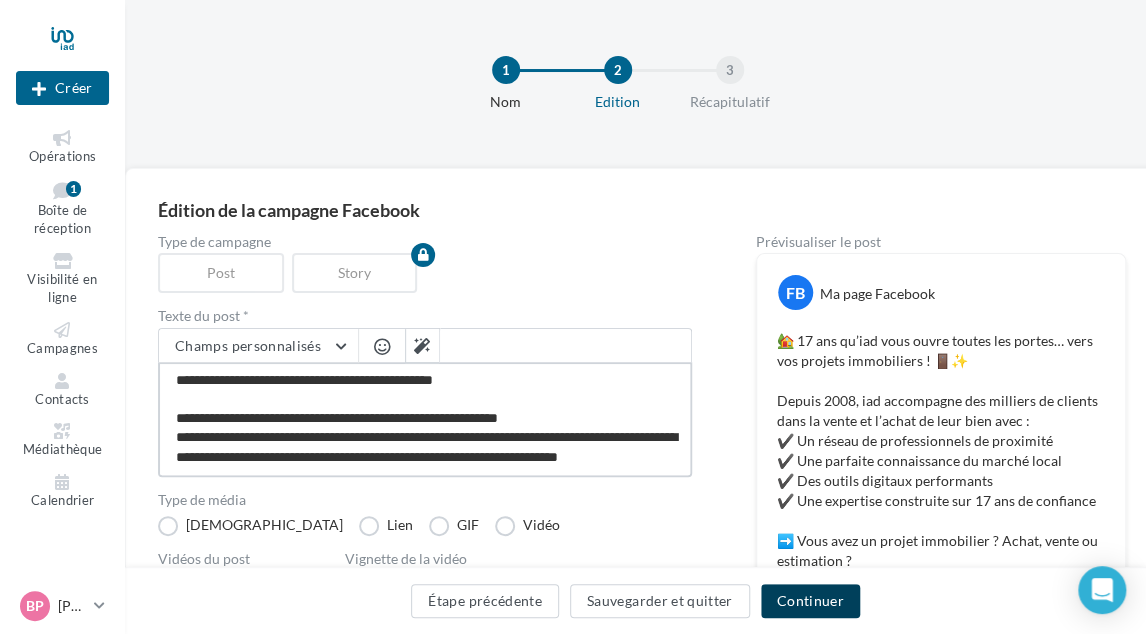 type on "**********" 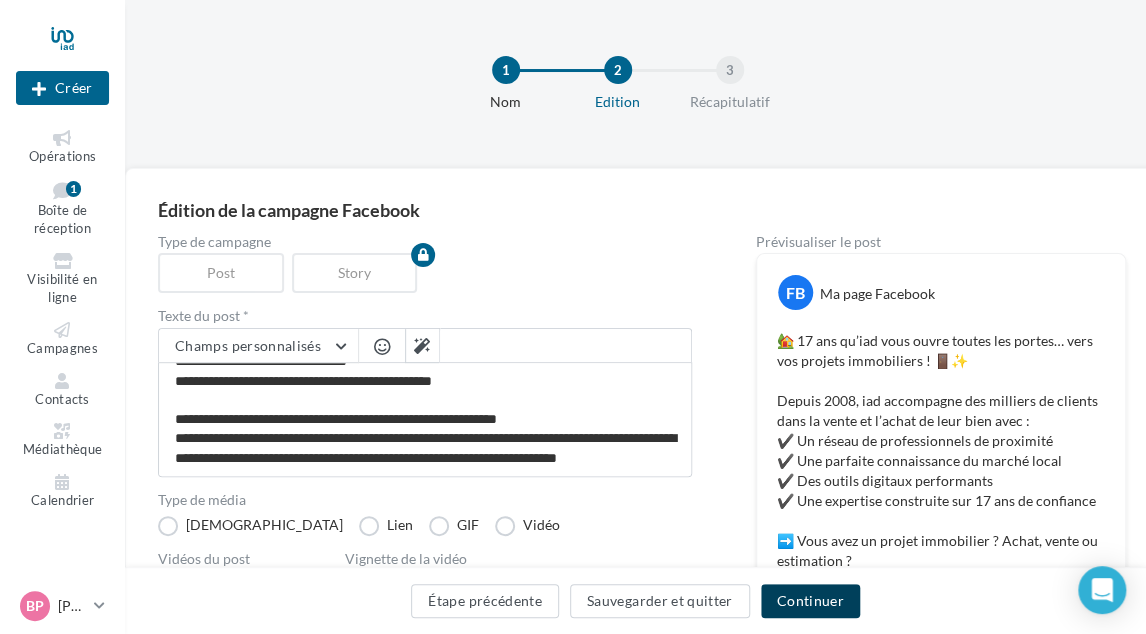 scroll, scrollTop: 183, scrollLeft: 0, axis: vertical 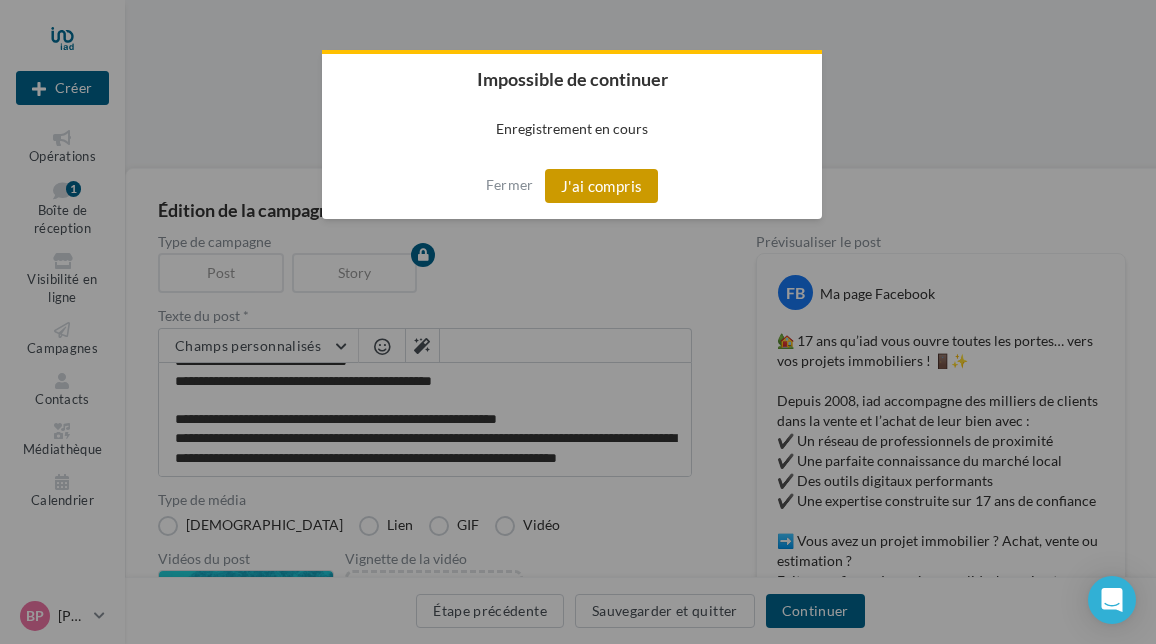 click on "J'ai compris" at bounding box center (602, 186) 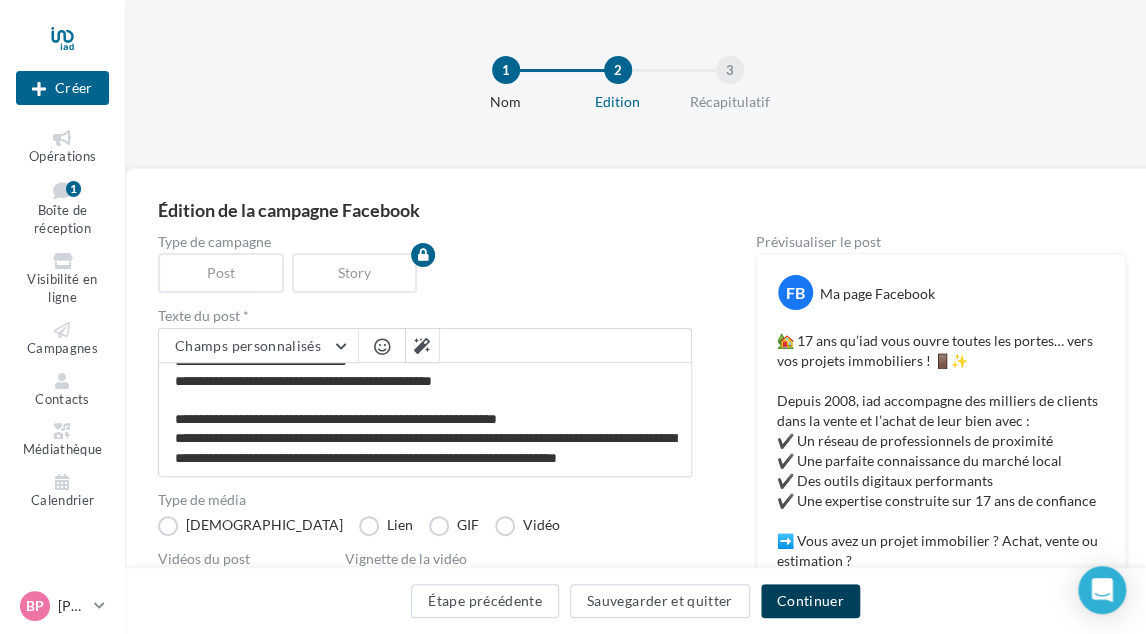 click on "Continuer" at bounding box center (810, 601) 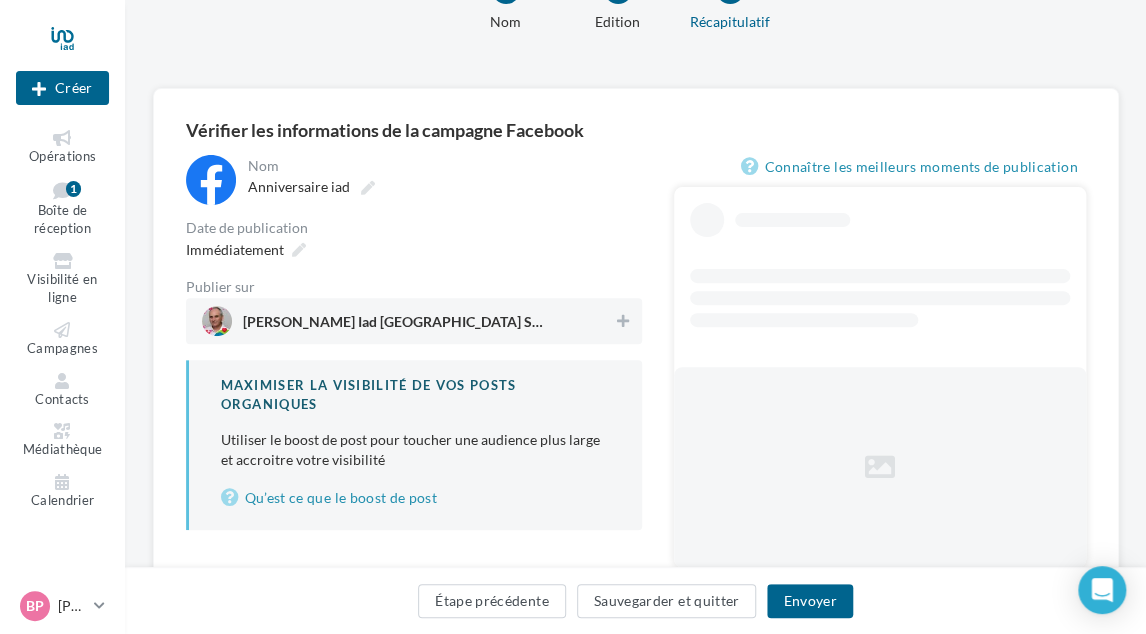 scroll, scrollTop: 0, scrollLeft: 0, axis: both 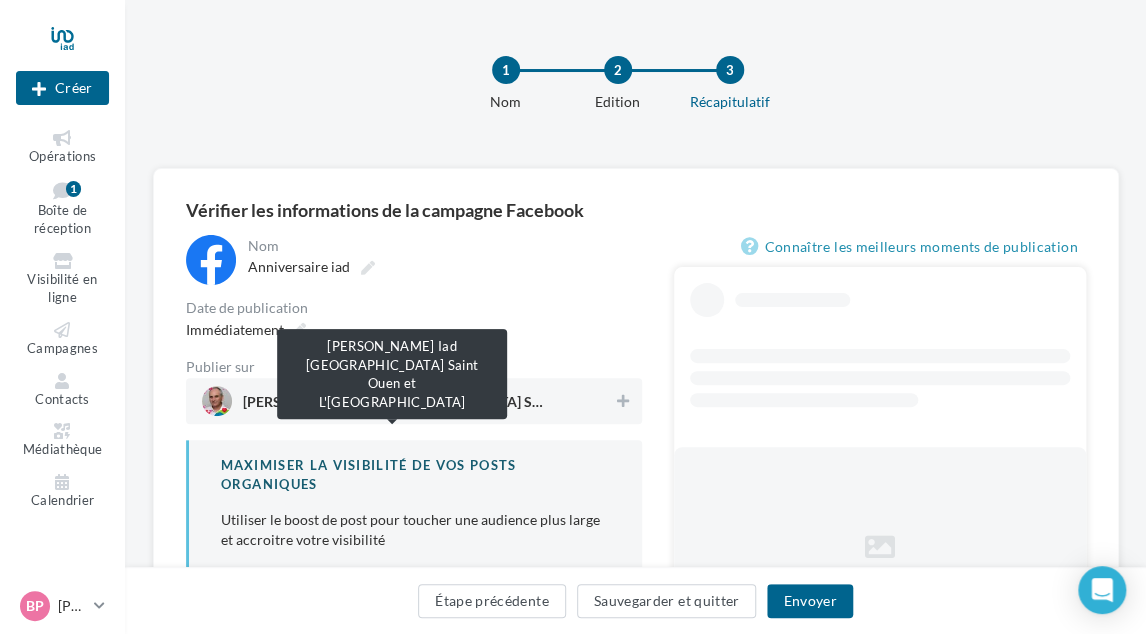click on "Bruno PAPIN Iad France Saint Ouen et L'Ile Saint Denis" at bounding box center (393, 406) 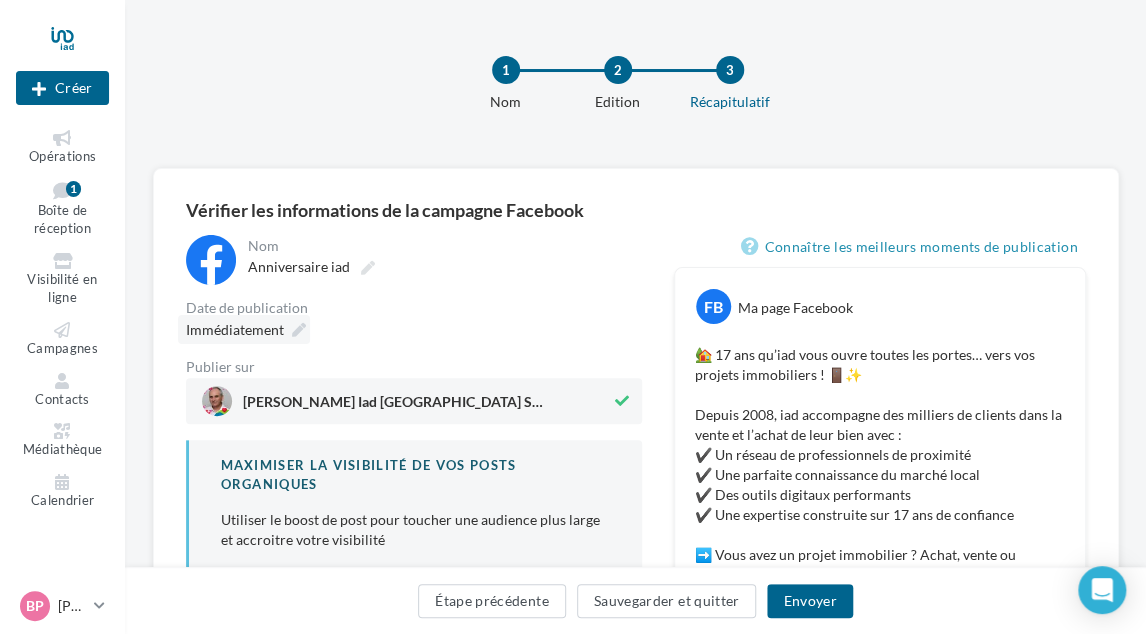 click on "Immédiatement" at bounding box center [235, 329] 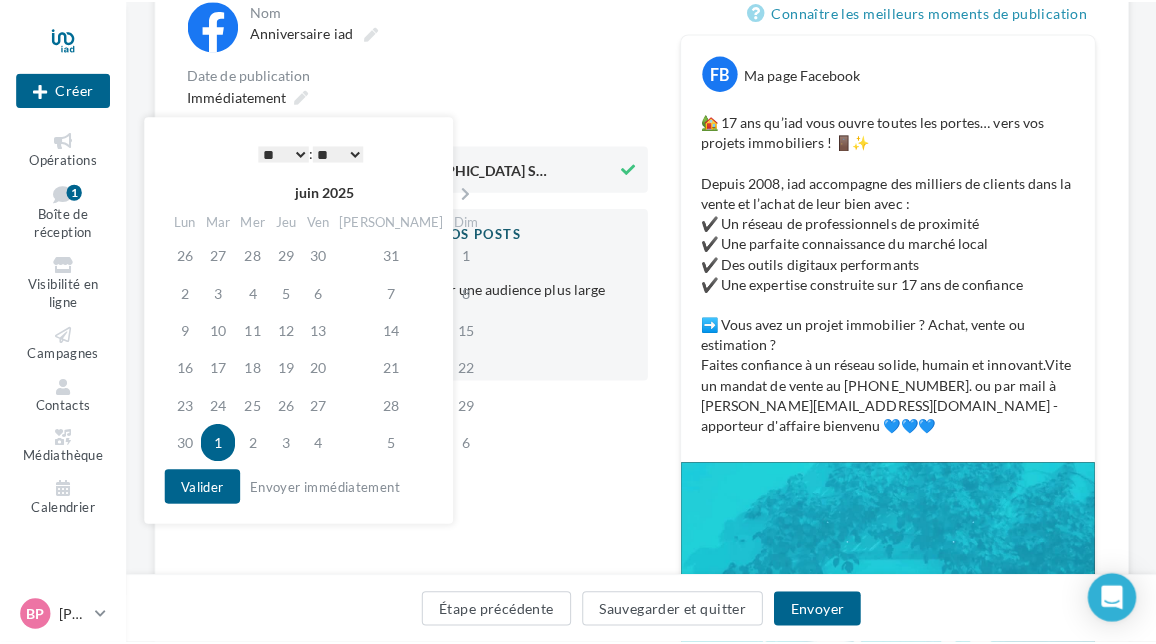scroll, scrollTop: 200, scrollLeft: 0, axis: vertical 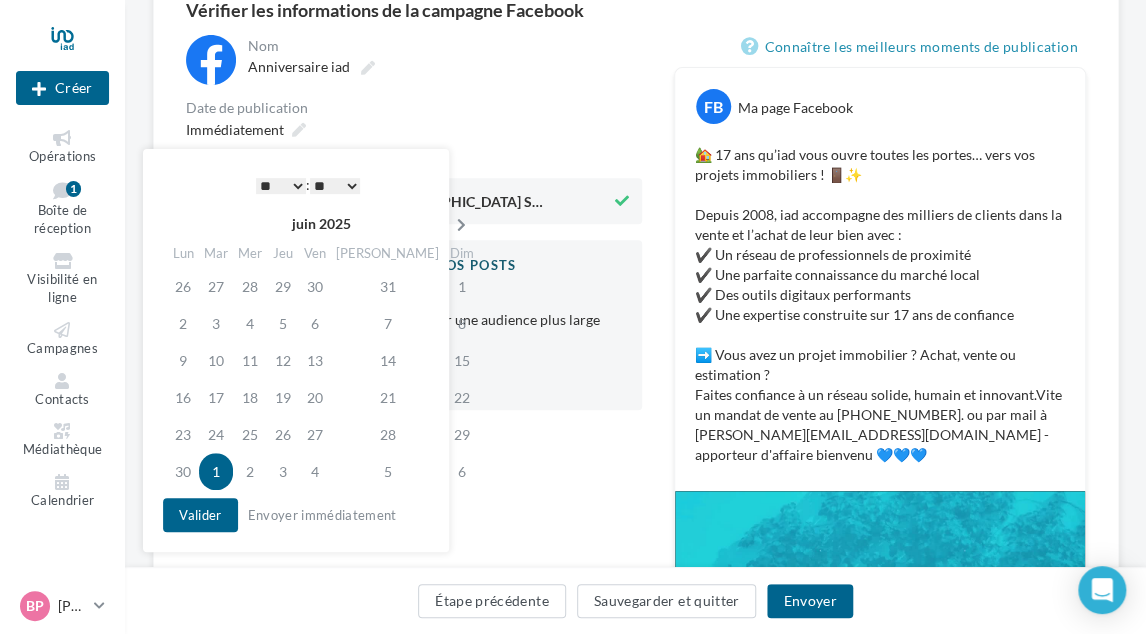 click at bounding box center (461, 225) 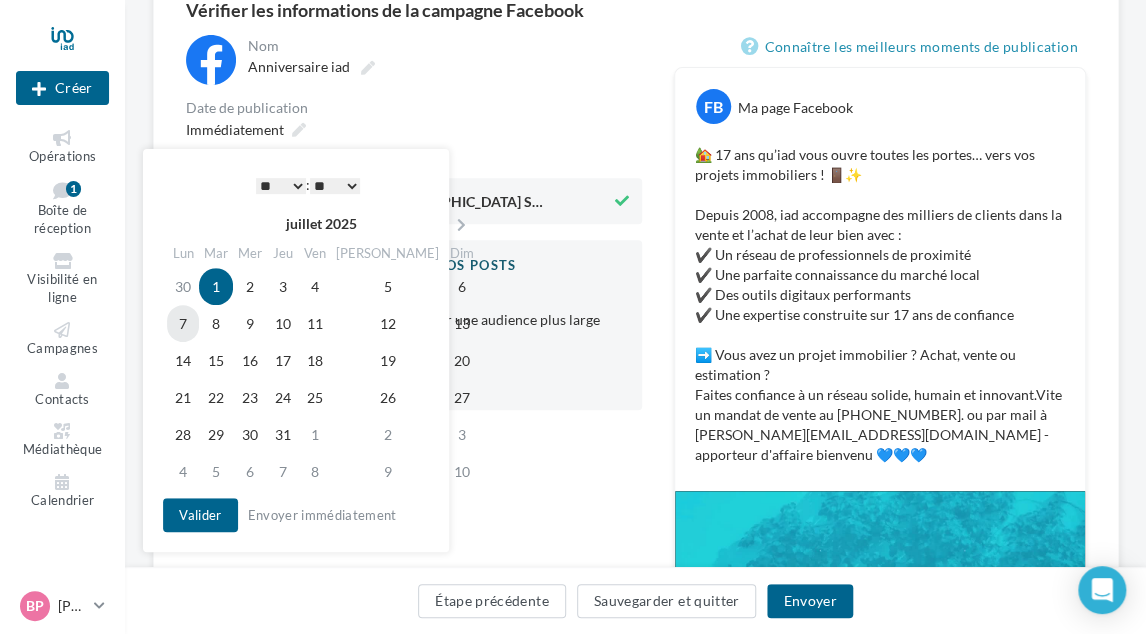click on "7" at bounding box center (183, 323) 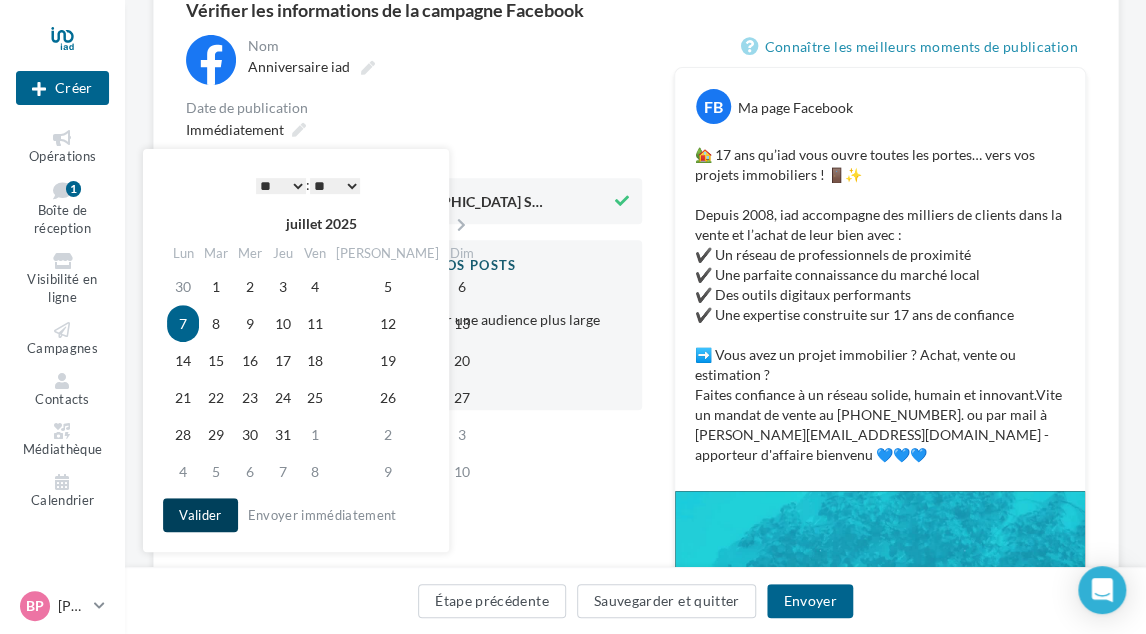 click on "Valider" at bounding box center [200, 515] 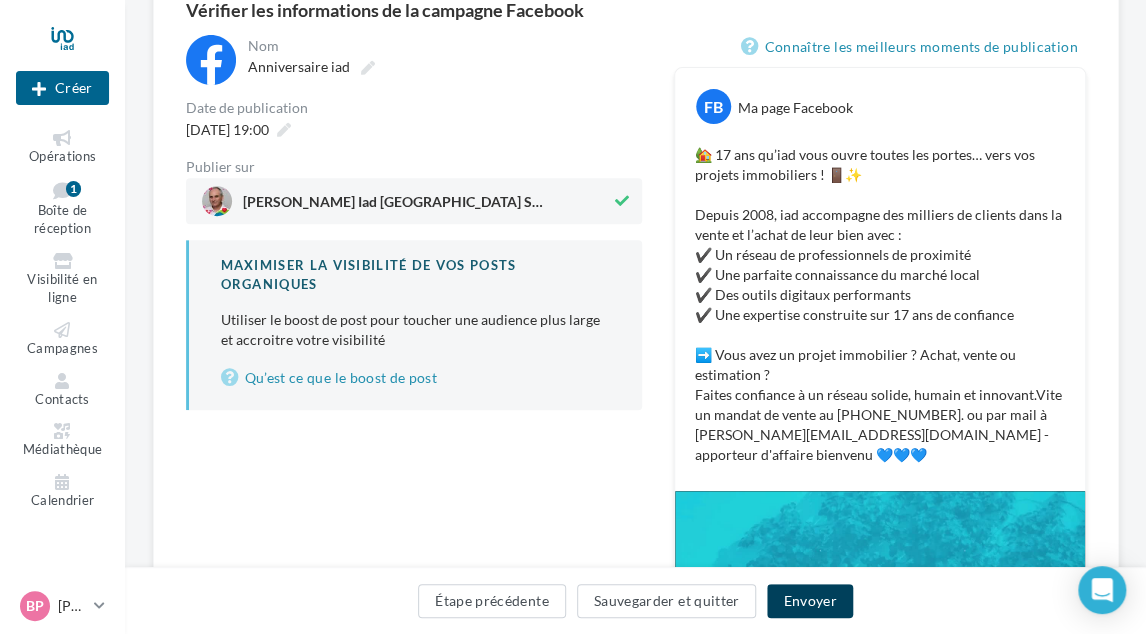 click on "Envoyer" at bounding box center (809, 601) 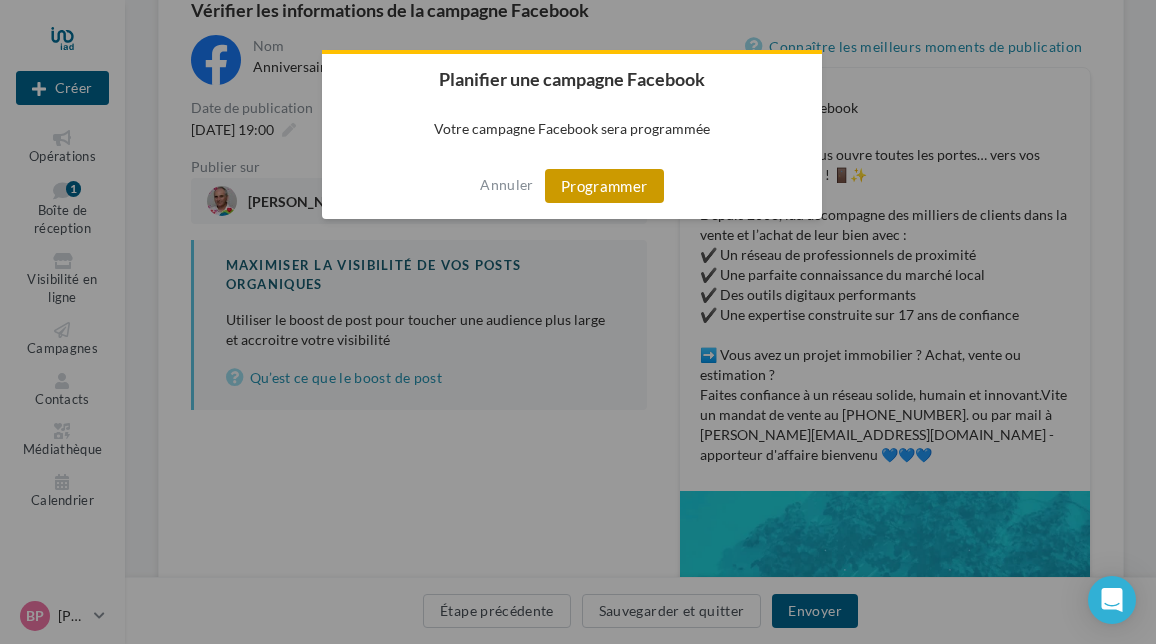 click on "Programmer" at bounding box center [604, 186] 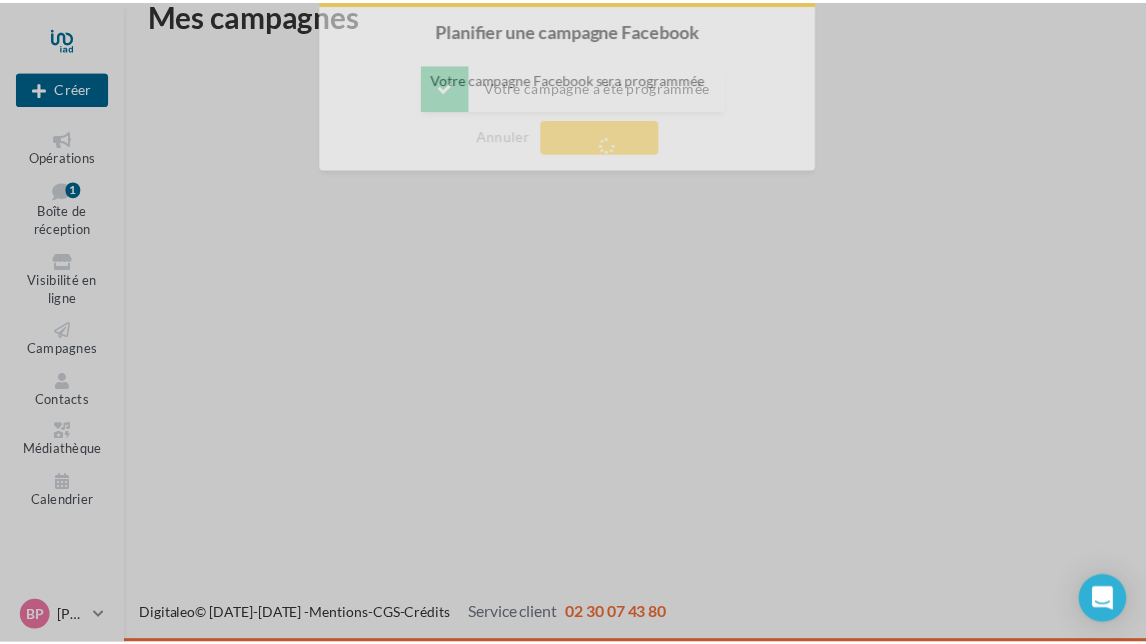 scroll, scrollTop: 32, scrollLeft: 0, axis: vertical 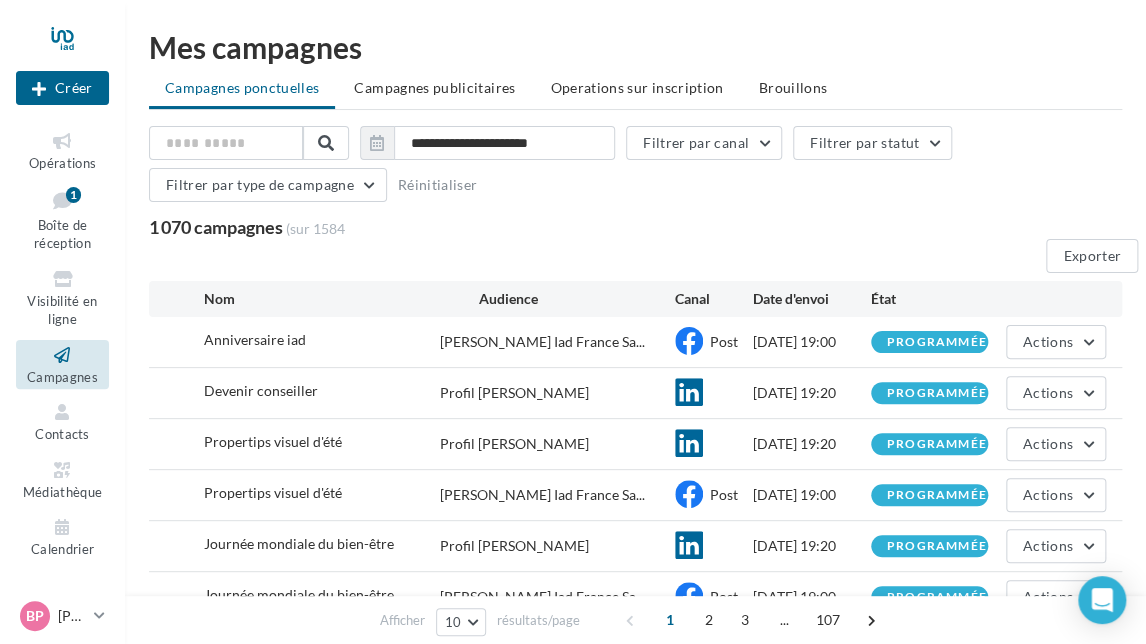 drag, startPoint x: 60, startPoint y: 148, endPoint x: 150, endPoint y: 146, distance: 90.02222 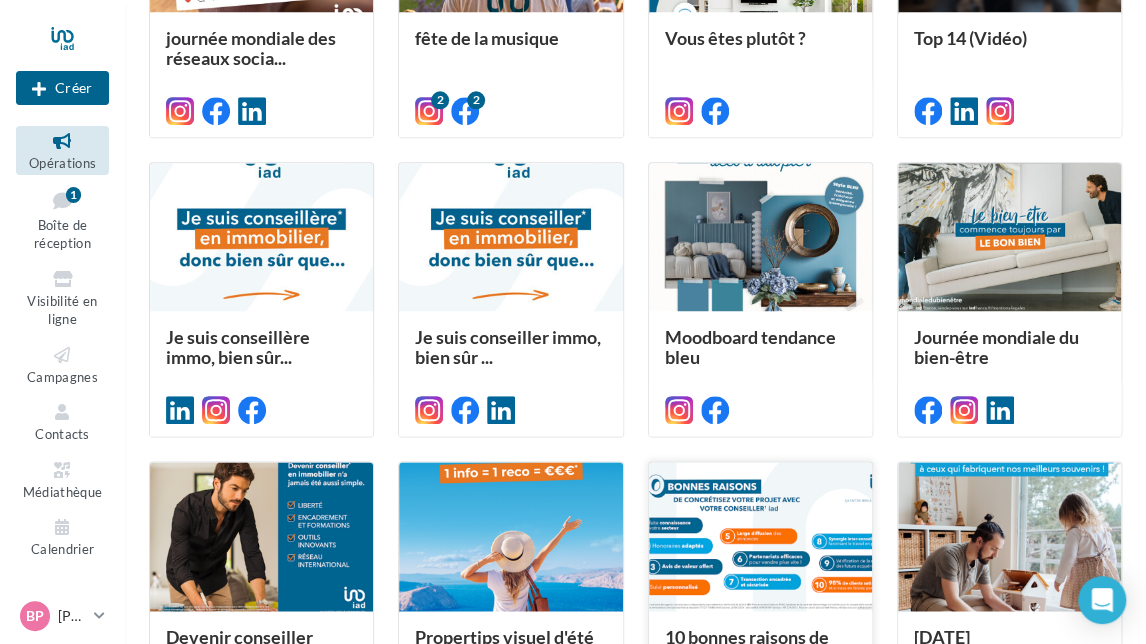scroll, scrollTop: 900, scrollLeft: 0, axis: vertical 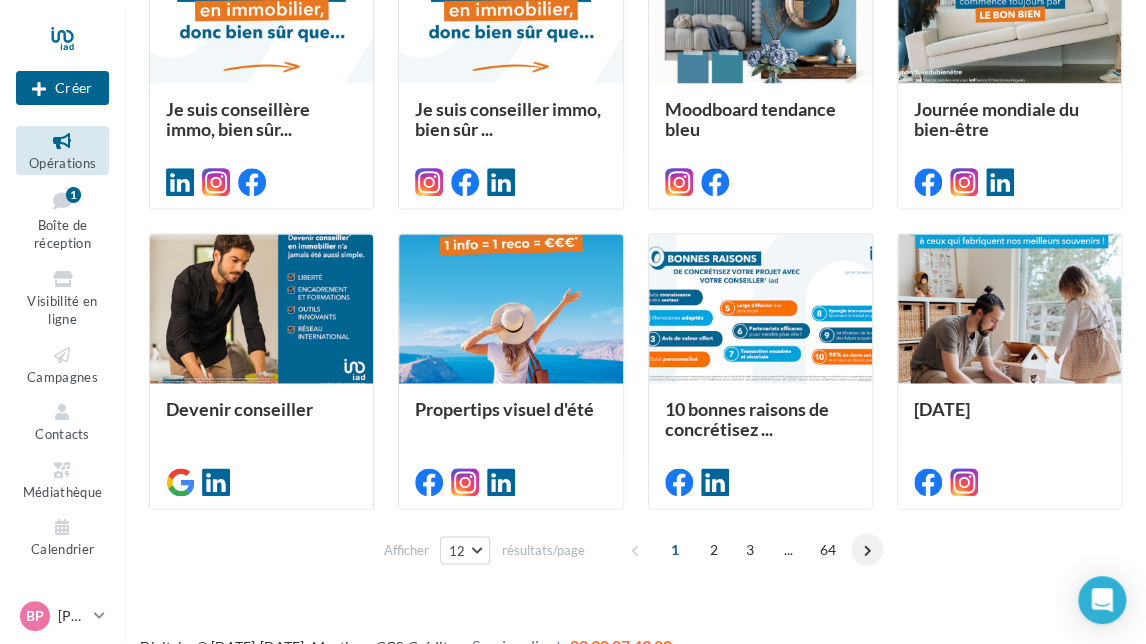 click at bounding box center (867, 549) 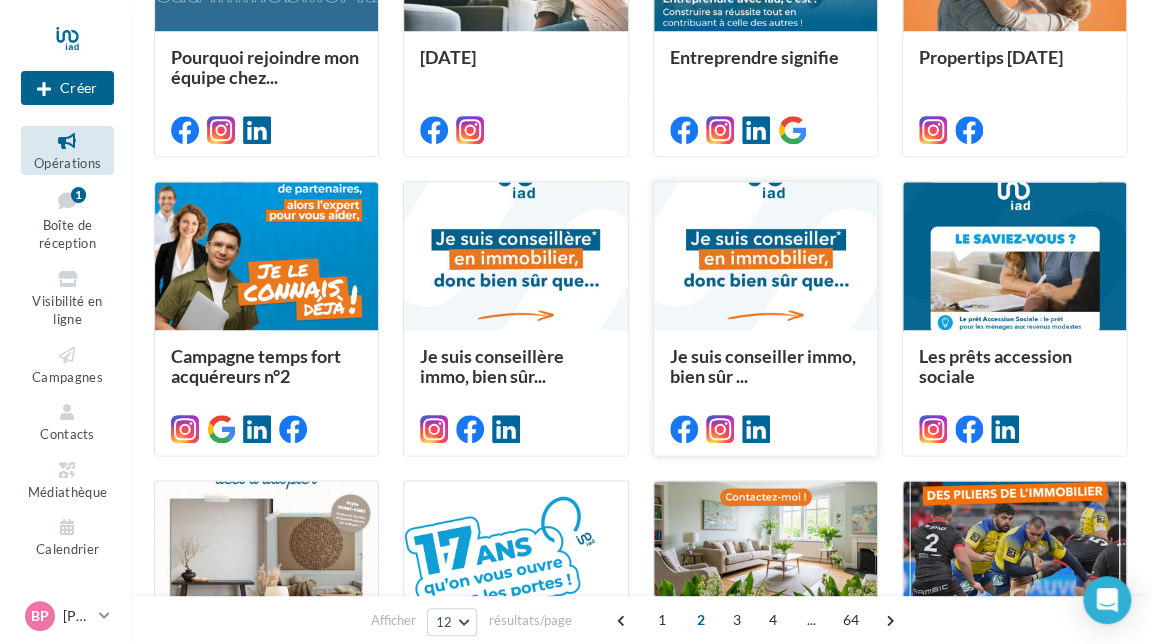 scroll, scrollTop: 654, scrollLeft: 0, axis: vertical 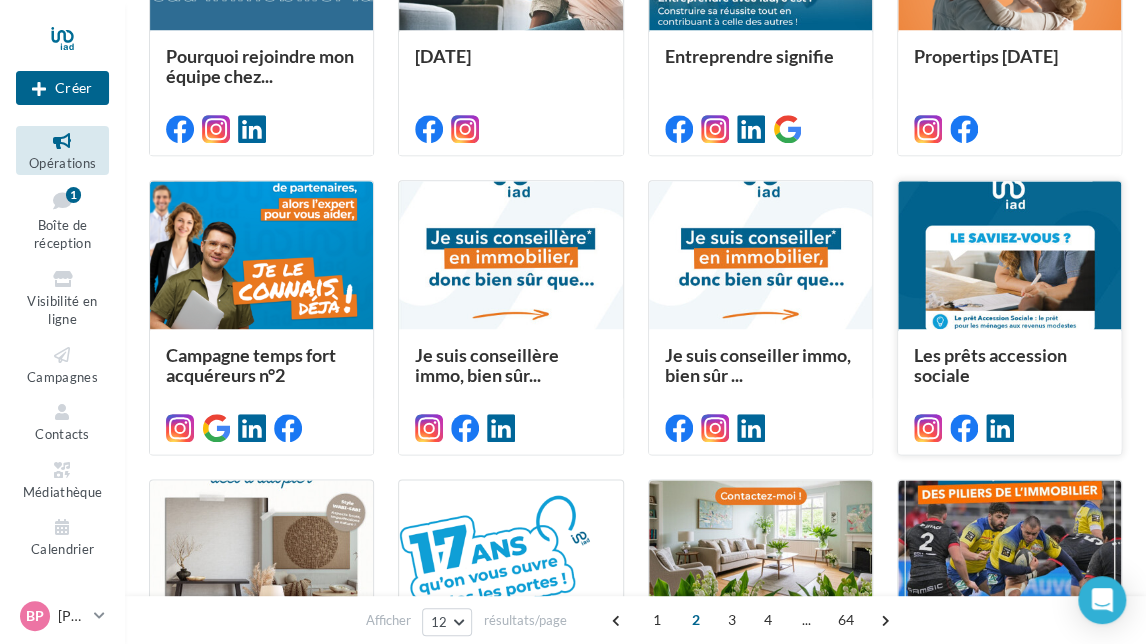 click at bounding box center (1009, 256) 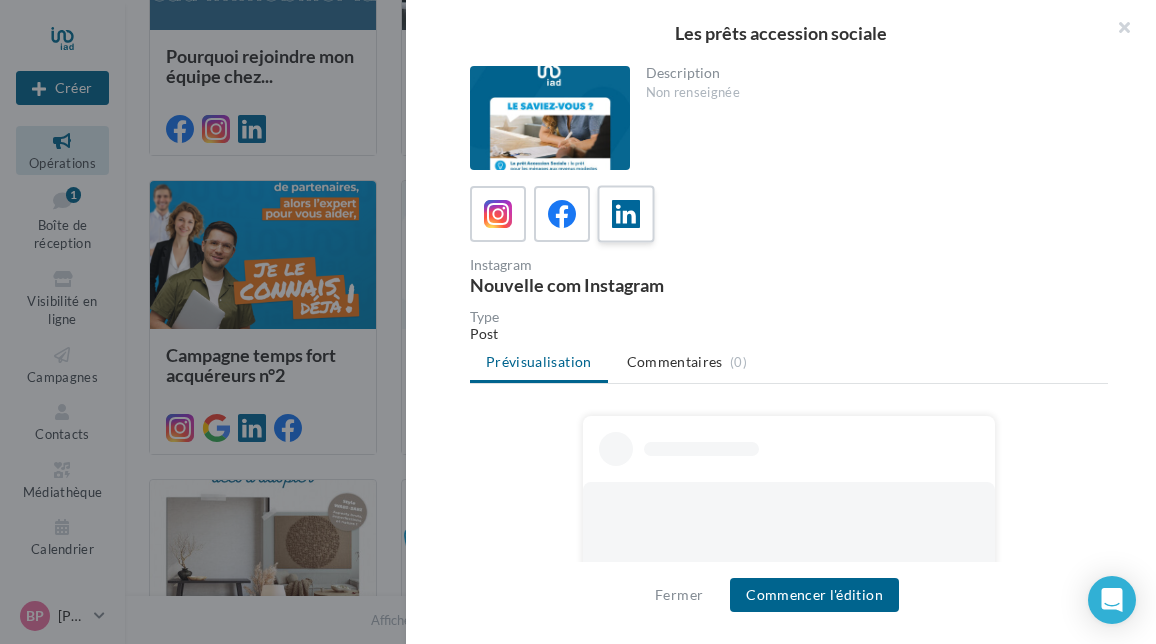 click at bounding box center [626, 214] 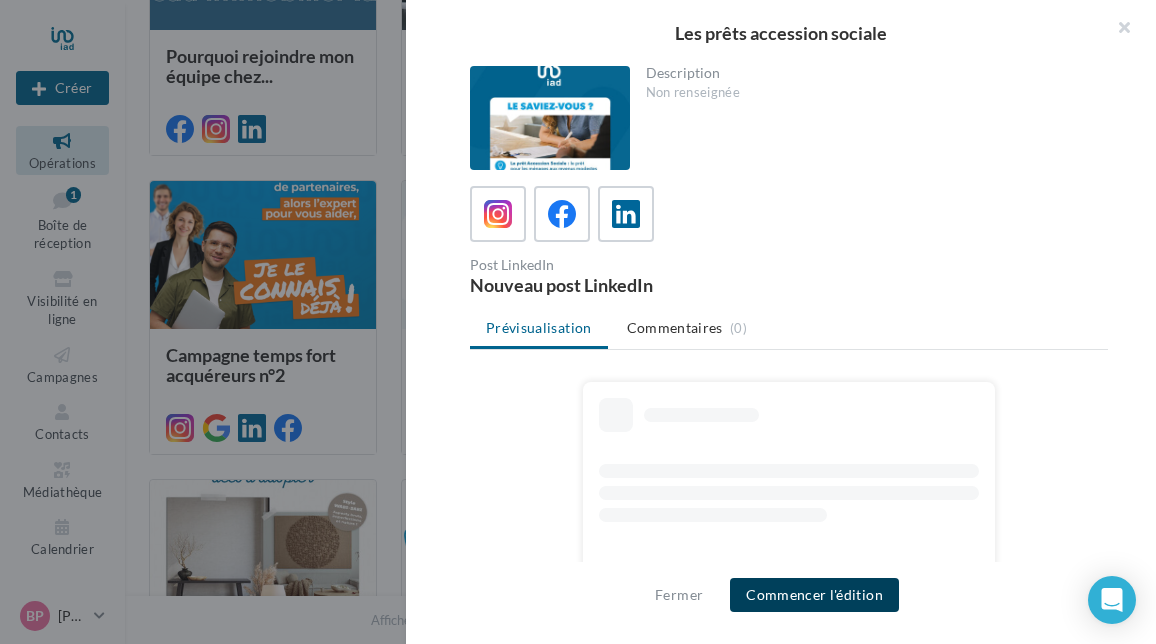 click on "Commencer l'édition" at bounding box center (814, 595) 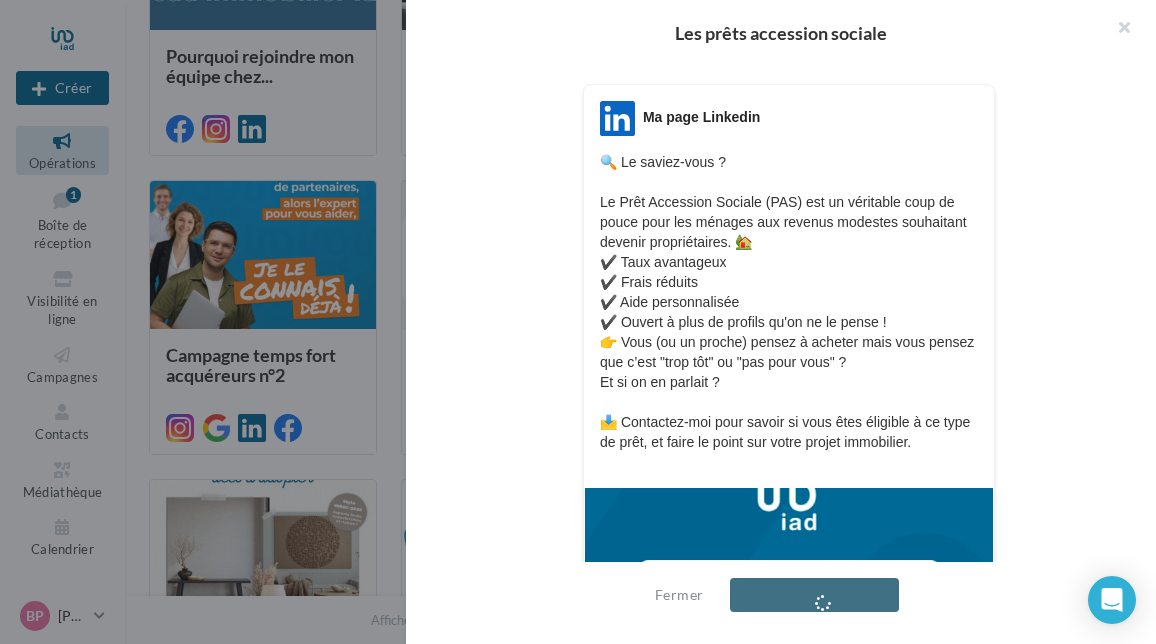 scroll, scrollTop: 300, scrollLeft: 0, axis: vertical 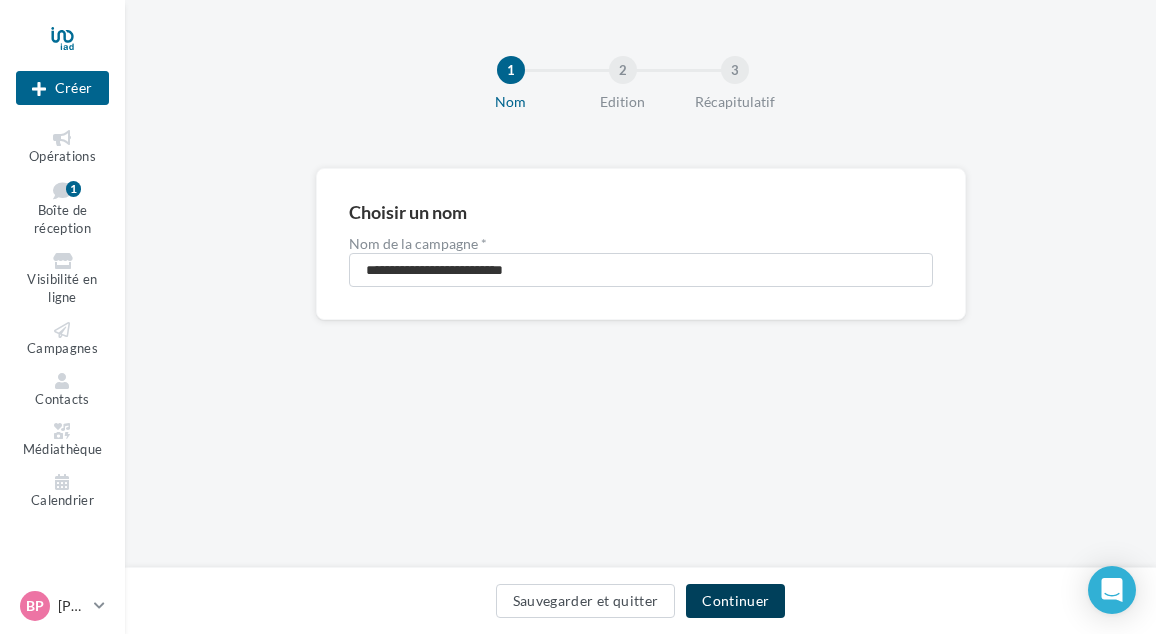 click on "Continuer" at bounding box center [735, 601] 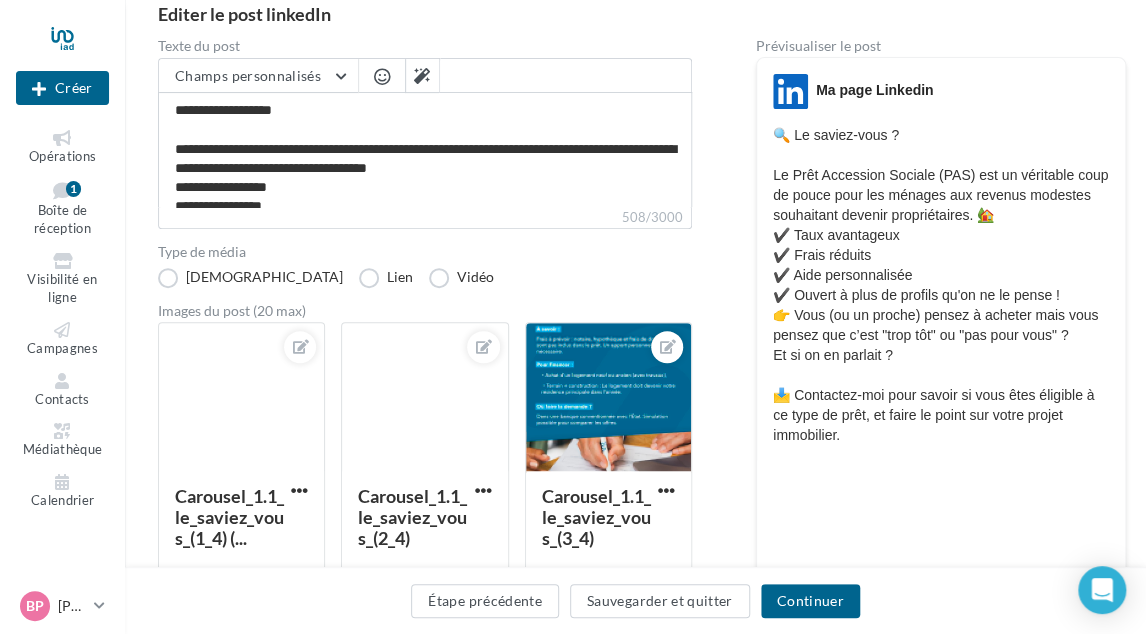 scroll, scrollTop: 200, scrollLeft: 0, axis: vertical 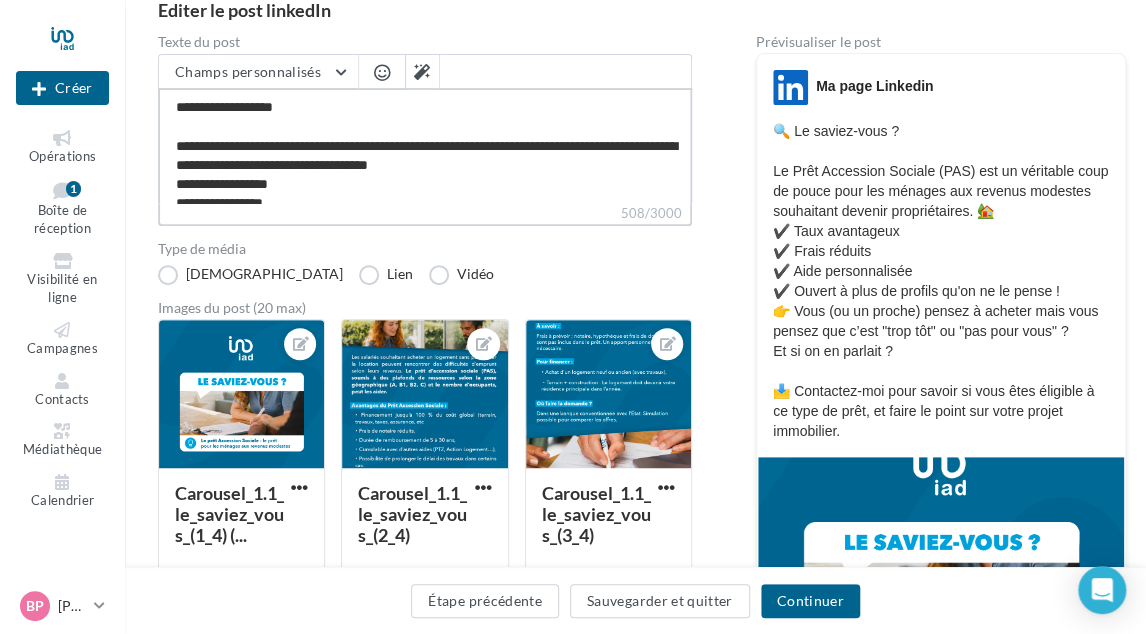click on "**********" at bounding box center [425, 145] 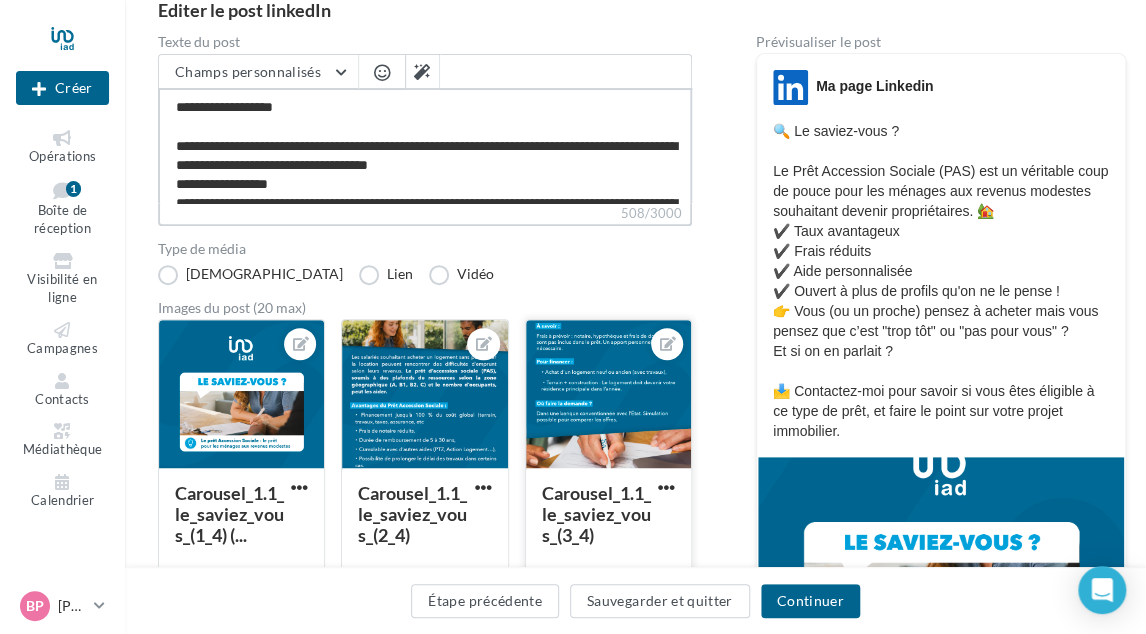 scroll, scrollTop: 48, scrollLeft: 0, axis: vertical 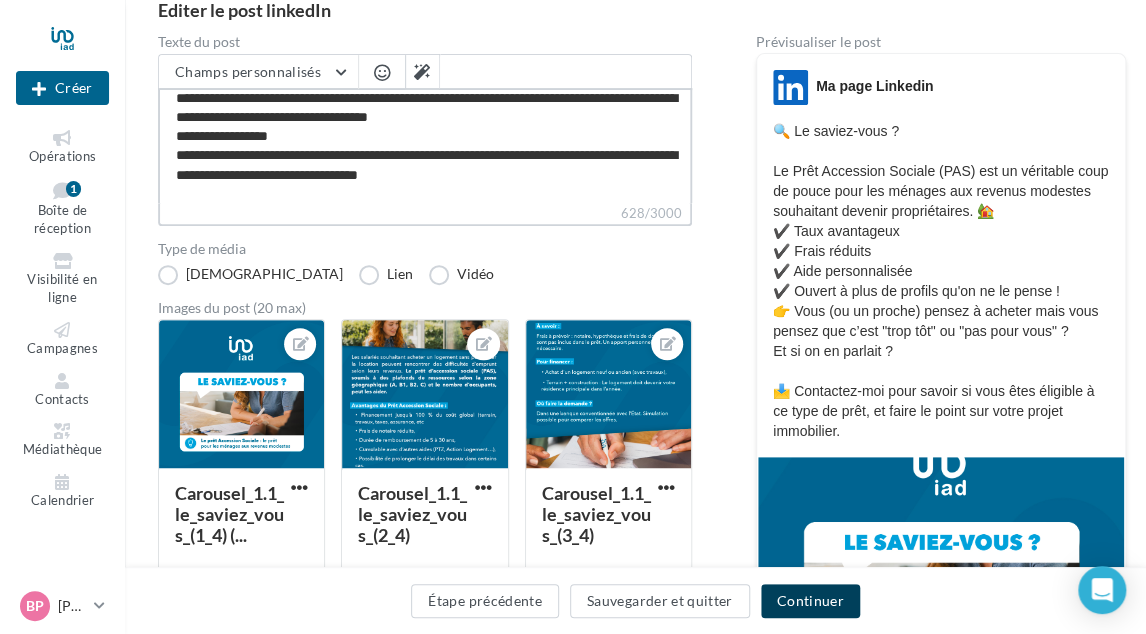 type on "**********" 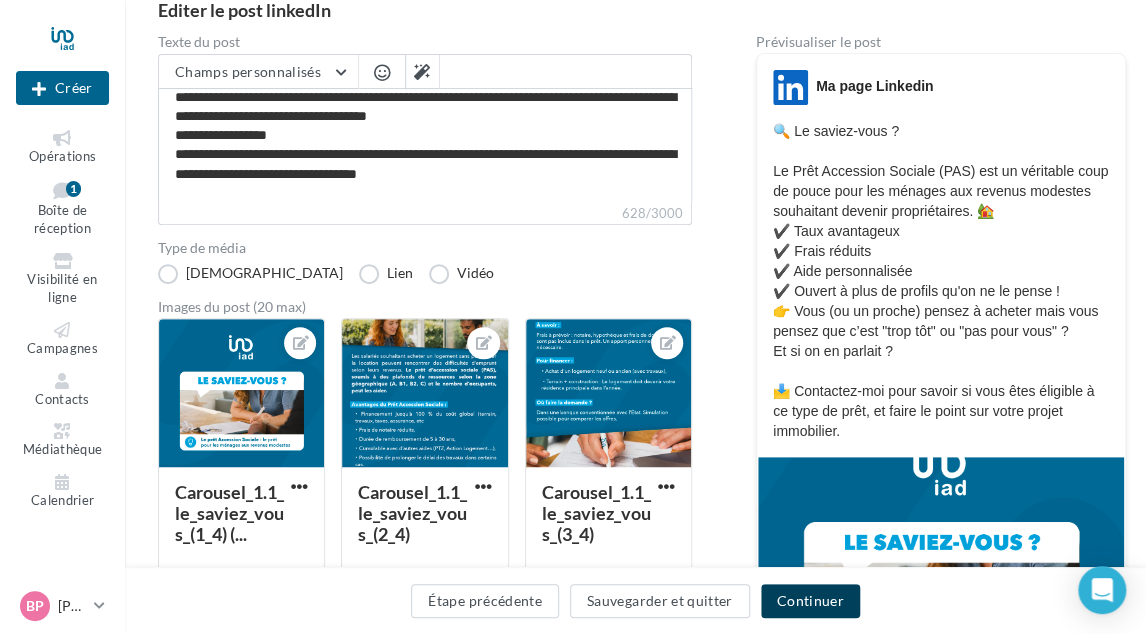 scroll, scrollTop: 47, scrollLeft: 0, axis: vertical 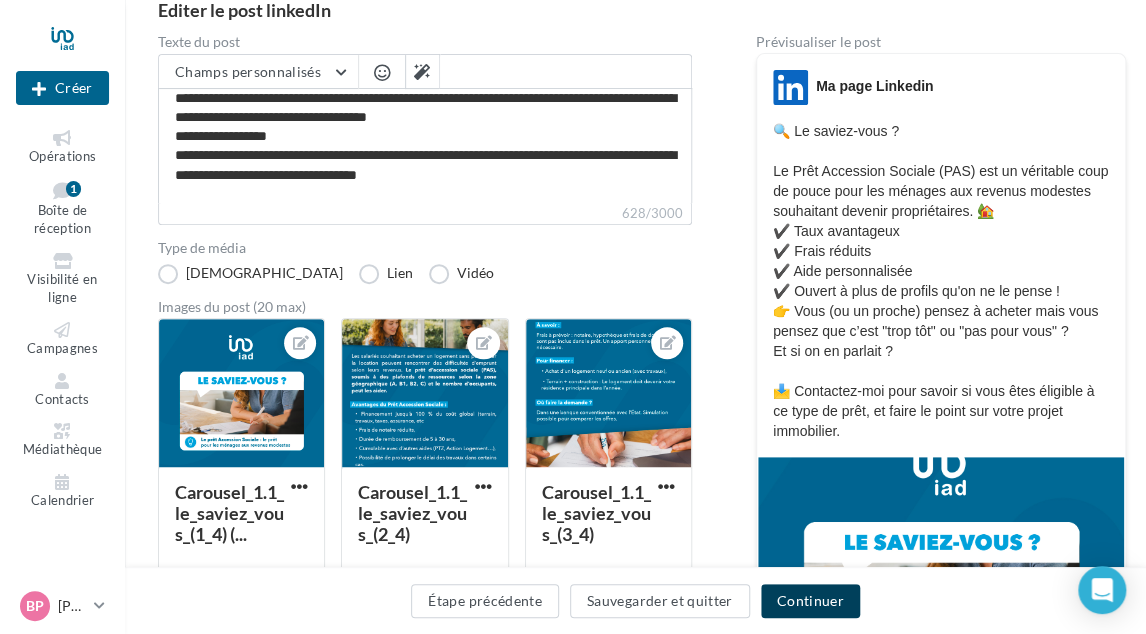 click on "Continuer" at bounding box center (810, 601) 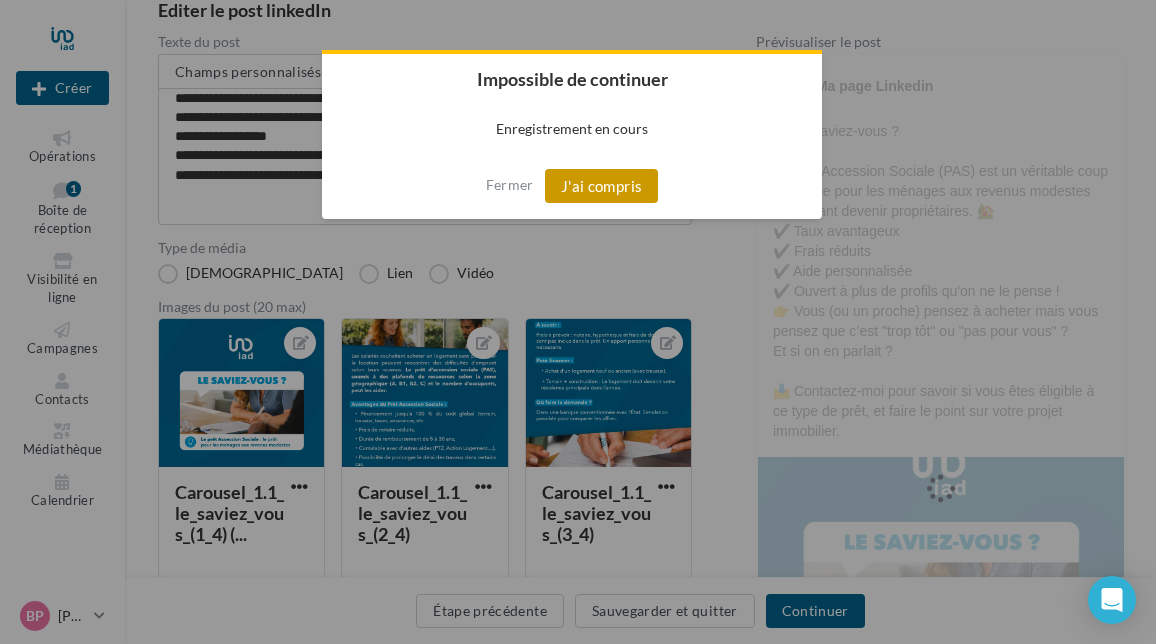 click on "J'ai compris" at bounding box center [602, 186] 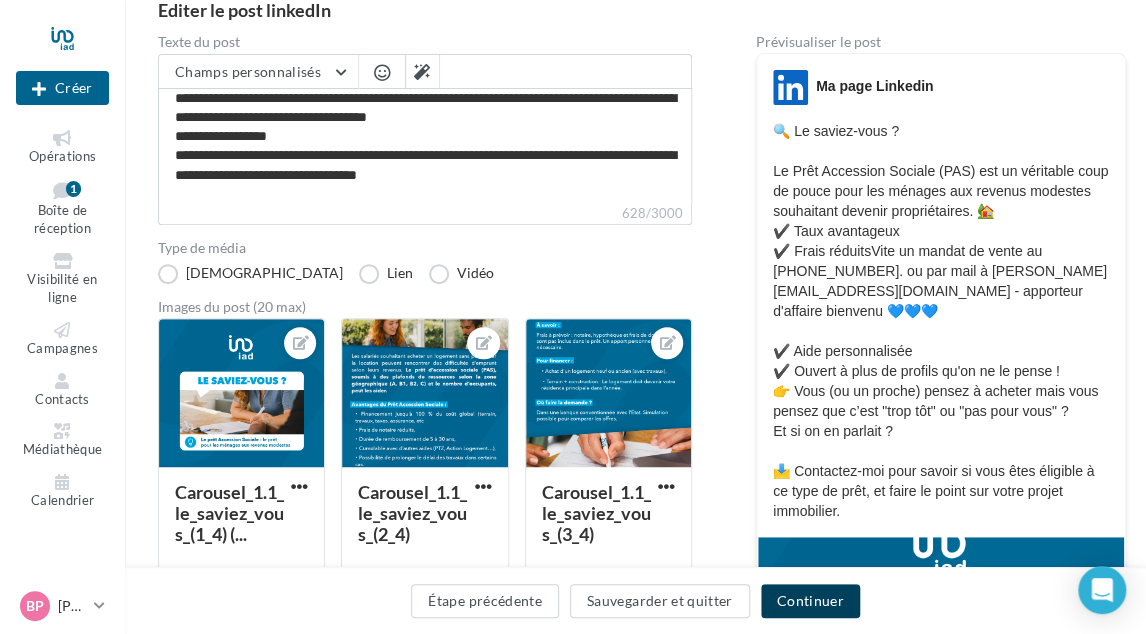 click on "Continuer" at bounding box center [810, 601] 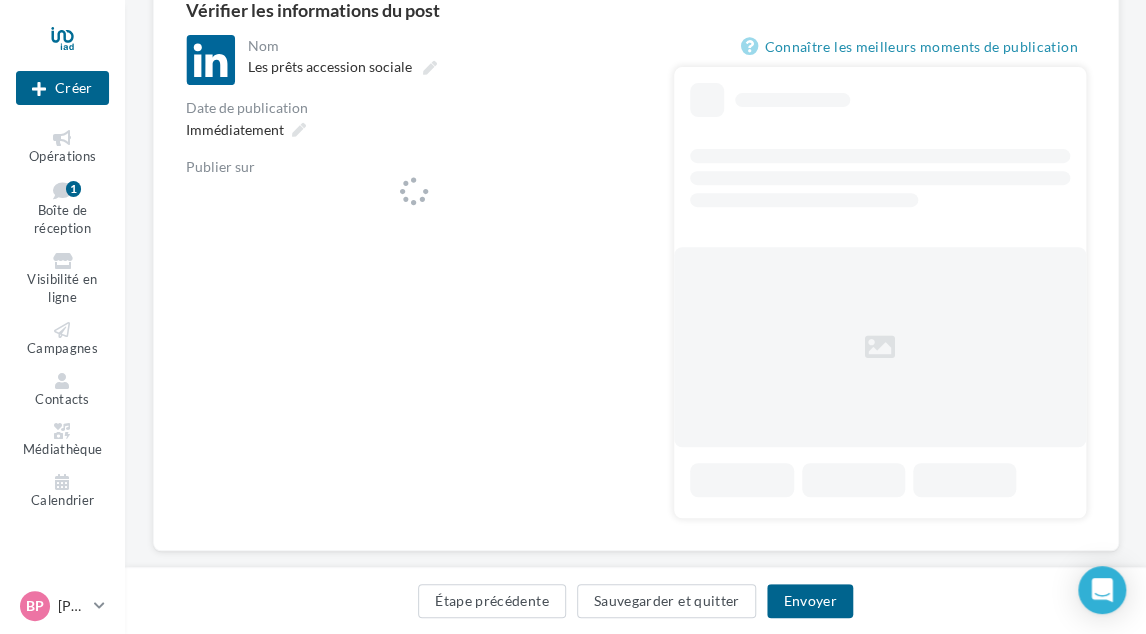 scroll, scrollTop: 0, scrollLeft: 0, axis: both 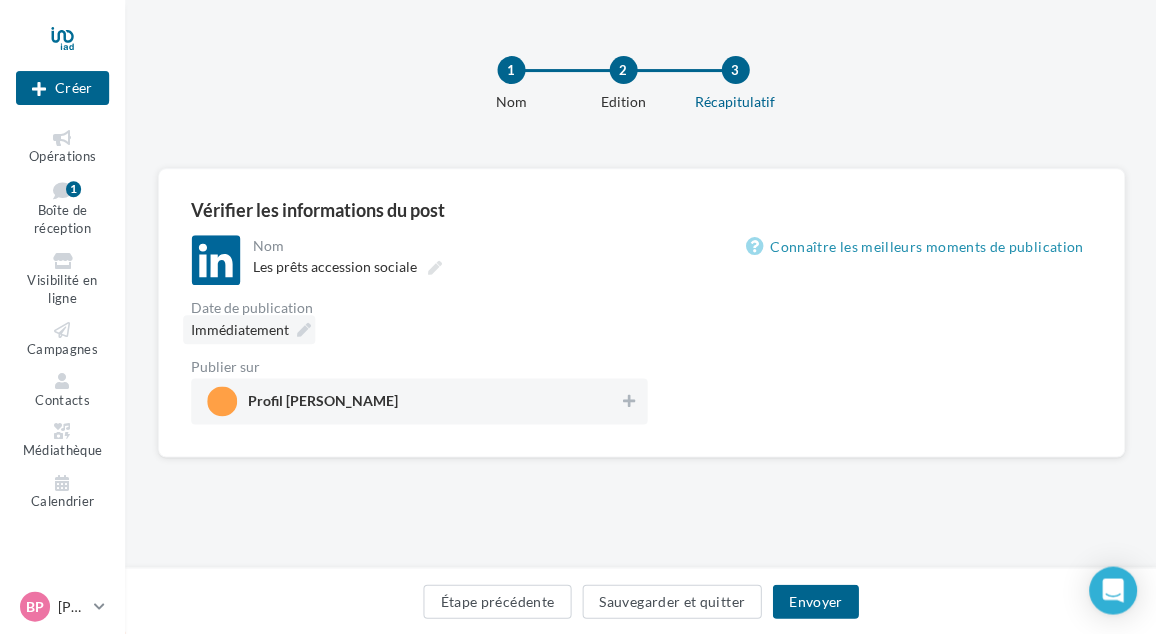 click on "Immédiatement" at bounding box center [240, 329] 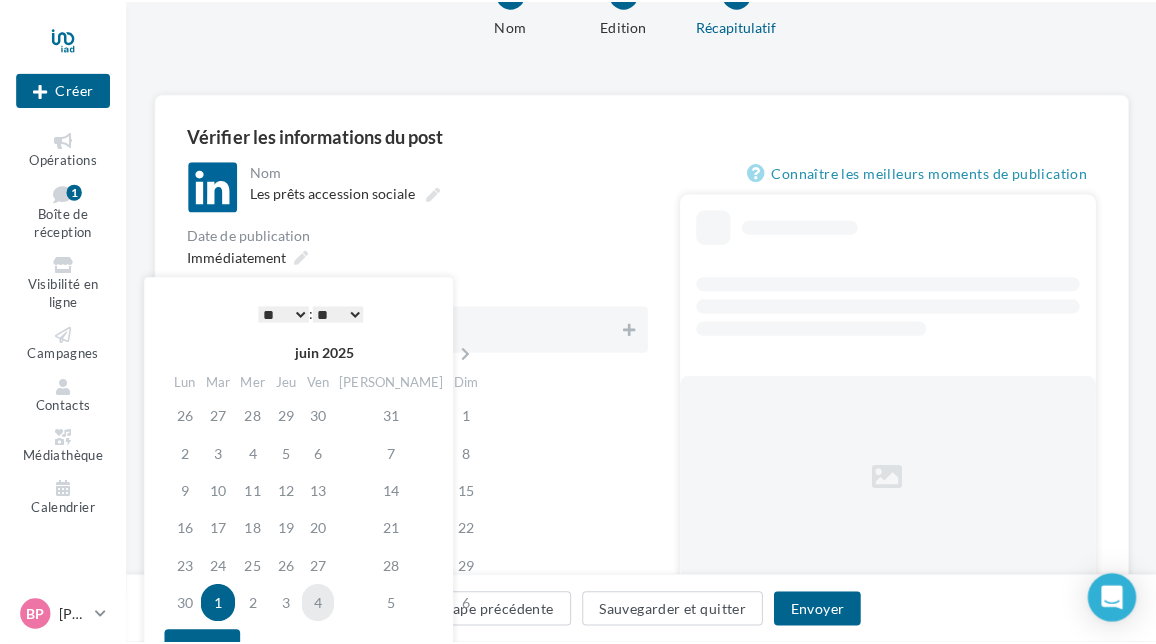 scroll, scrollTop: 200, scrollLeft: 0, axis: vertical 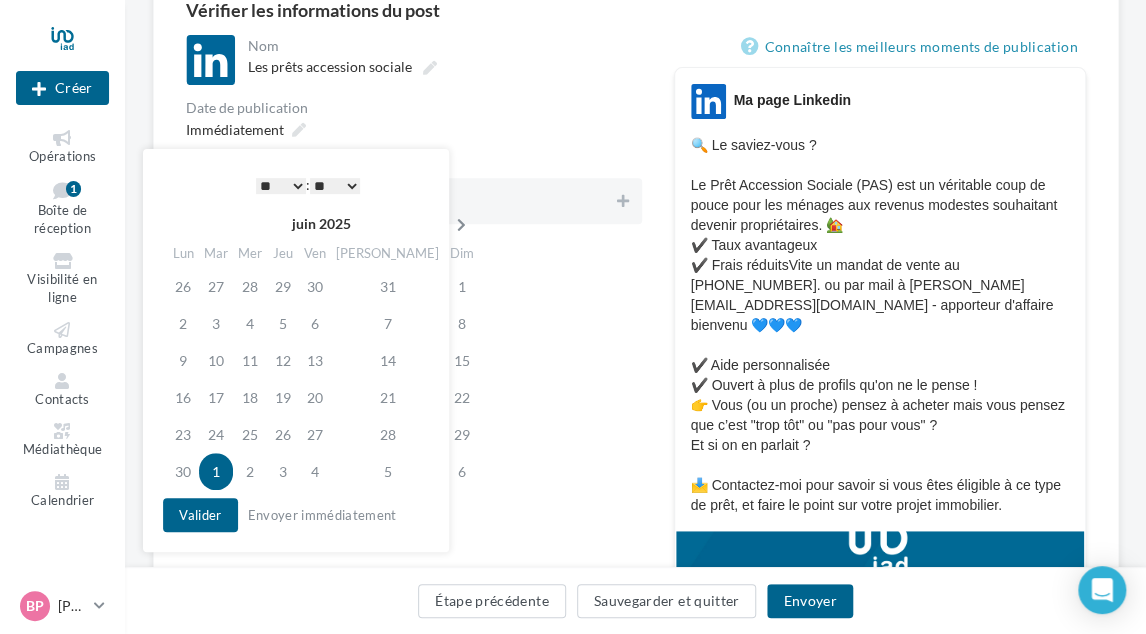 click at bounding box center [461, 225] 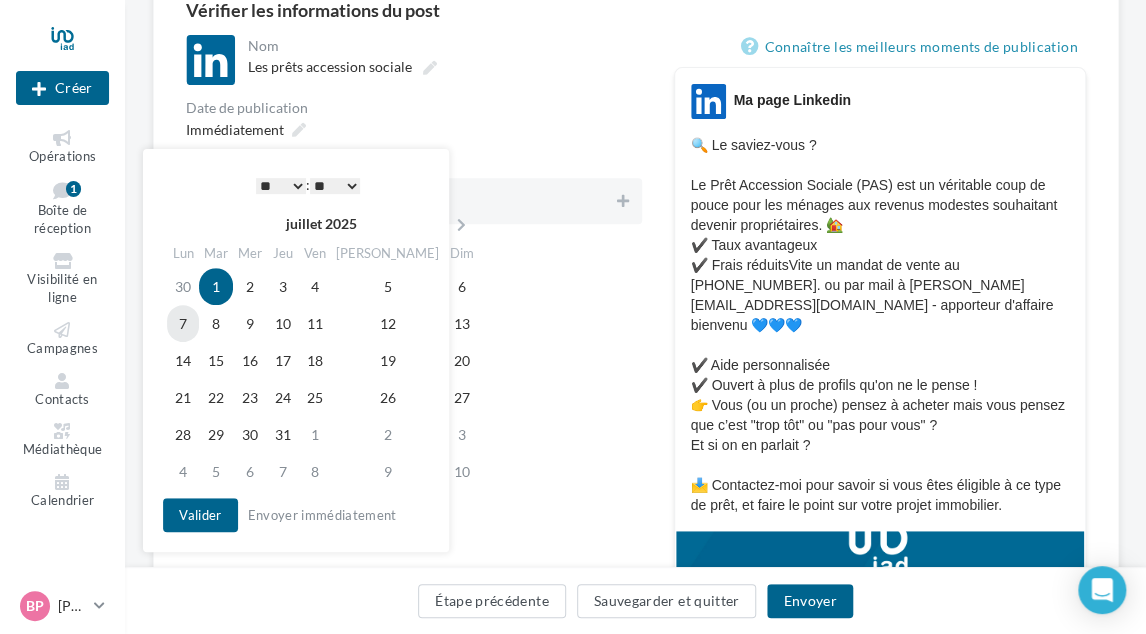 click on "7" at bounding box center (183, 323) 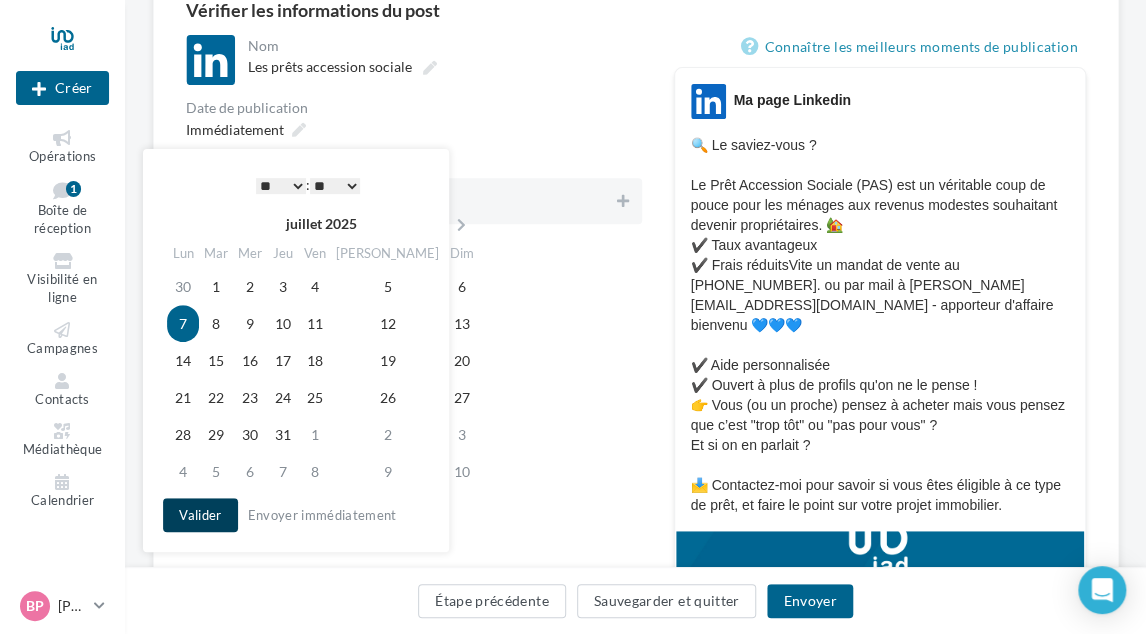 click on "Valider" at bounding box center (200, 515) 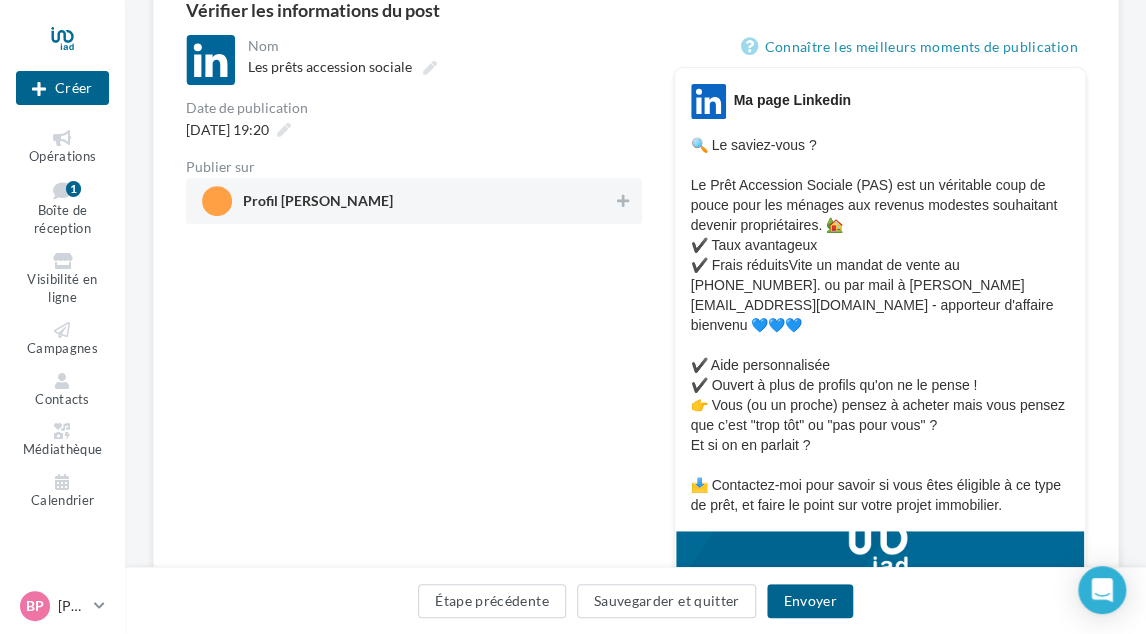 drag, startPoint x: 301, startPoint y: 197, endPoint x: 324, endPoint y: 205, distance: 24.351591 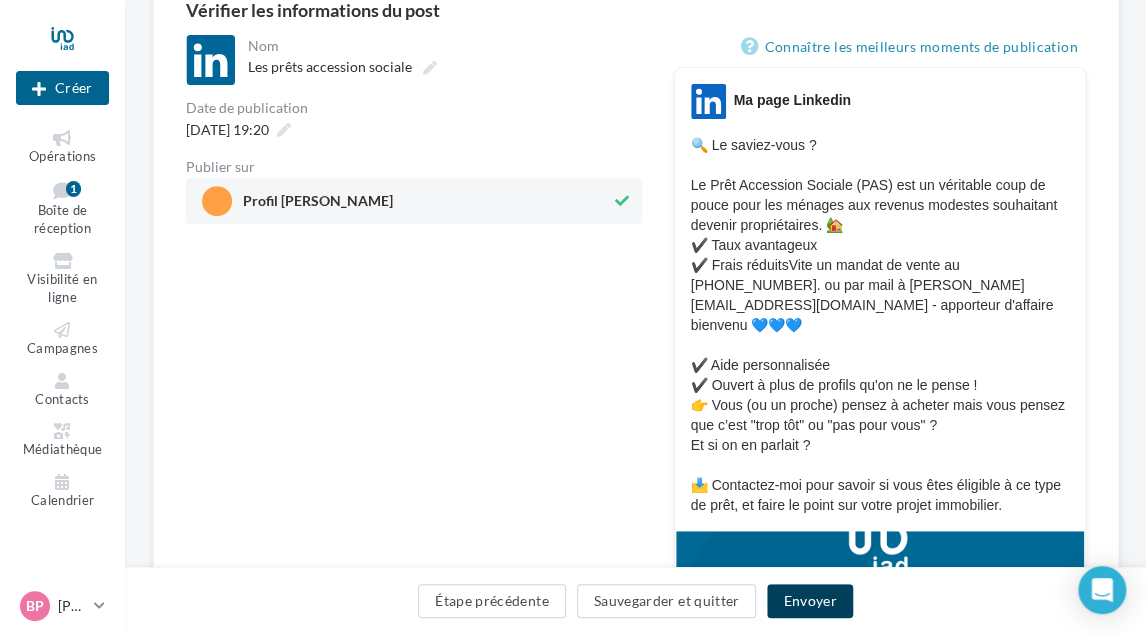 drag, startPoint x: 791, startPoint y: 593, endPoint x: 762, endPoint y: 570, distance: 37.01351 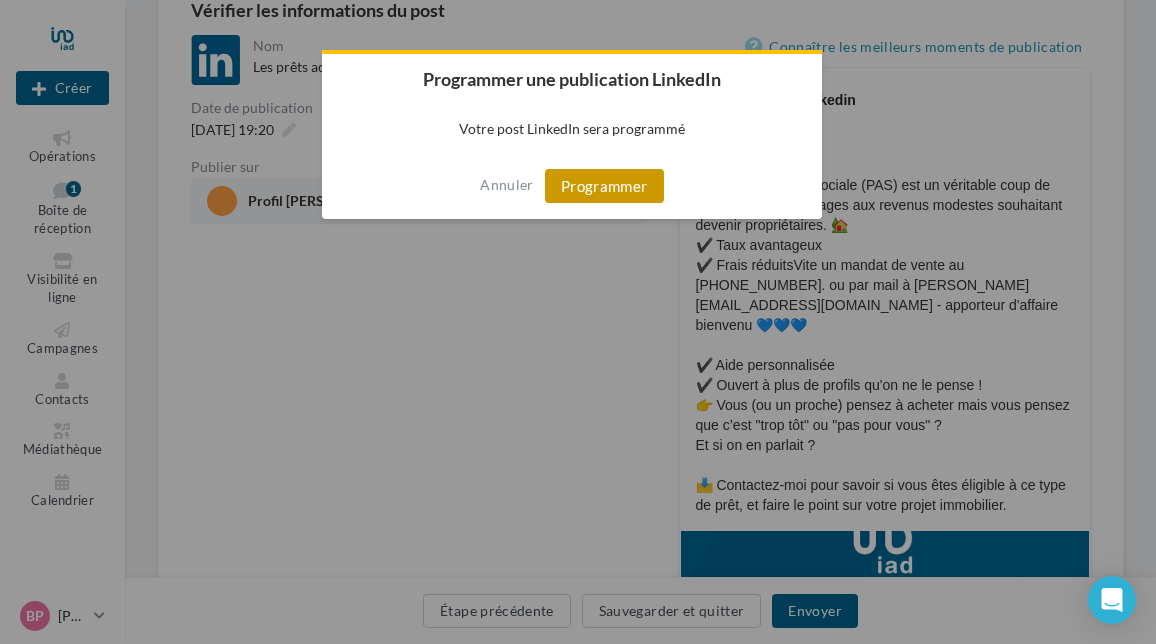 click on "Programmer" at bounding box center [604, 186] 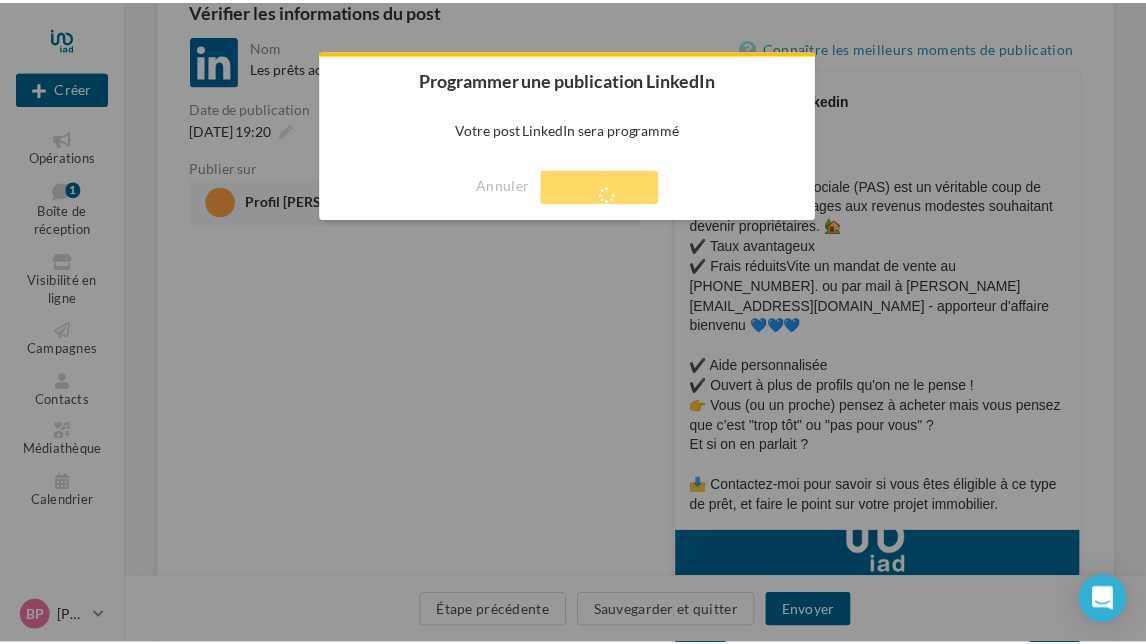 scroll, scrollTop: 32, scrollLeft: 0, axis: vertical 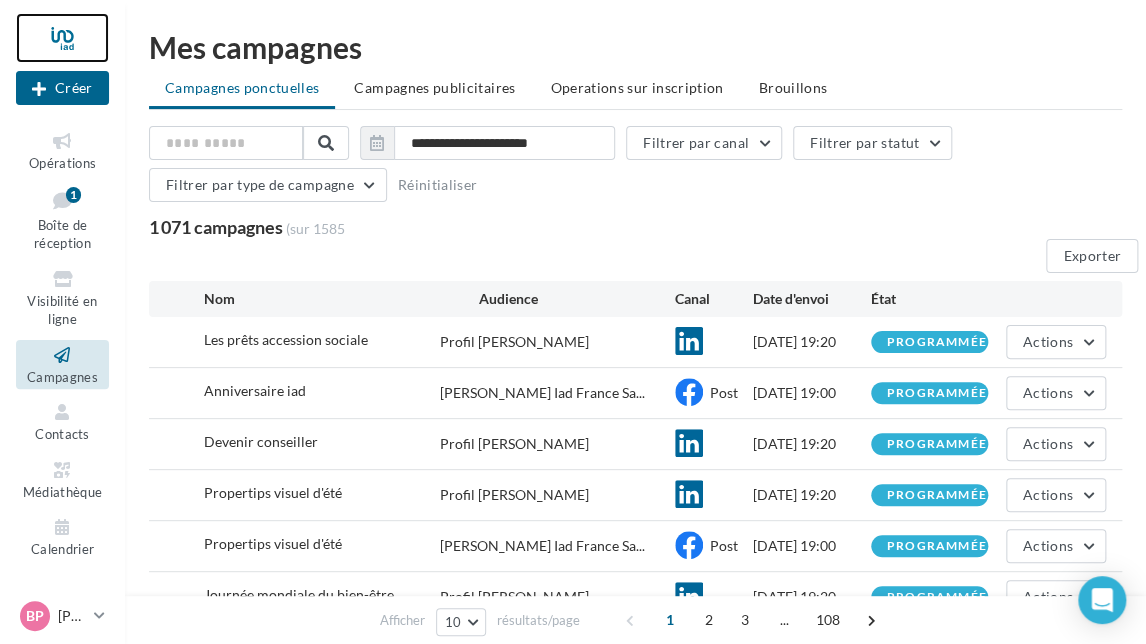 click at bounding box center (62, 38) 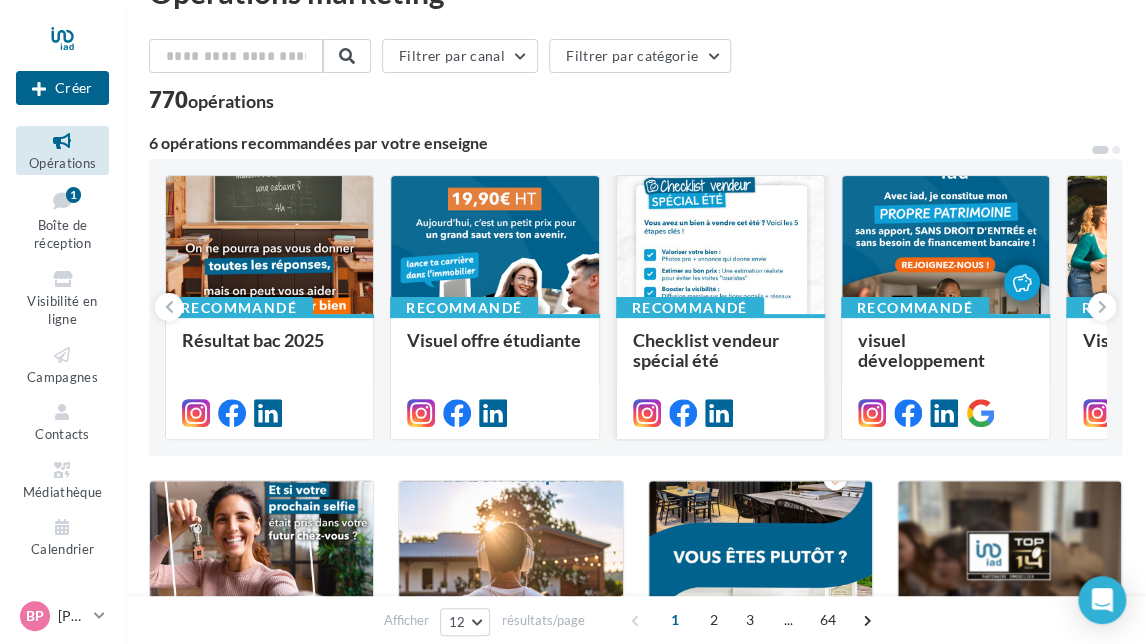 scroll, scrollTop: 0, scrollLeft: 0, axis: both 